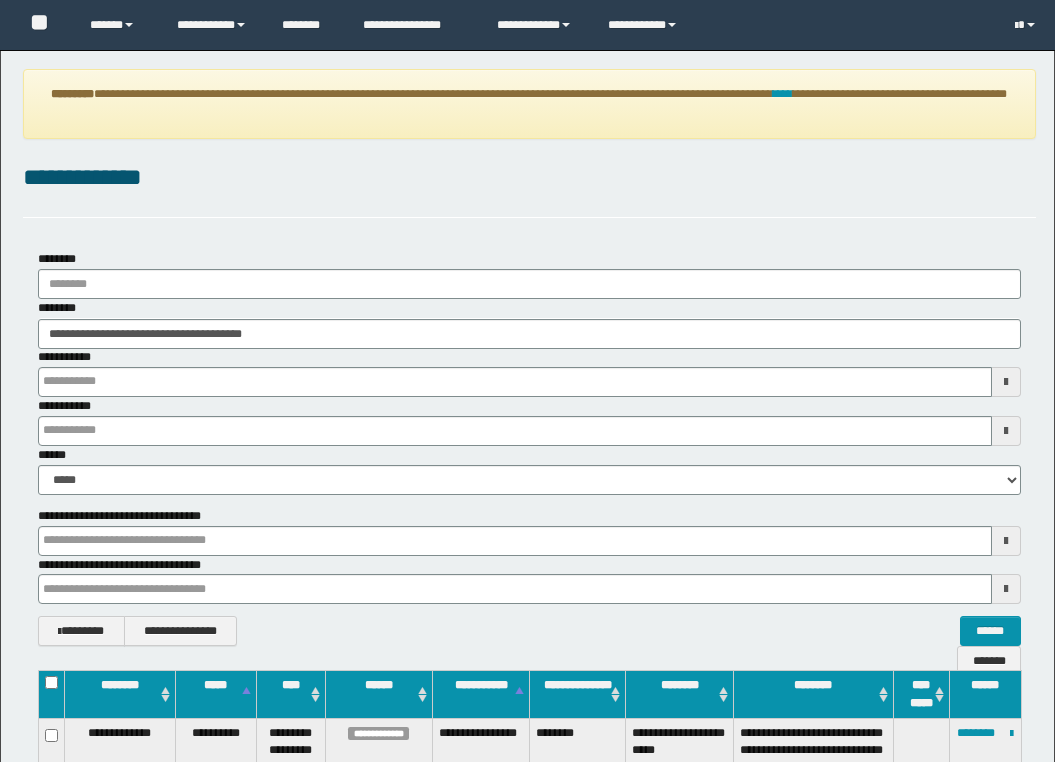 scroll, scrollTop: 0, scrollLeft: 0, axis: both 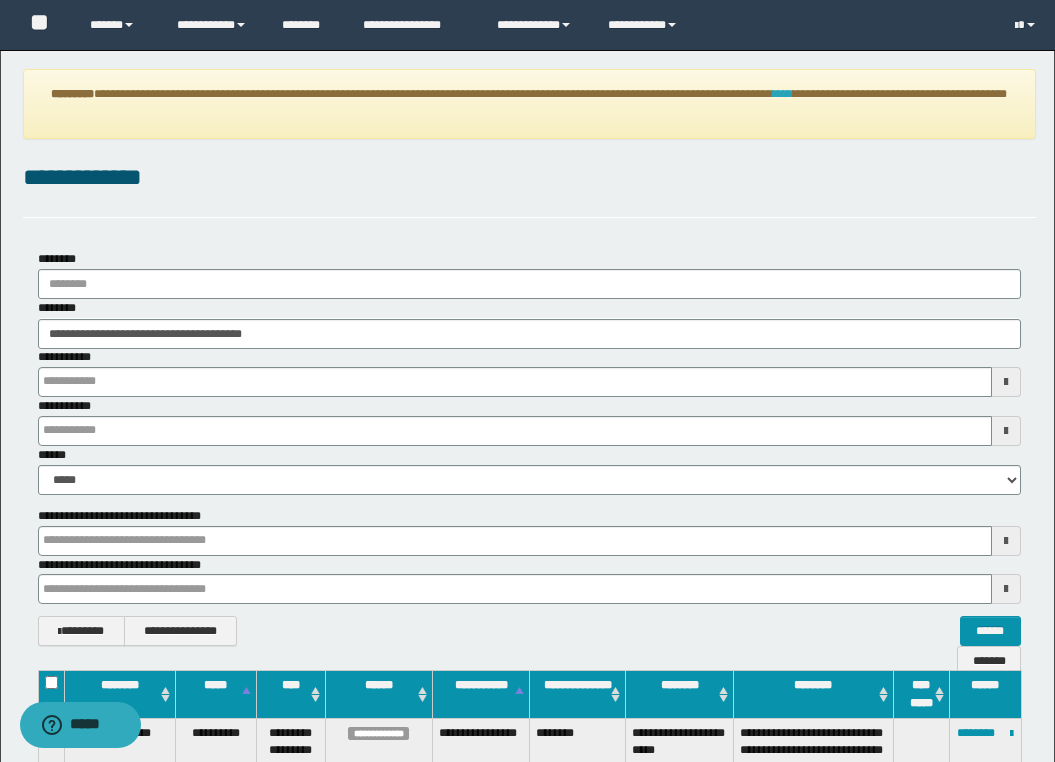 click on "****" at bounding box center (783, 94) 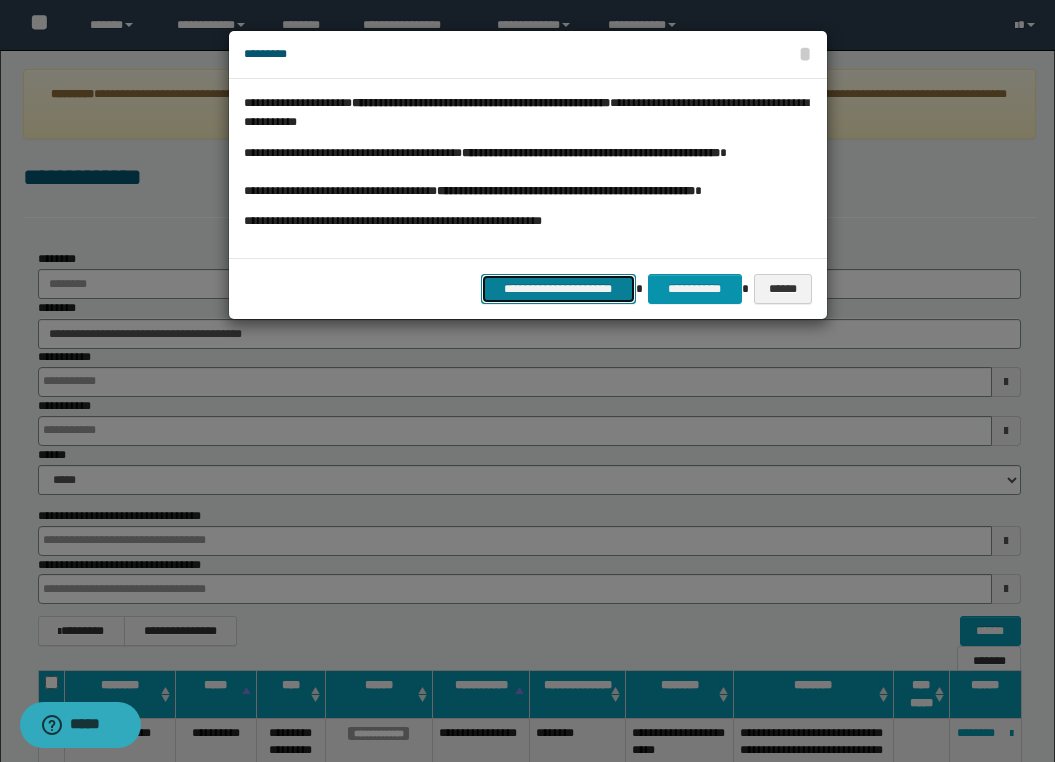 click on "**********" at bounding box center (558, 289) 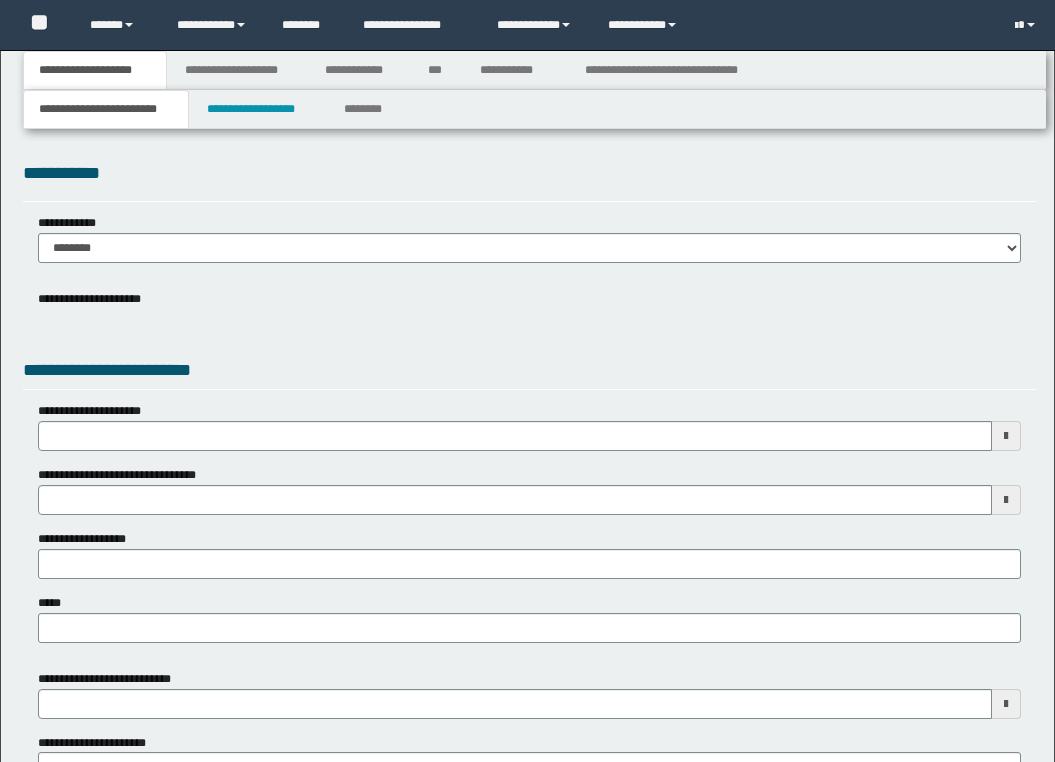 scroll, scrollTop: 0, scrollLeft: 0, axis: both 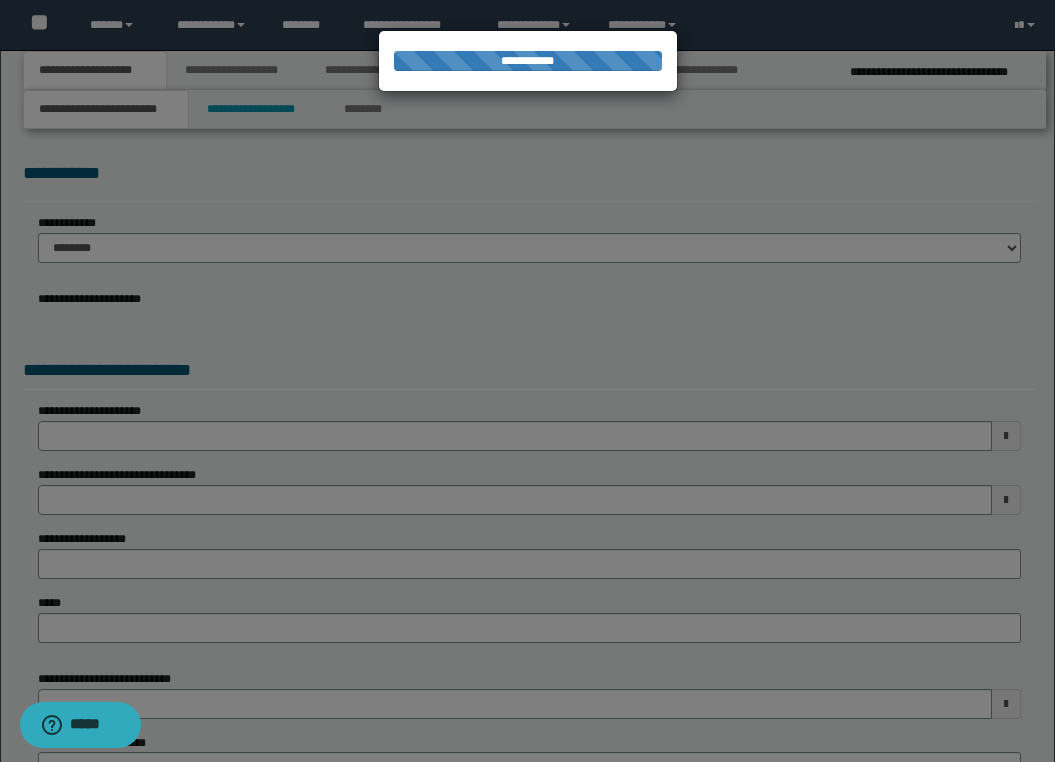 select on "*" 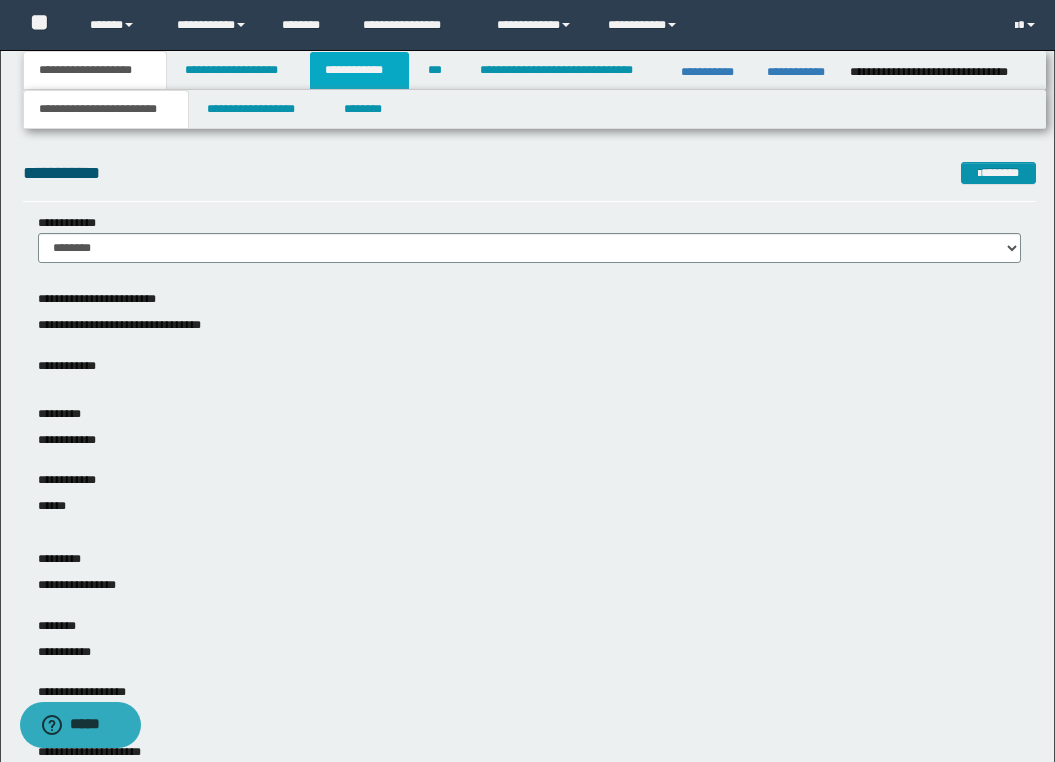 click on "**********" at bounding box center (359, 70) 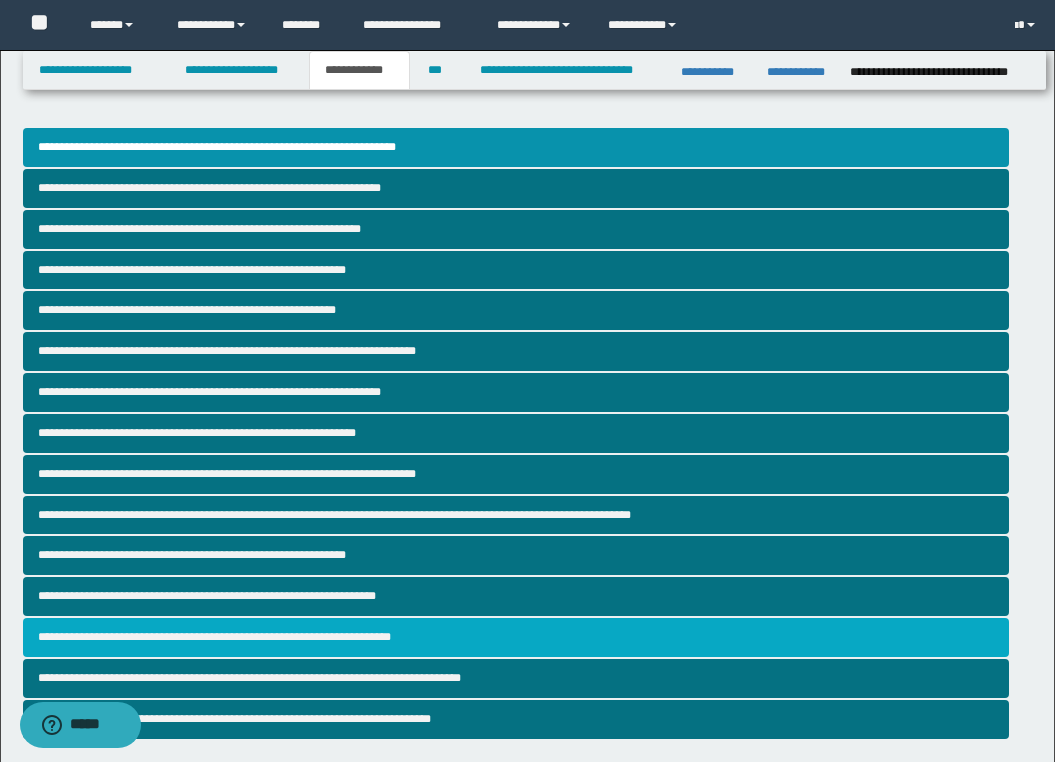 click on "**********" at bounding box center (516, 637) 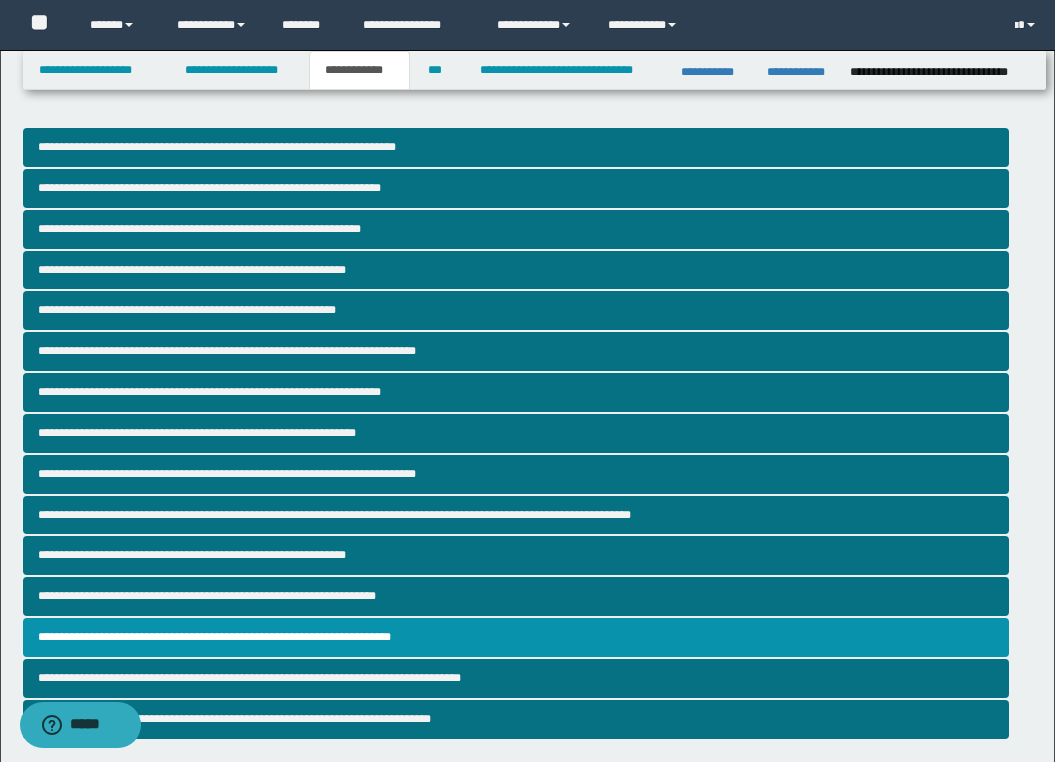 click on "**********" at bounding box center (527, 643) 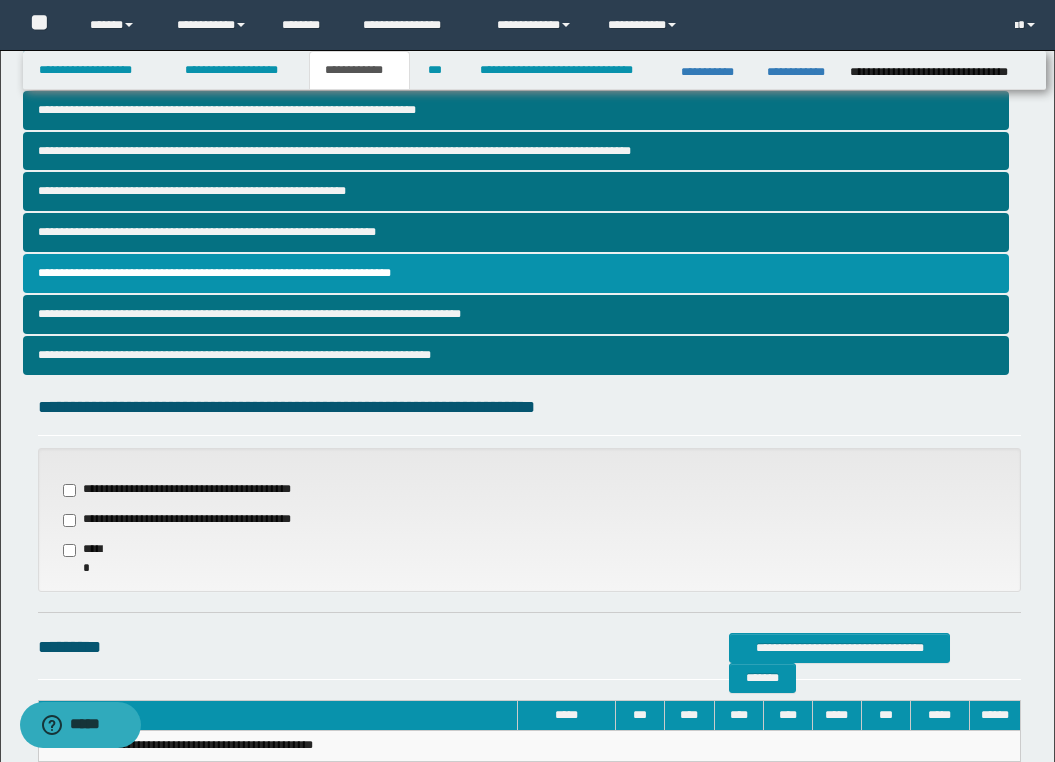 scroll, scrollTop: 400, scrollLeft: 0, axis: vertical 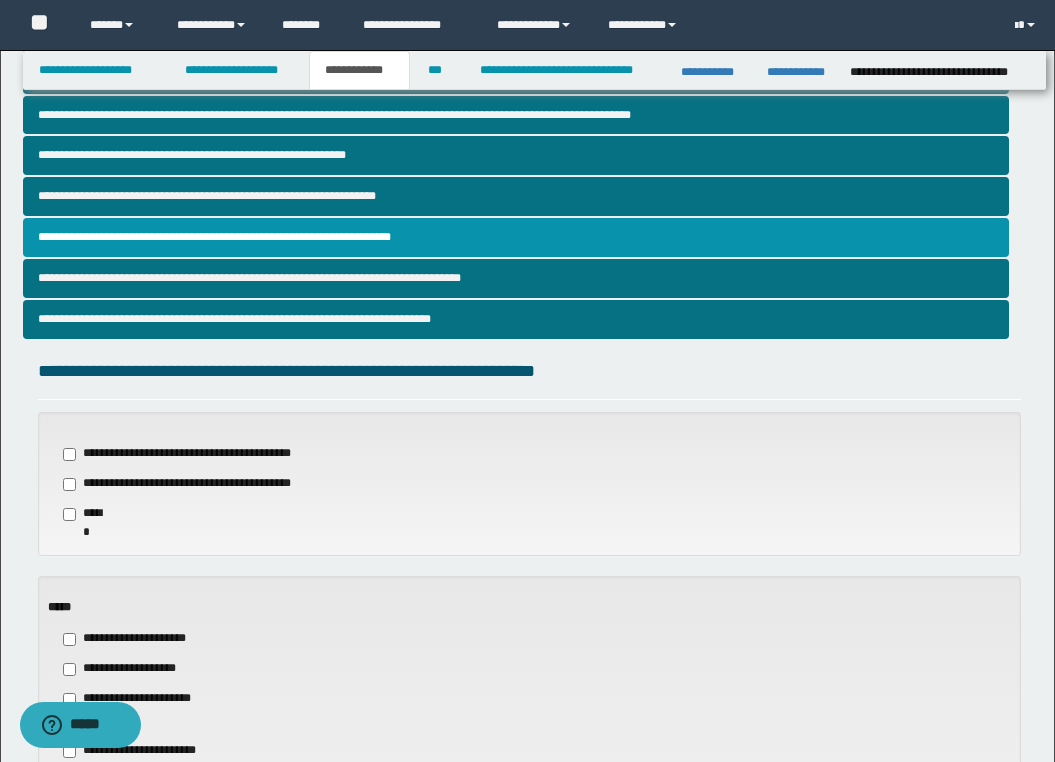 click on "**********" at bounding box center [529, 658] 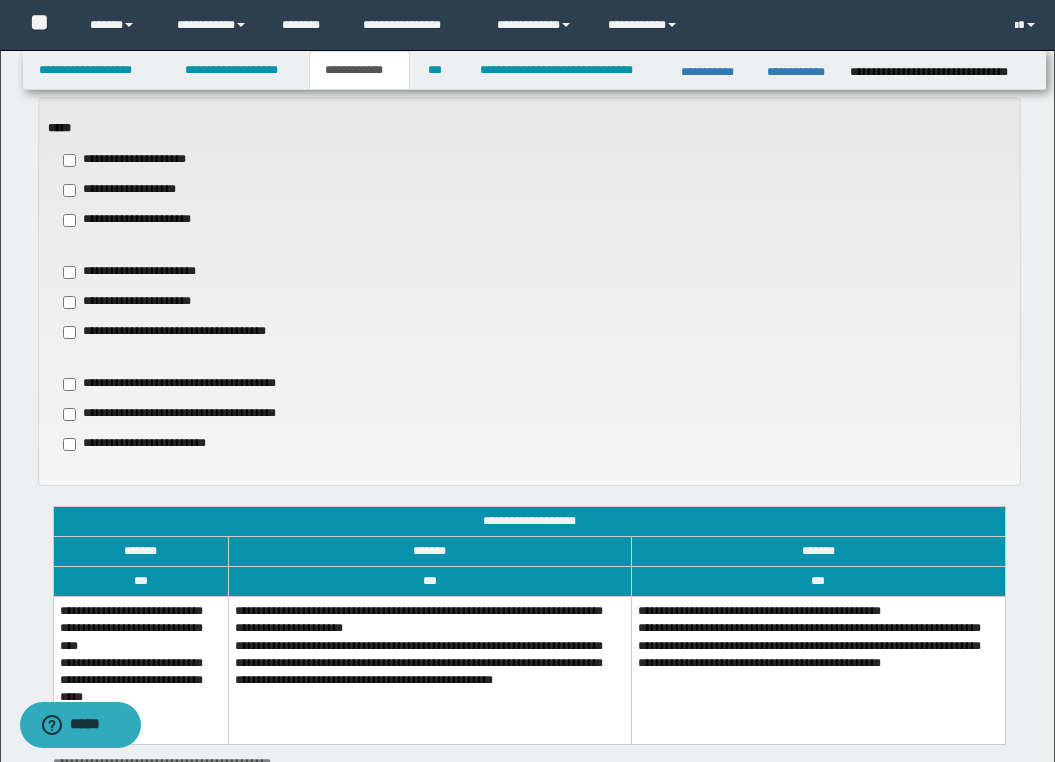 scroll, scrollTop: 880, scrollLeft: 0, axis: vertical 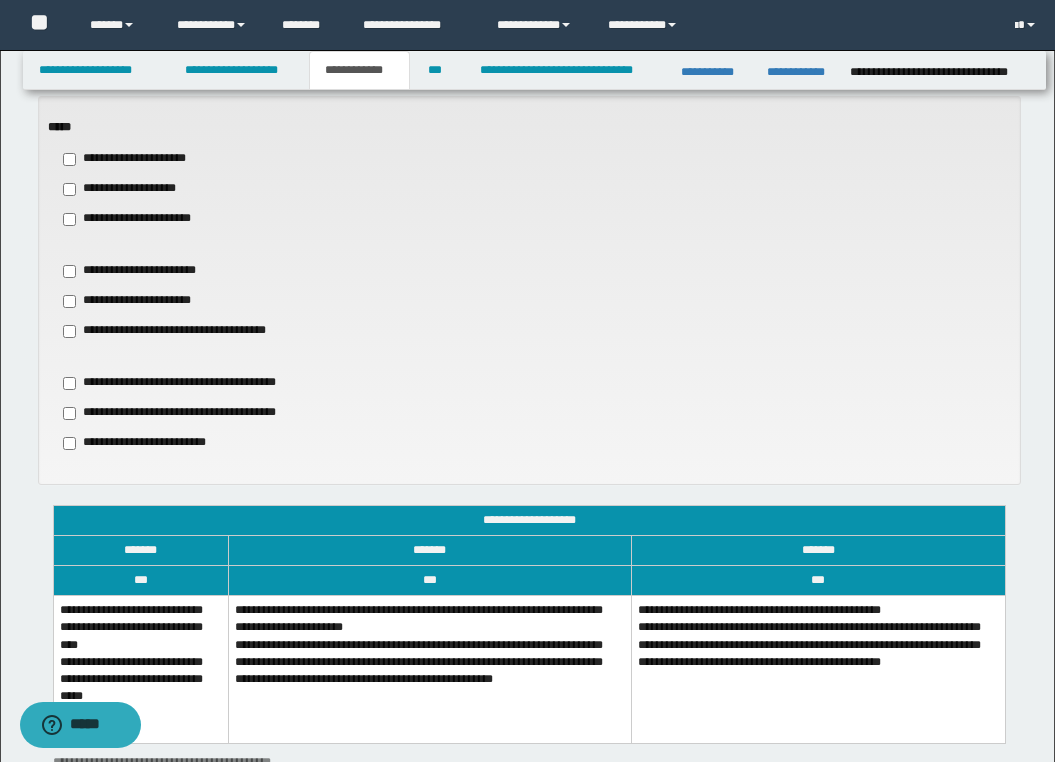 click on "**********" at bounding box center [430, 669] 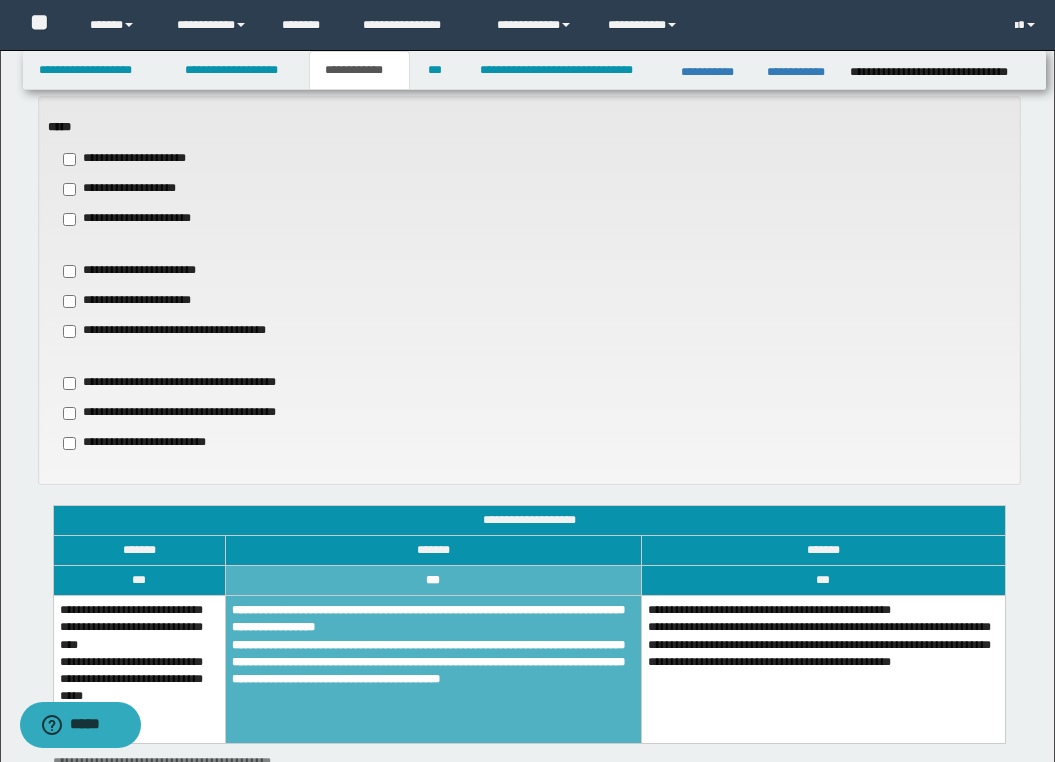 click on "**********" at bounding box center (529, 178) 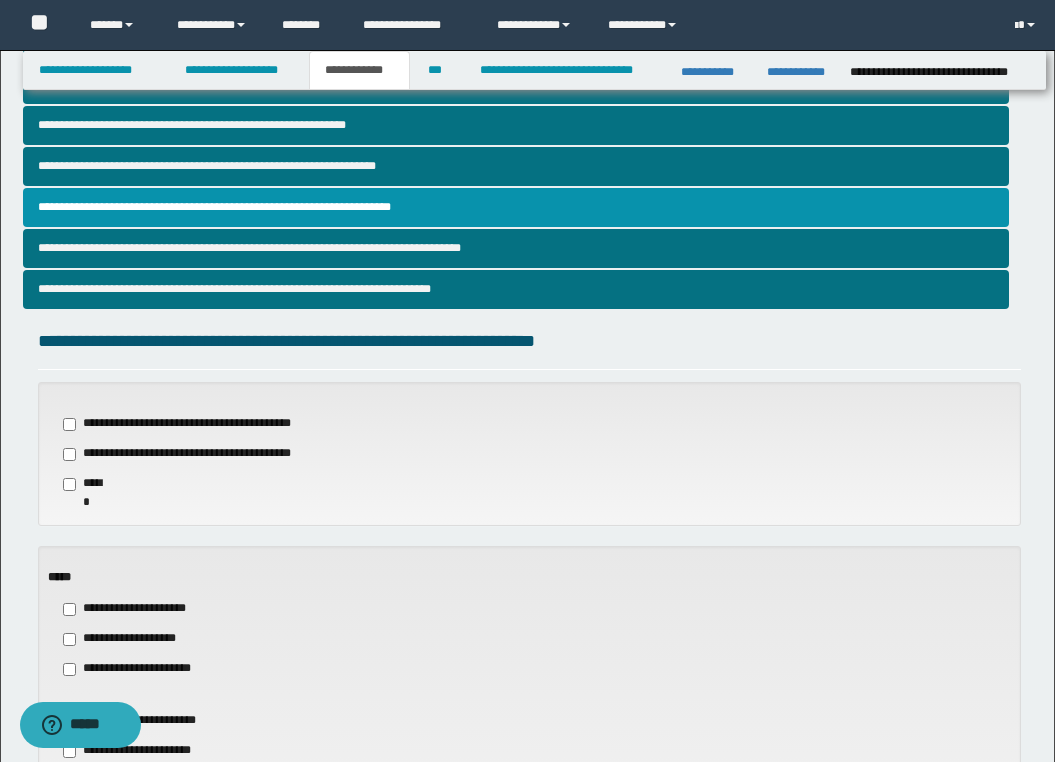 scroll, scrollTop: 360, scrollLeft: 0, axis: vertical 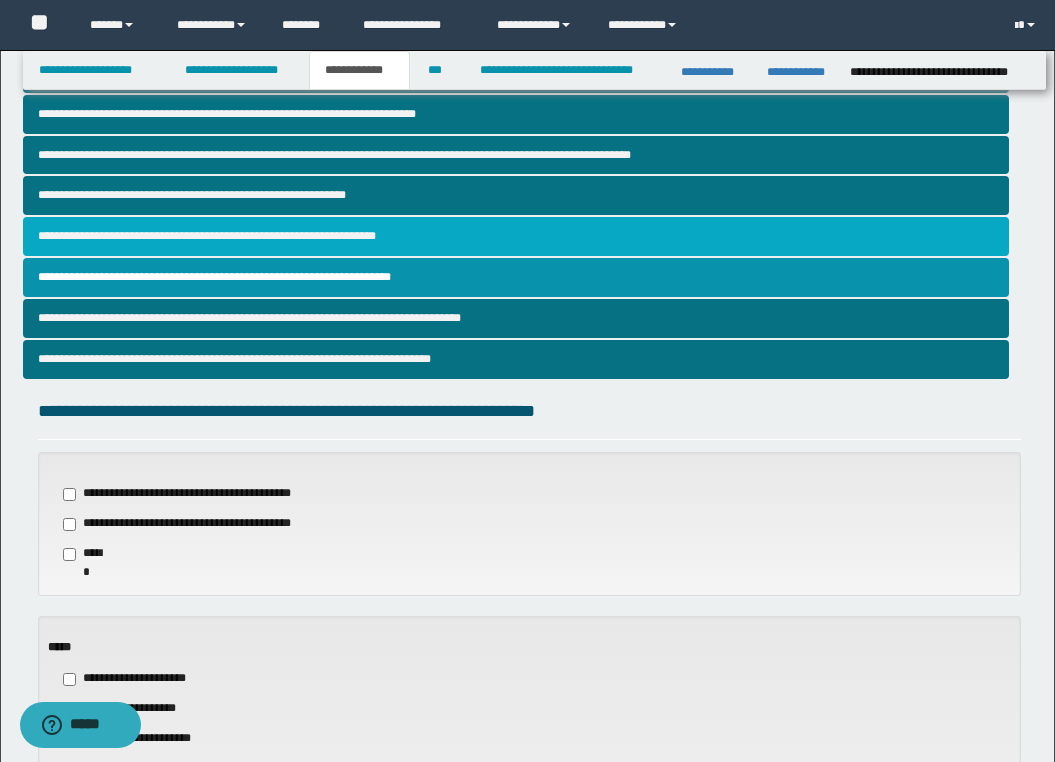 click on "**********" at bounding box center [516, 236] 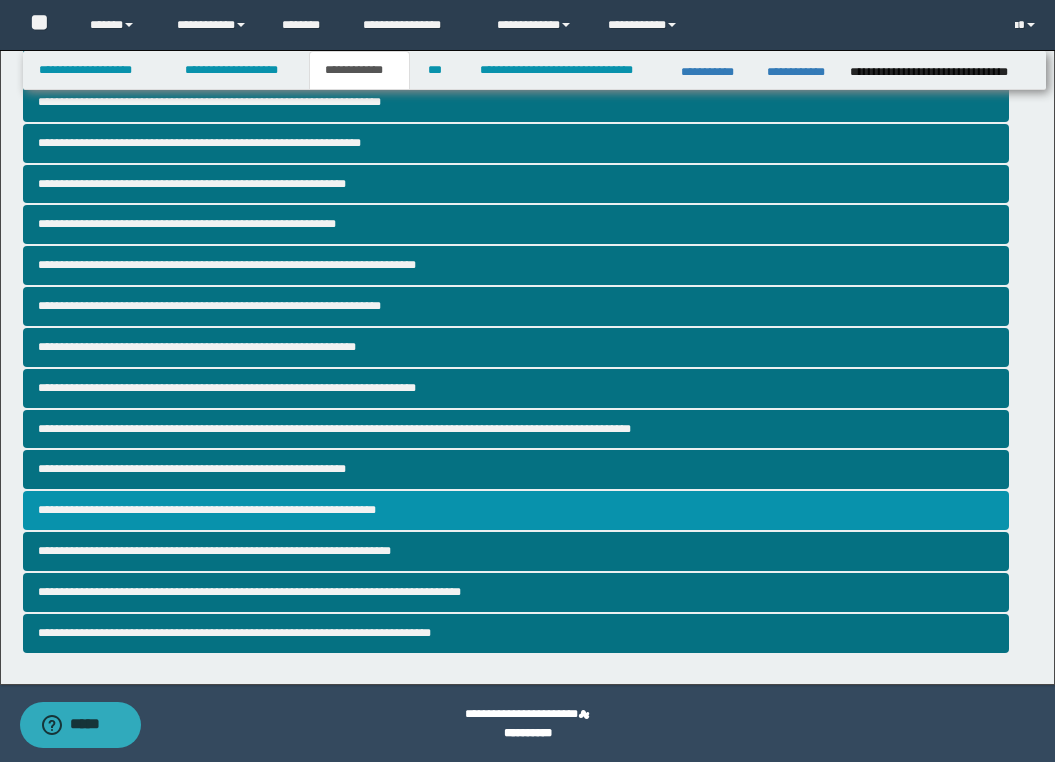 scroll, scrollTop: 0, scrollLeft: 0, axis: both 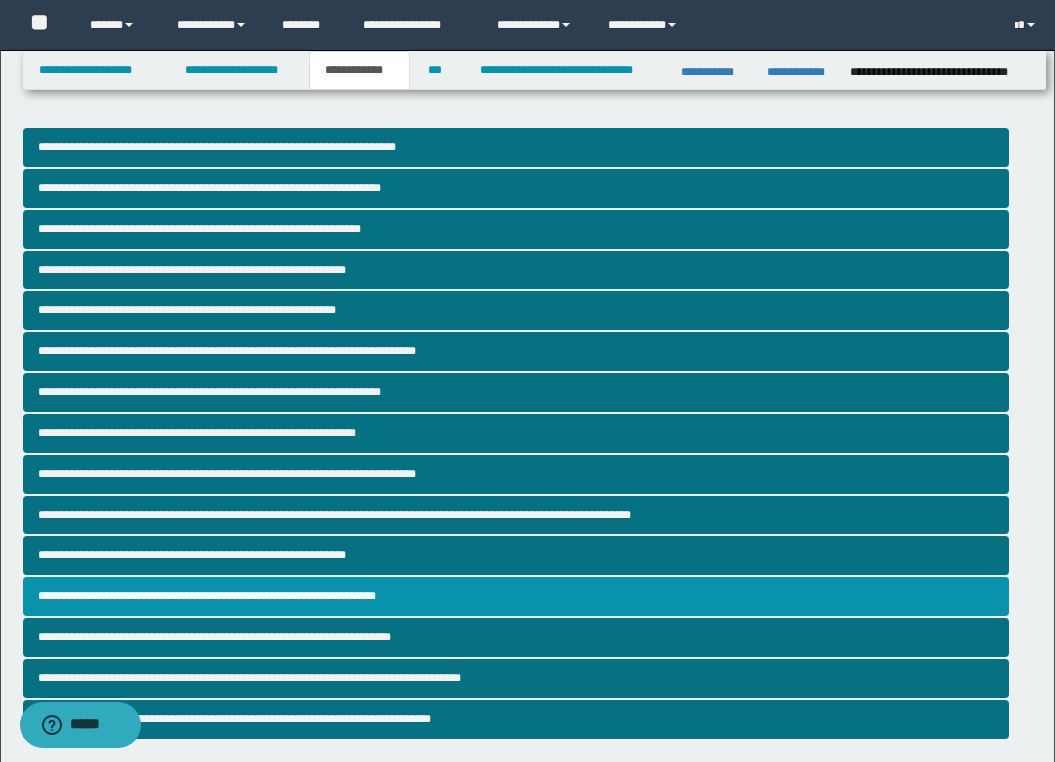 click on "**********" at bounding box center (527, 715) 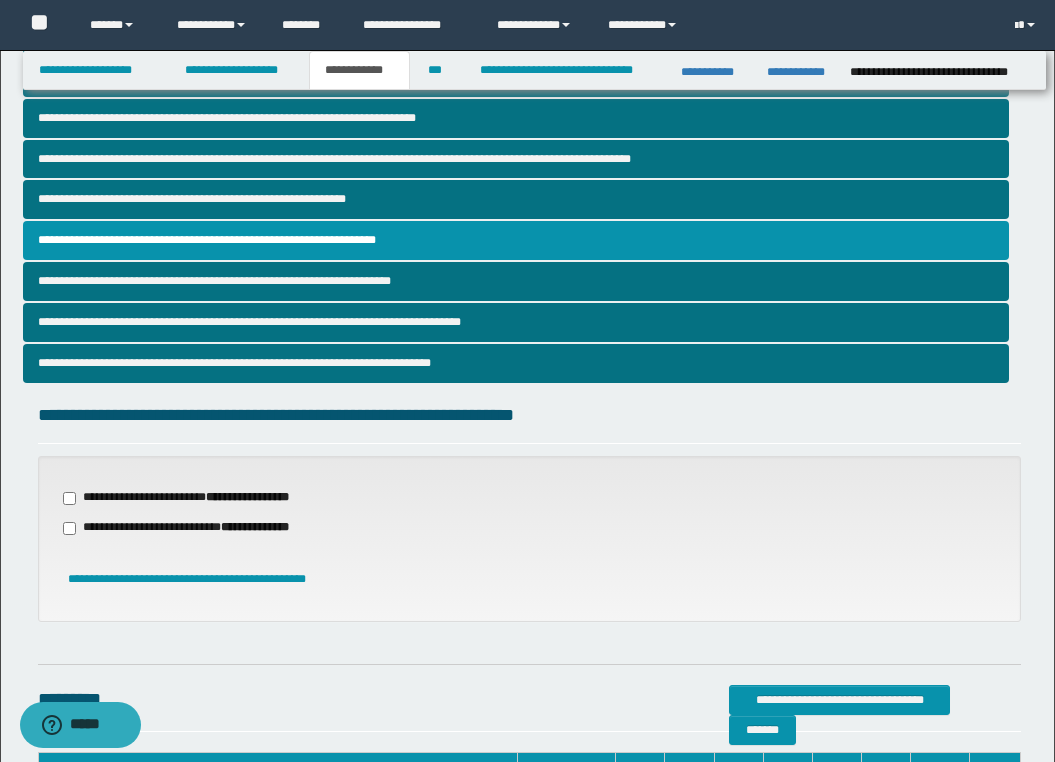 scroll, scrollTop: 360, scrollLeft: 0, axis: vertical 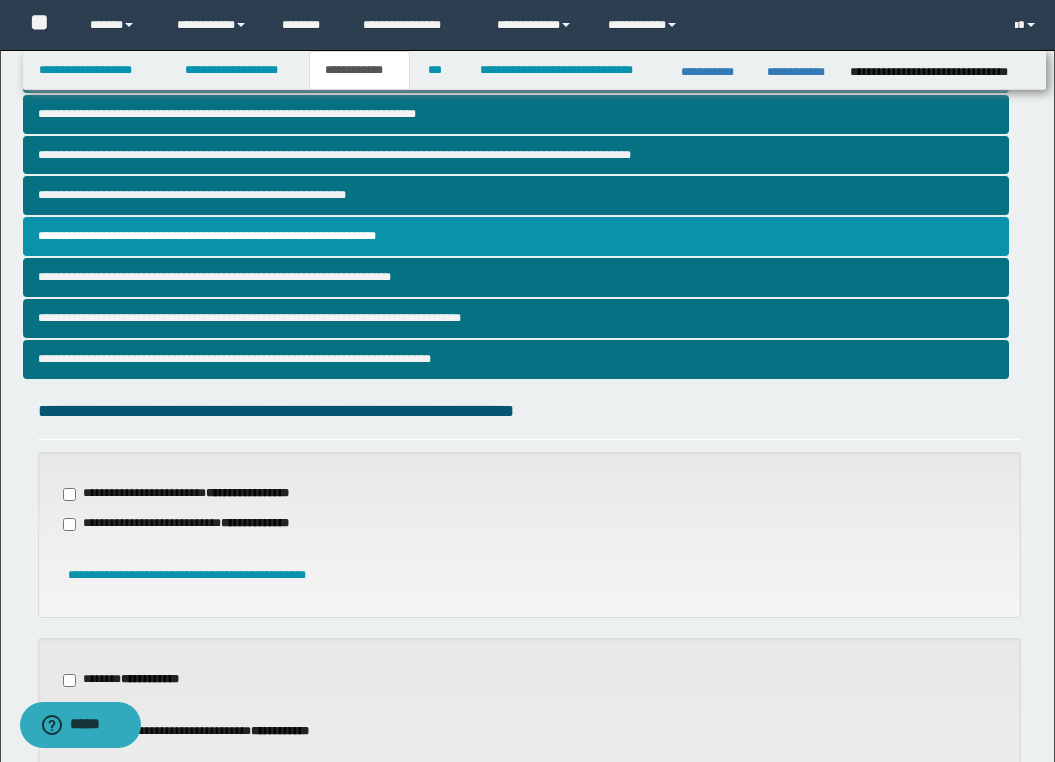 click on "**********" at bounding box center (529, 680) 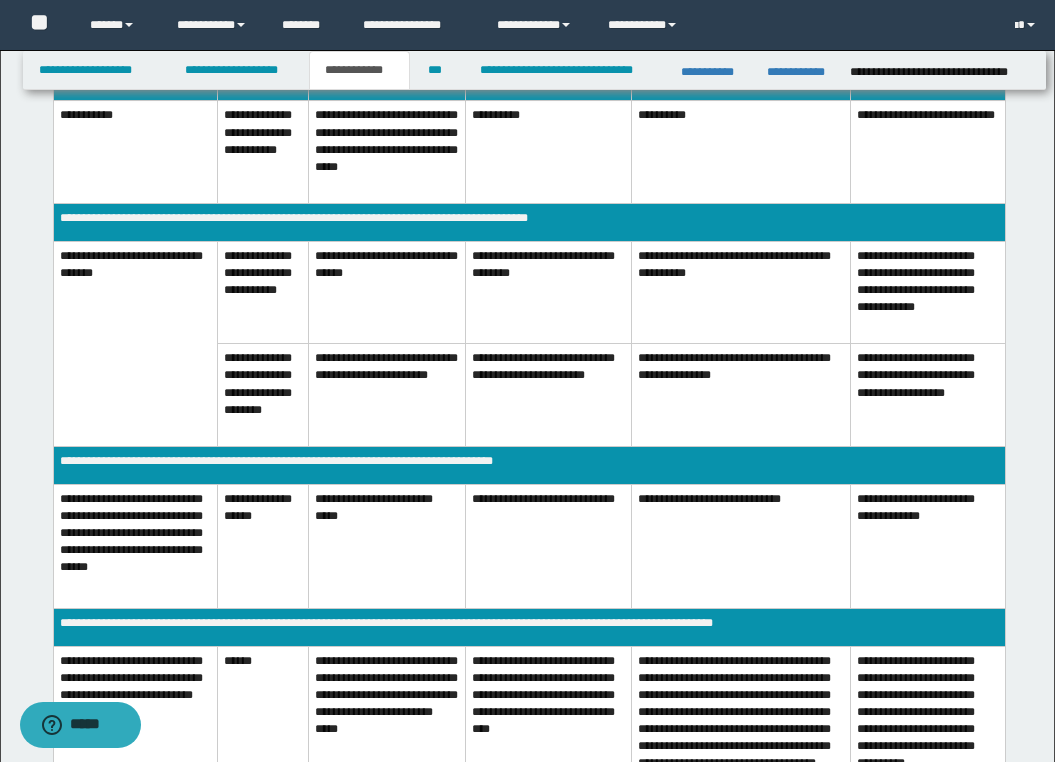 scroll, scrollTop: 1560, scrollLeft: 0, axis: vertical 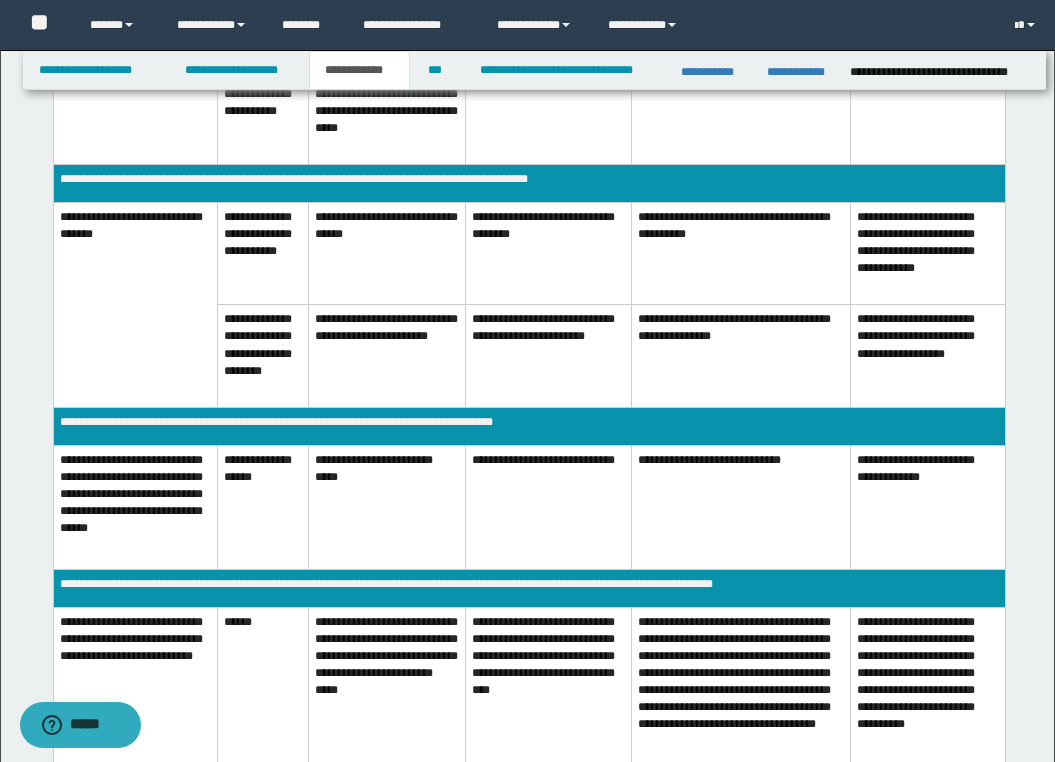 click on "**********" at bounding box center (386, 507) 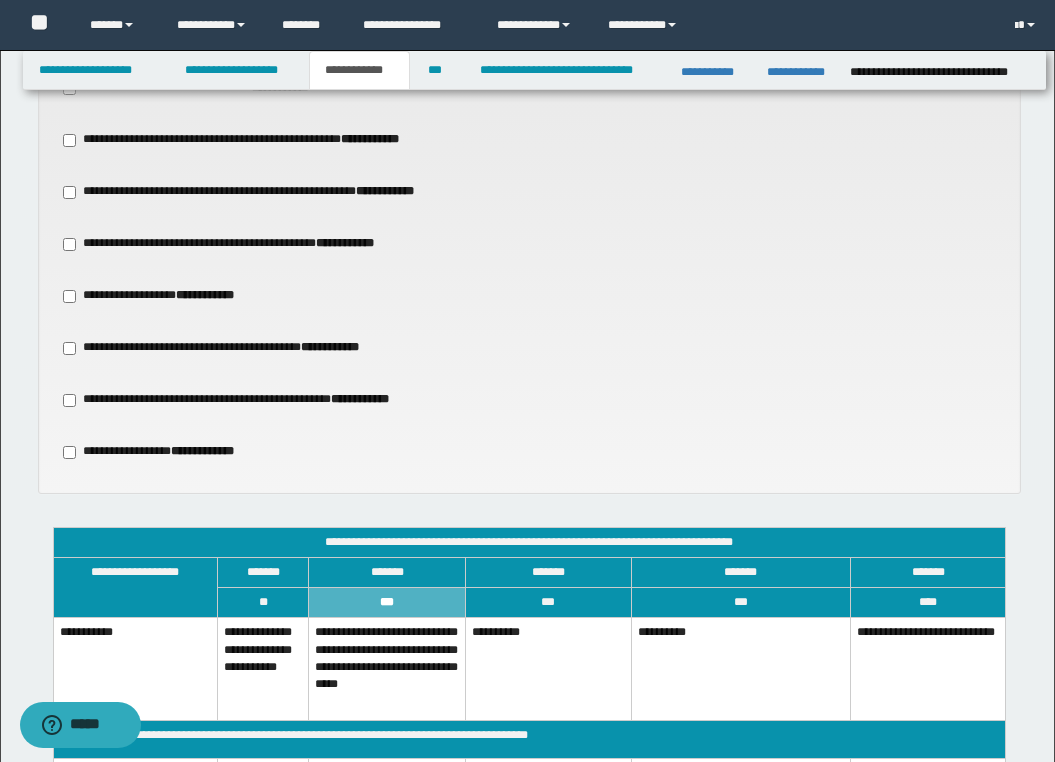 scroll, scrollTop: 1000, scrollLeft: 0, axis: vertical 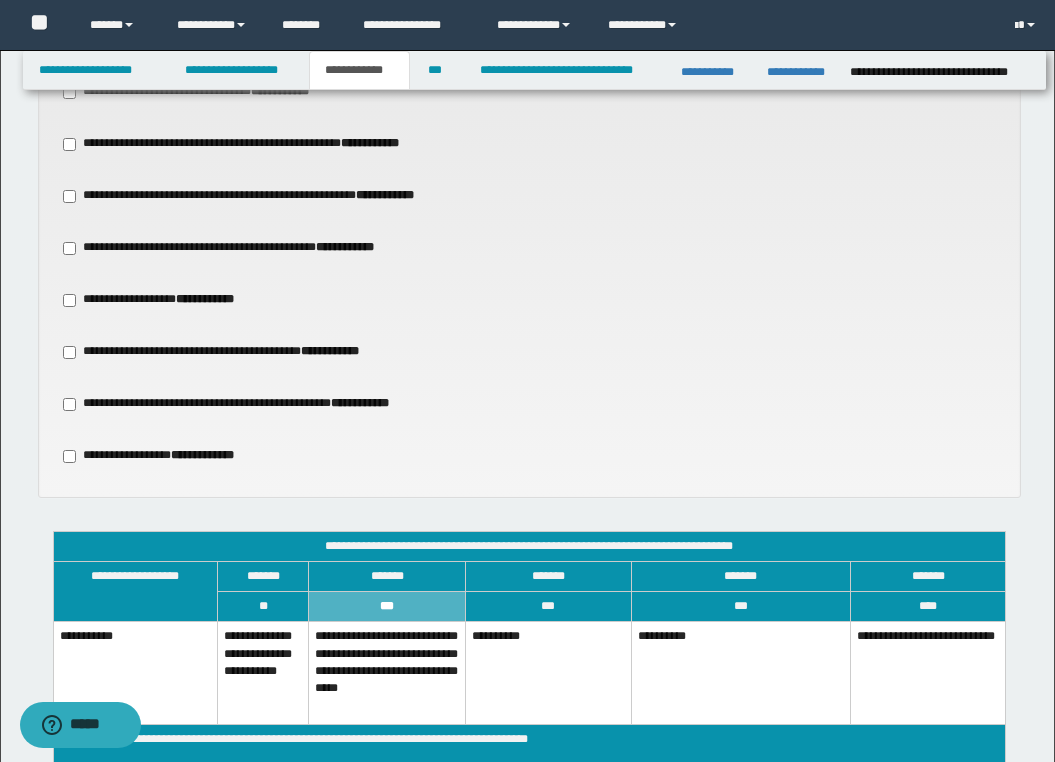click on "**********" at bounding box center (529, 248) 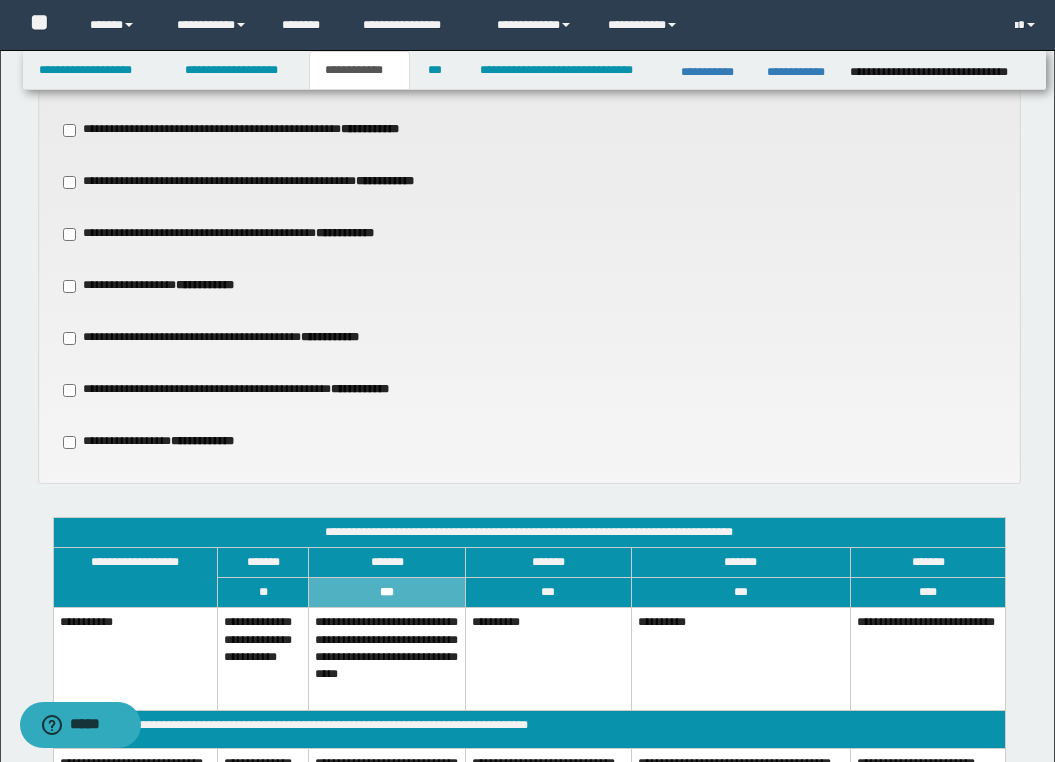 scroll, scrollTop: 1000, scrollLeft: 0, axis: vertical 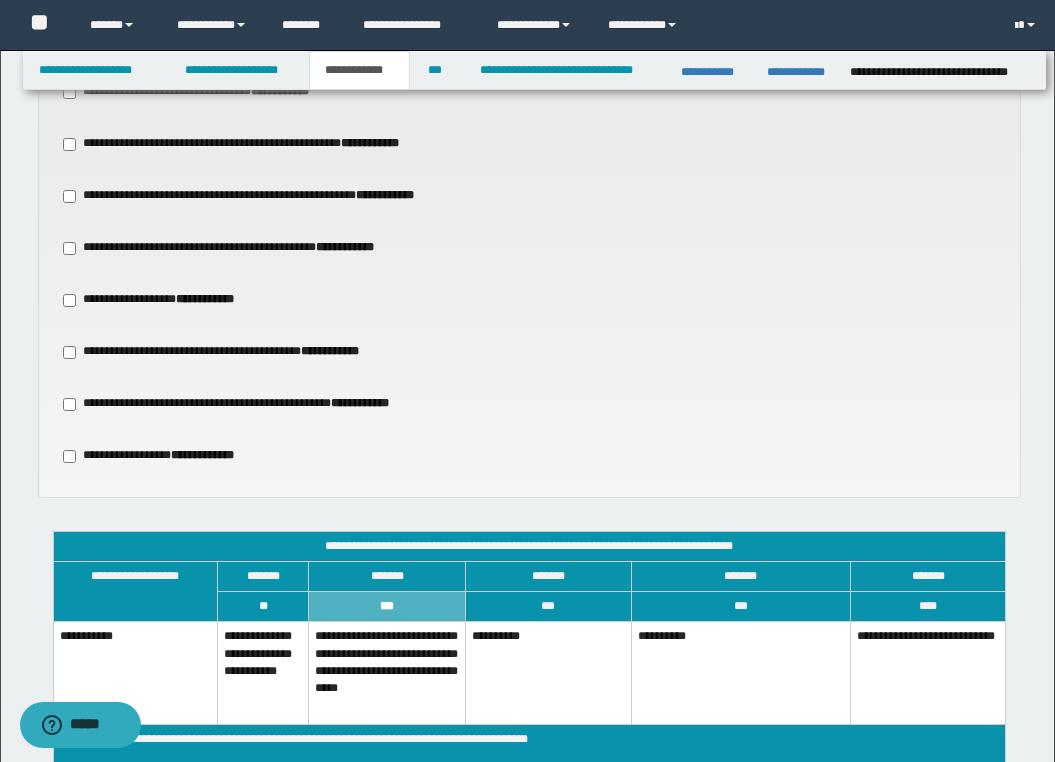 click on "**********" at bounding box center (529, 258) 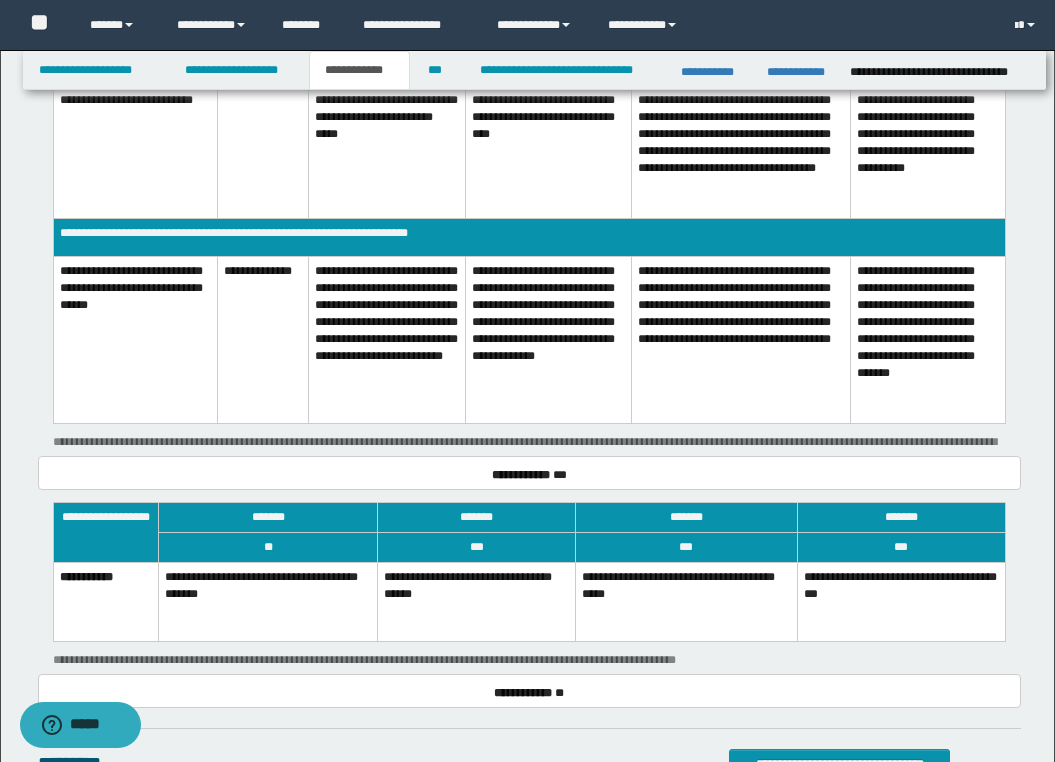 scroll, scrollTop: 2120, scrollLeft: 0, axis: vertical 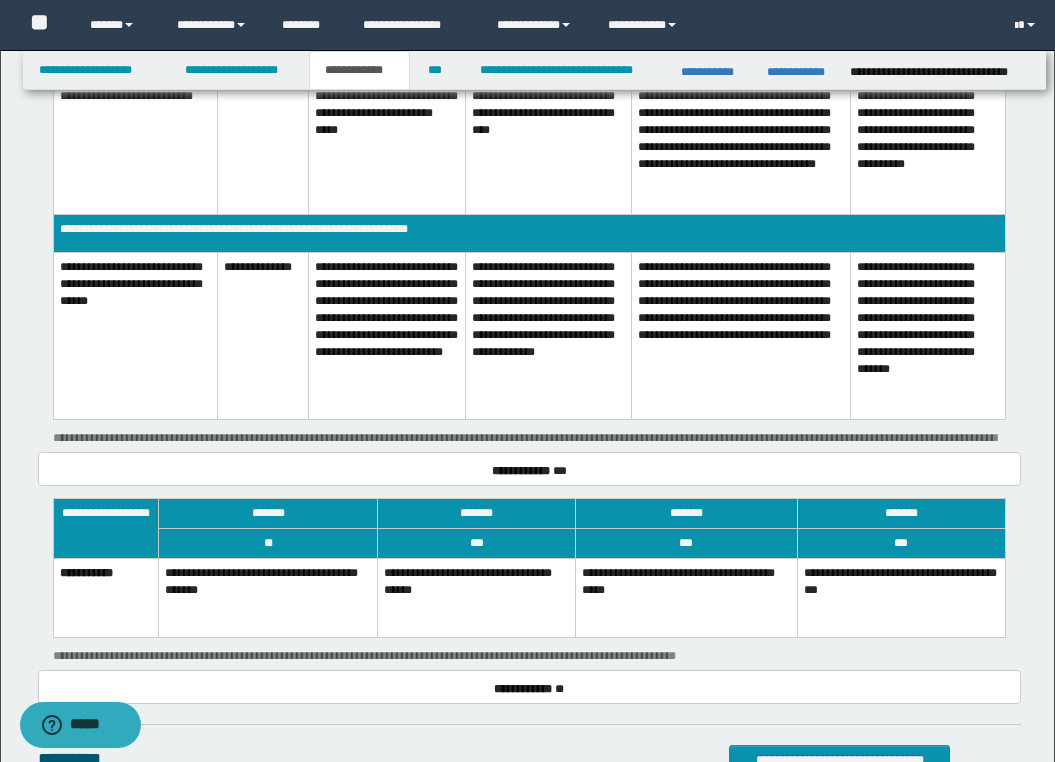 click on "**********" at bounding box center (477, 597) 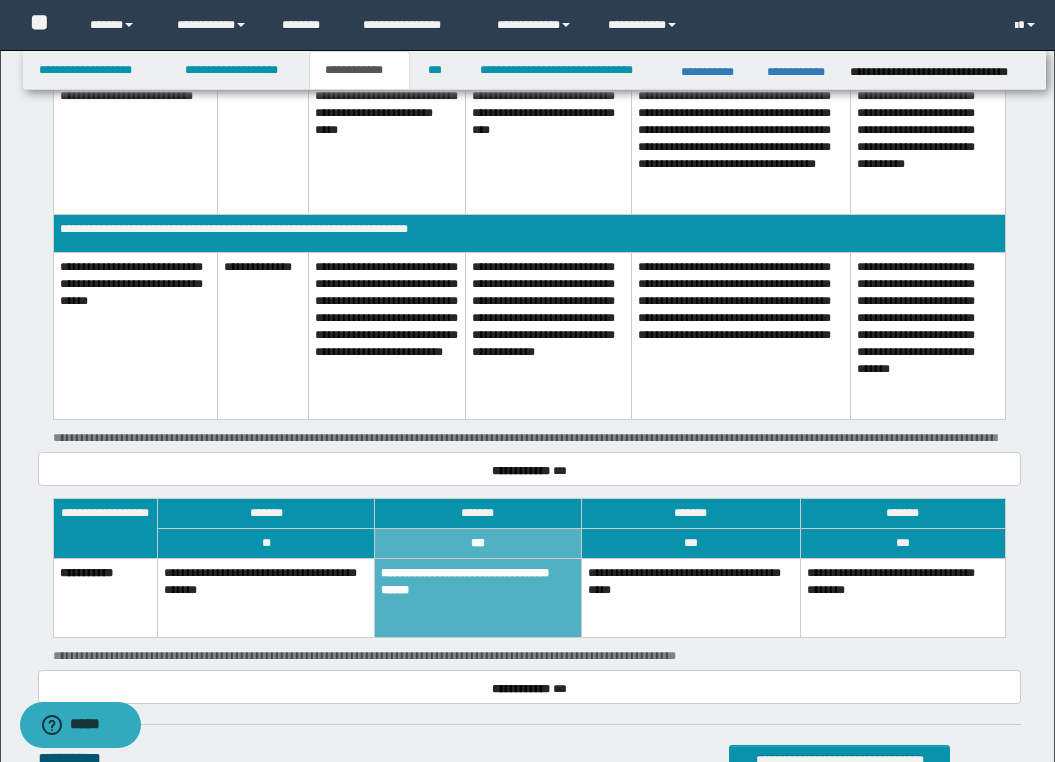 click on "**********" at bounding box center (529, -134) 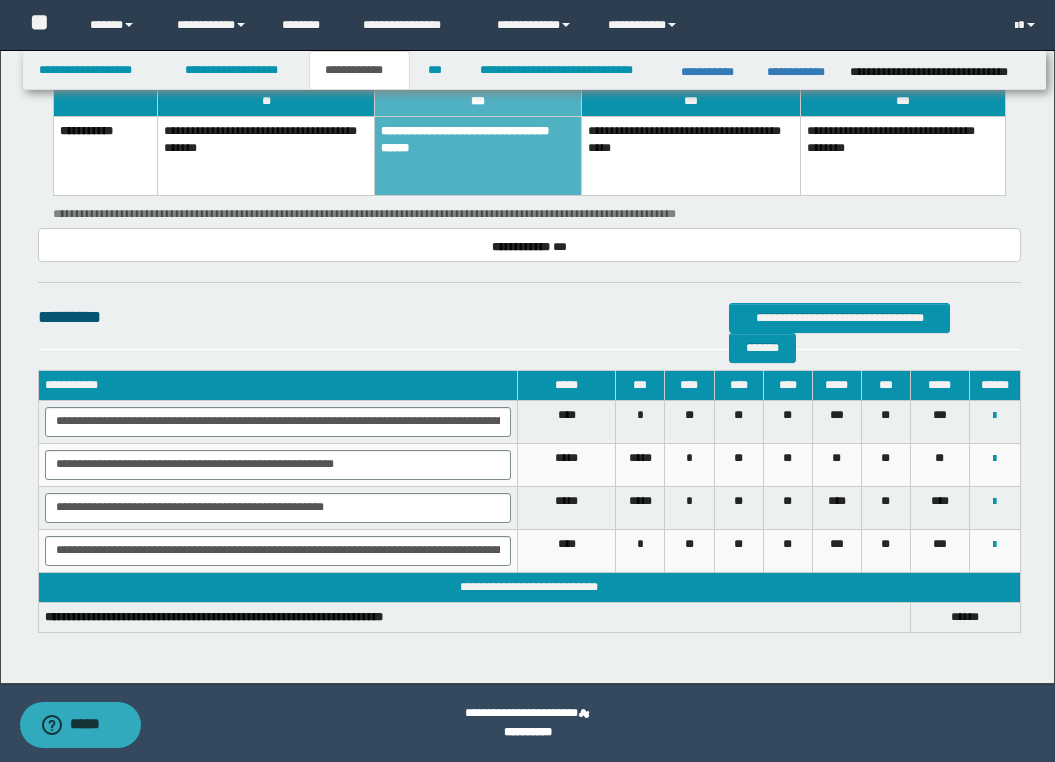 scroll, scrollTop: 2522, scrollLeft: 0, axis: vertical 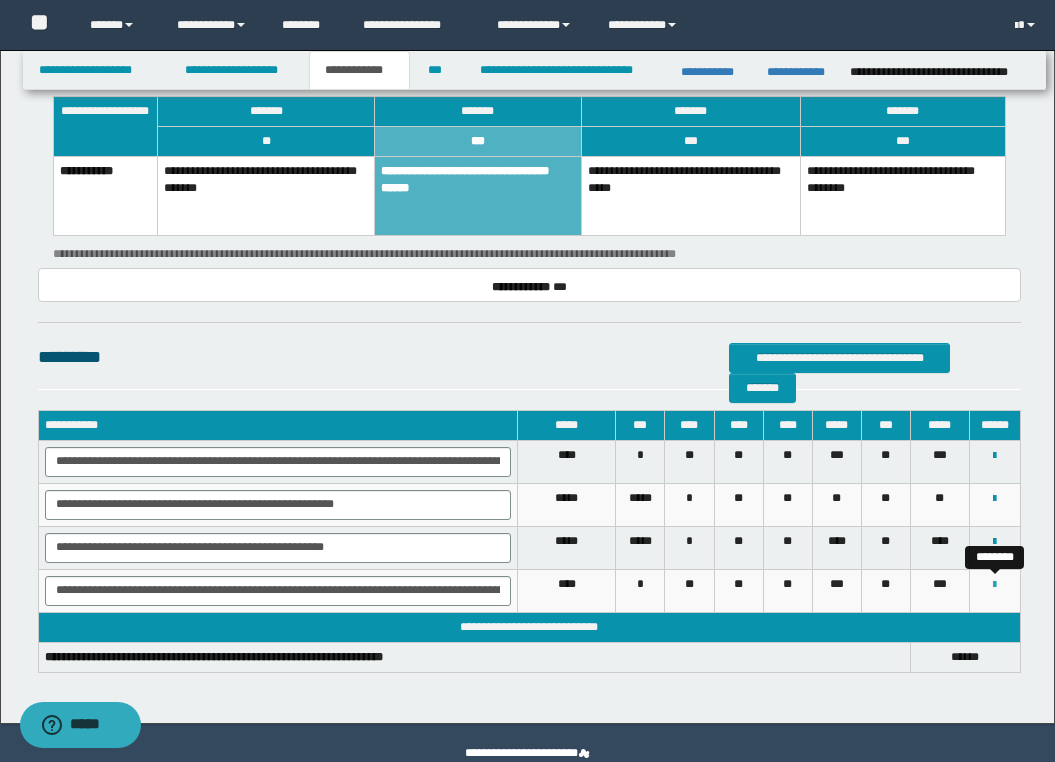click at bounding box center [994, 584] 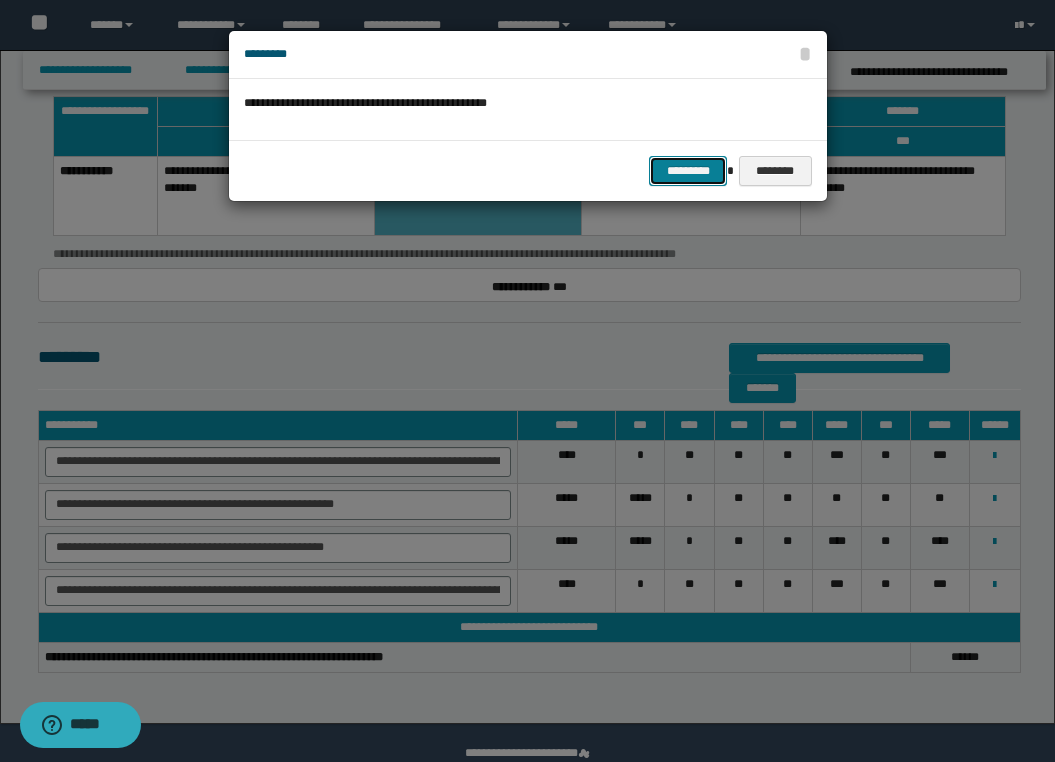 click on "*********" at bounding box center (688, 171) 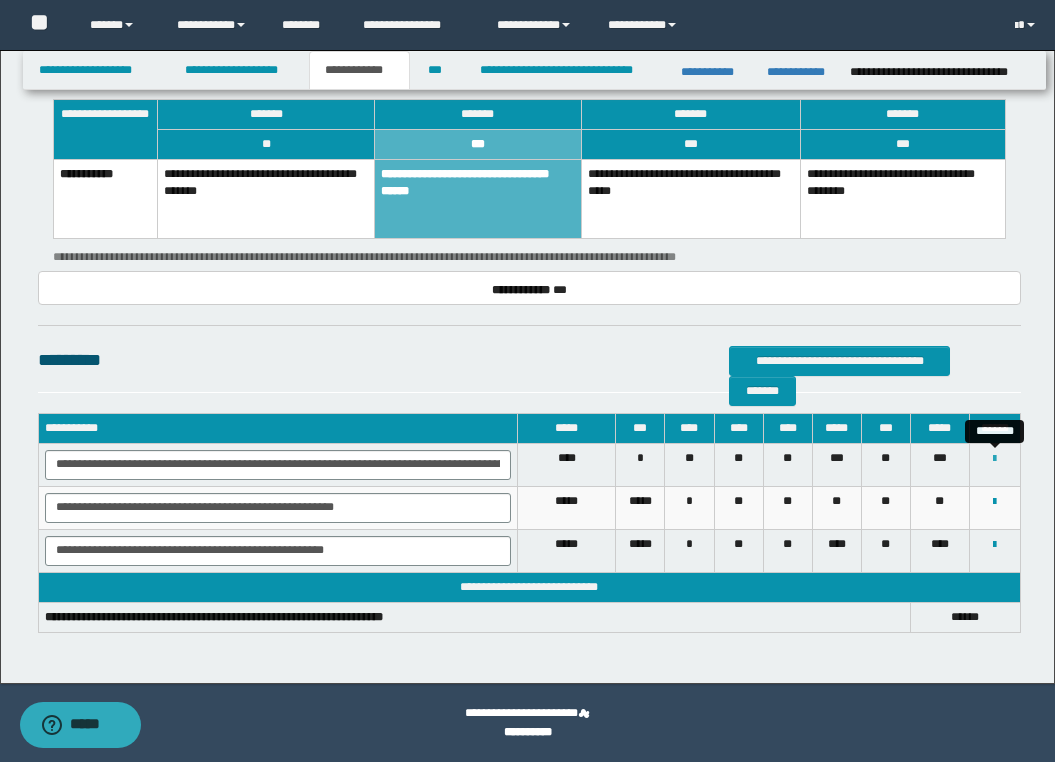 click at bounding box center [994, 459] 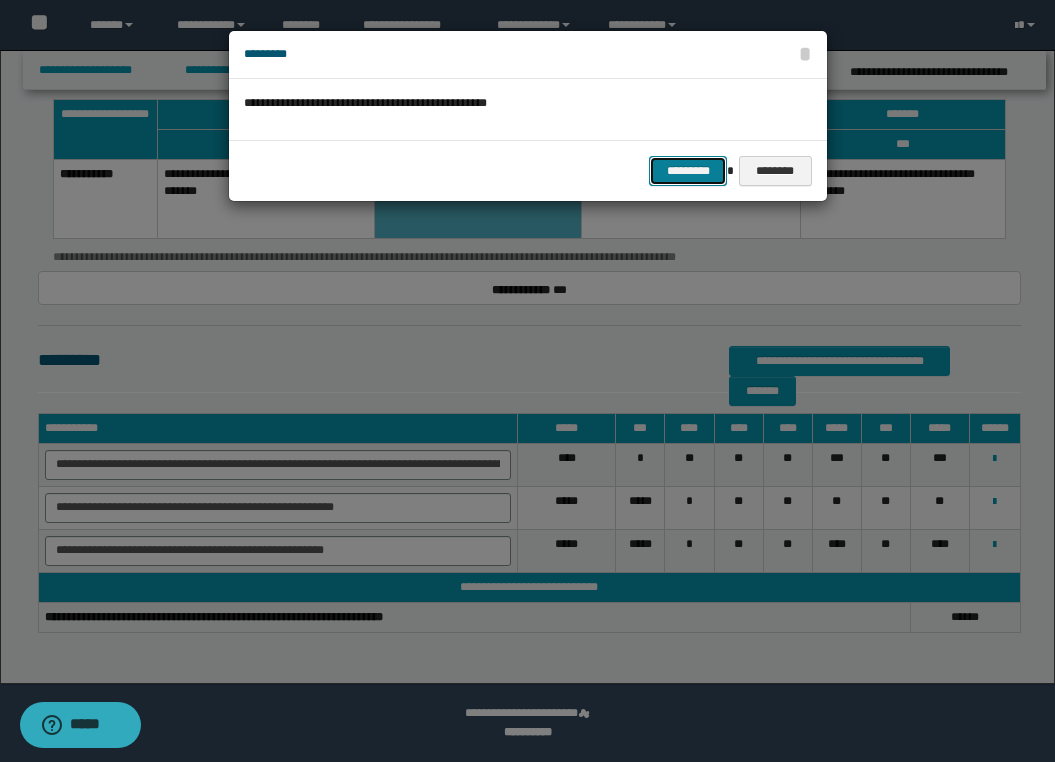 click on "*********" at bounding box center [688, 171] 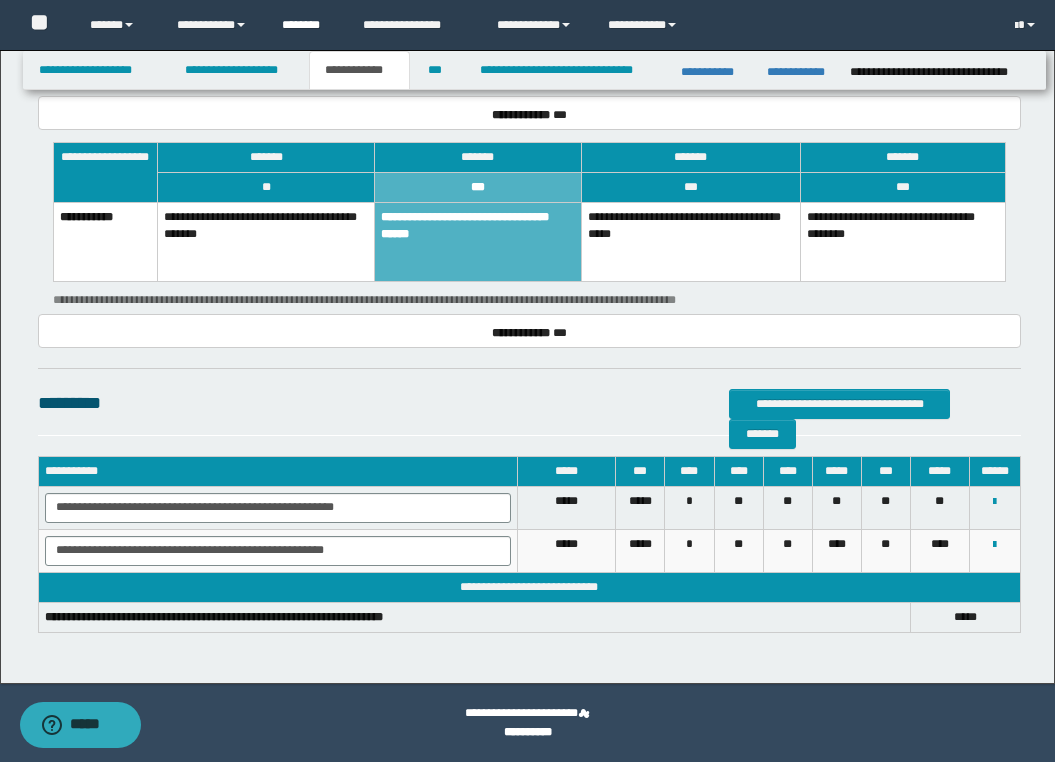 scroll, scrollTop: 0, scrollLeft: 0, axis: both 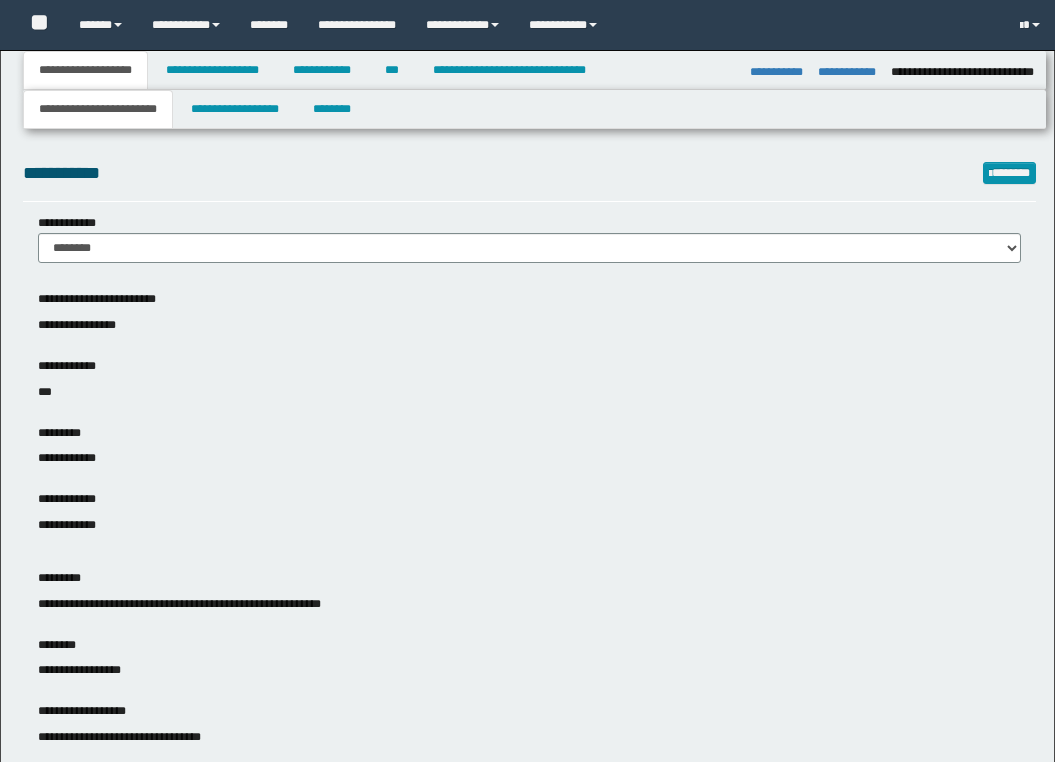 select on "*" 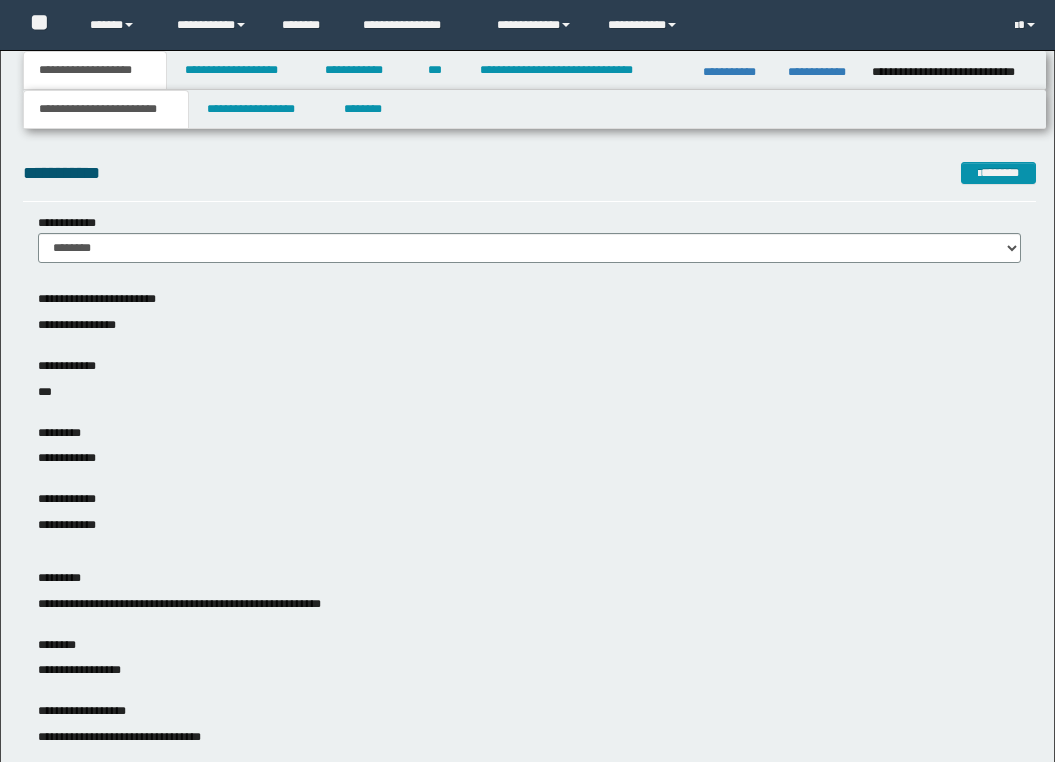 scroll, scrollTop: 0, scrollLeft: 0, axis: both 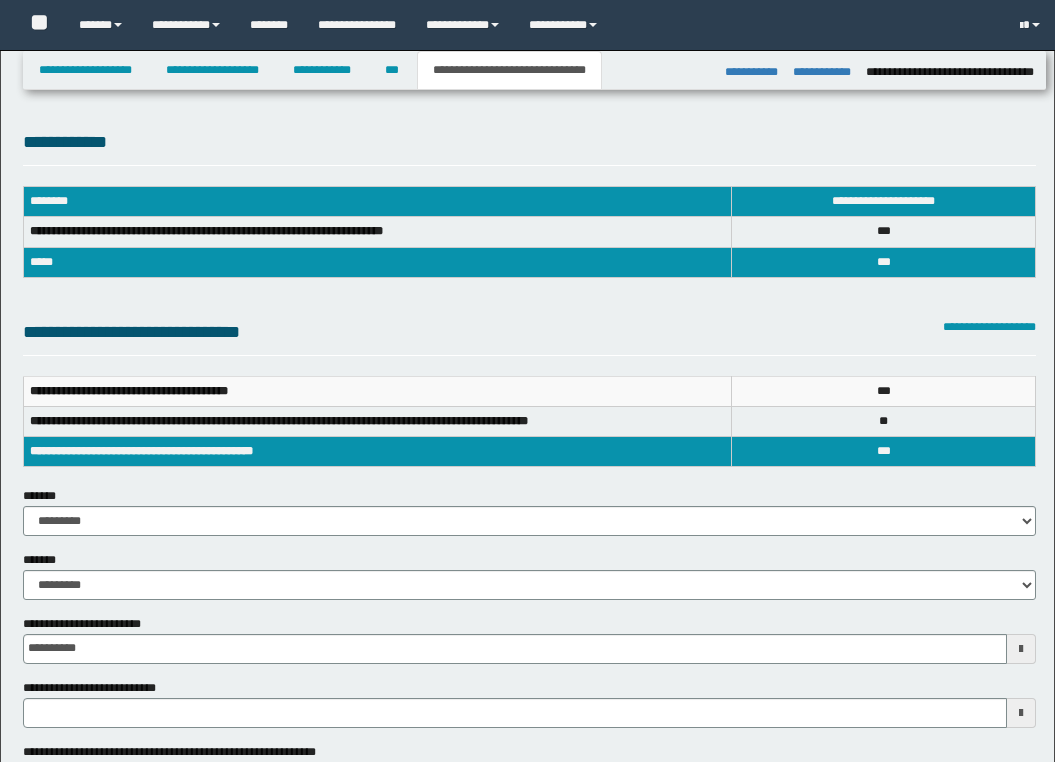 select on "*" 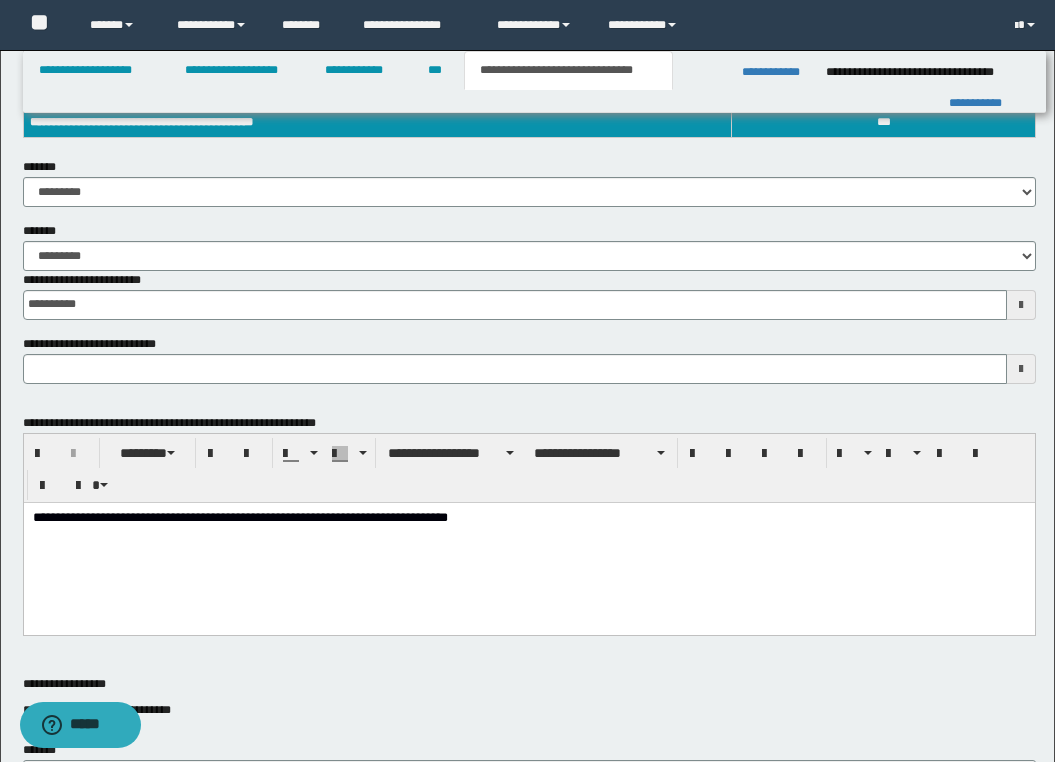 scroll, scrollTop: 0, scrollLeft: 0, axis: both 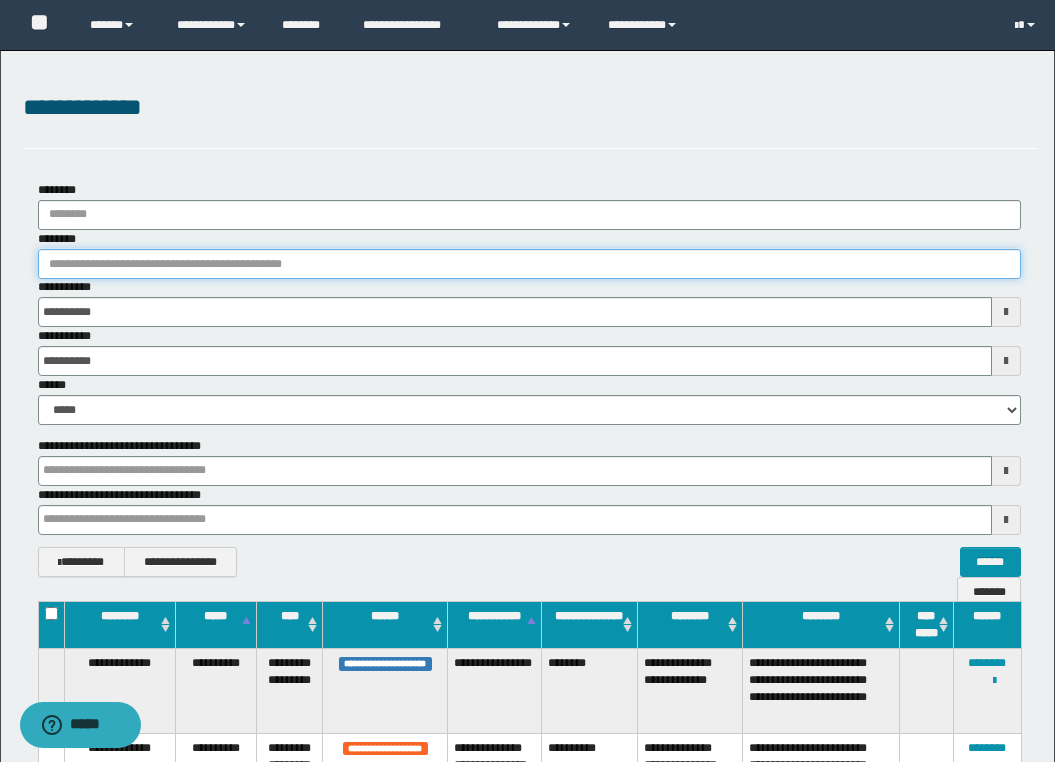 click on "********" at bounding box center [529, 264] 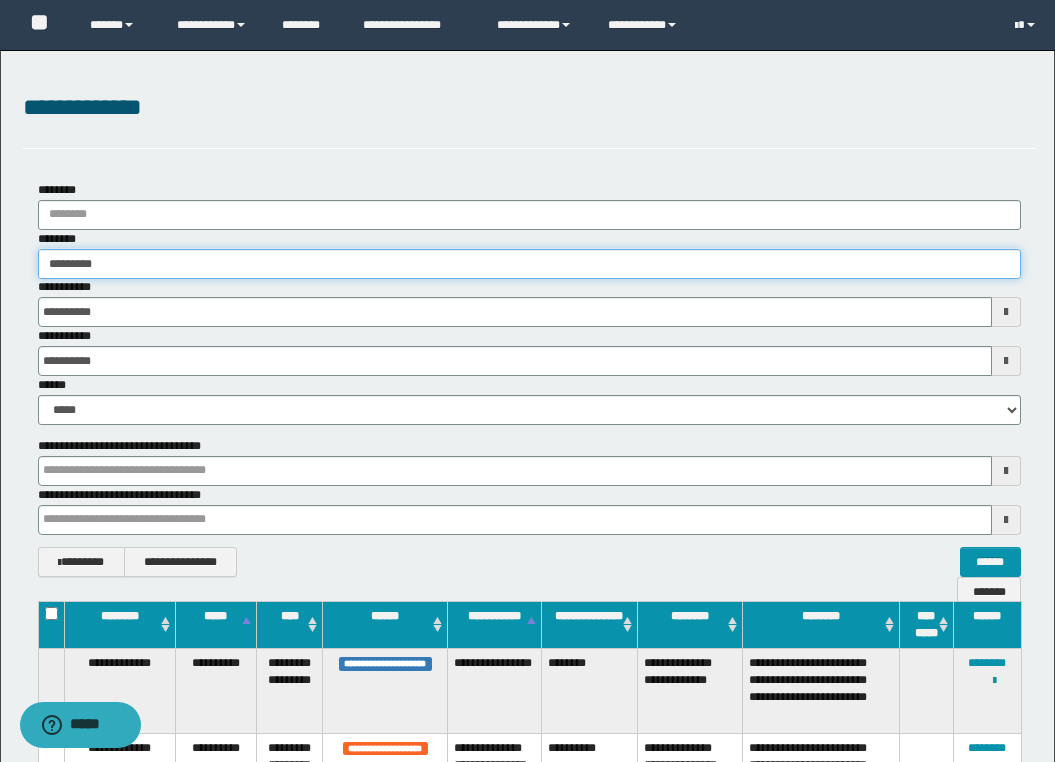 type on "*********" 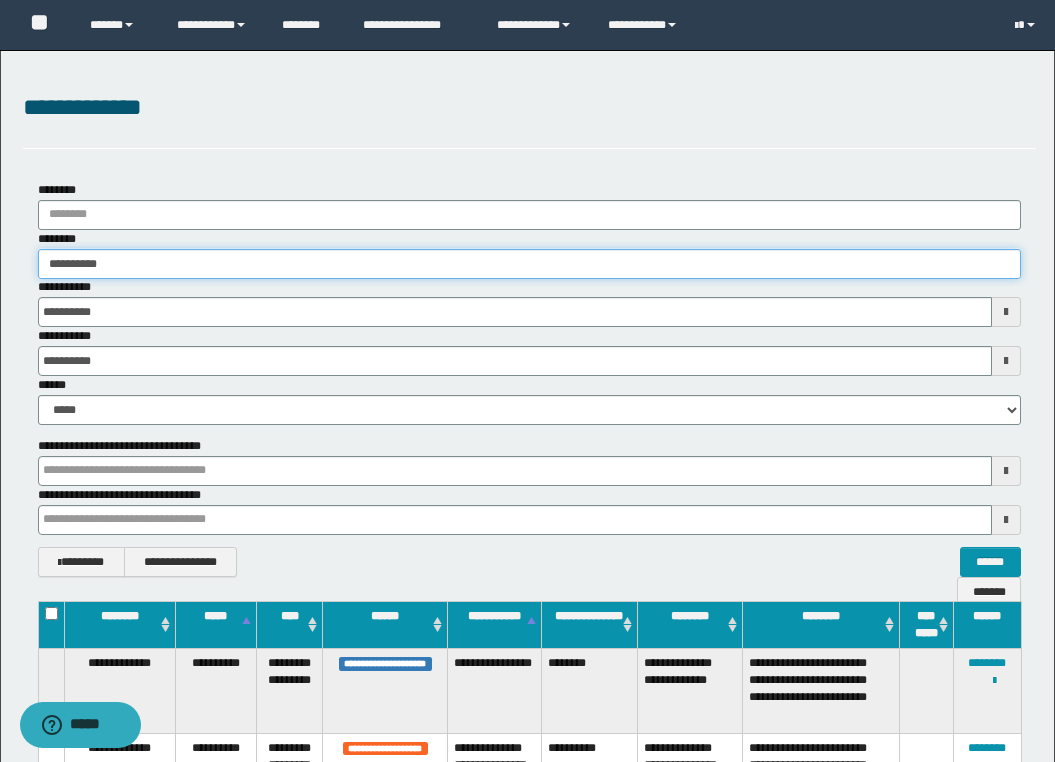 type on "*********" 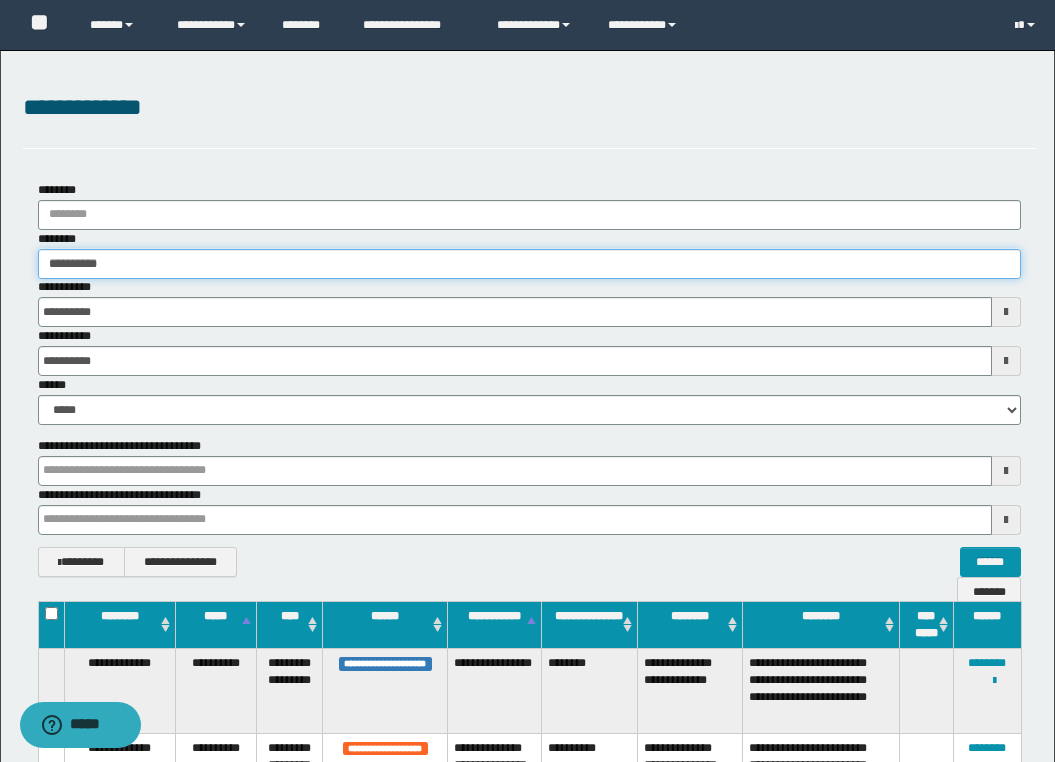 type 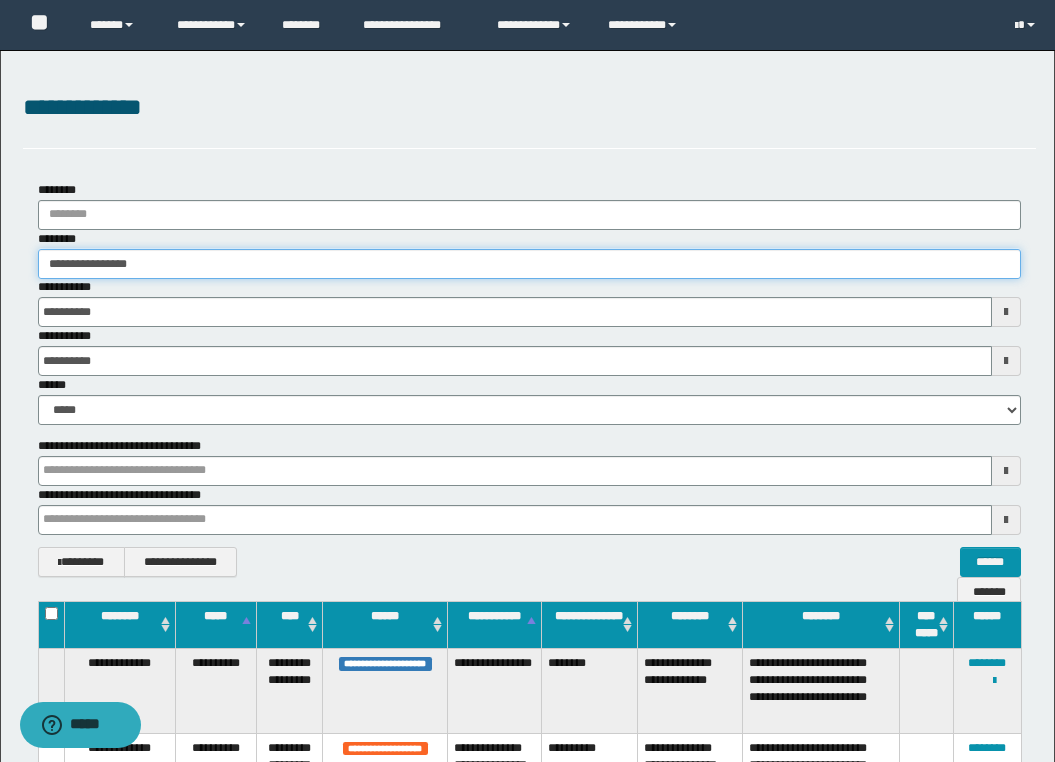 type on "**********" 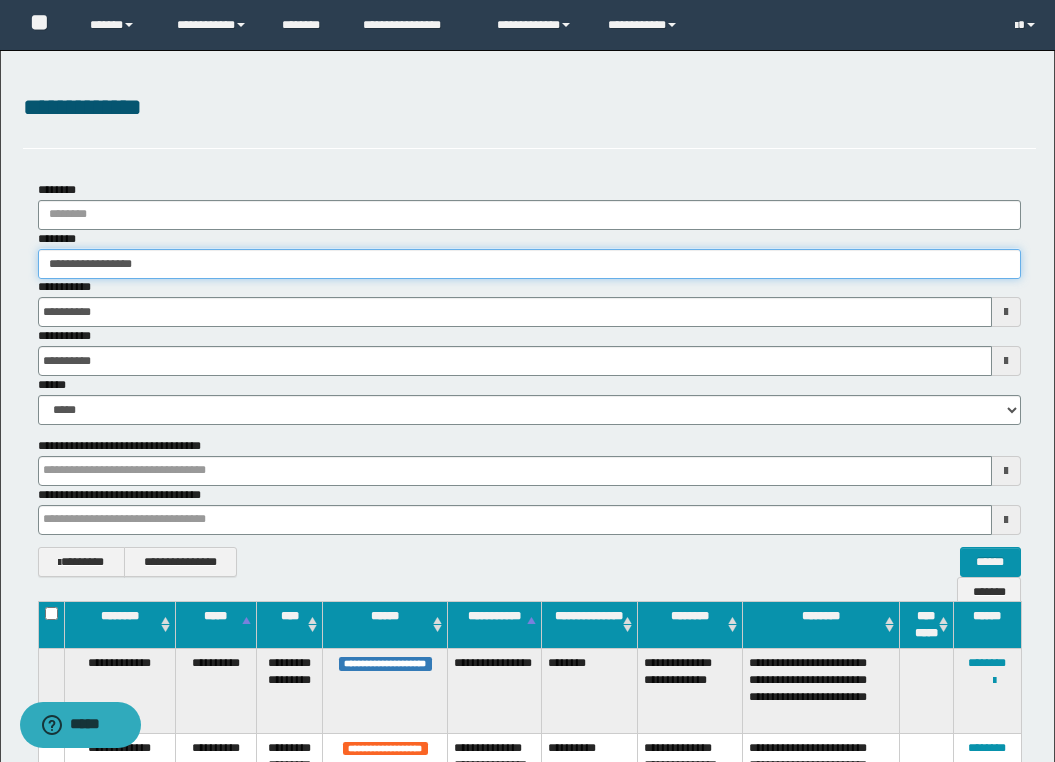 type on "**********" 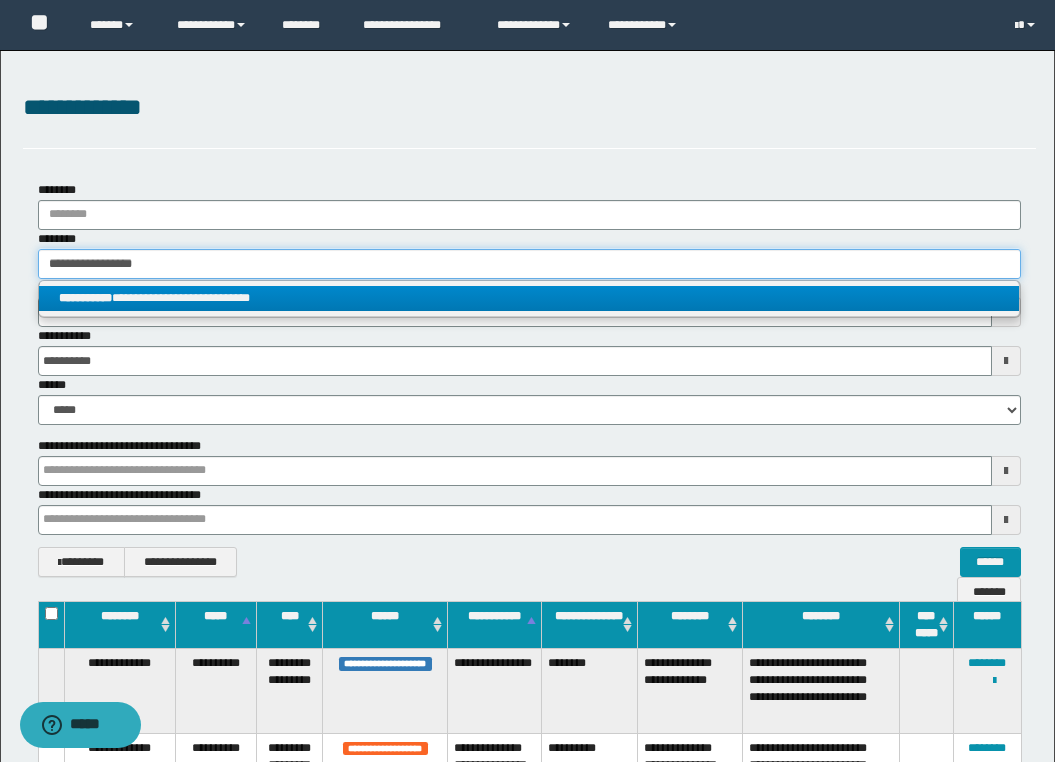 type on "**********" 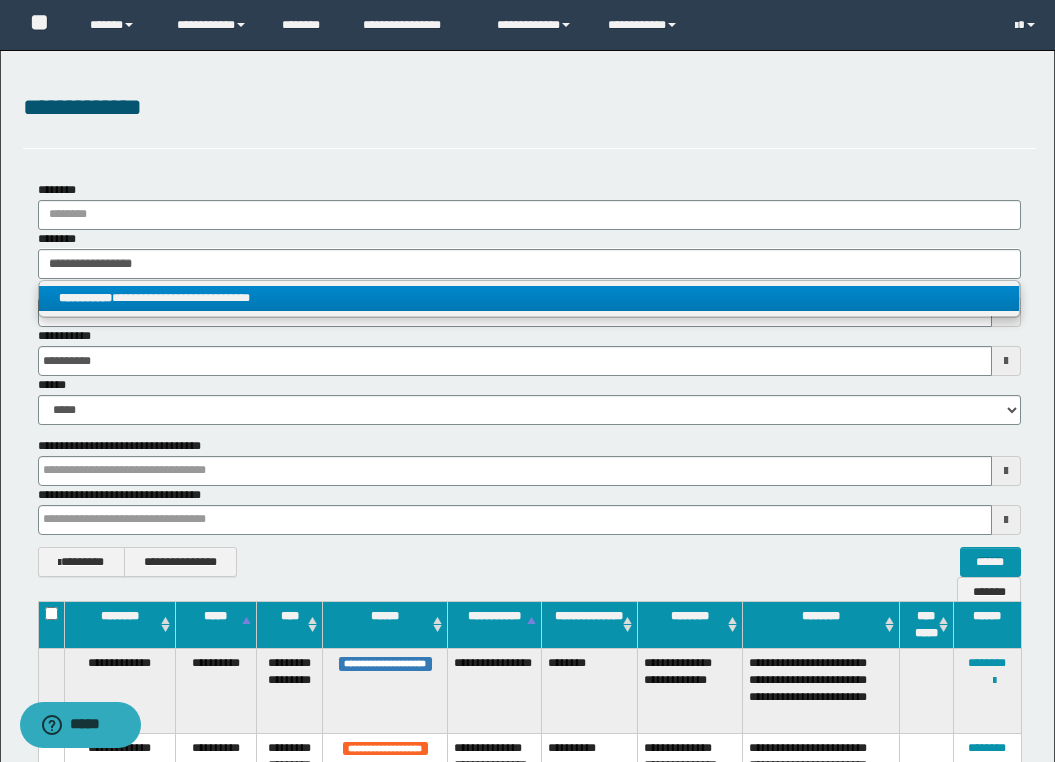 click on "**********" at bounding box center [529, 298] 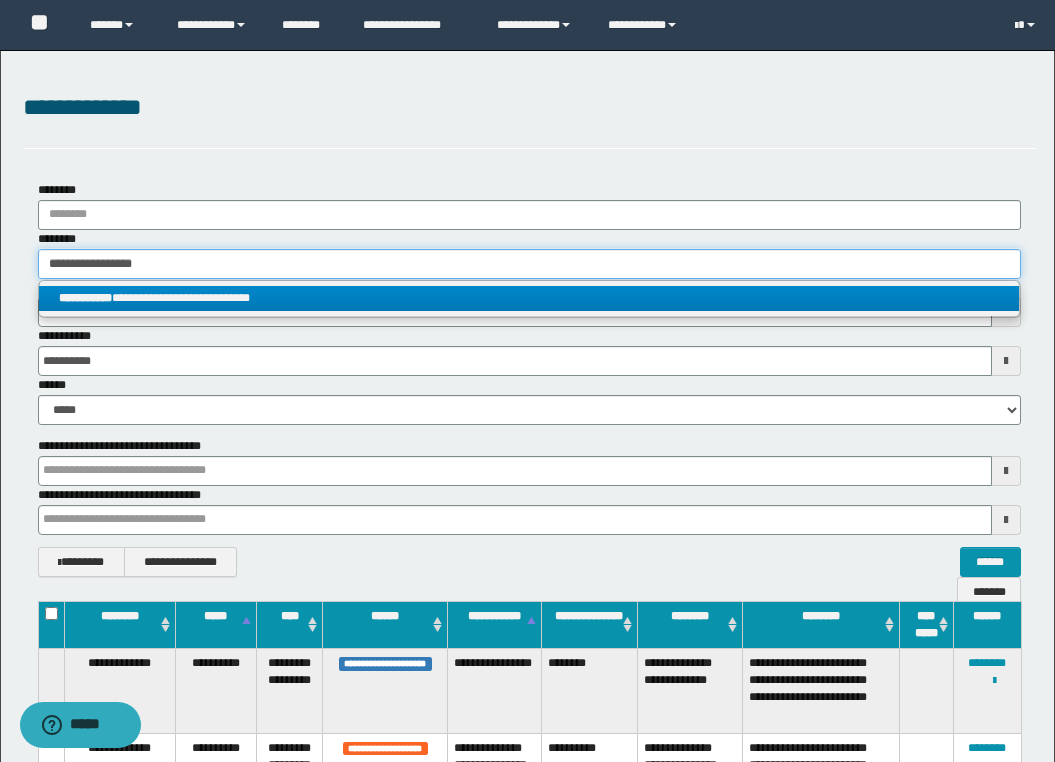 type 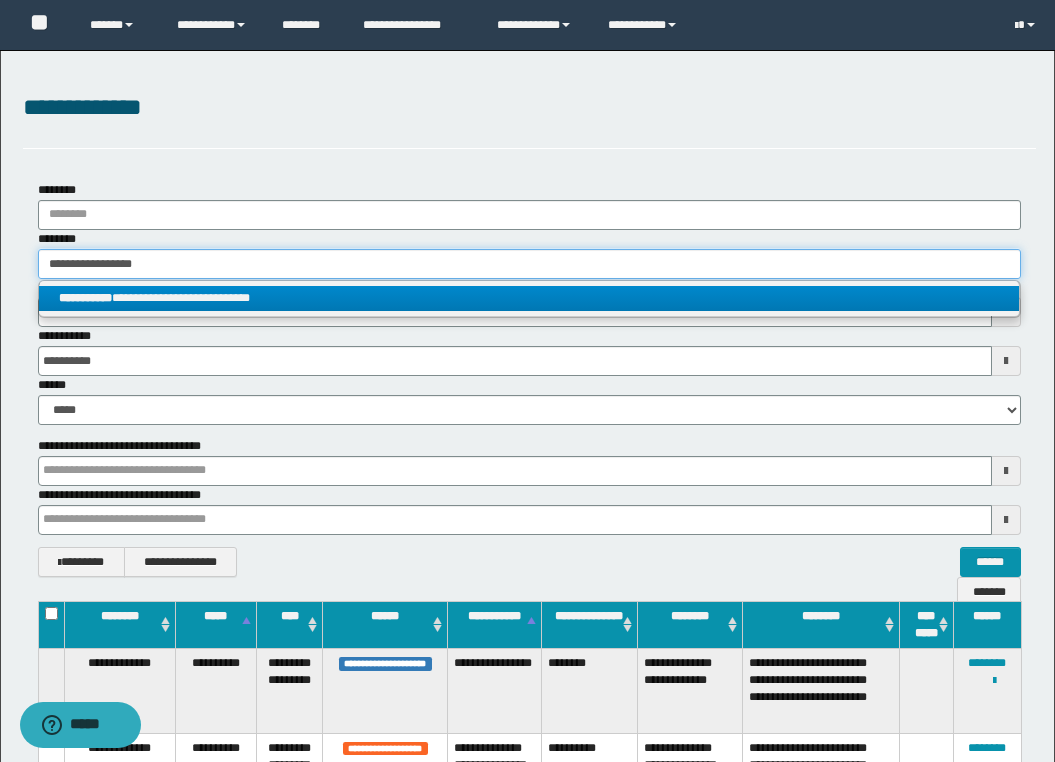 type on "**********" 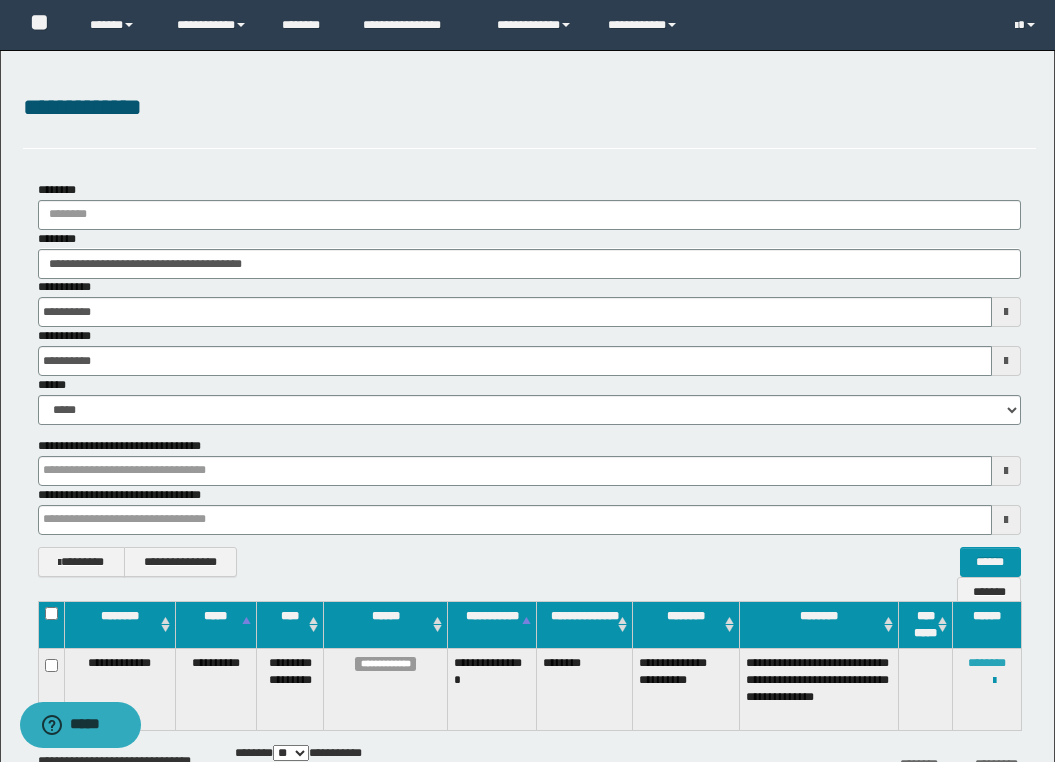 click on "********" at bounding box center [987, 663] 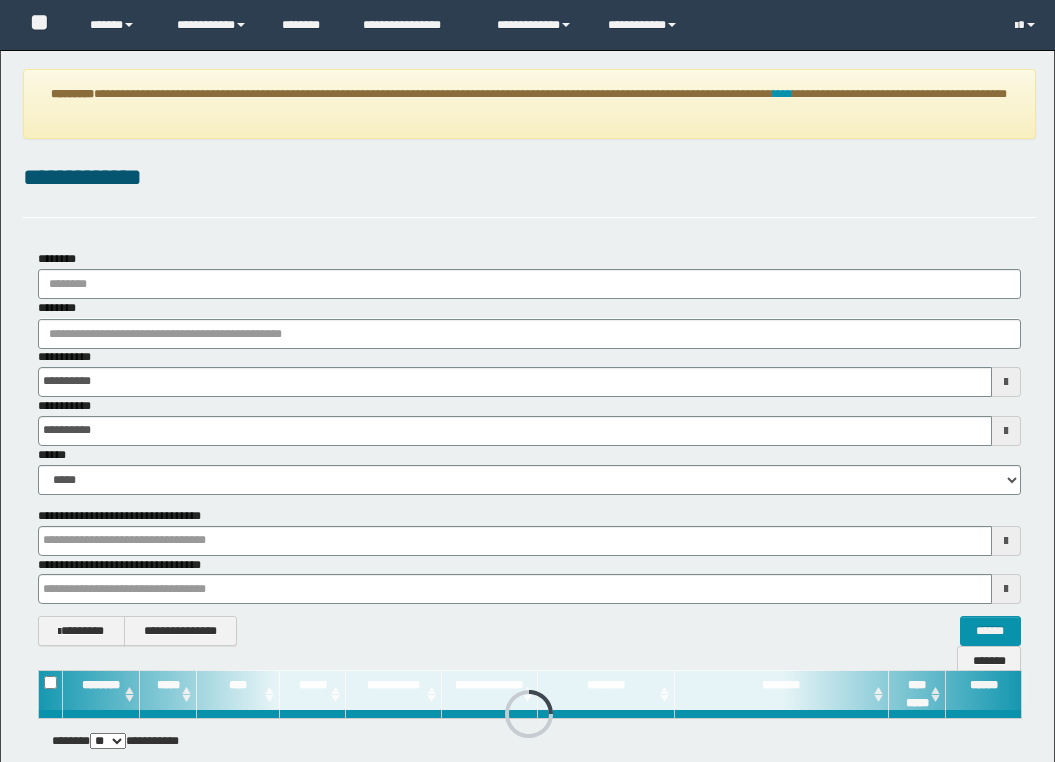 scroll, scrollTop: 0, scrollLeft: 0, axis: both 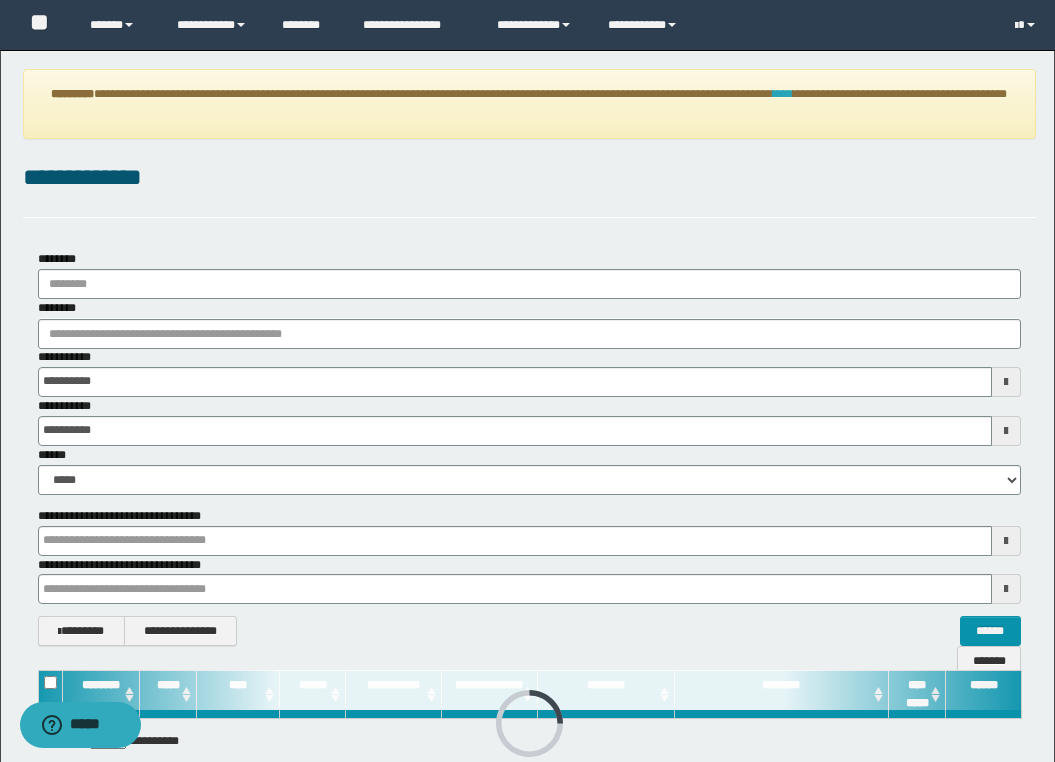 click on "****" at bounding box center [783, 94] 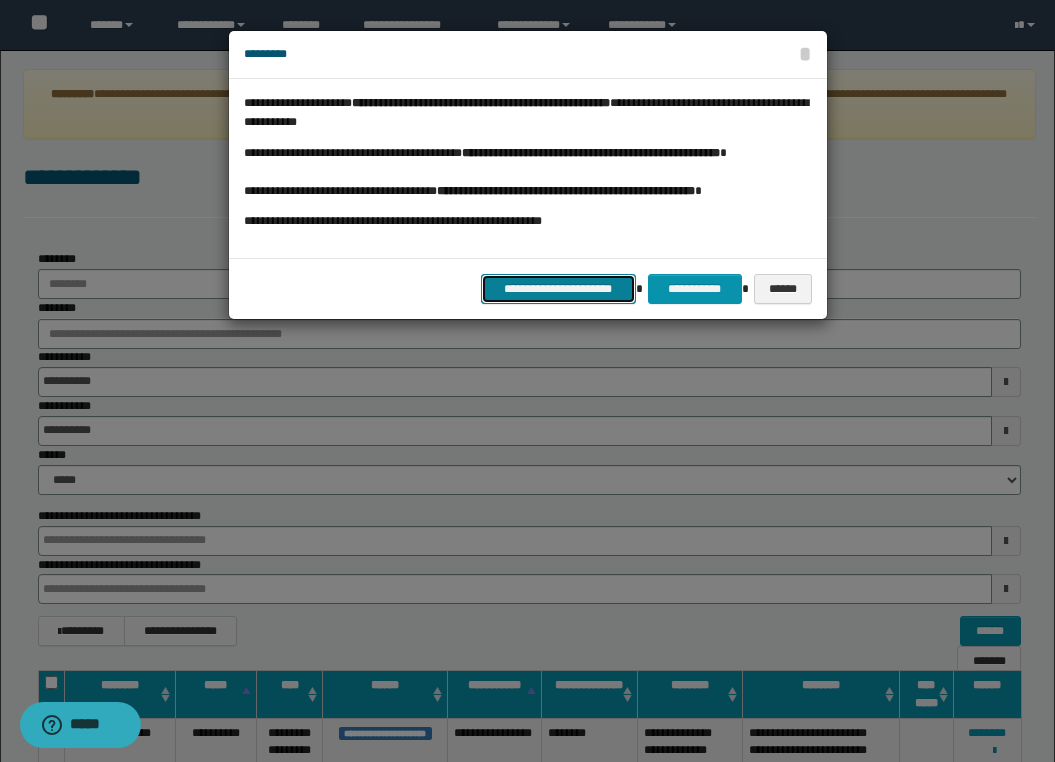 click on "**********" at bounding box center (558, 289) 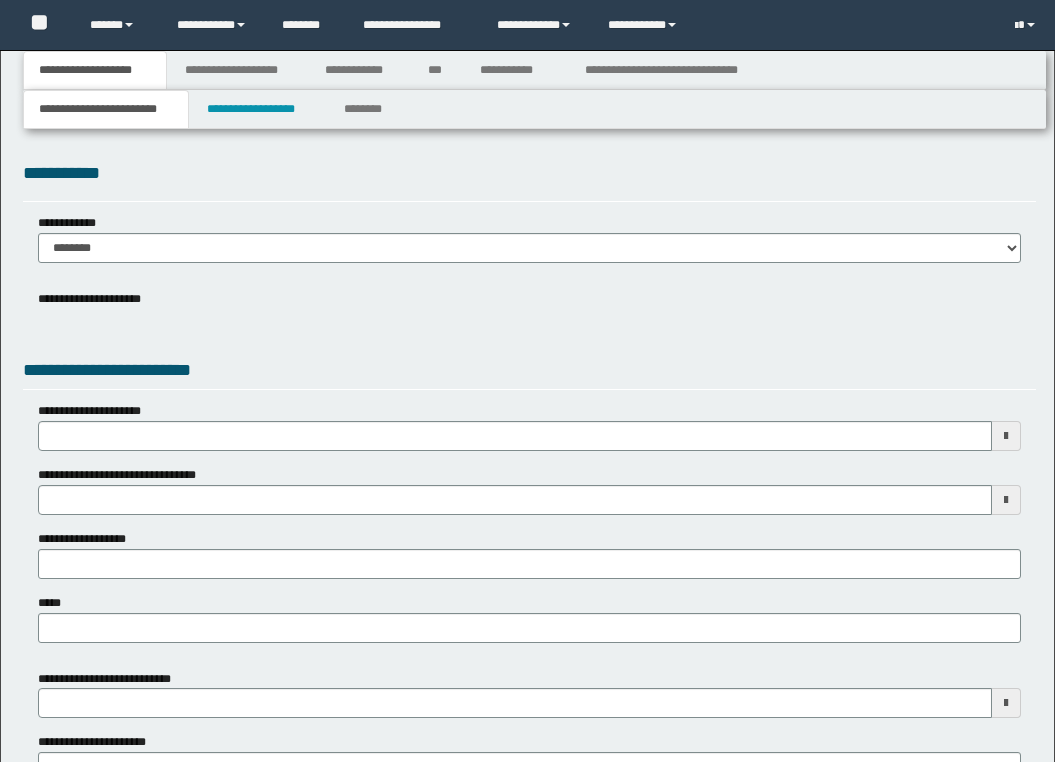 scroll, scrollTop: 0, scrollLeft: 0, axis: both 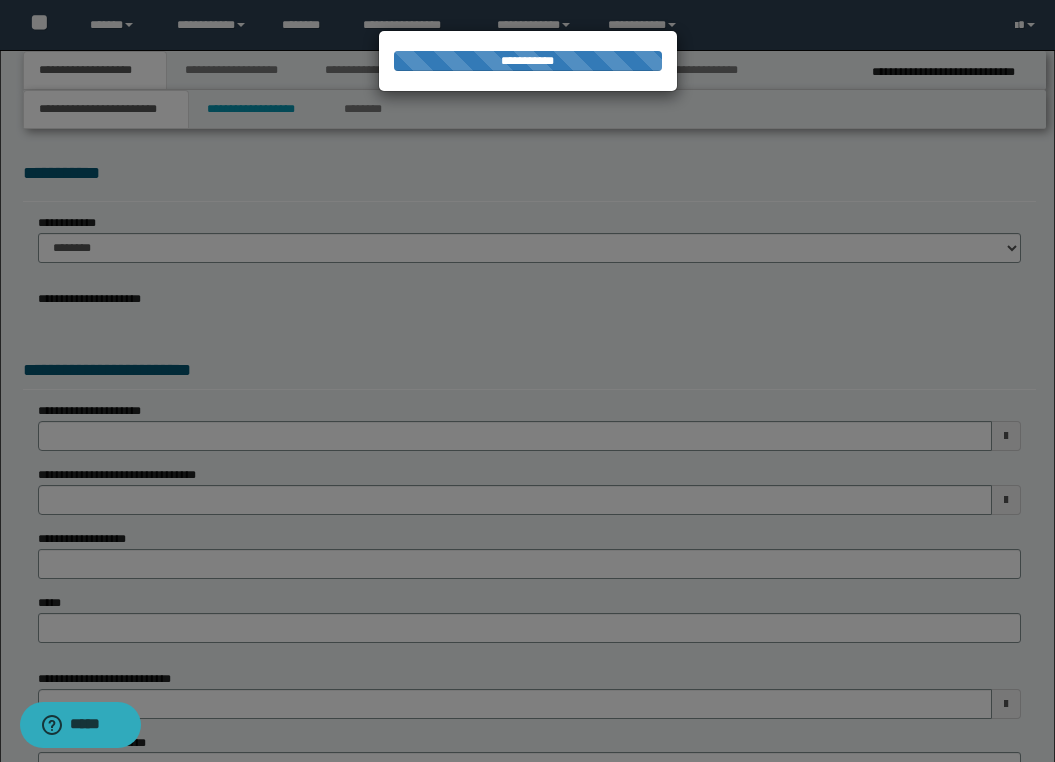 select on "*" 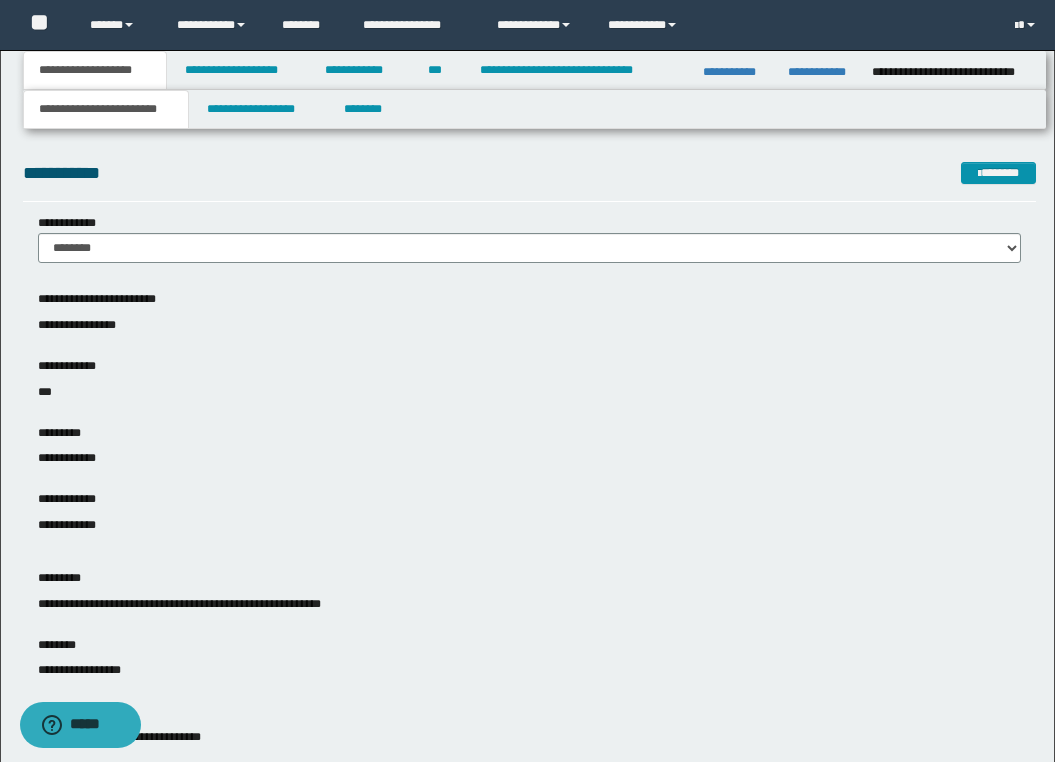 scroll, scrollTop: 1, scrollLeft: 0, axis: vertical 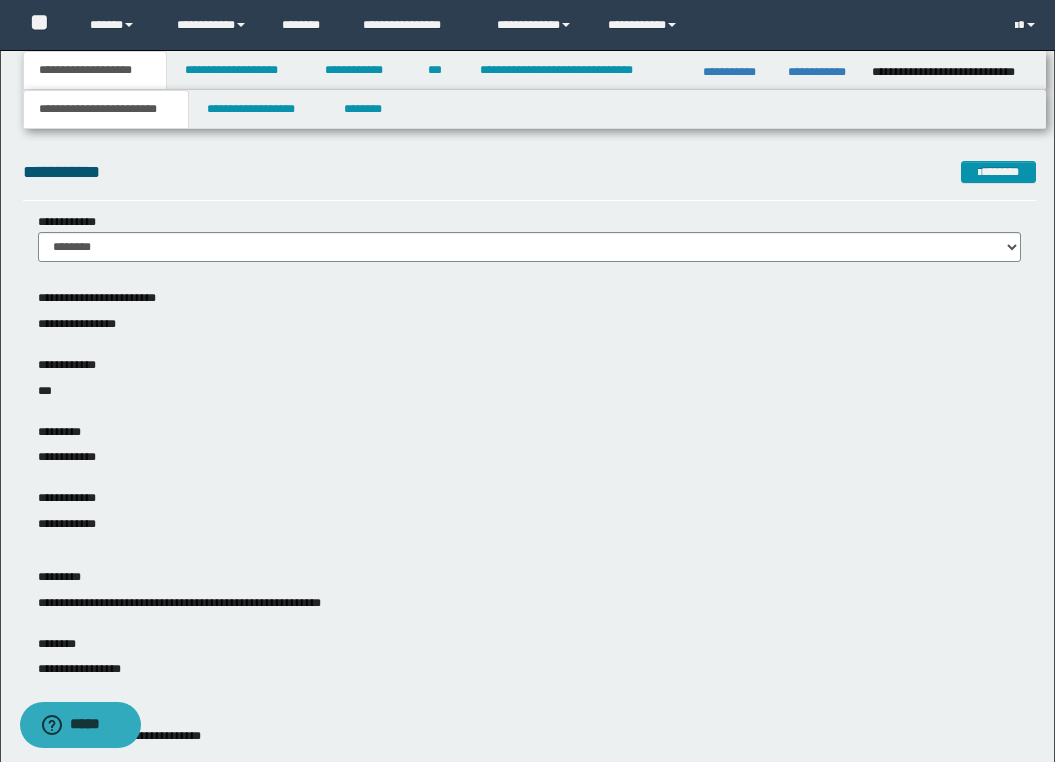 click on "**********" at bounding box center (529, 179) 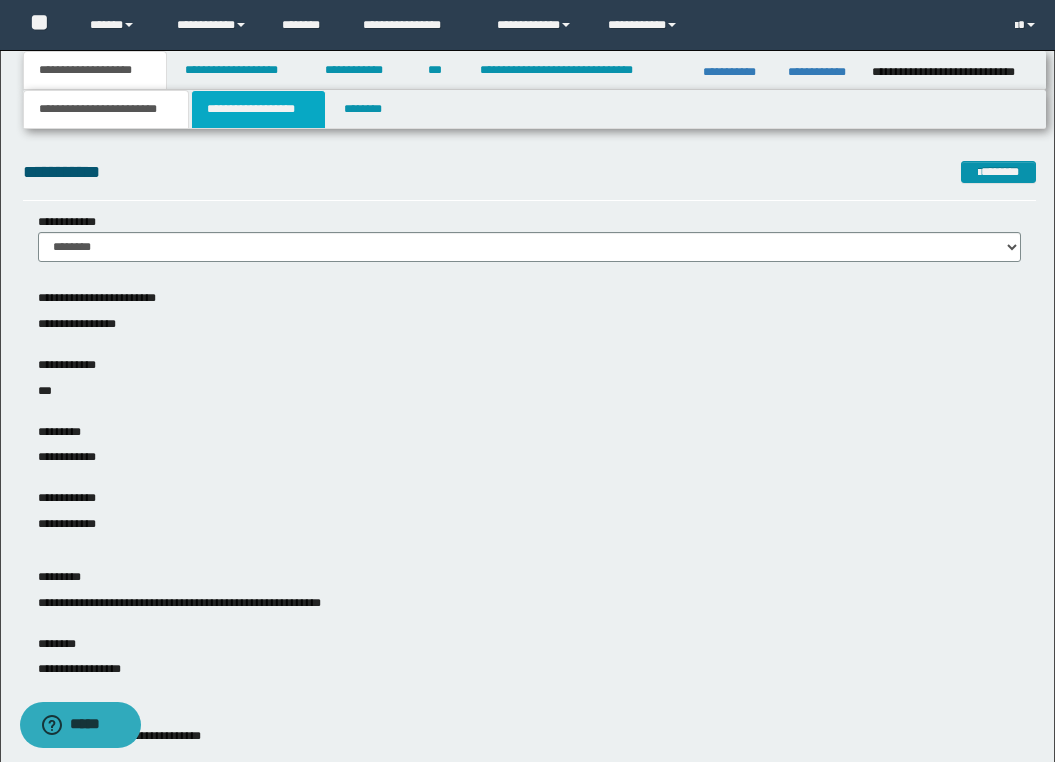 scroll, scrollTop: 0, scrollLeft: 0, axis: both 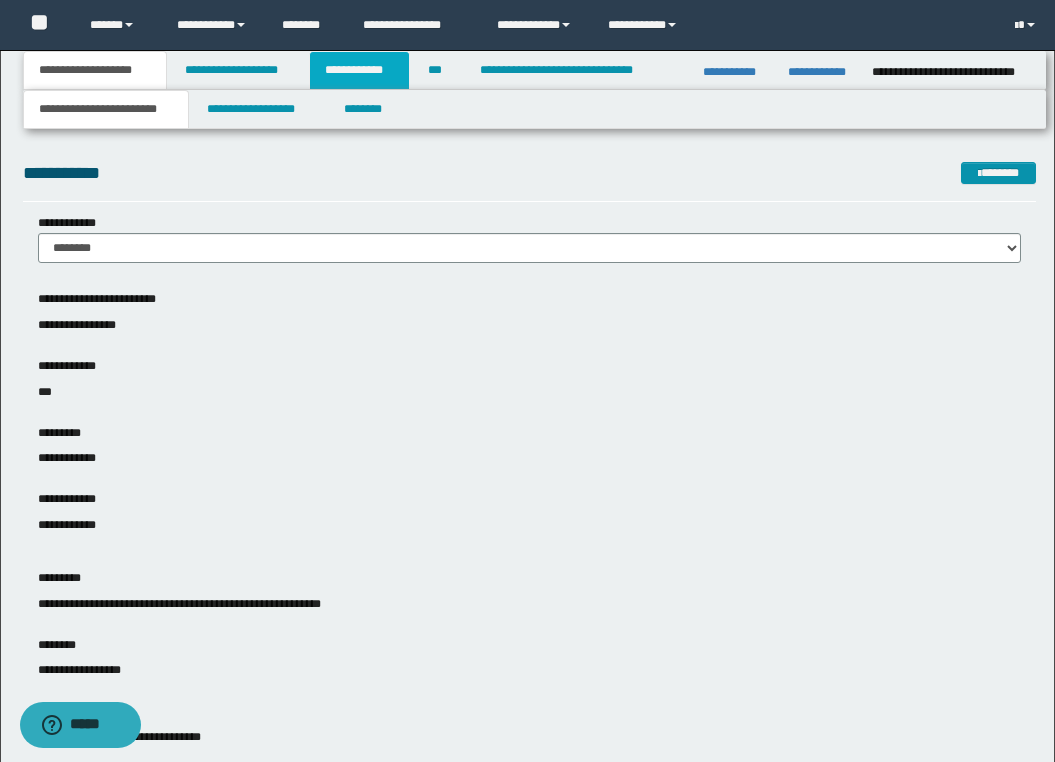 click on "**********" at bounding box center [359, 70] 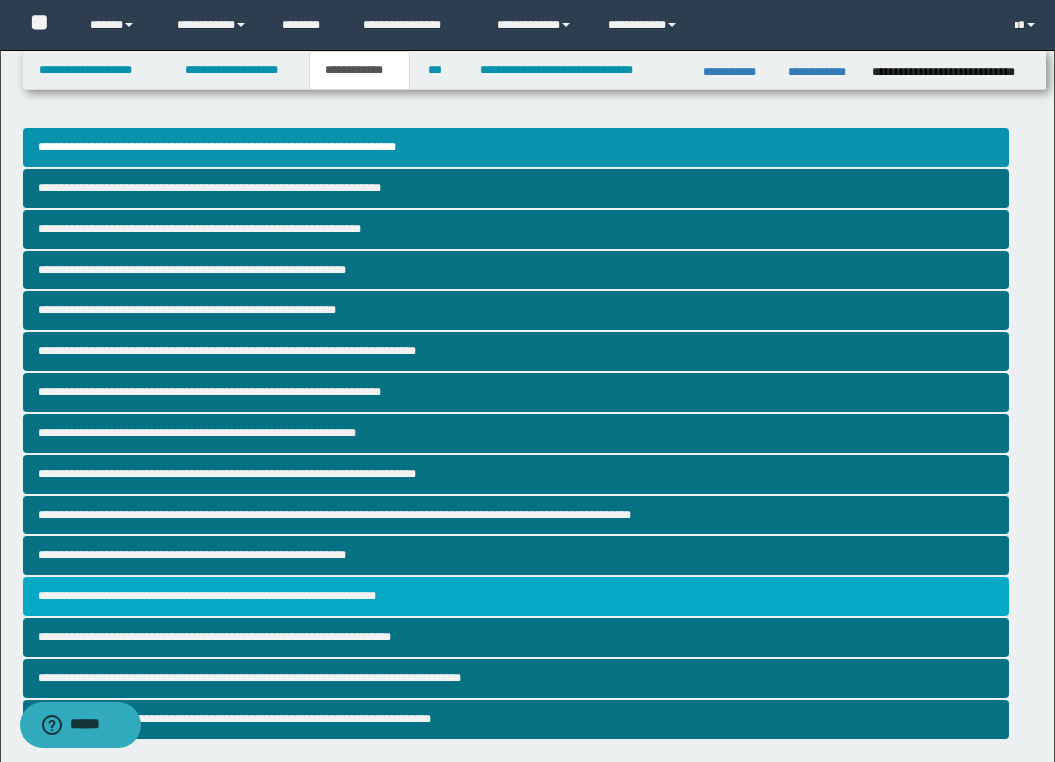 click on "**********" at bounding box center (516, 596) 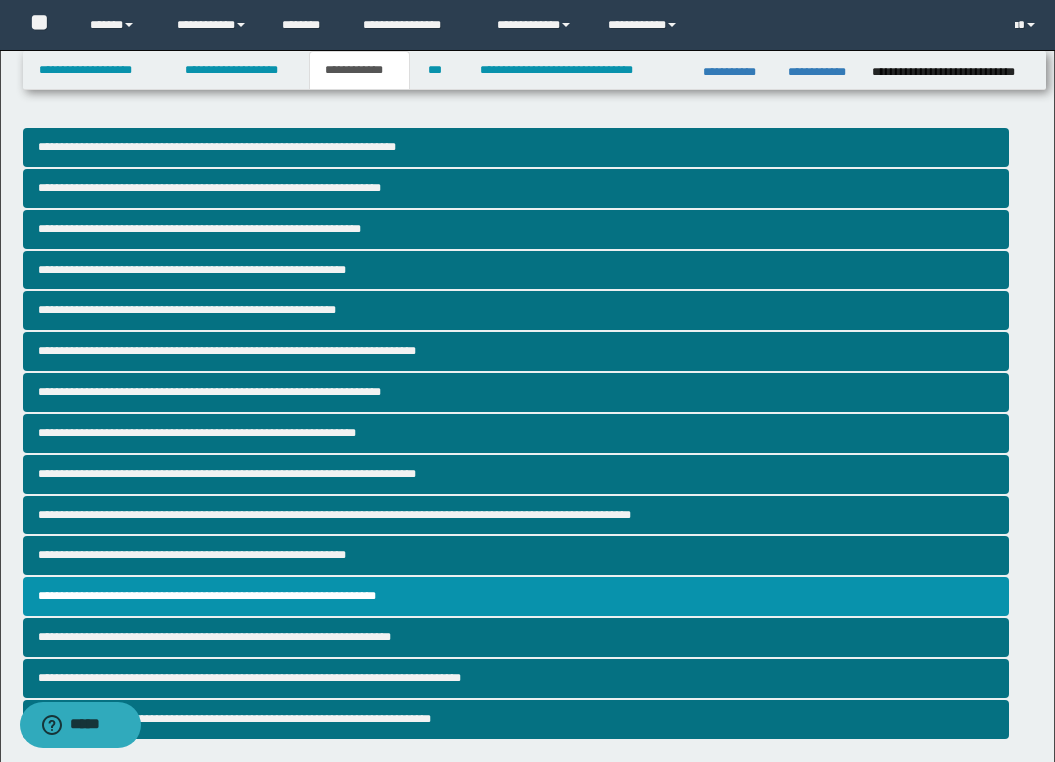 click on "**********" at bounding box center (527, 665) 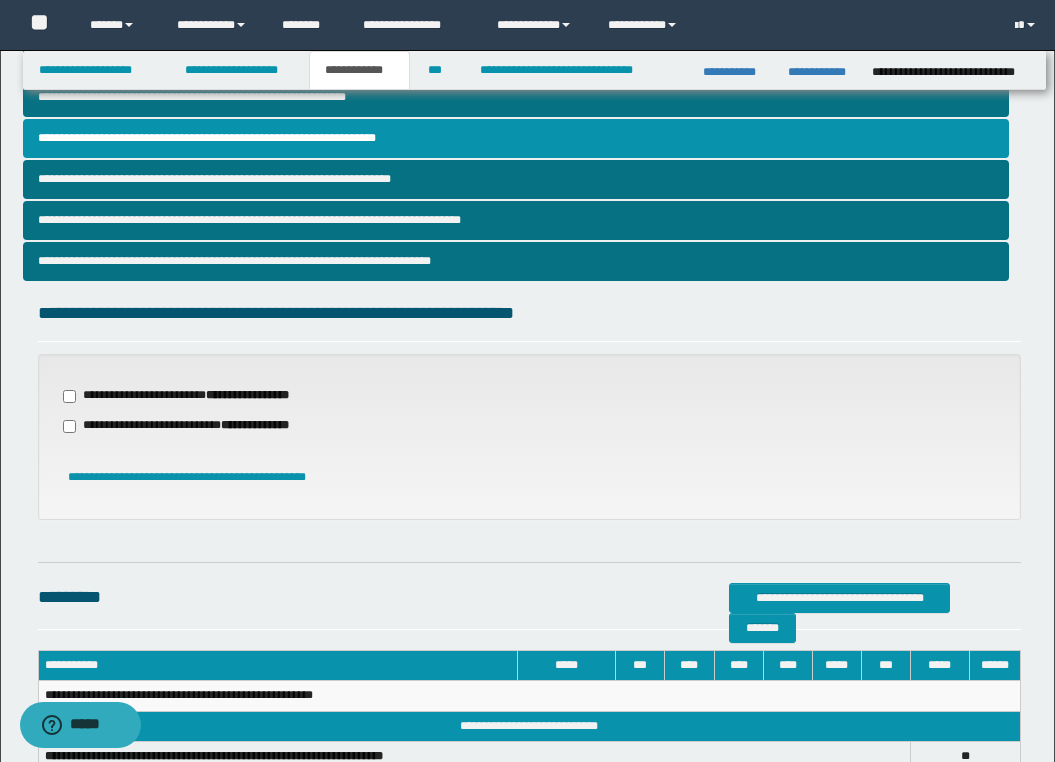 scroll, scrollTop: 480, scrollLeft: 0, axis: vertical 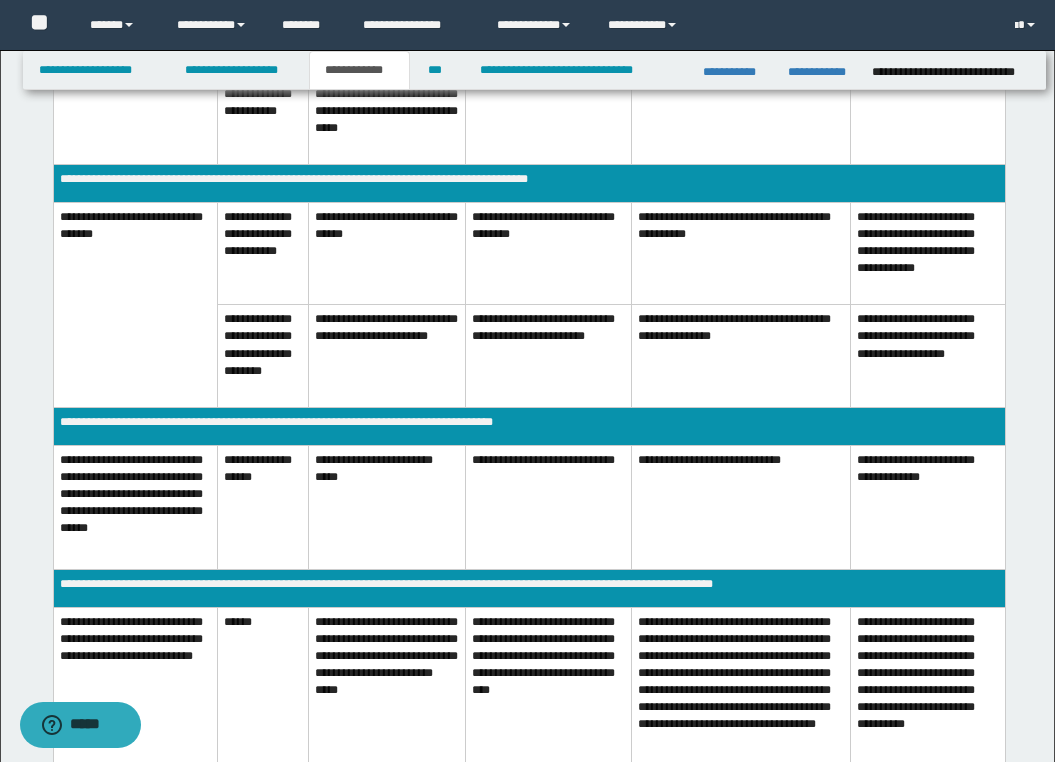 click on "**********" at bounding box center (386, 507) 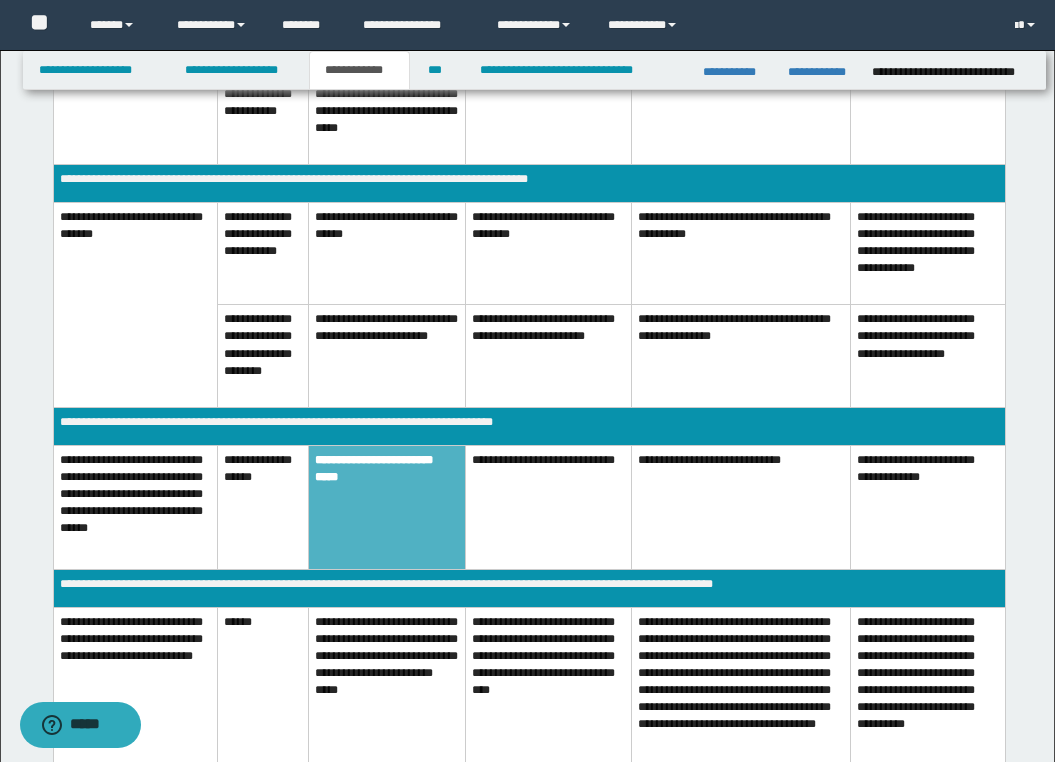 click on "**********" at bounding box center (527, 23) 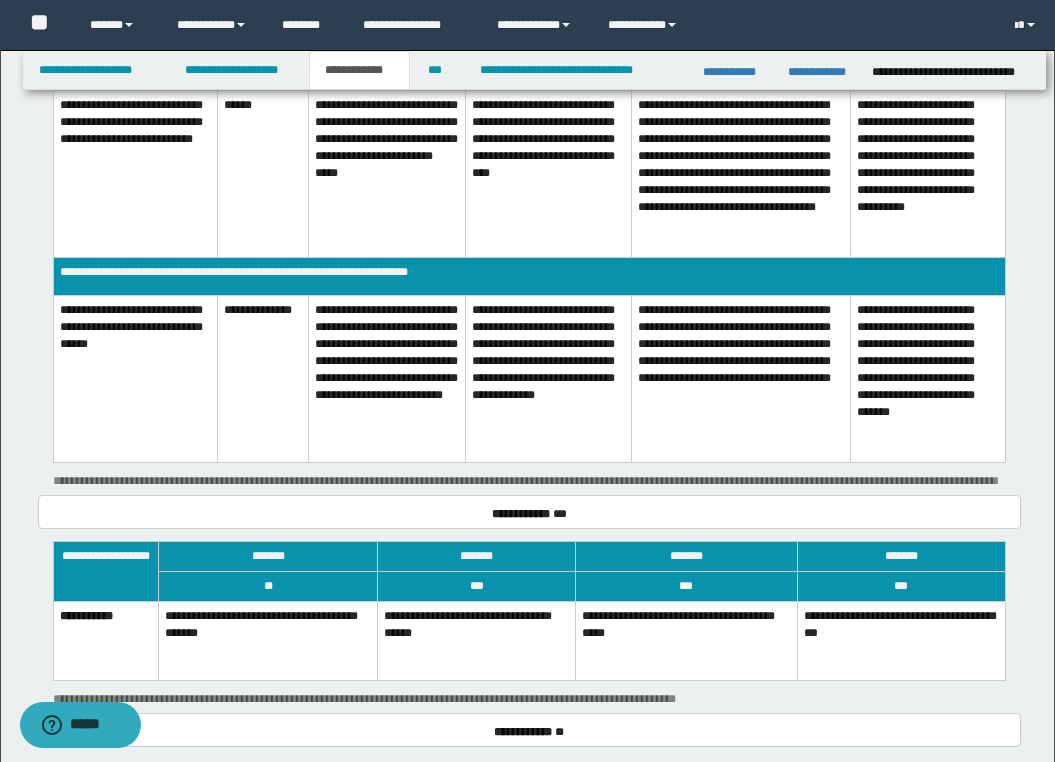 scroll, scrollTop: 2080, scrollLeft: 0, axis: vertical 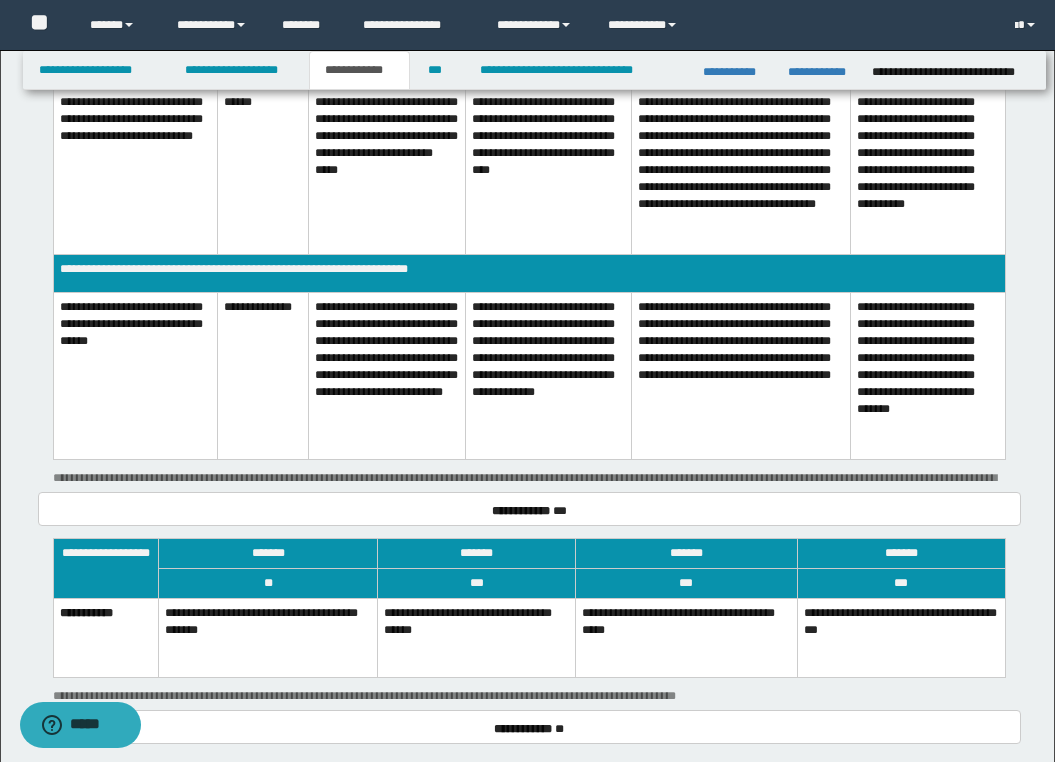click on "**********" at bounding box center [477, 637] 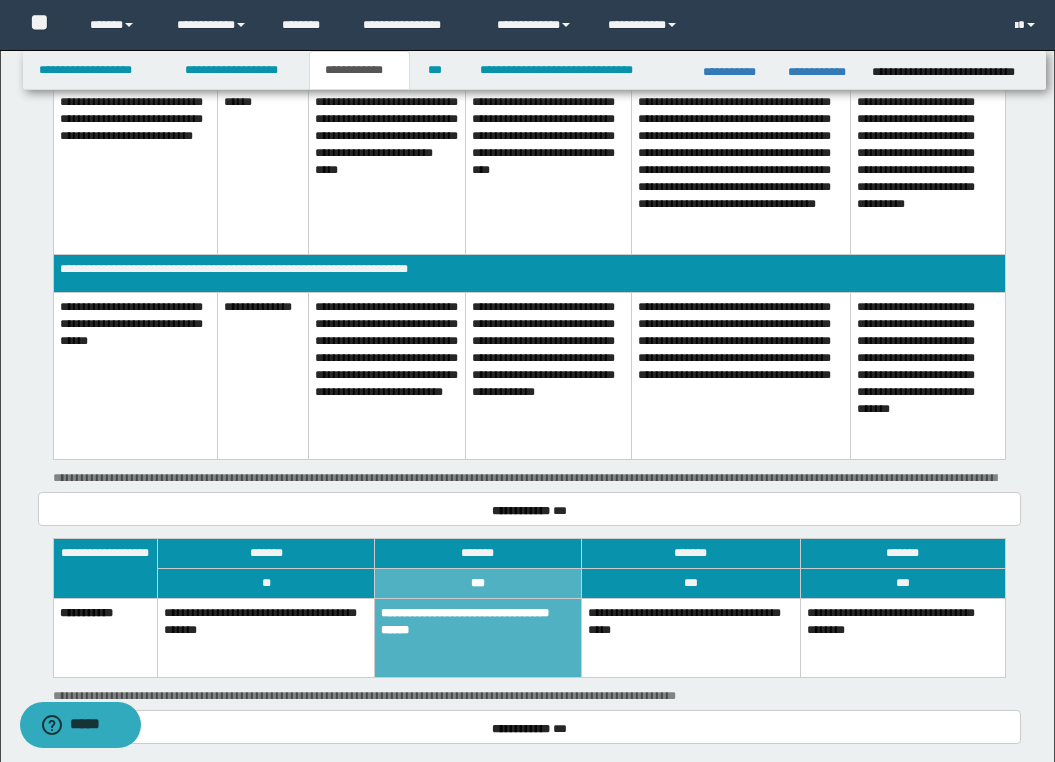 click on "**********" at bounding box center (527, -475) 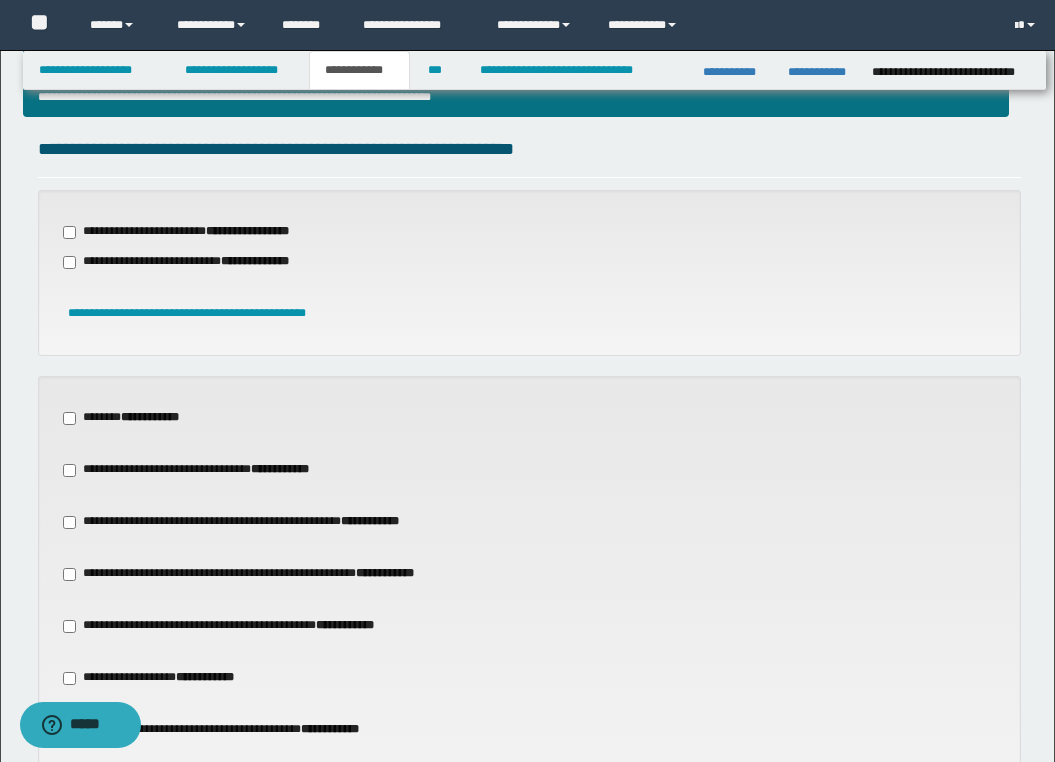 scroll, scrollTop: 600, scrollLeft: 0, axis: vertical 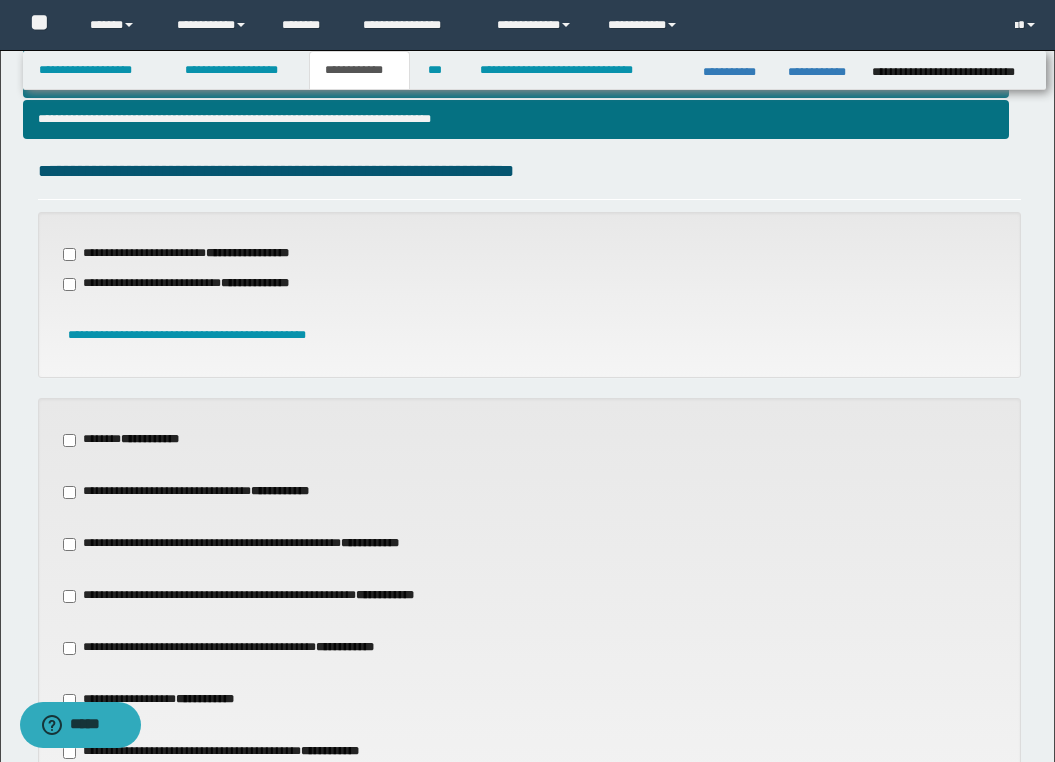 click on "**********" at bounding box center [198, 284] 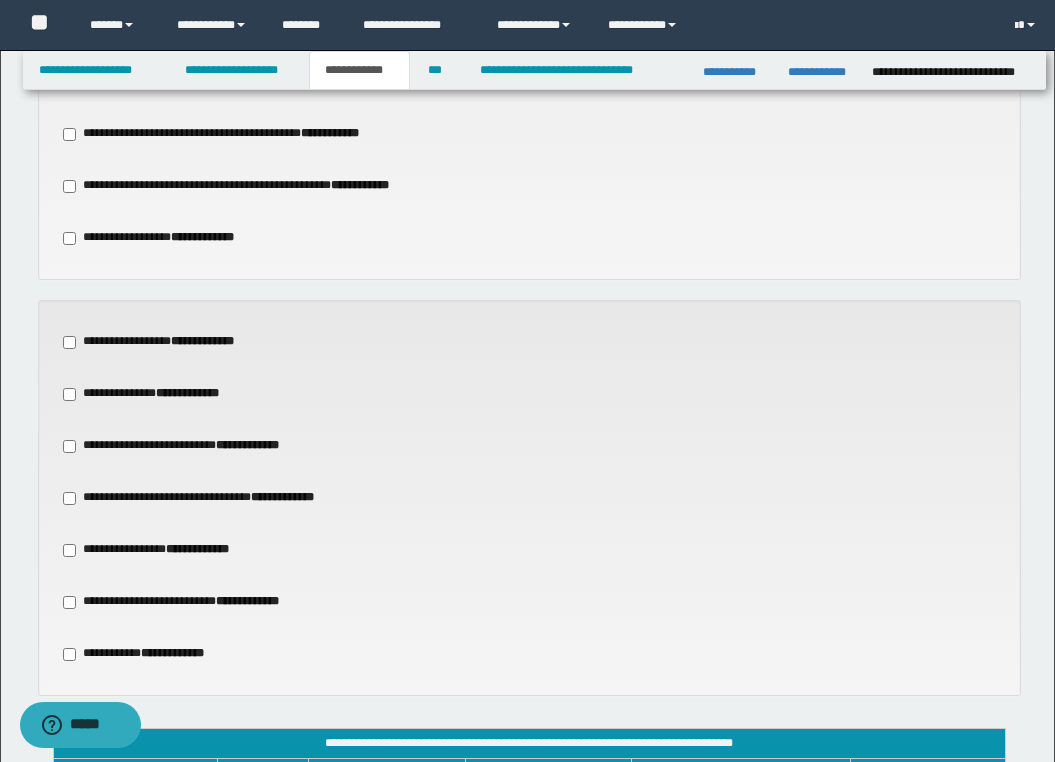 scroll, scrollTop: 1240, scrollLeft: 0, axis: vertical 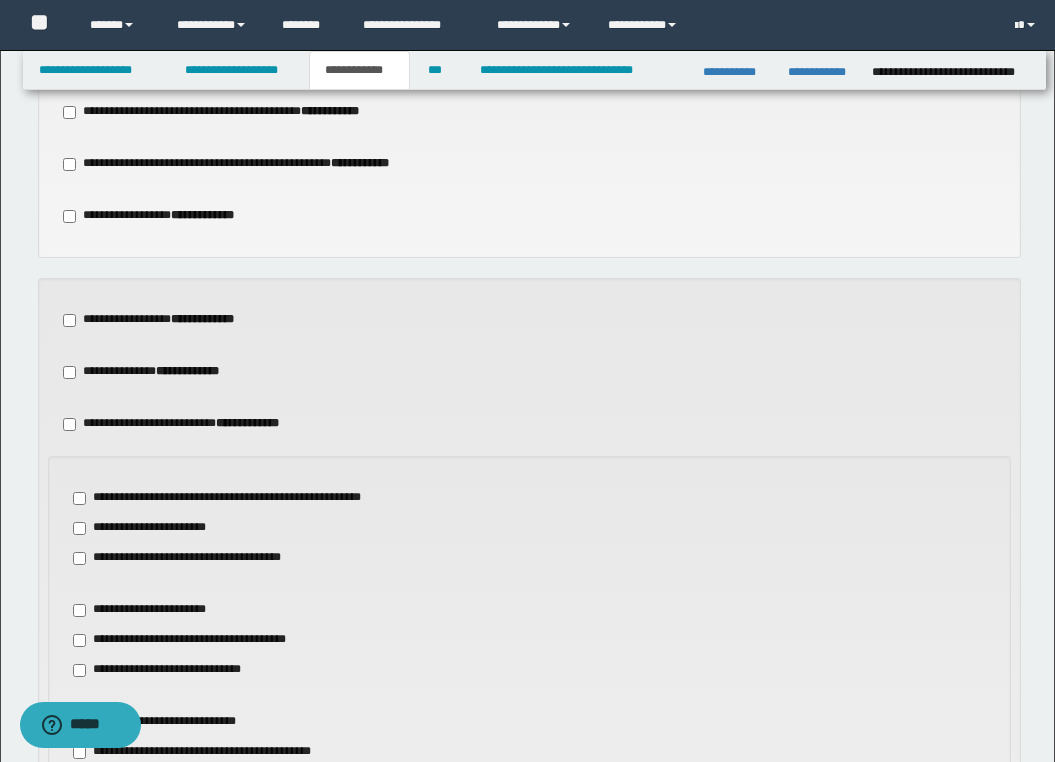 click on "**********" at bounding box center (529, 874) 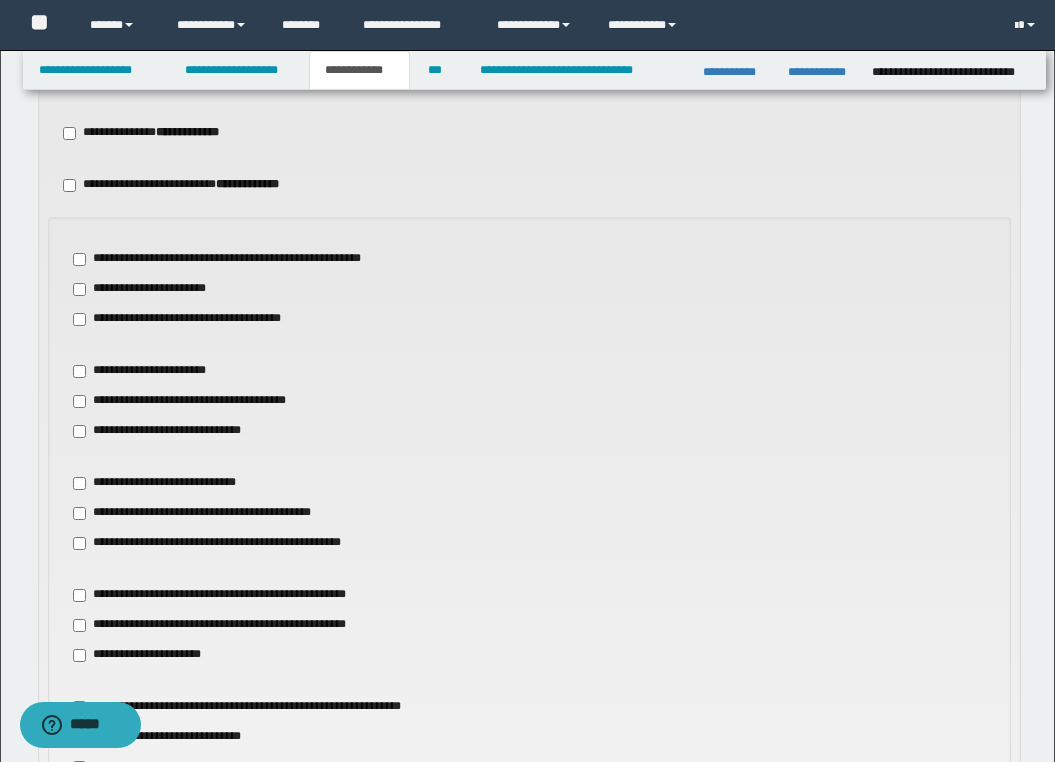 scroll, scrollTop: 1440, scrollLeft: 0, axis: vertical 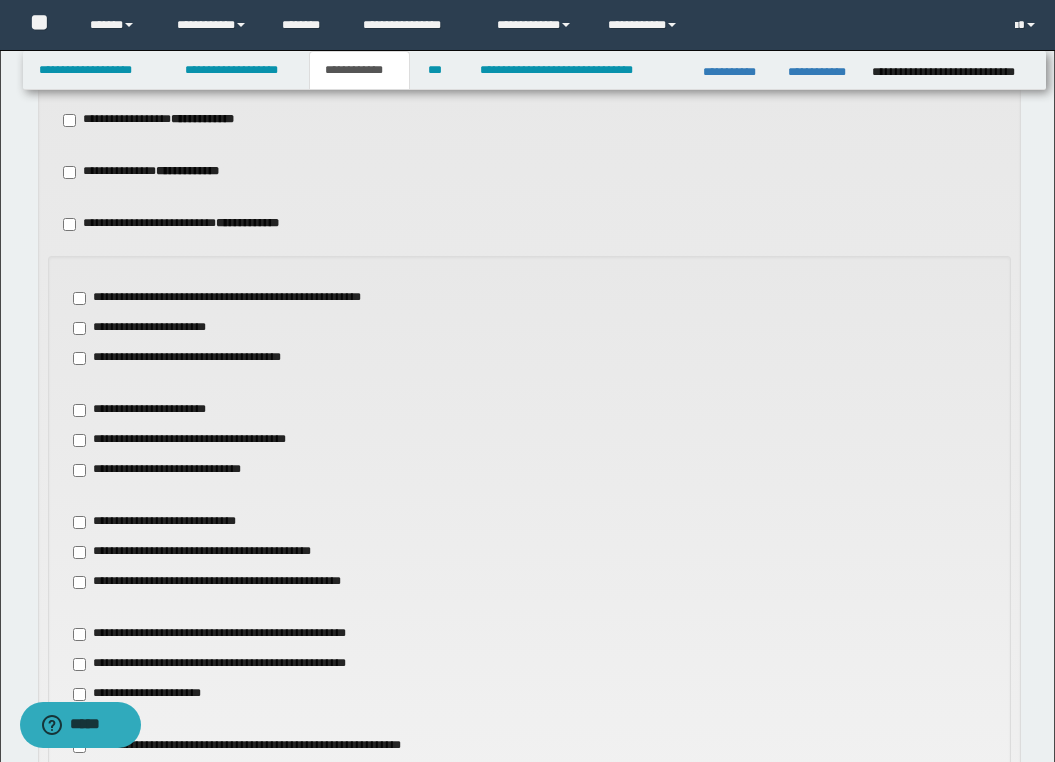 click on "**********" at bounding box center [529, 674] 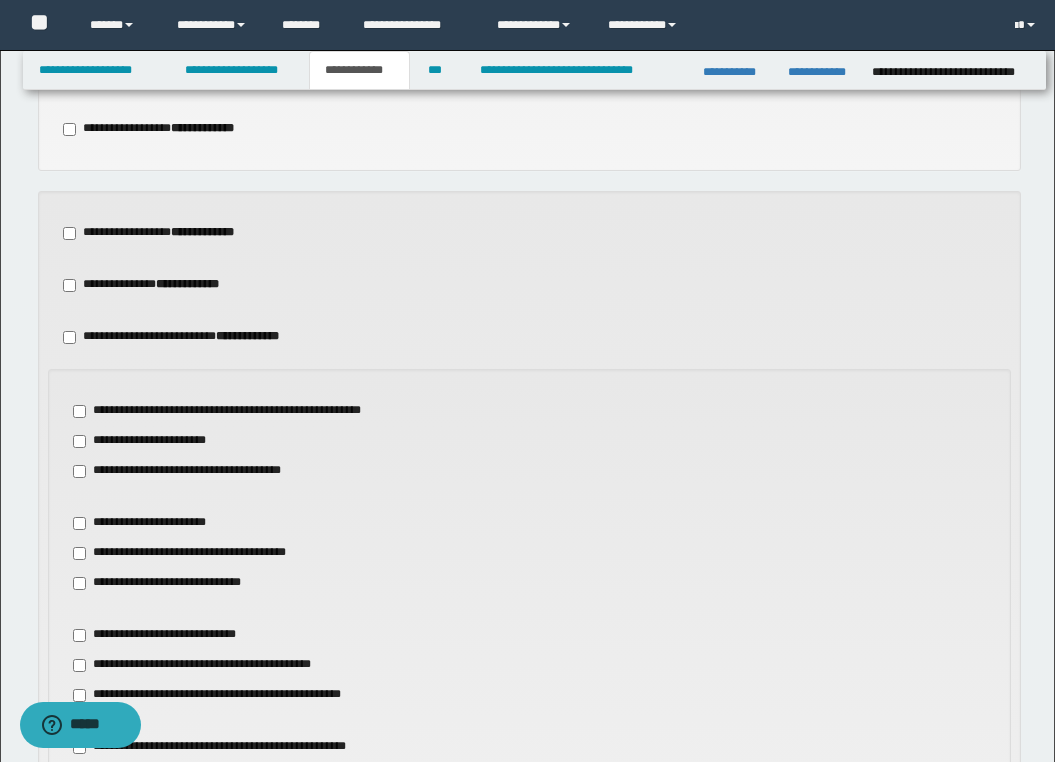 scroll, scrollTop: 1320, scrollLeft: 0, axis: vertical 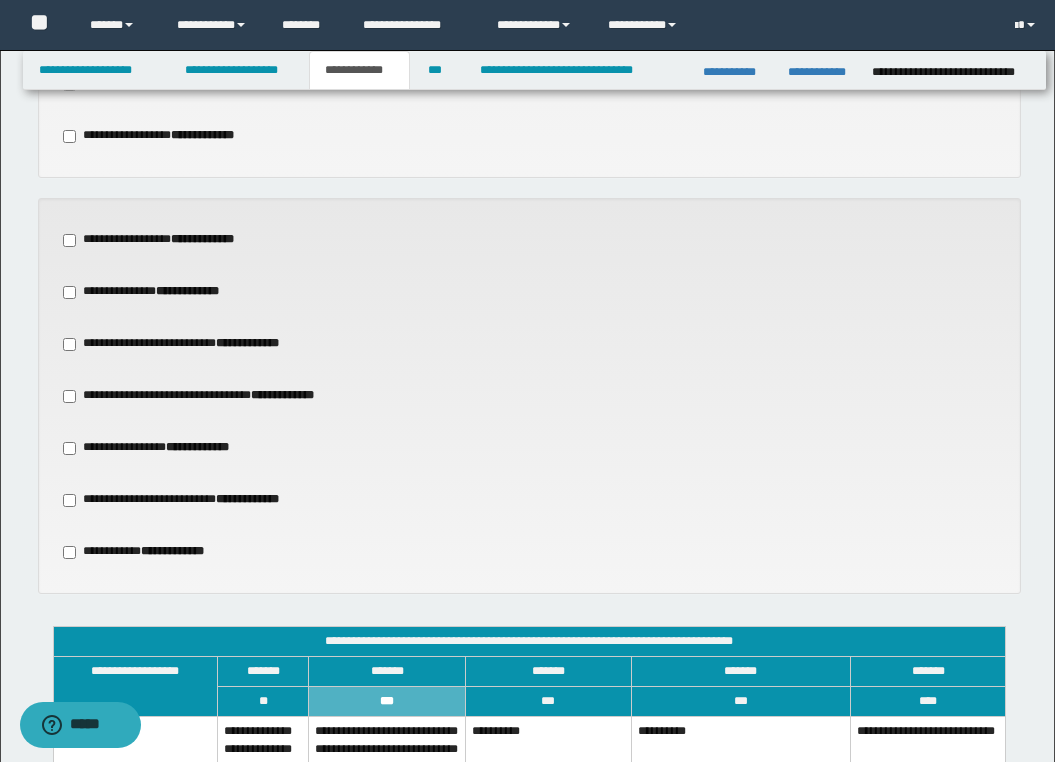click on "**********" at bounding box center (529, 396) 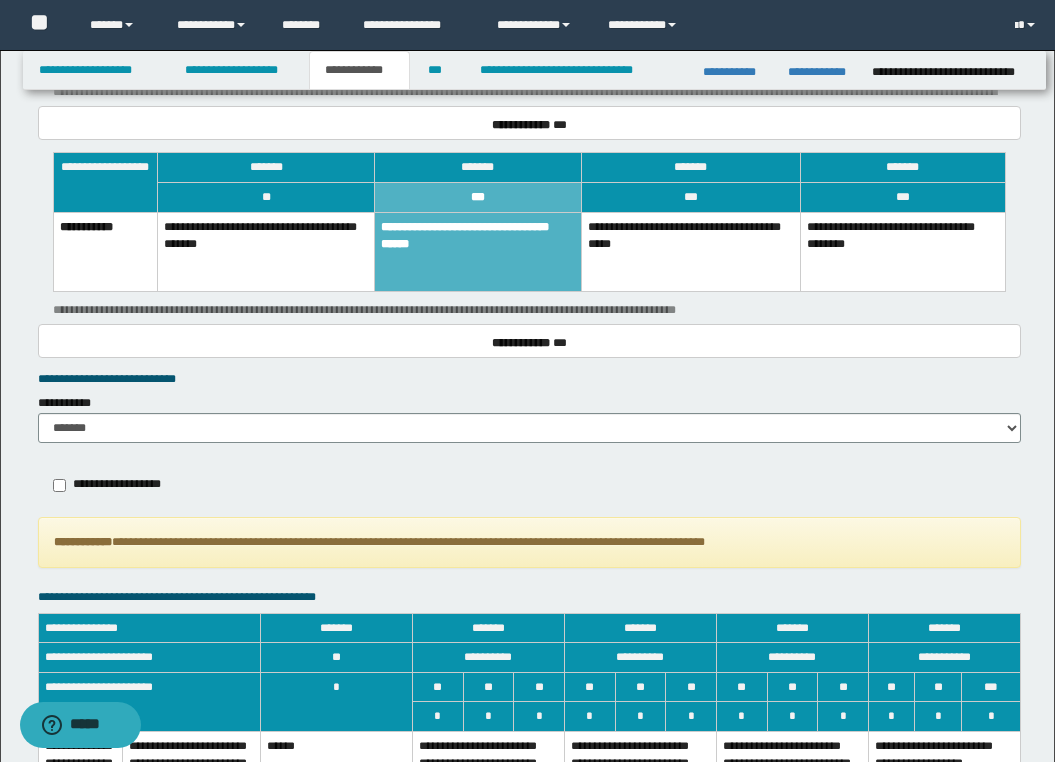 scroll, scrollTop: 2920, scrollLeft: 0, axis: vertical 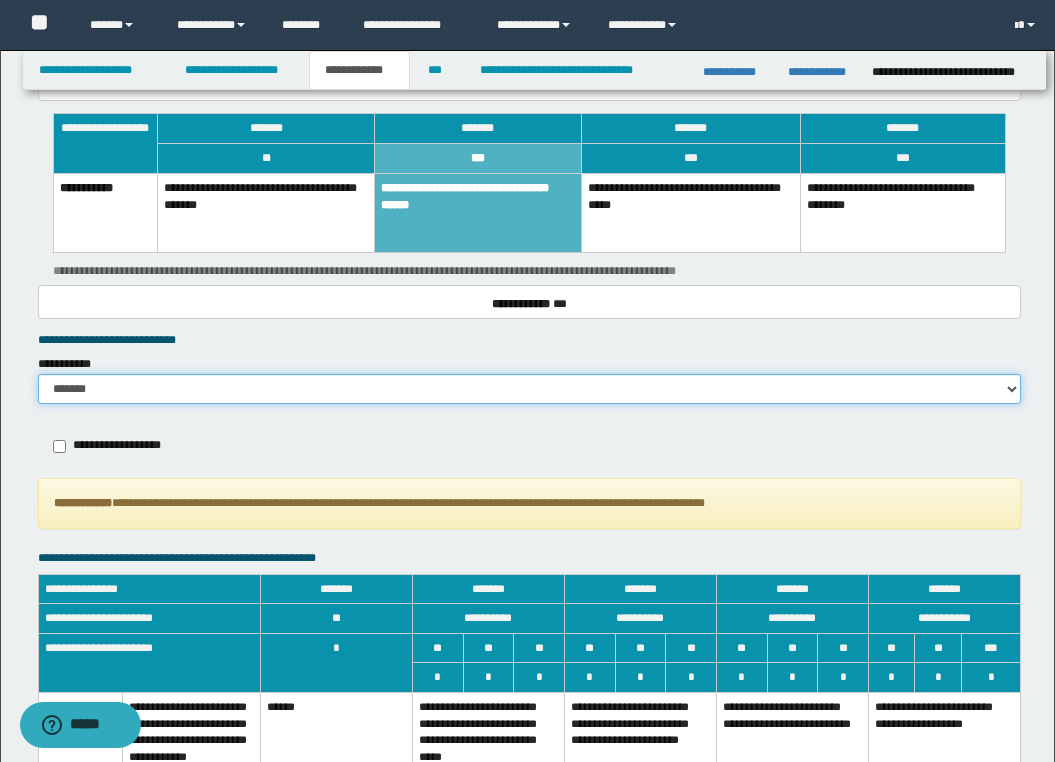 click on "*******
*********" at bounding box center [529, 389] 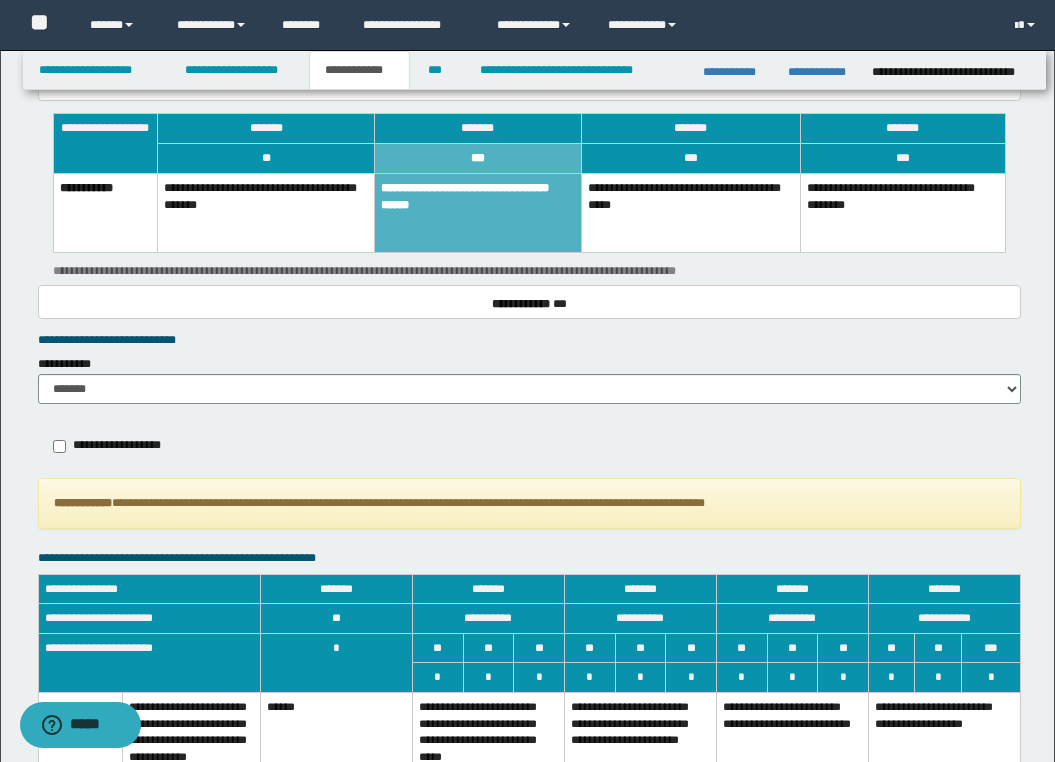 click on "**********" at bounding box center (529, -397) 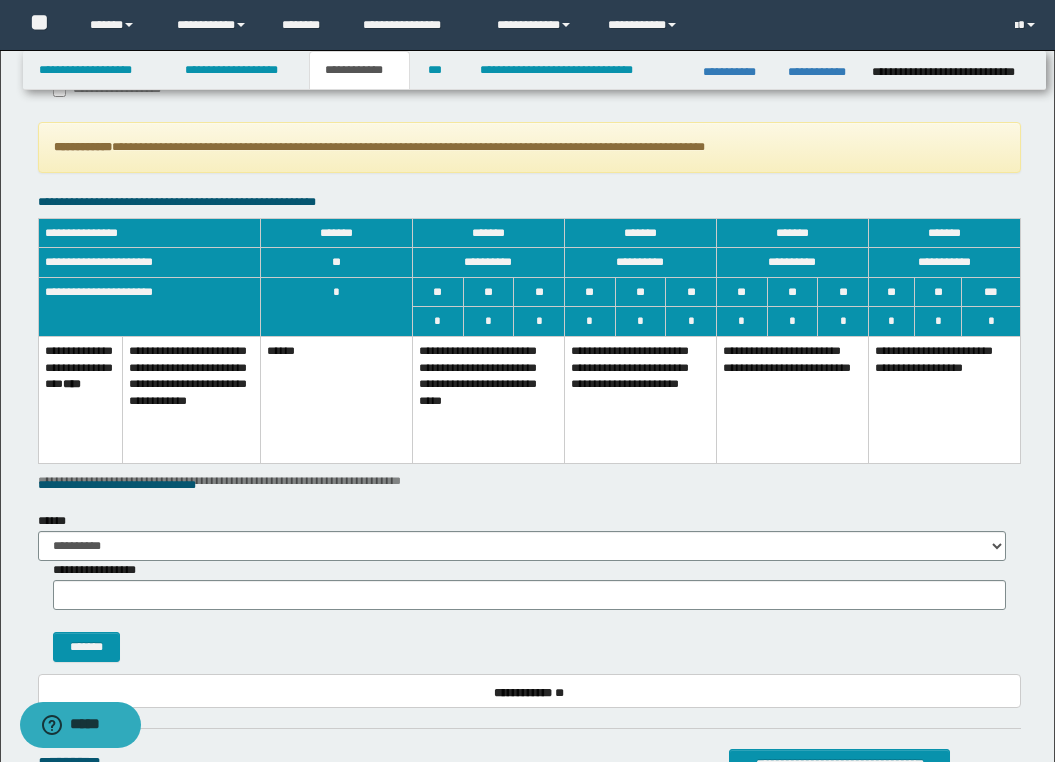 scroll, scrollTop: 3280, scrollLeft: 0, axis: vertical 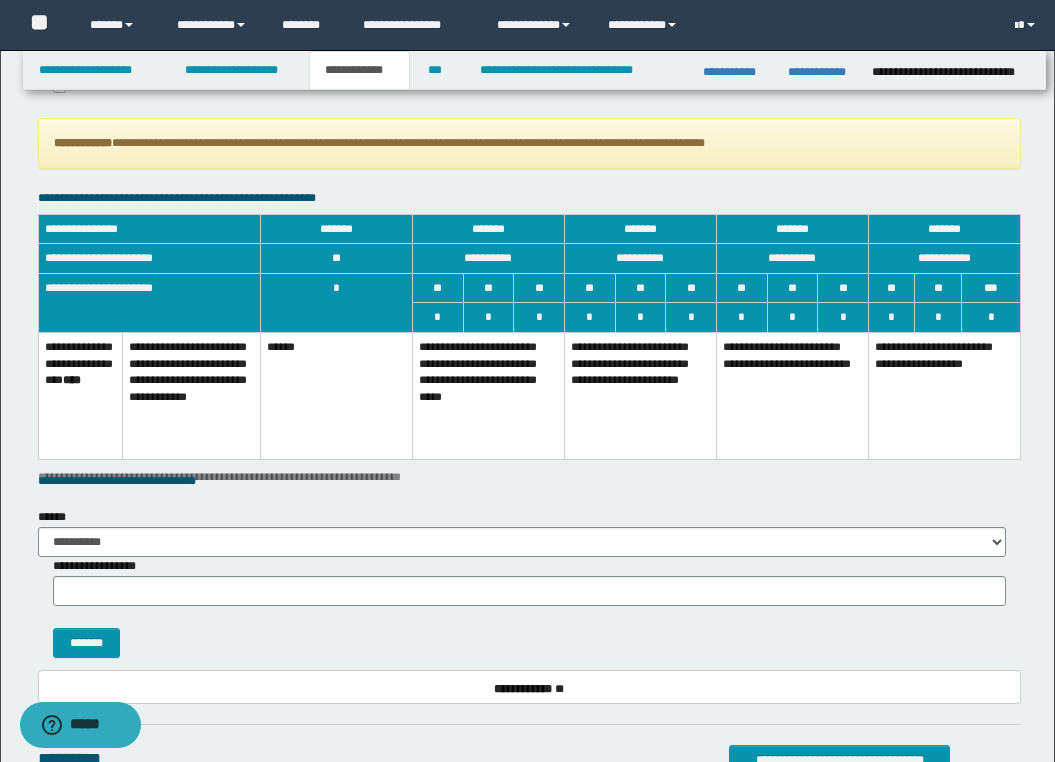 click on "**********" at bounding box center [488, 396] 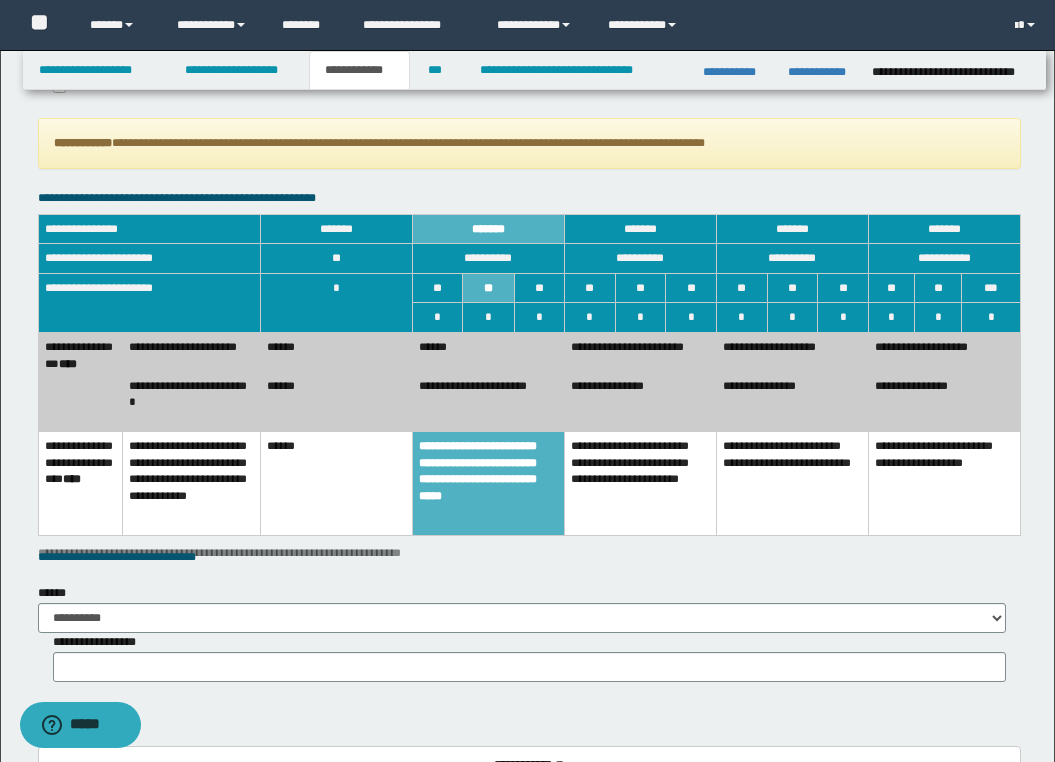 click on "******" at bounding box center (336, 401) 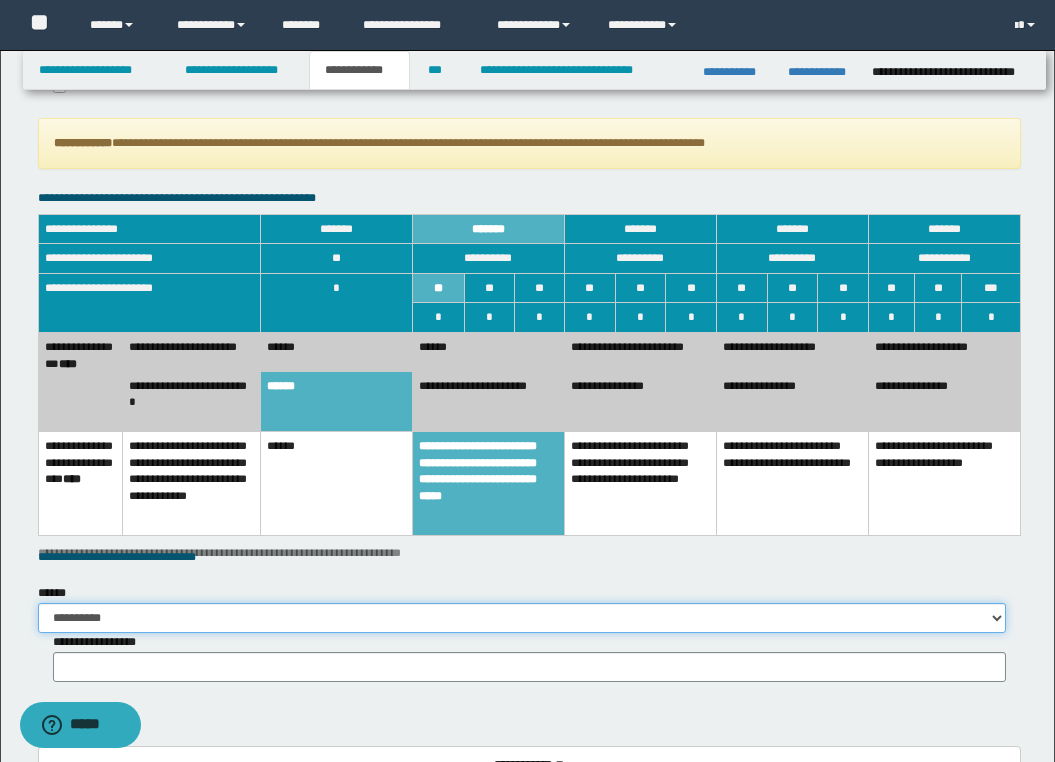 click on "**********" at bounding box center (522, 618) 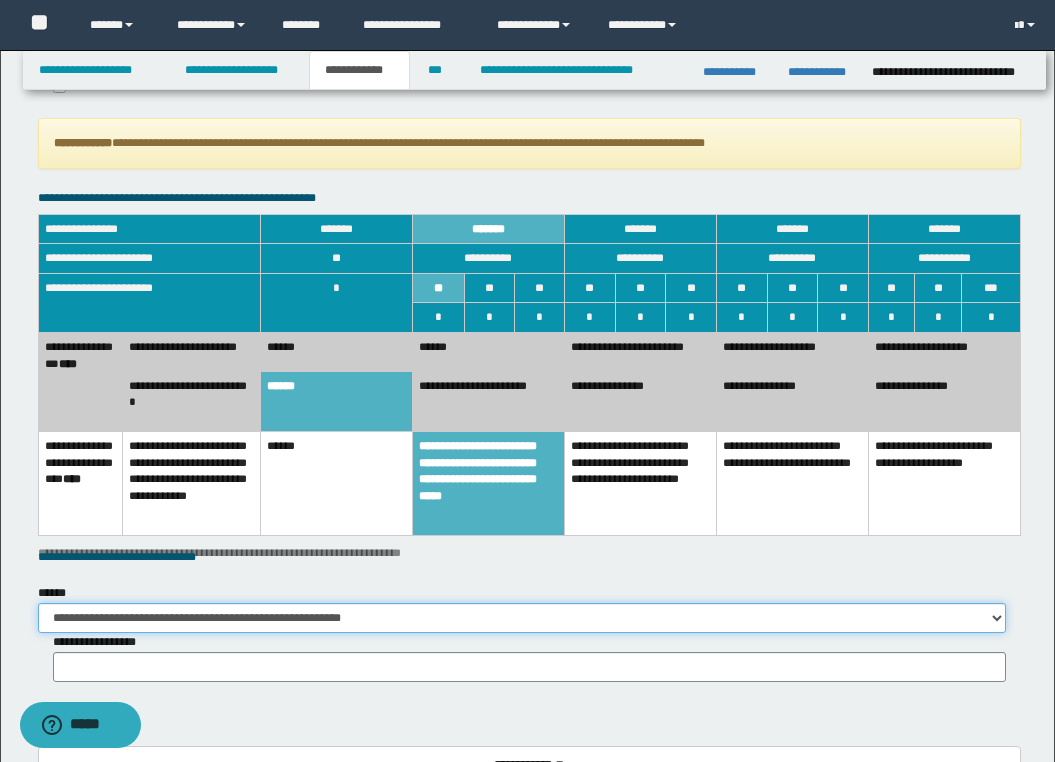 click on "**********" at bounding box center [522, 618] 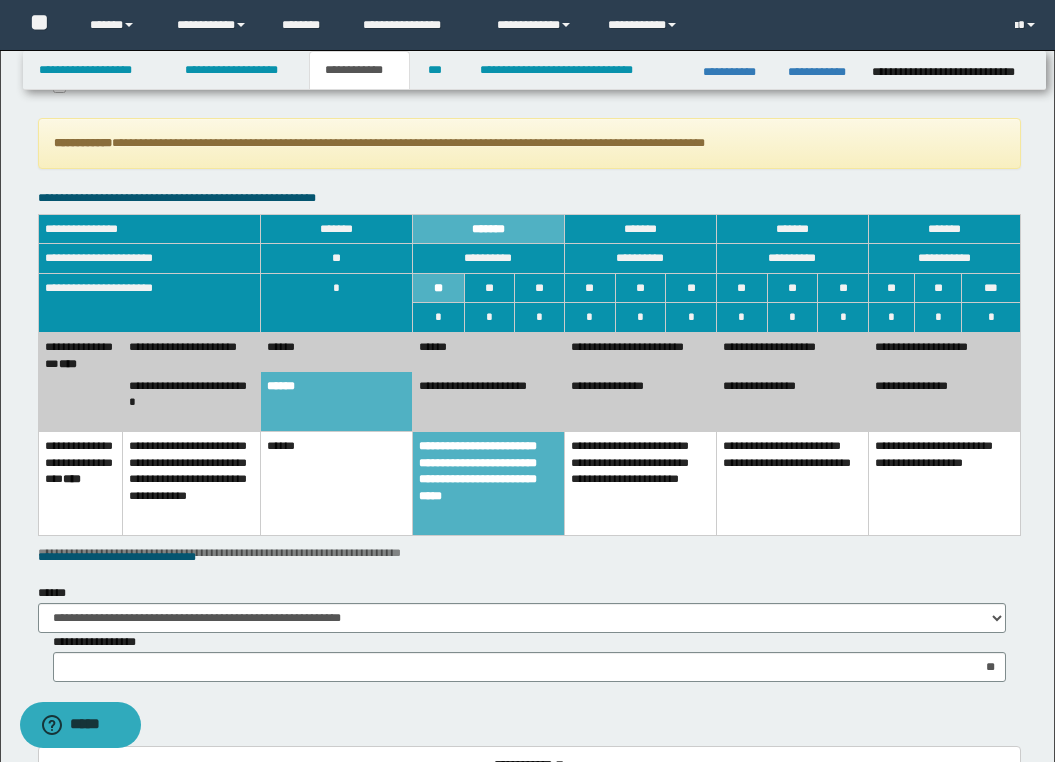 drag, startPoint x: 32, startPoint y: 134, endPoint x: 34, endPoint y: 123, distance: 11.18034 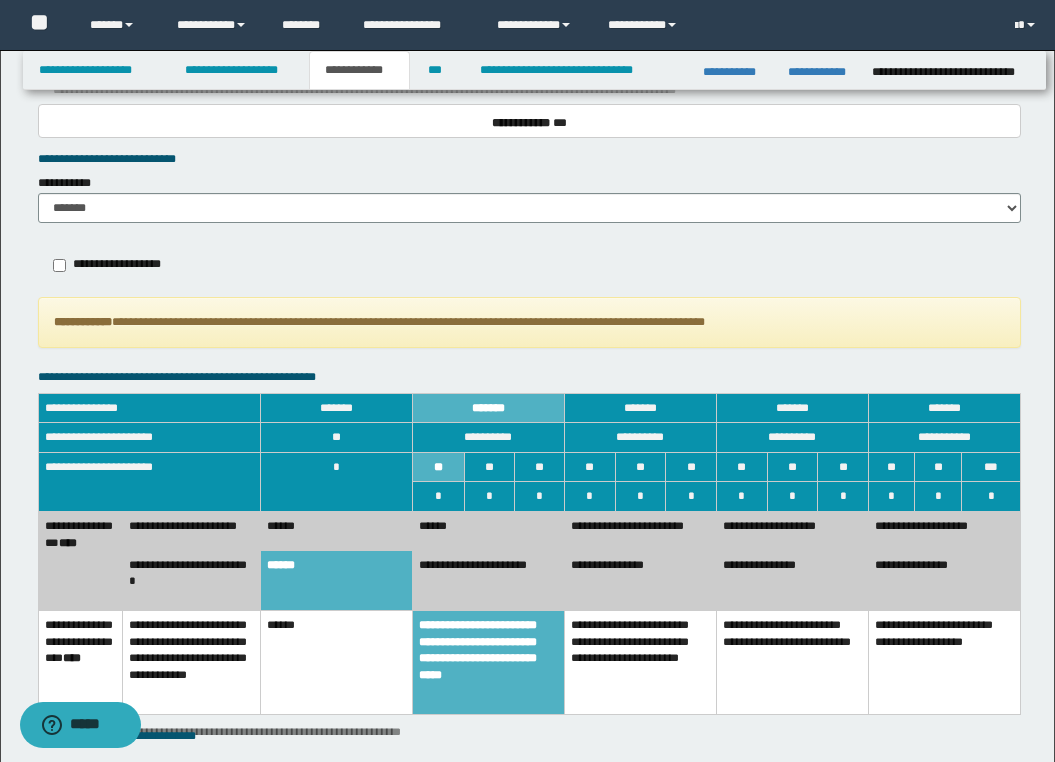 scroll, scrollTop: 3080, scrollLeft: 0, axis: vertical 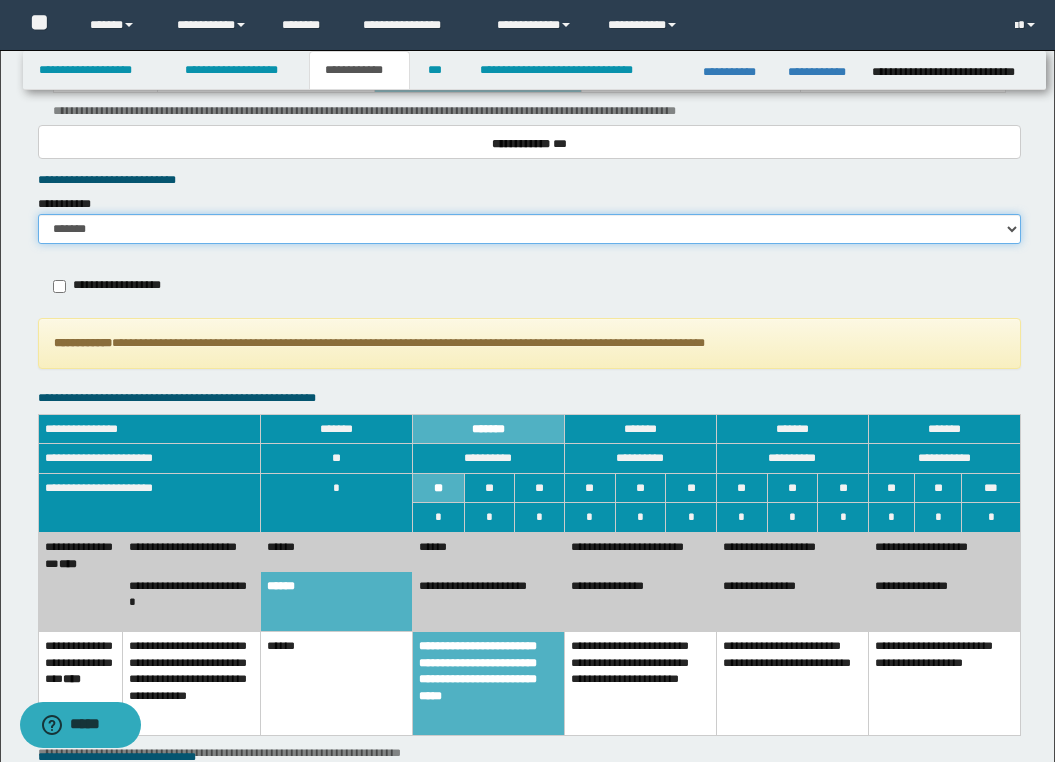click on "*******
*********" at bounding box center (529, 229) 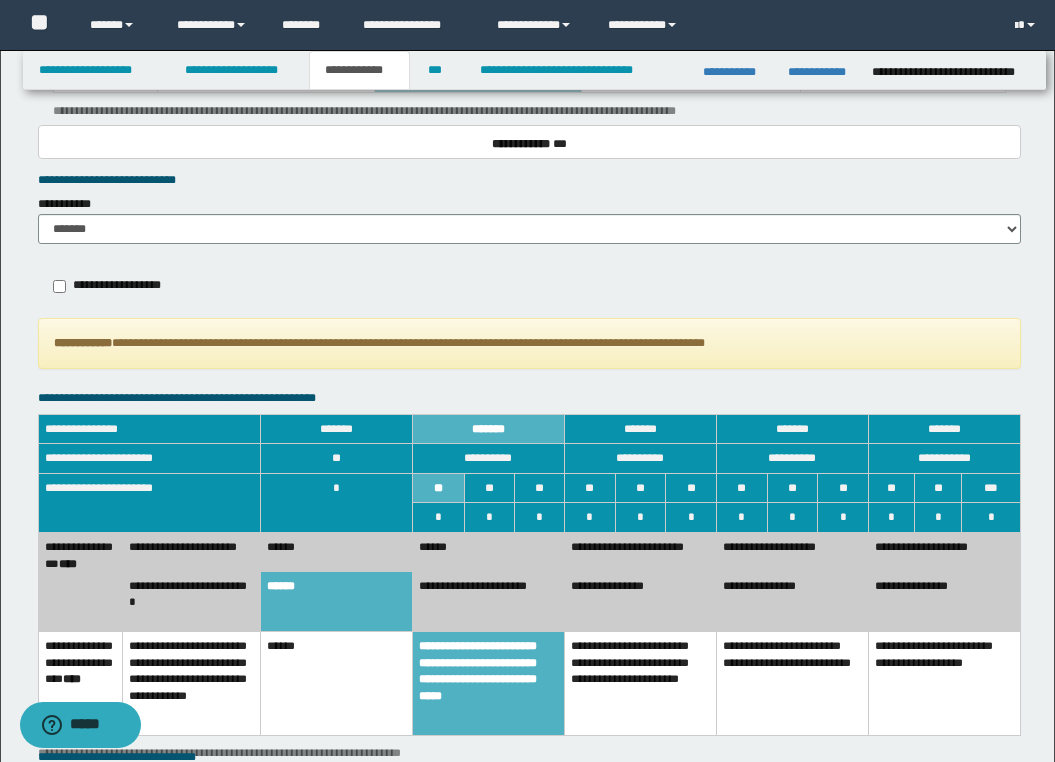 click on "**********" at bounding box center (527, -857) 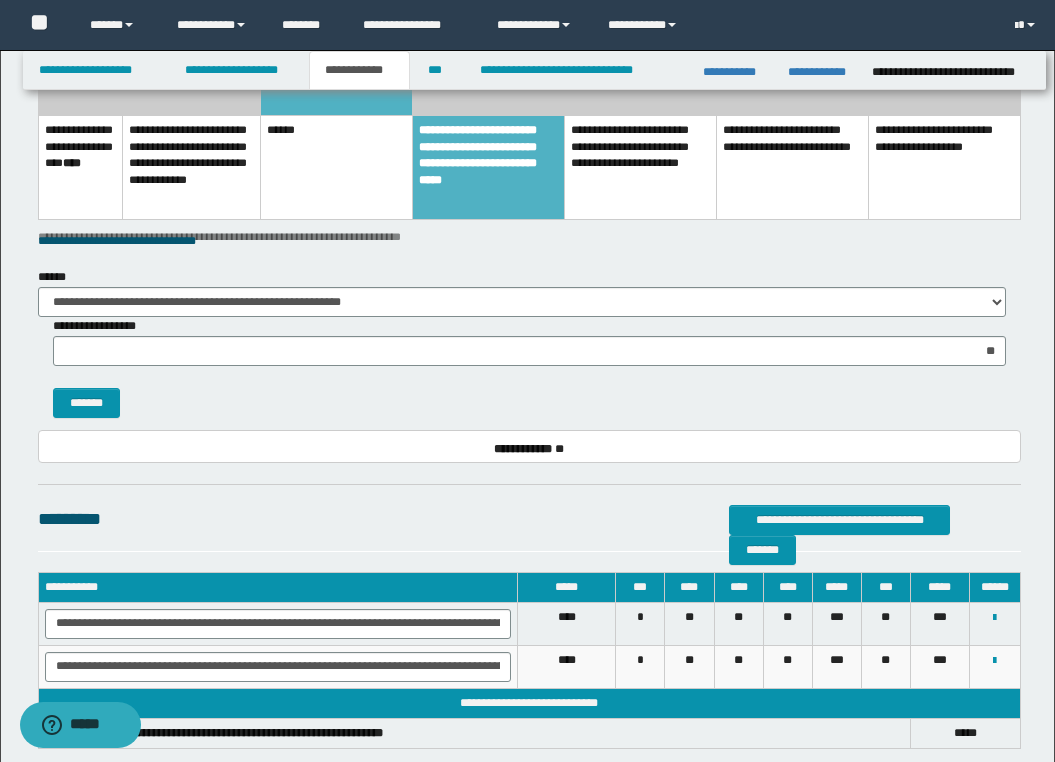 scroll, scrollTop: 3600, scrollLeft: 0, axis: vertical 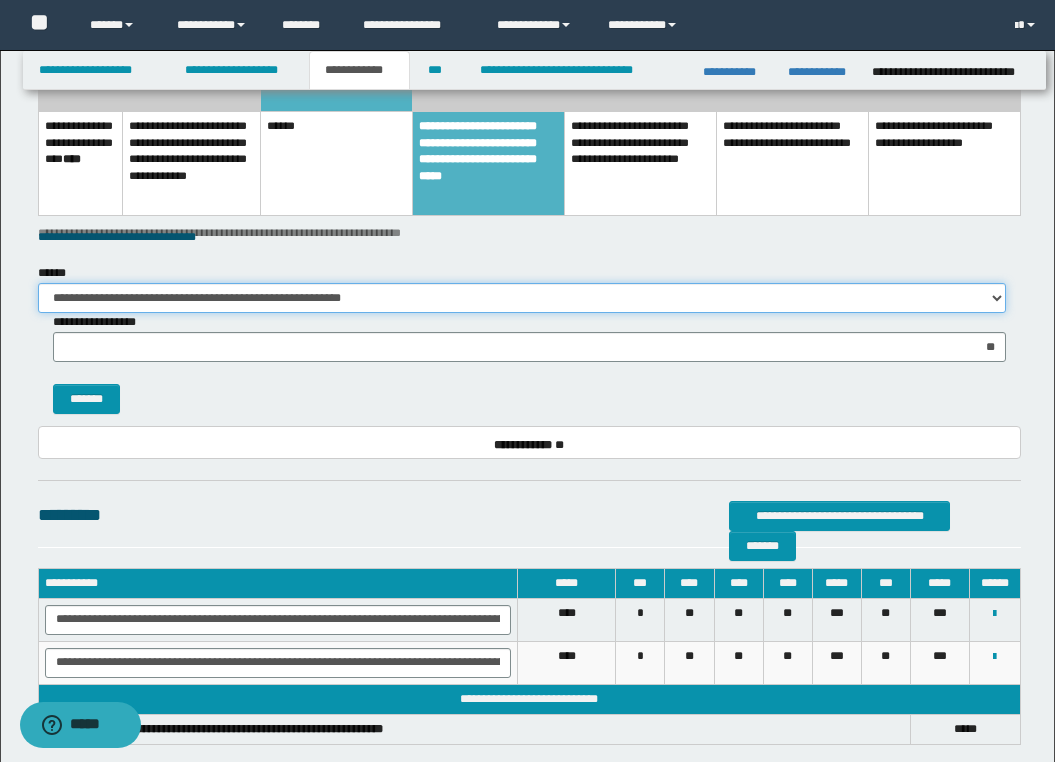 click on "**********" at bounding box center [522, 298] 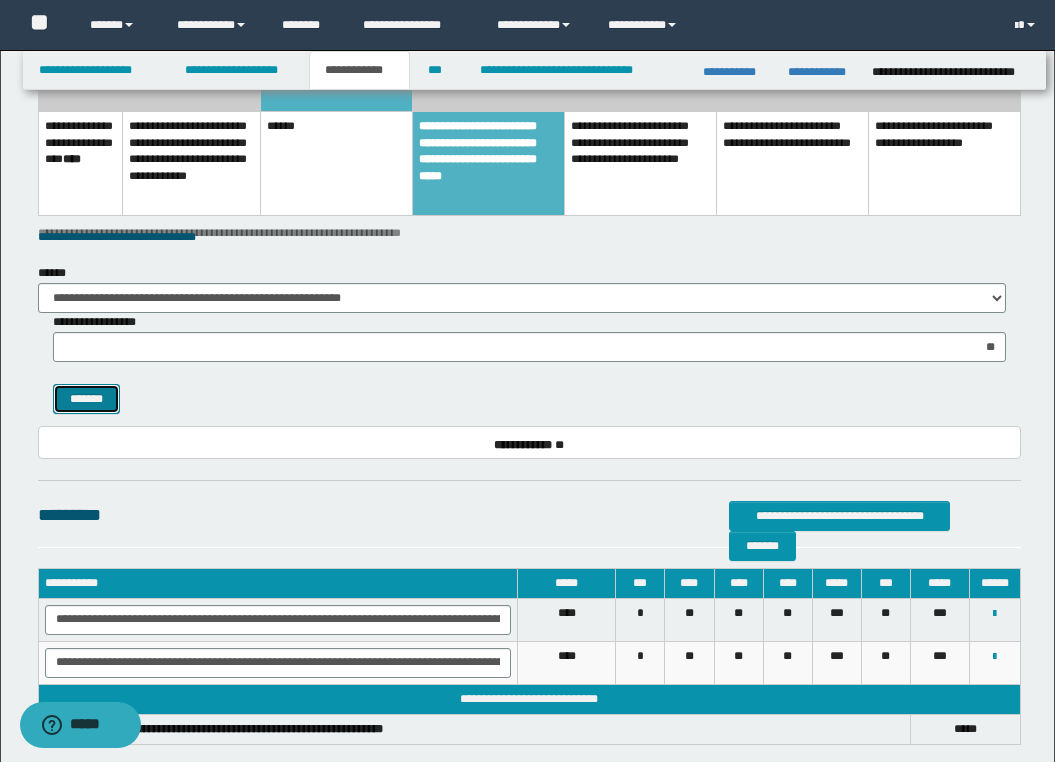 click on "*******" at bounding box center [87, 399] 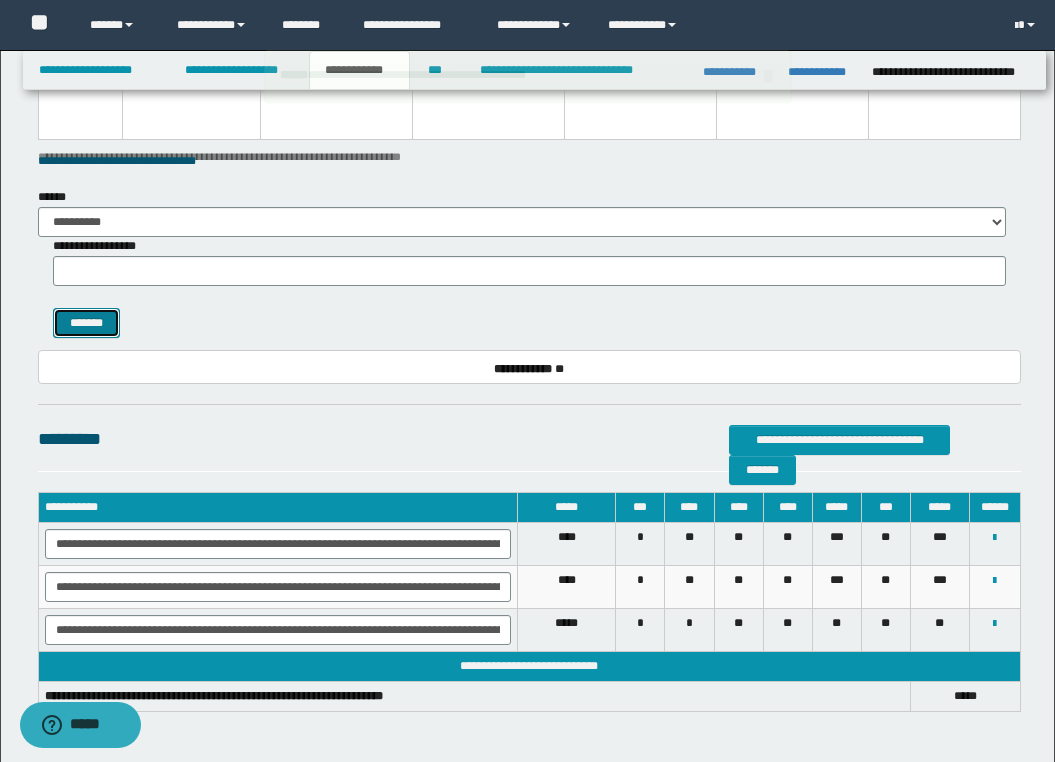 scroll, scrollTop: 3524, scrollLeft: 0, axis: vertical 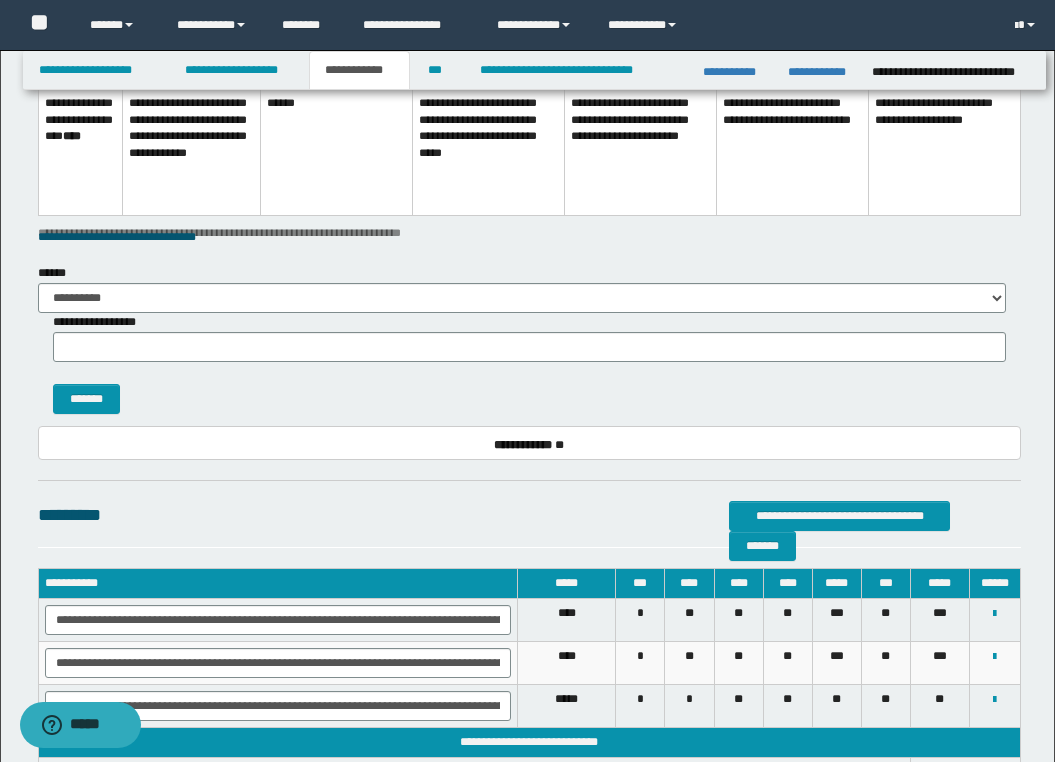 click on "**********" at bounding box center (527, -1318) 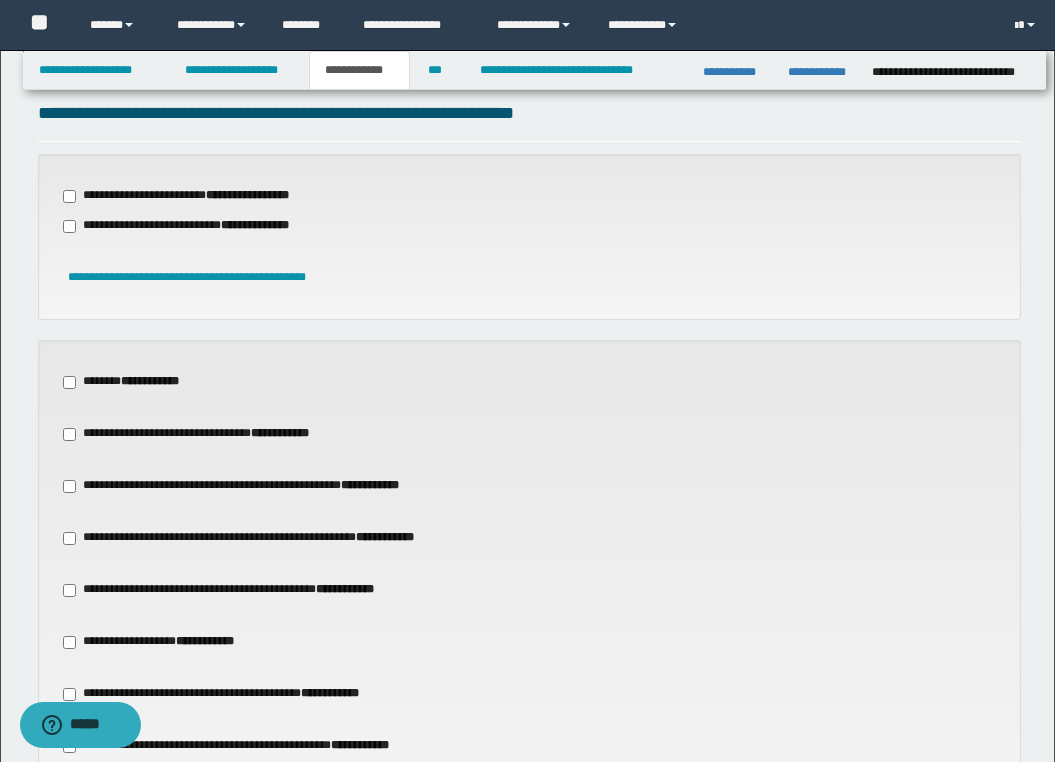 scroll, scrollTop: 564, scrollLeft: 0, axis: vertical 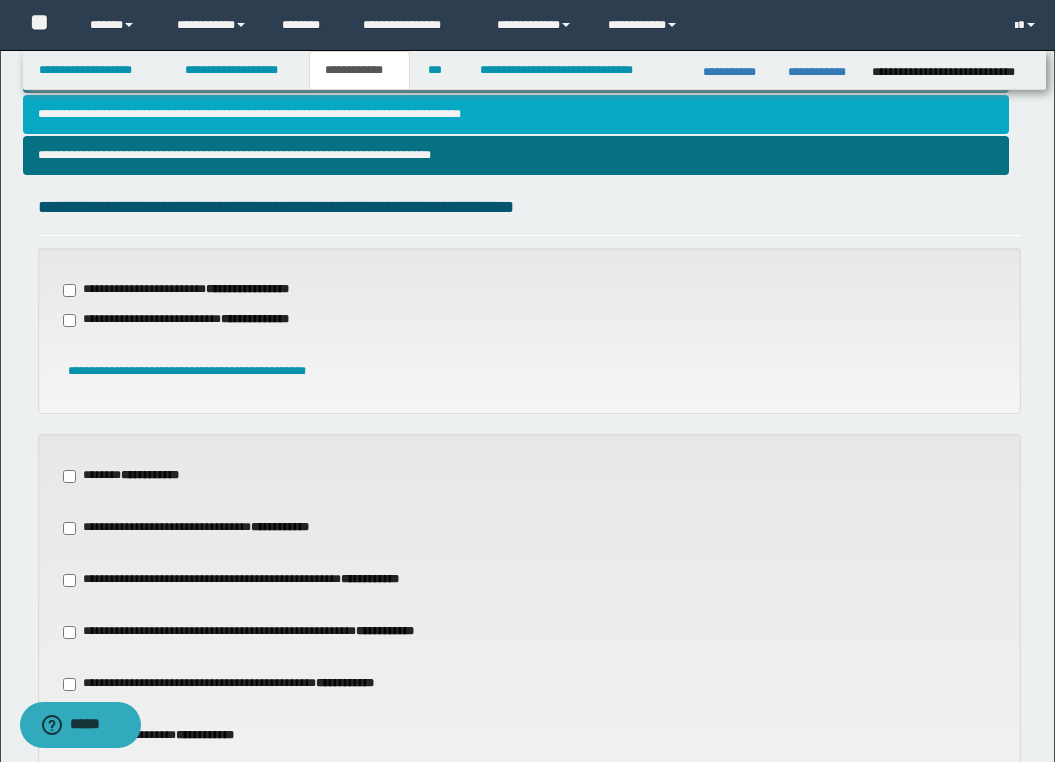 click on "**********" at bounding box center (516, 114) 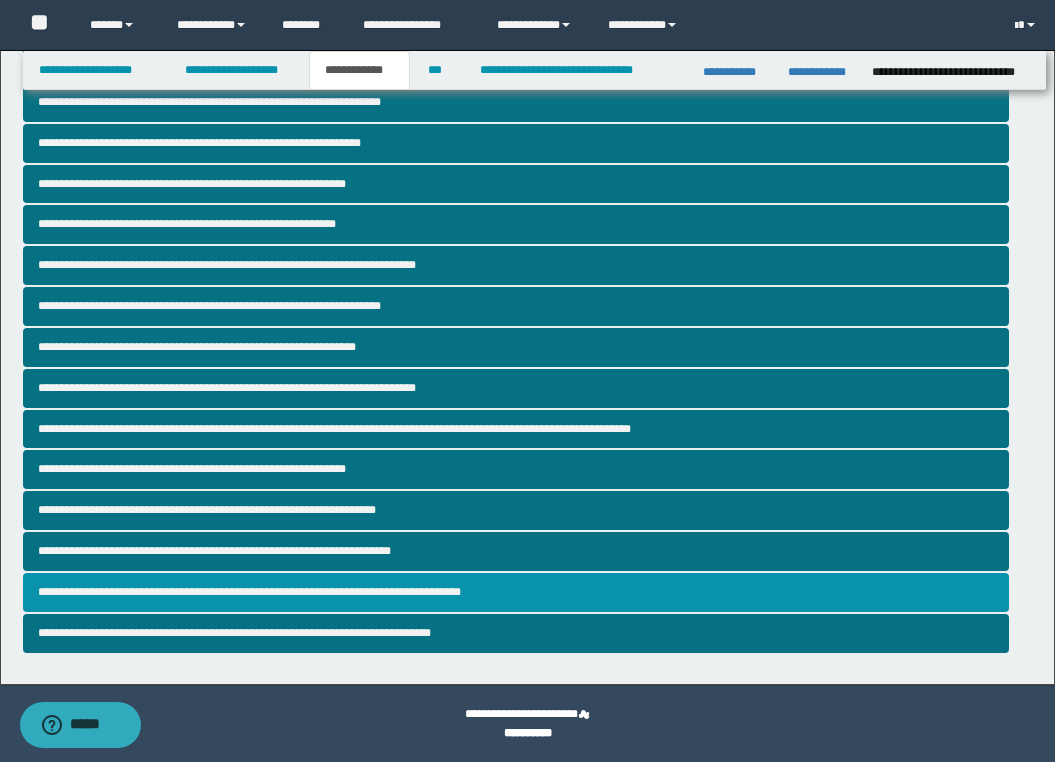scroll, scrollTop: 0, scrollLeft: 0, axis: both 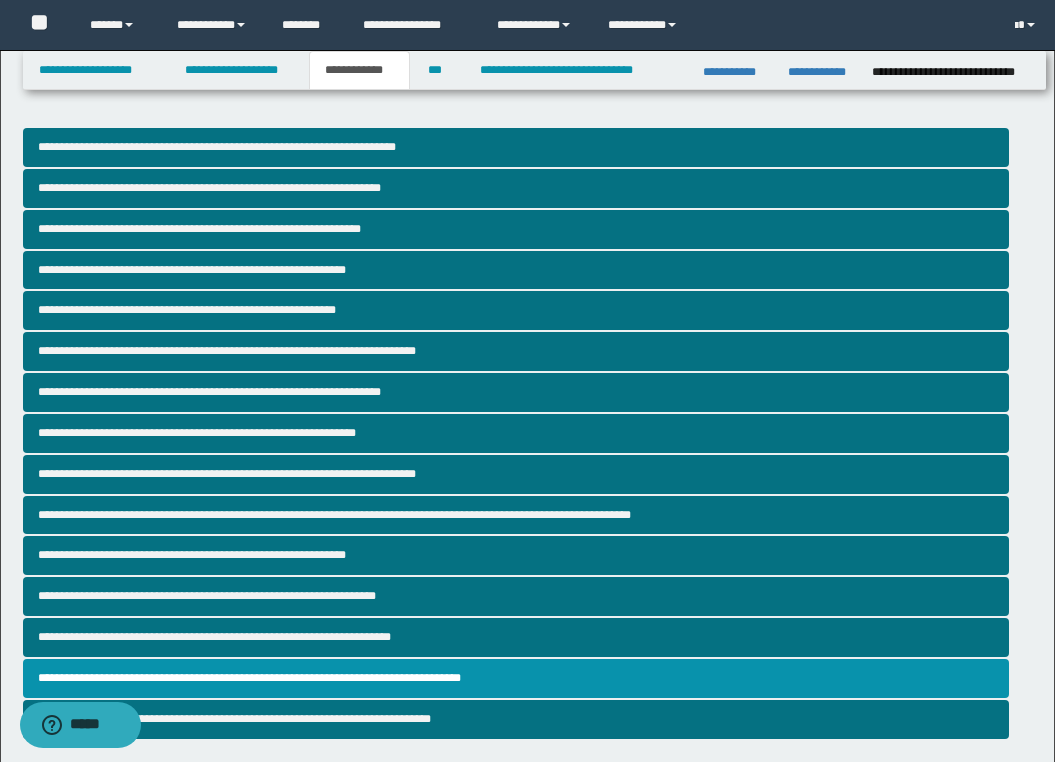 click on "**********" at bounding box center (527, 932) 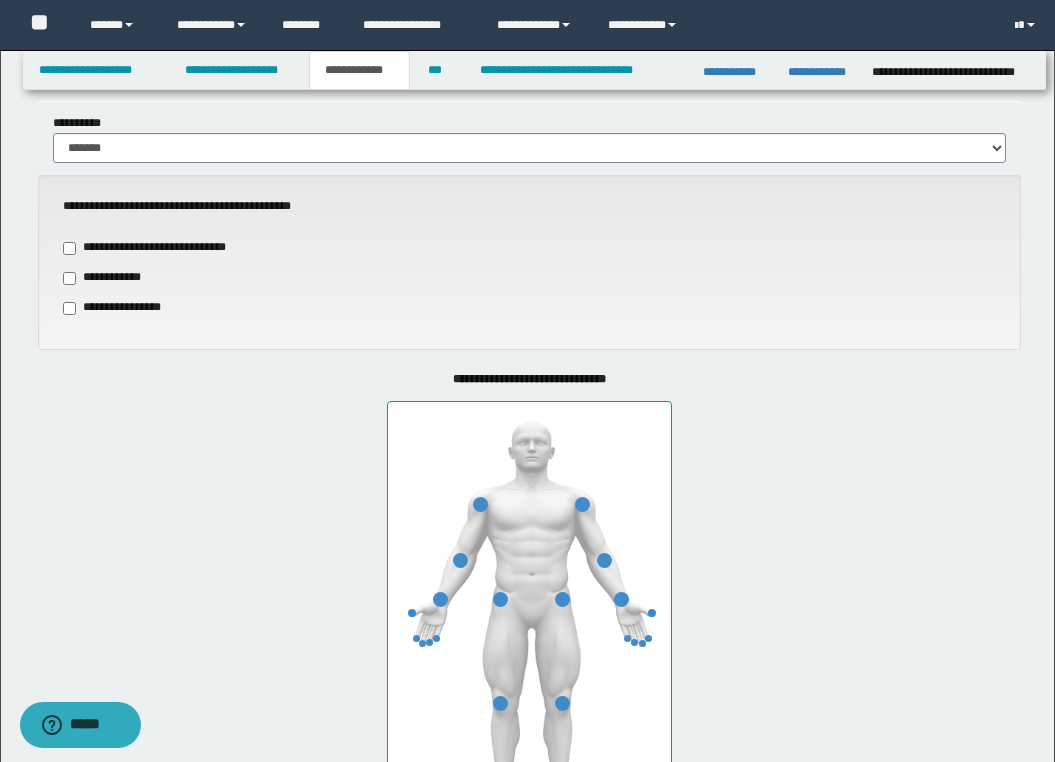scroll, scrollTop: 720, scrollLeft: 0, axis: vertical 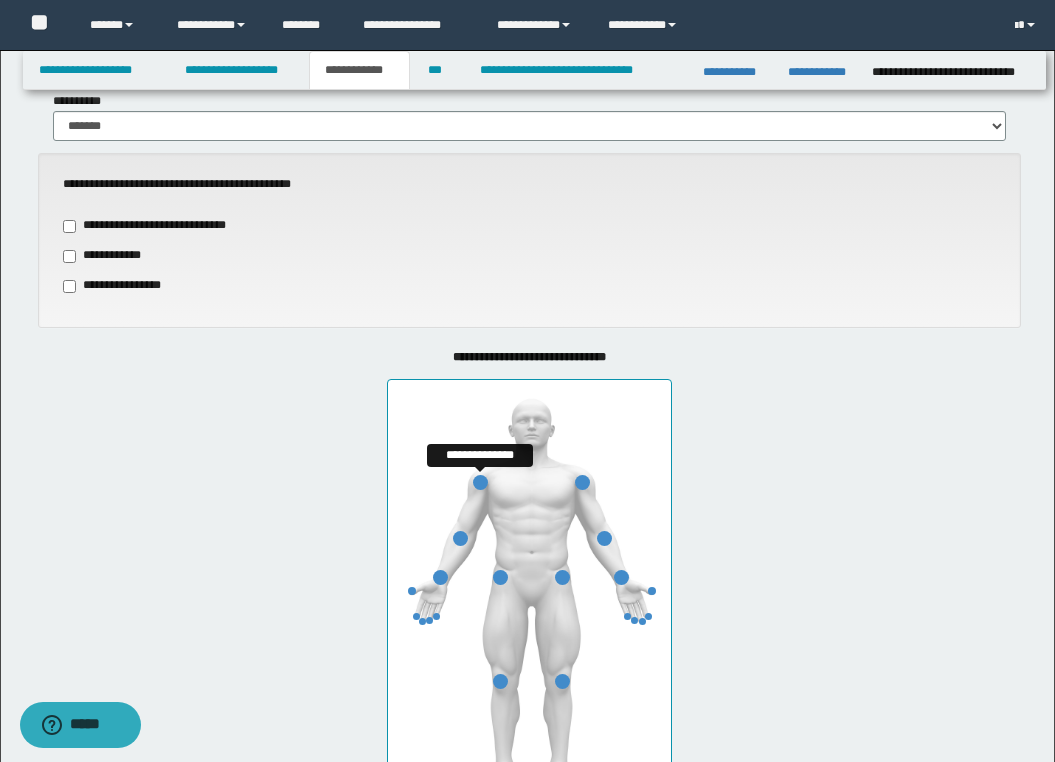 click at bounding box center (480, 482) 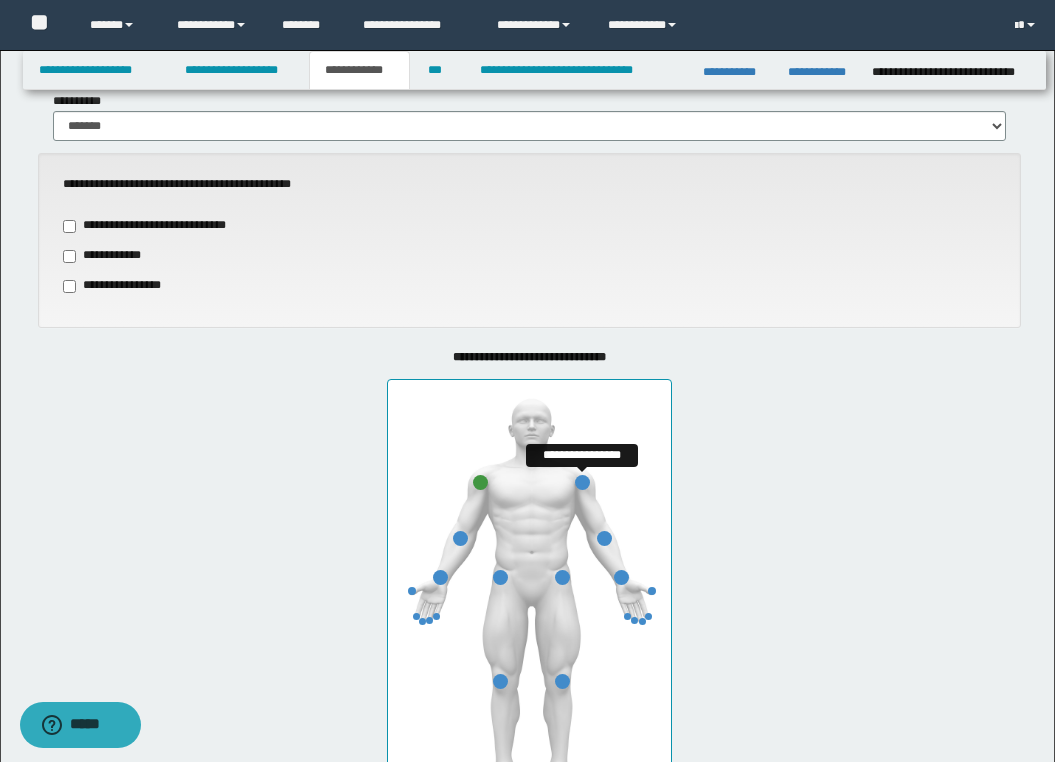click at bounding box center [582, 482] 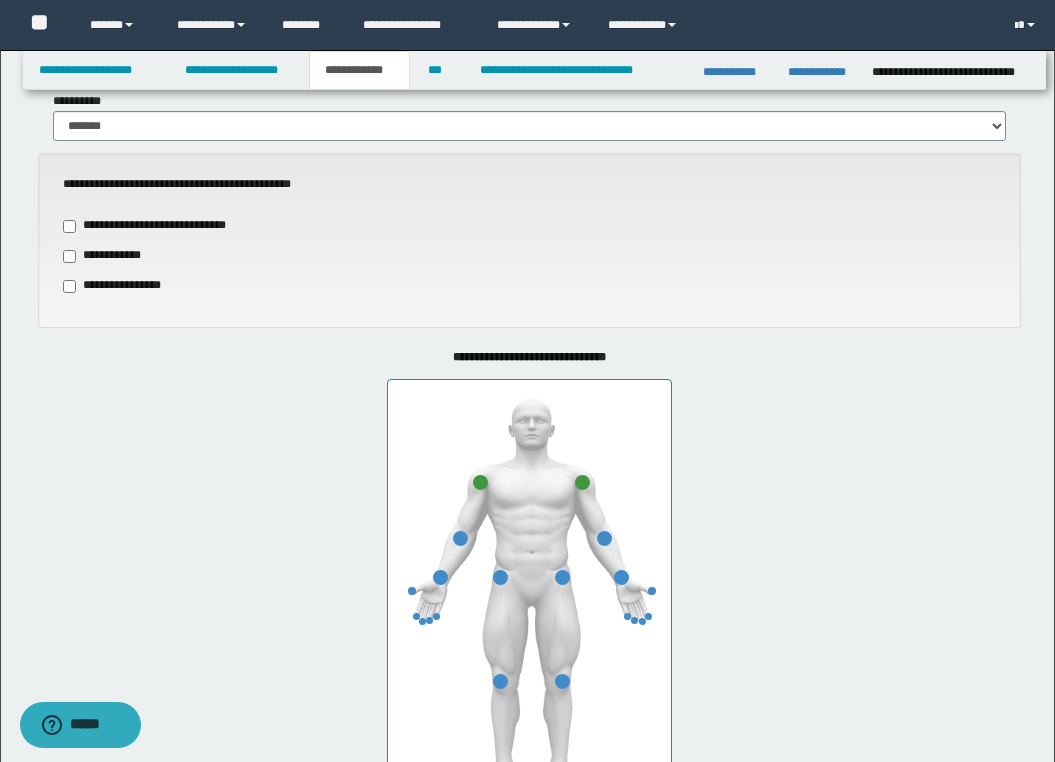 drag, startPoint x: 752, startPoint y: 512, endPoint x: 775, endPoint y: 500, distance: 25.942244 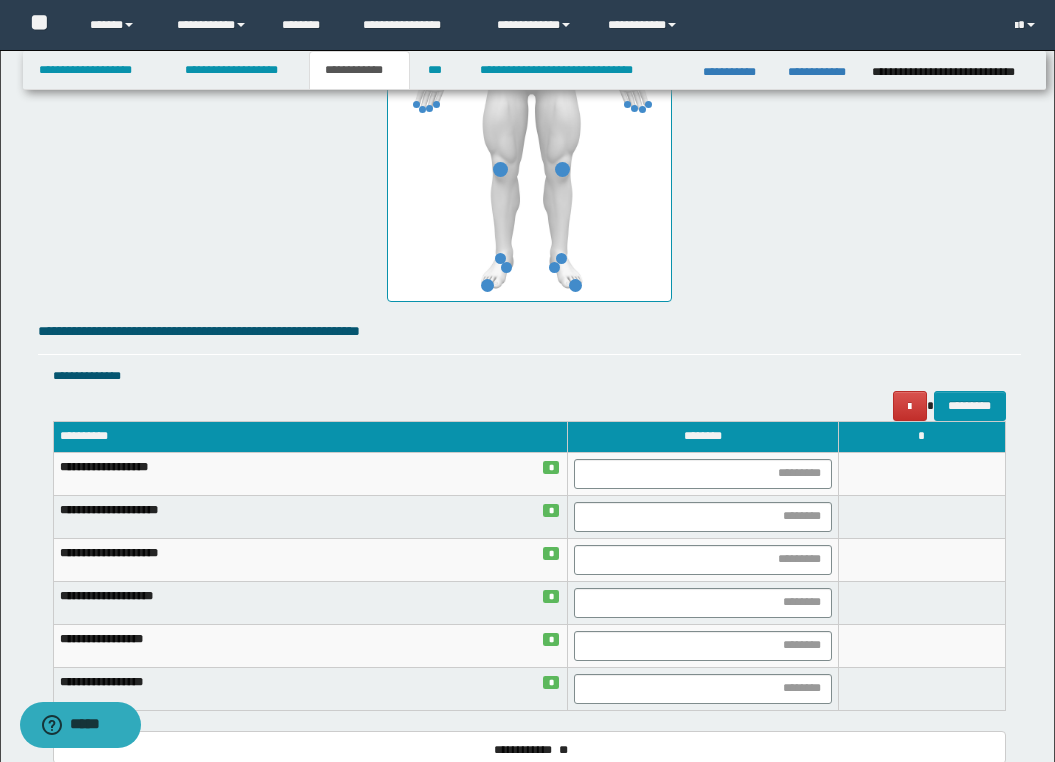 scroll, scrollTop: 1240, scrollLeft: 0, axis: vertical 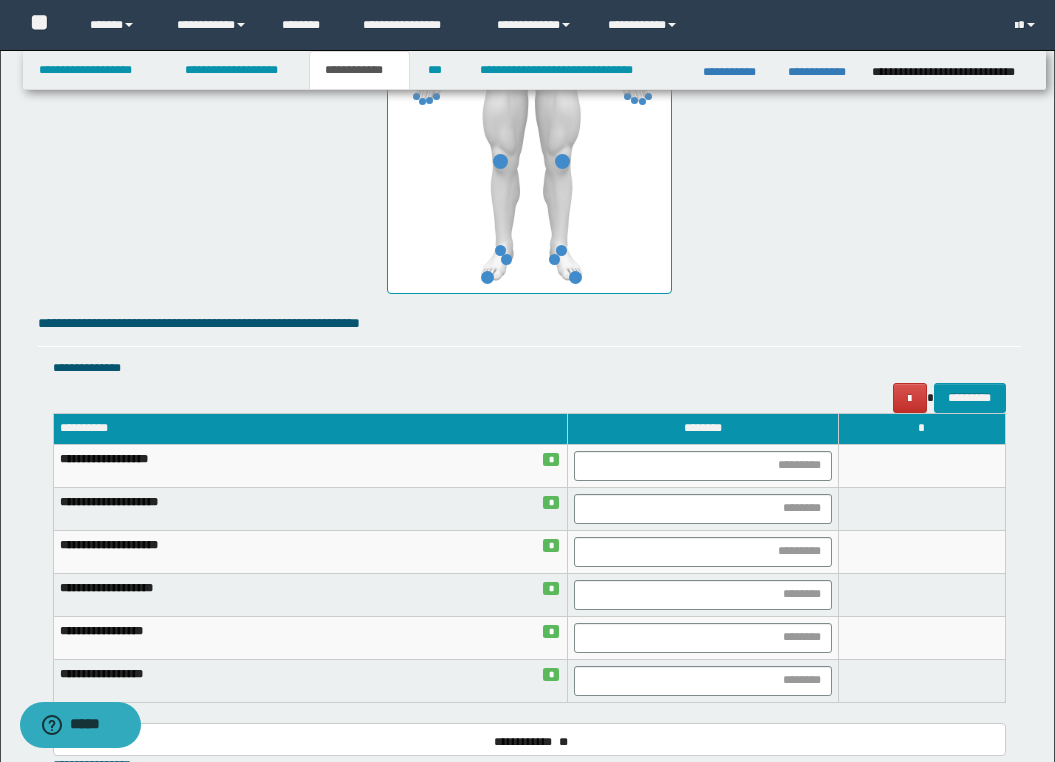 click on "**********" at bounding box center (529, 368) 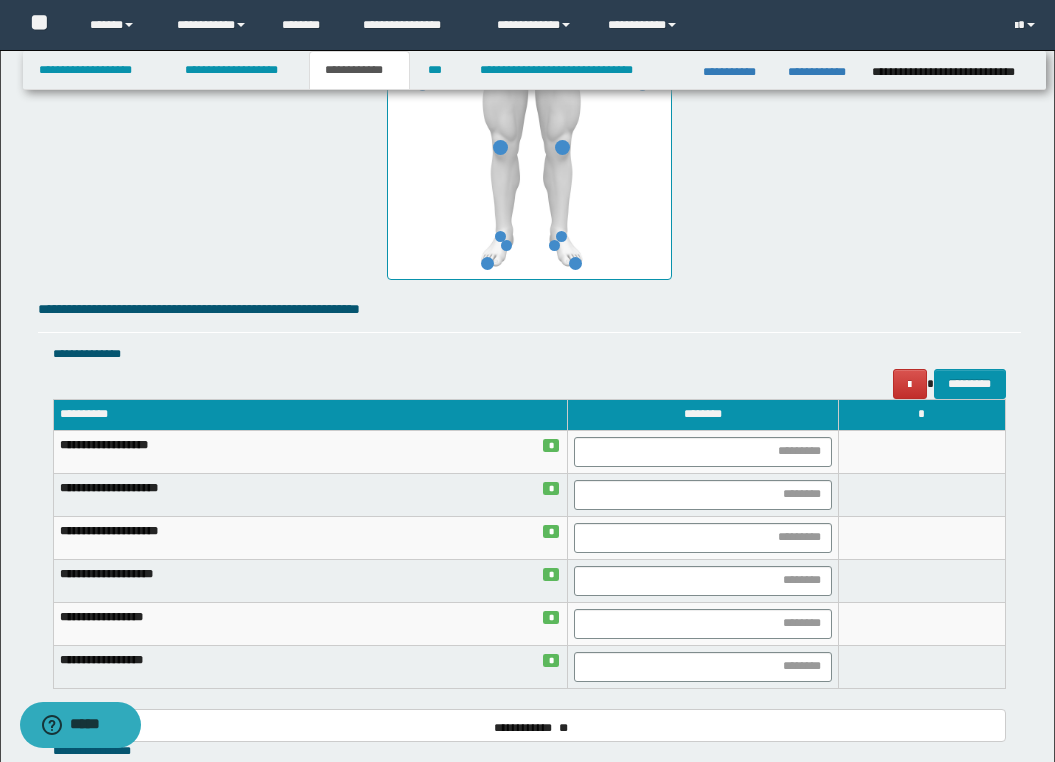 scroll, scrollTop: 1248, scrollLeft: 0, axis: vertical 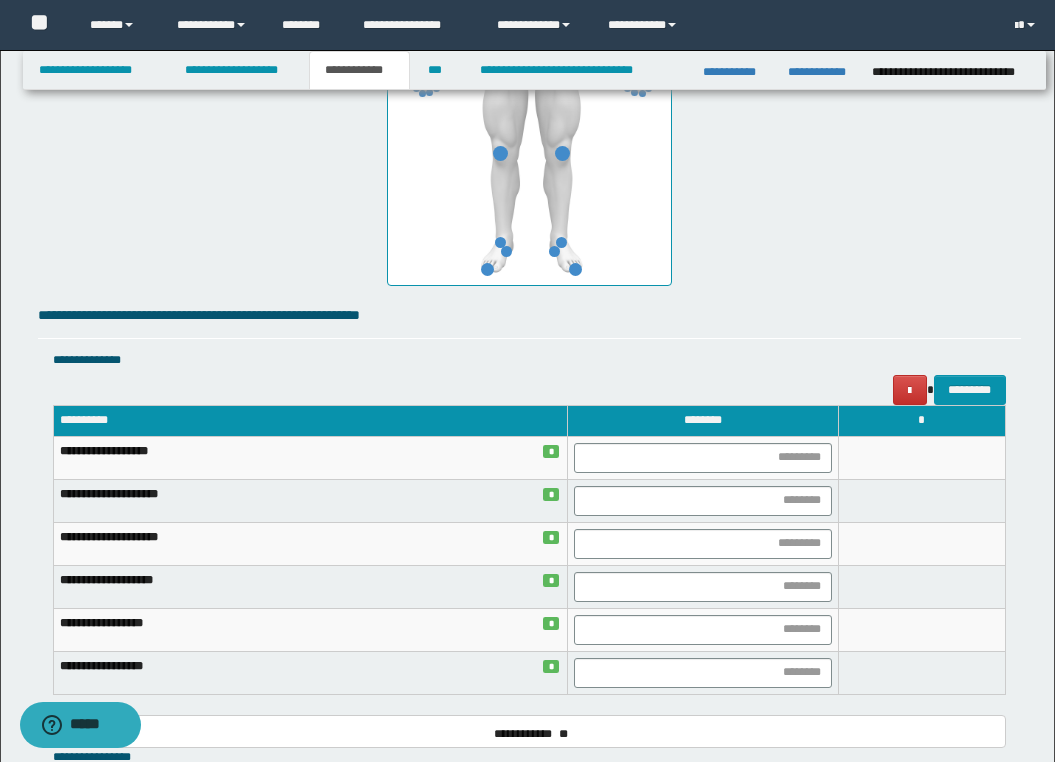 click on "**********" at bounding box center [529, 53] 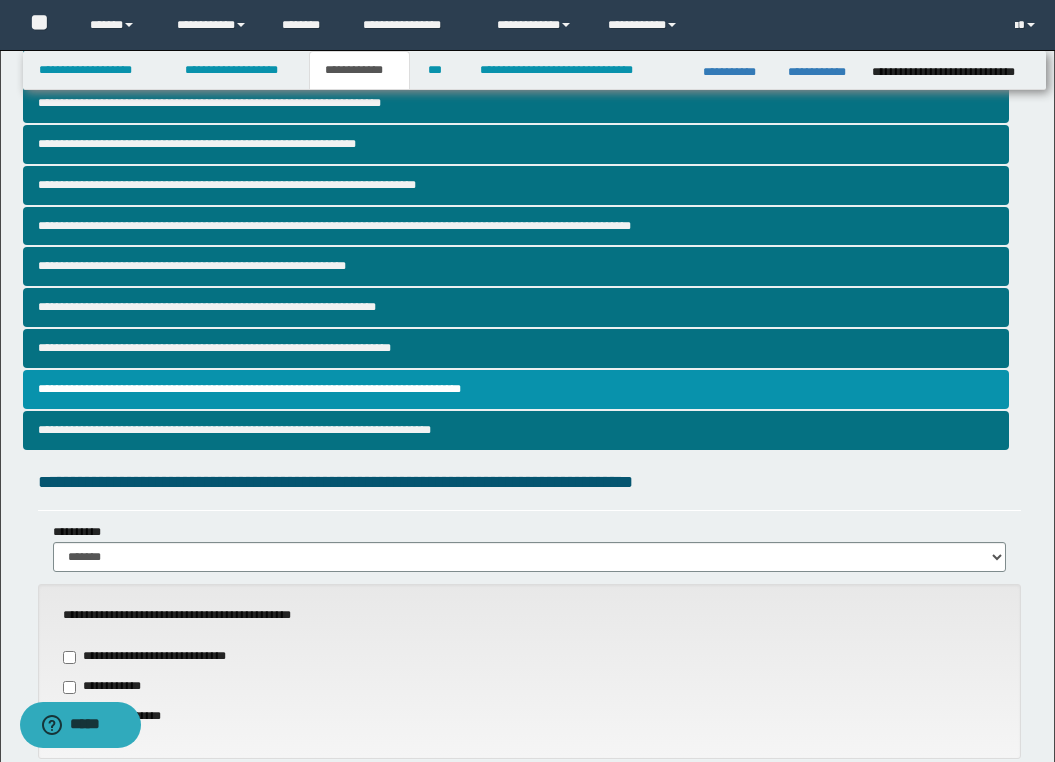 scroll, scrollTop: 288, scrollLeft: 0, axis: vertical 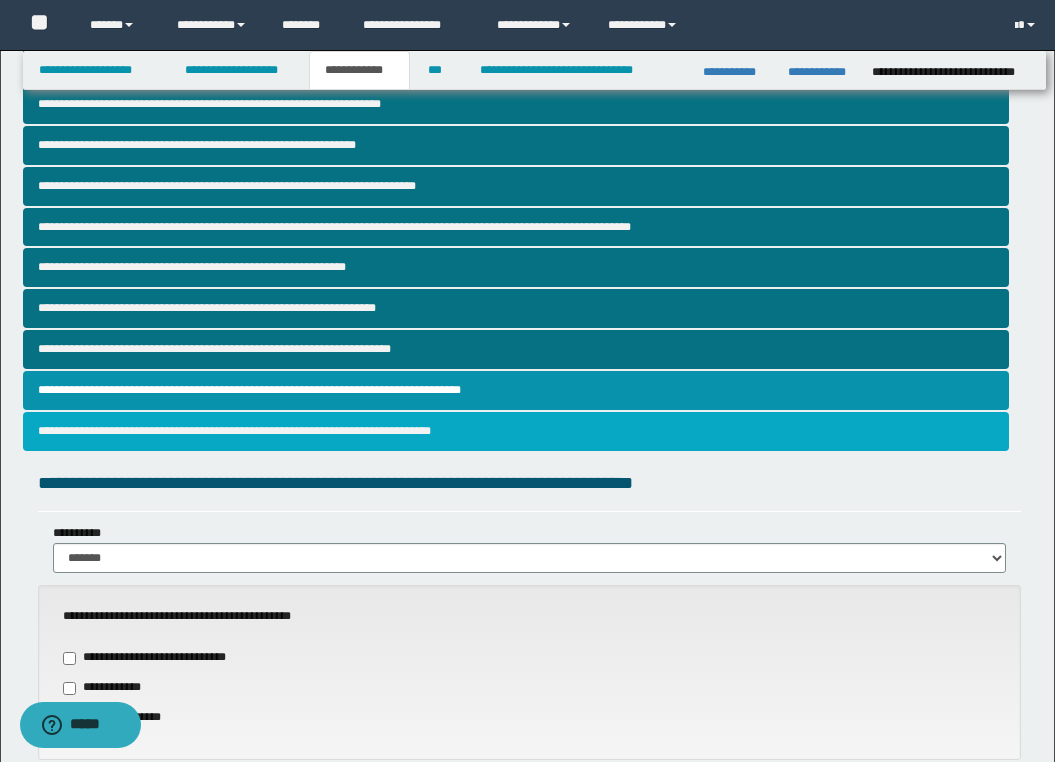 click on "**********" at bounding box center [516, 431] 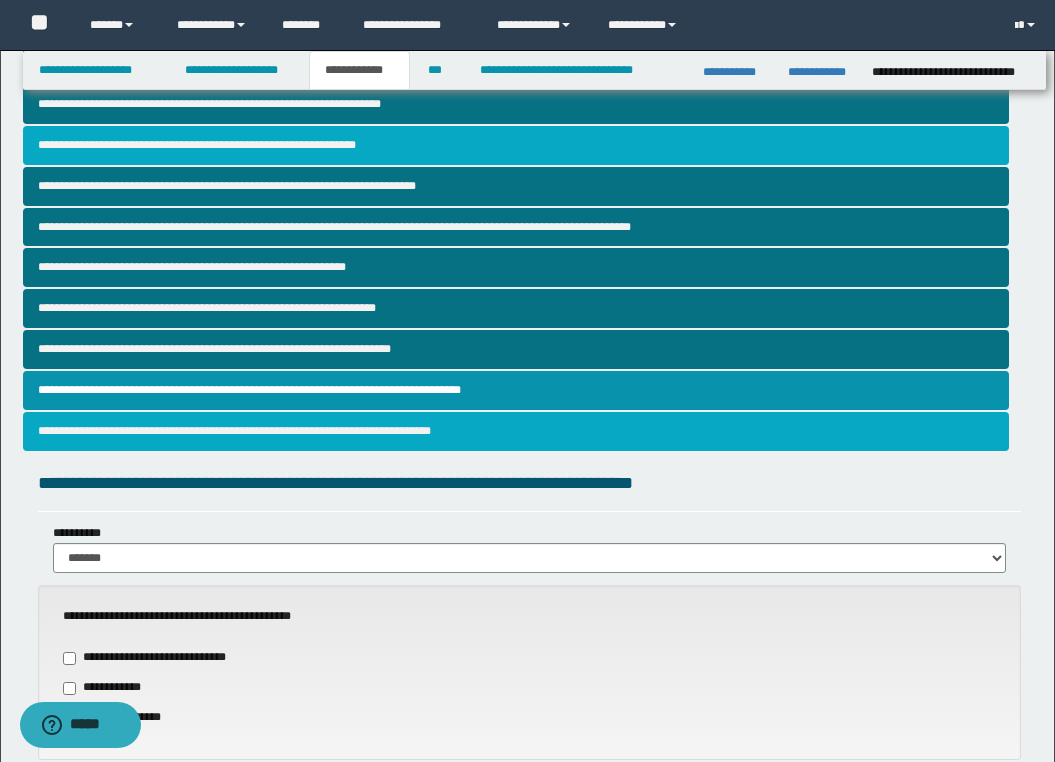 scroll, scrollTop: 0, scrollLeft: 0, axis: both 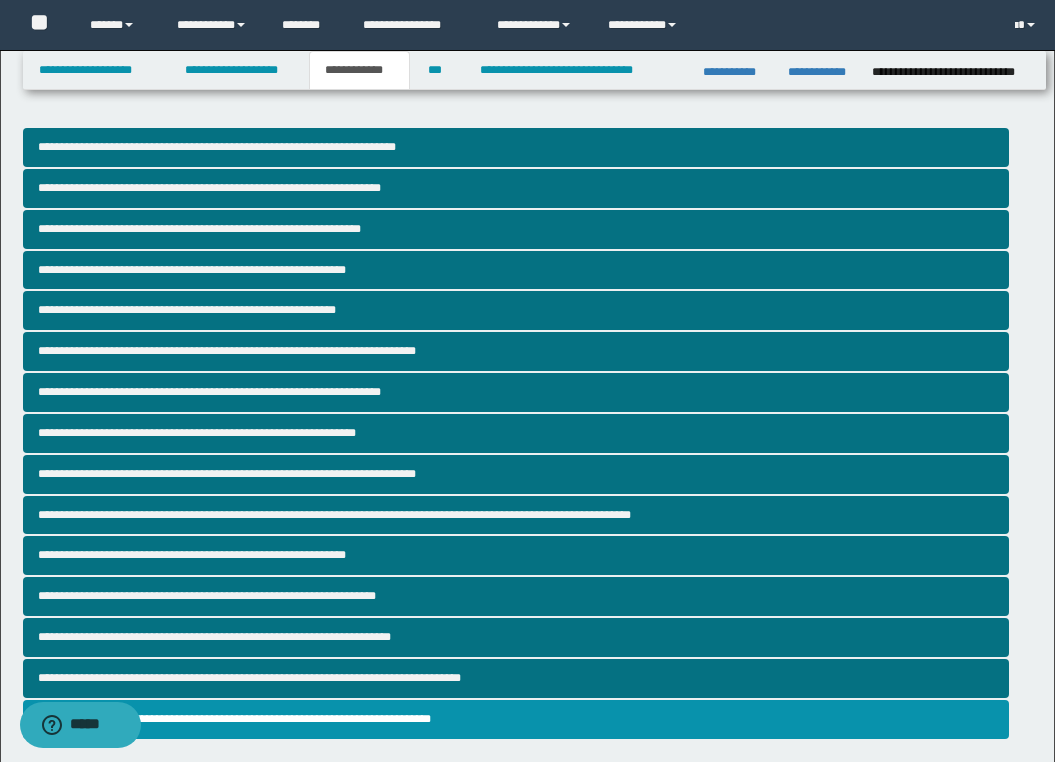 click on "**********" at bounding box center (529, 433) 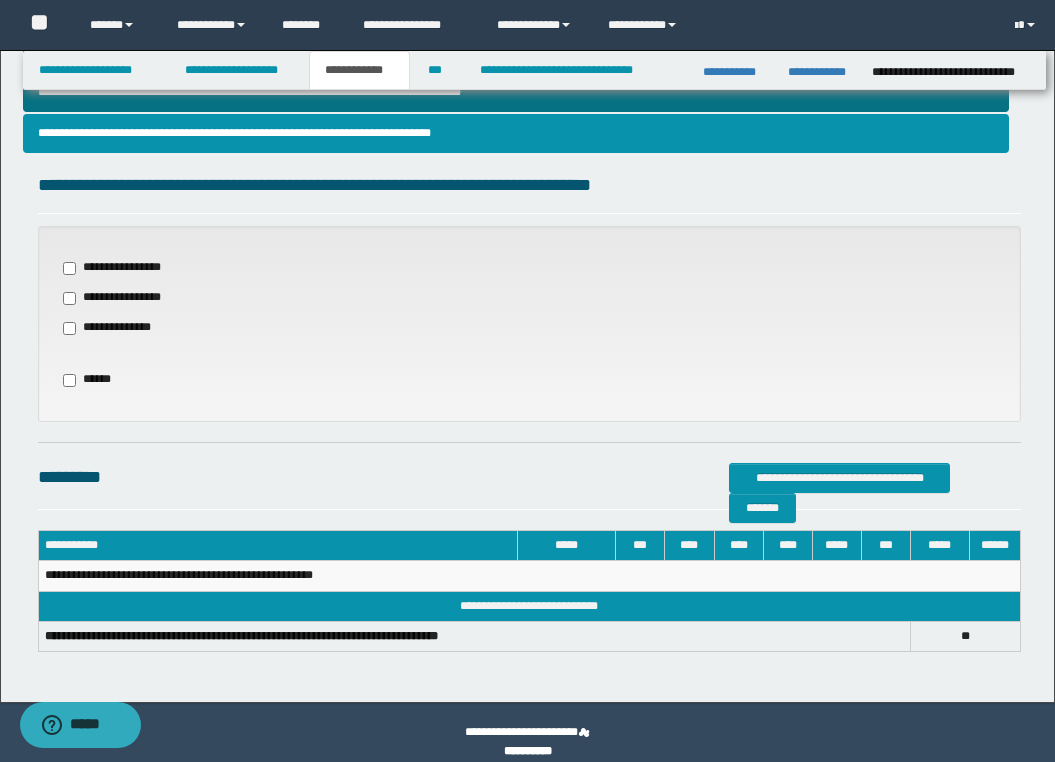 scroll, scrollTop: 604, scrollLeft: 0, axis: vertical 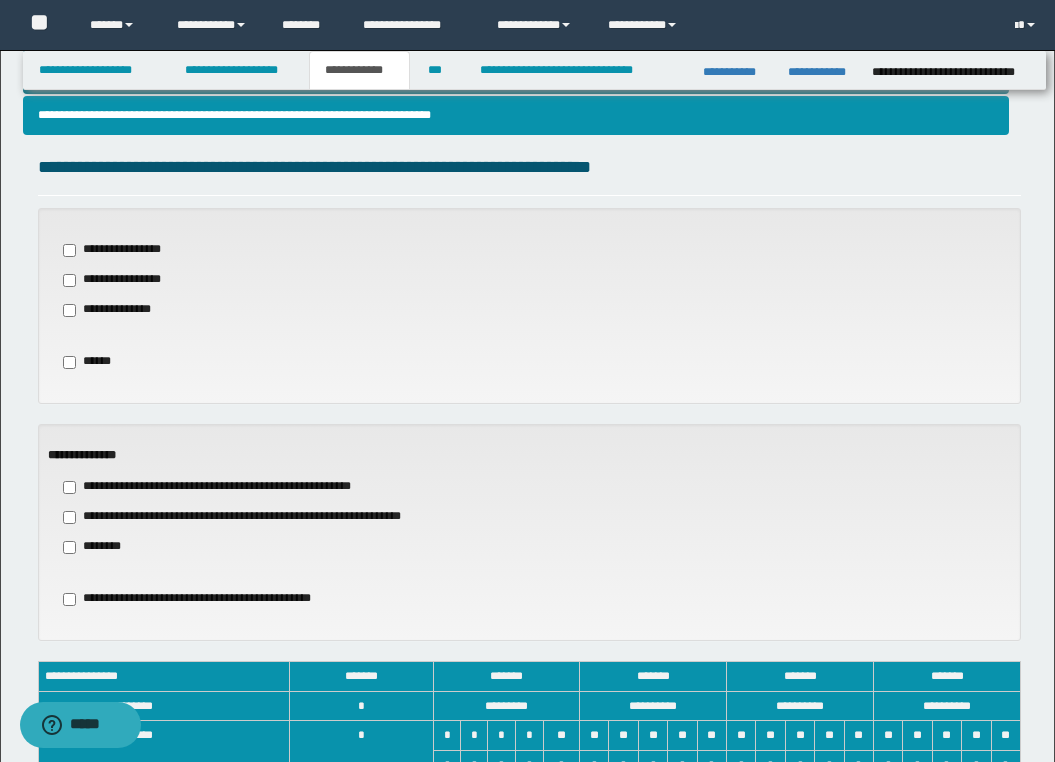 click on "**********" at bounding box center (529, 599) 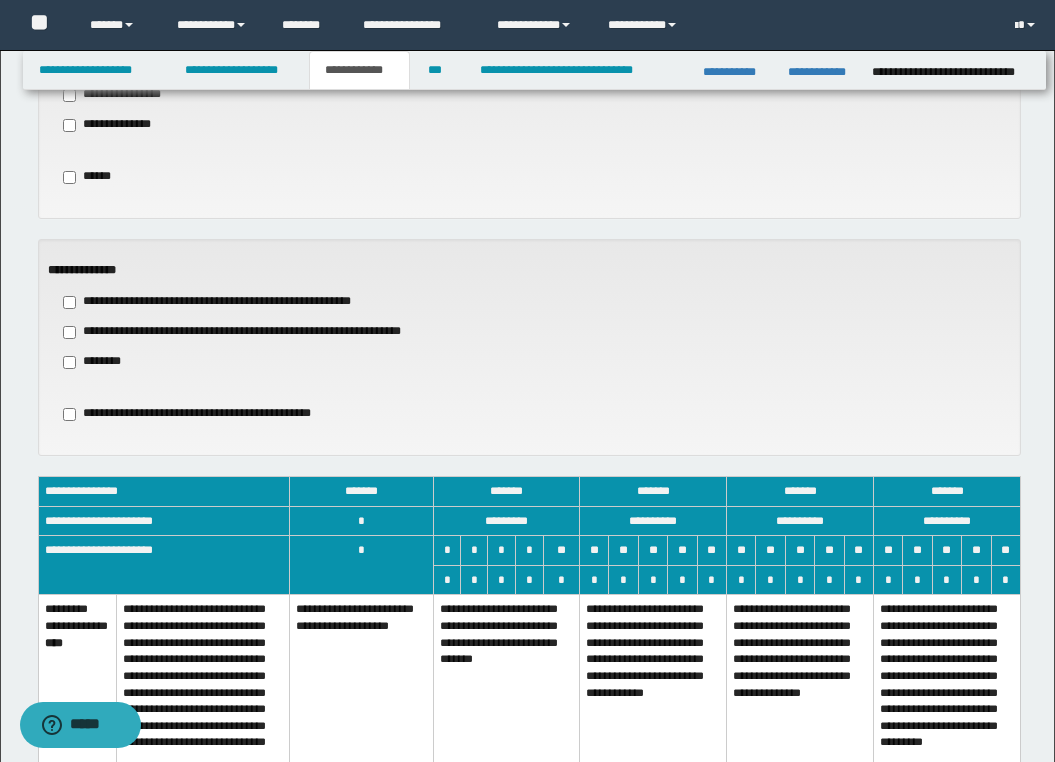 scroll, scrollTop: 804, scrollLeft: 0, axis: vertical 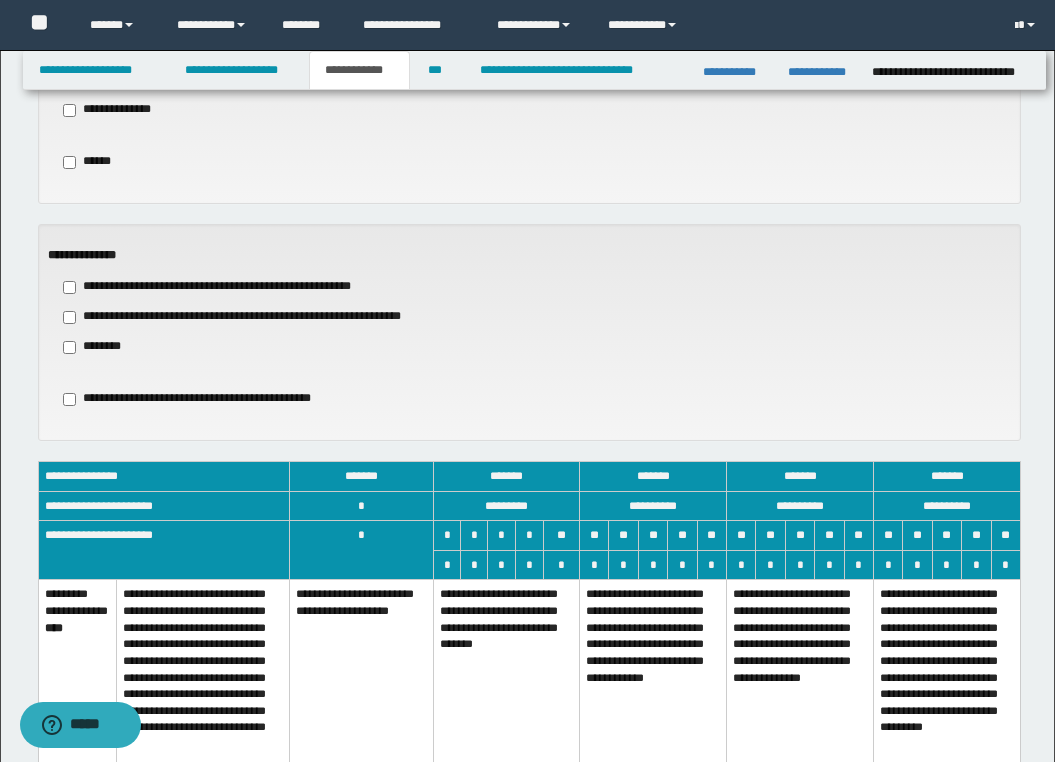 click on "**********" at bounding box center (507, 701) 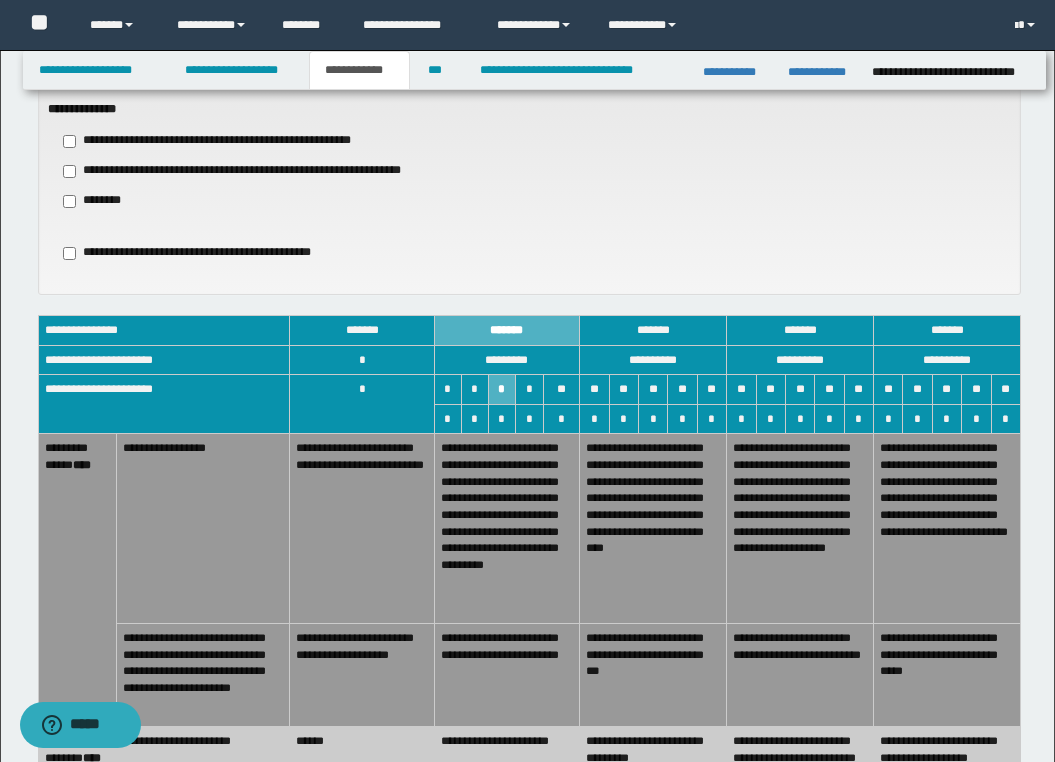 scroll, scrollTop: 1004, scrollLeft: 0, axis: vertical 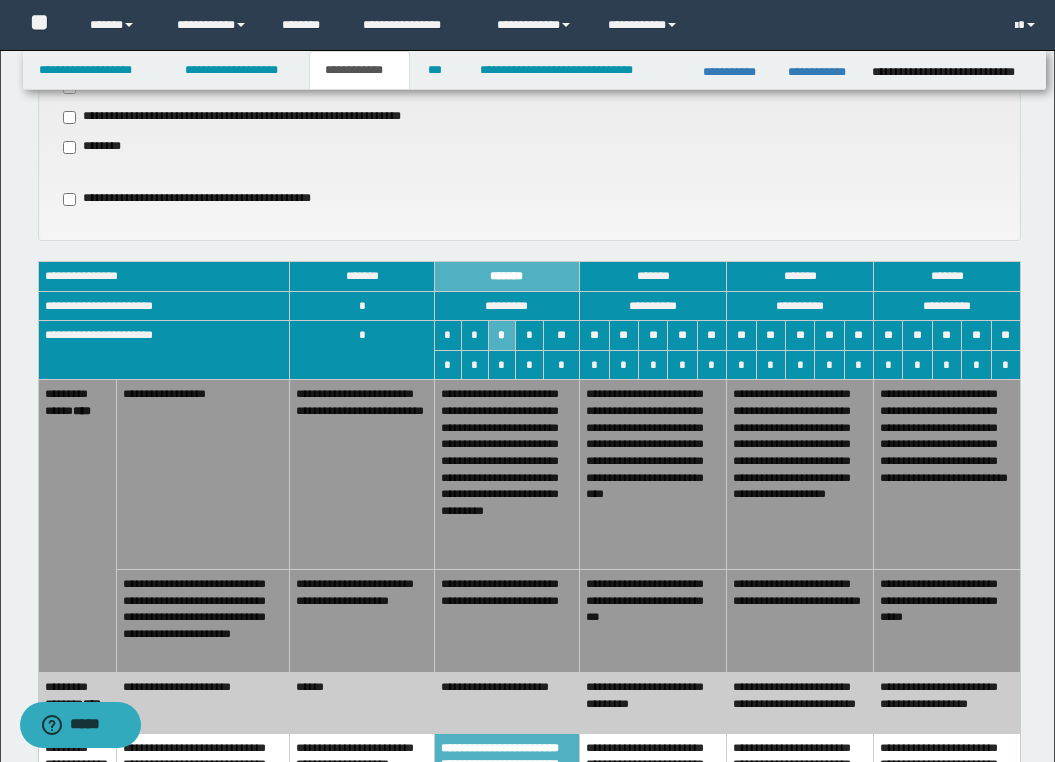 click on "**********" at bounding box center [507, 703] 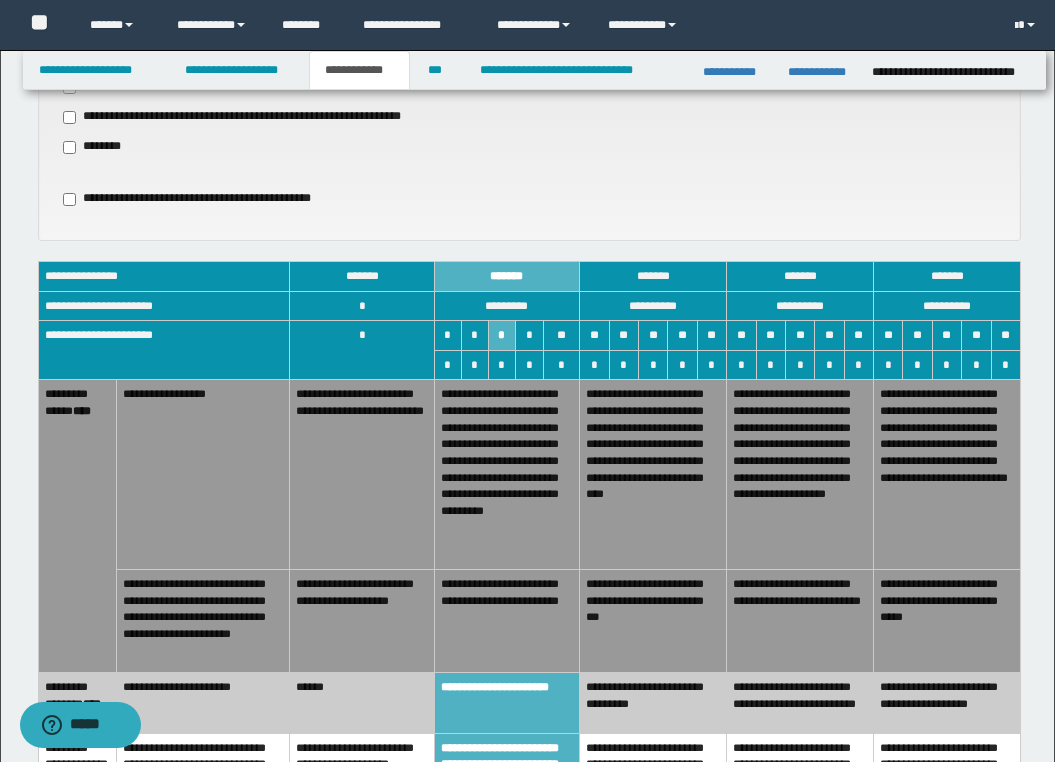 click on "**********" at bounding box center [507, 621] 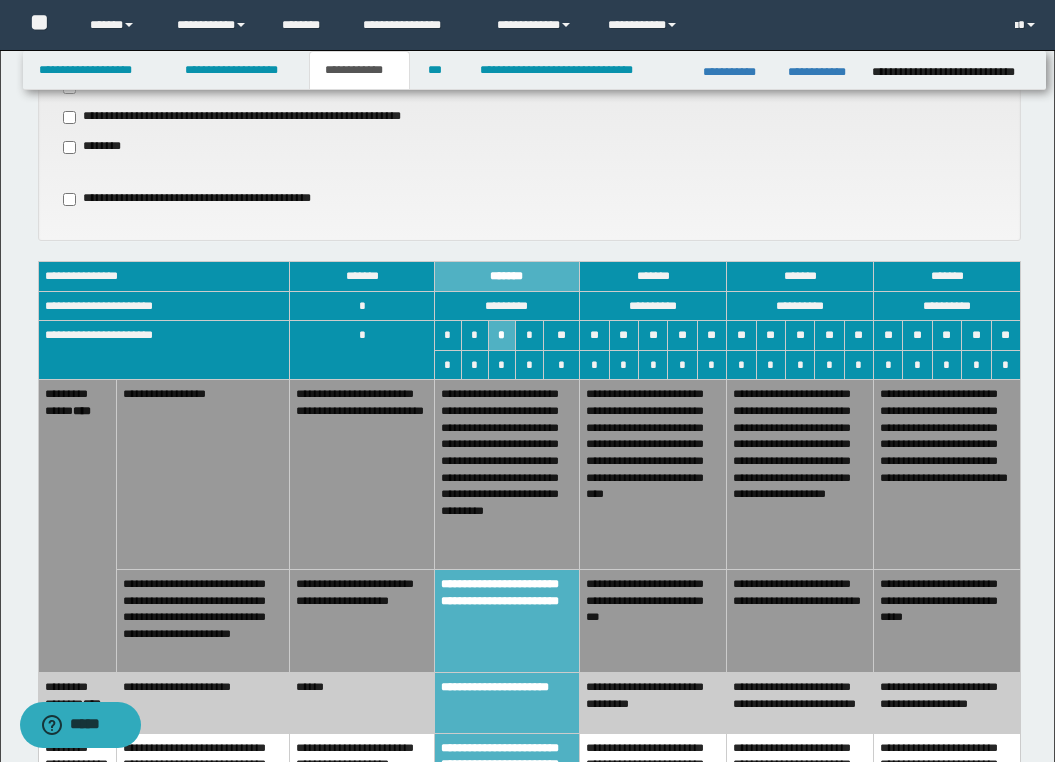 click on "**********" at bounding box center (653, 621) 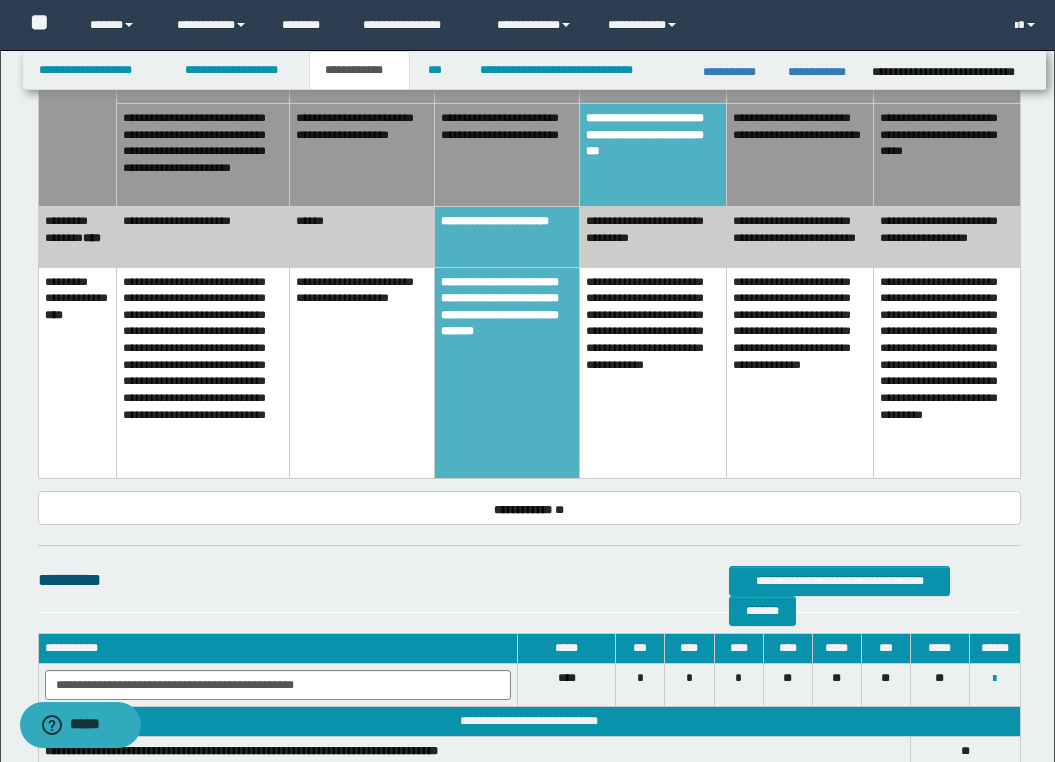 scroll, scrollTop: 1484, scrollLeft: 0, axis: vertical 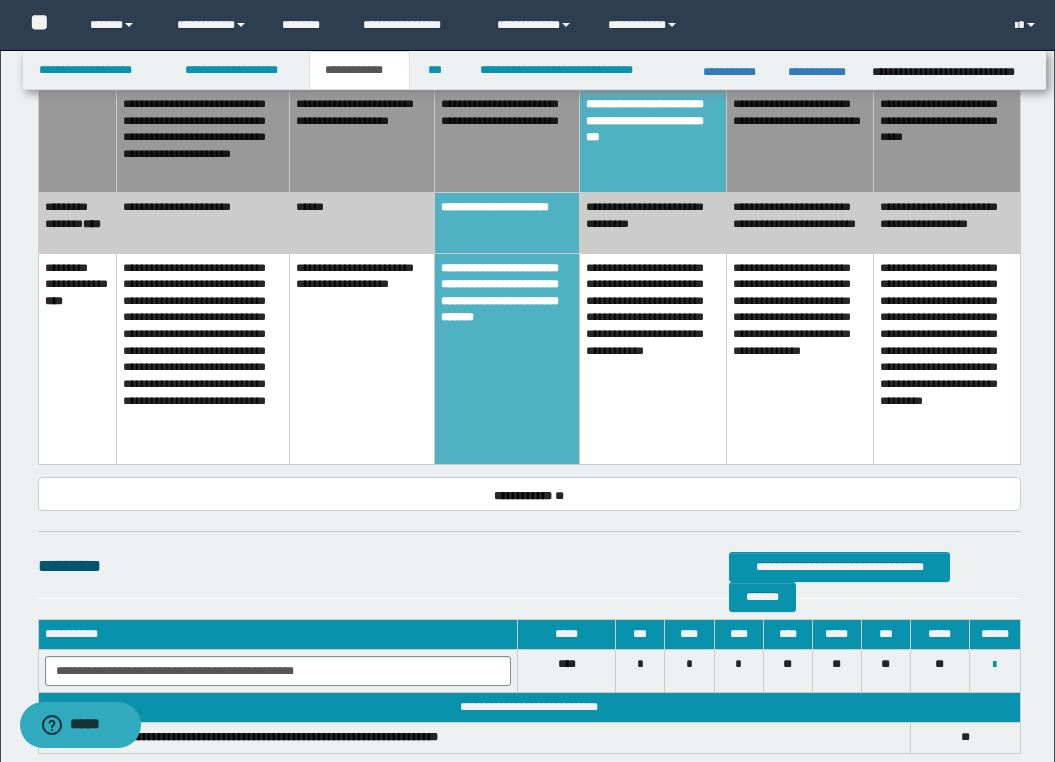 click on "**********" at bounding box center (527, -315) 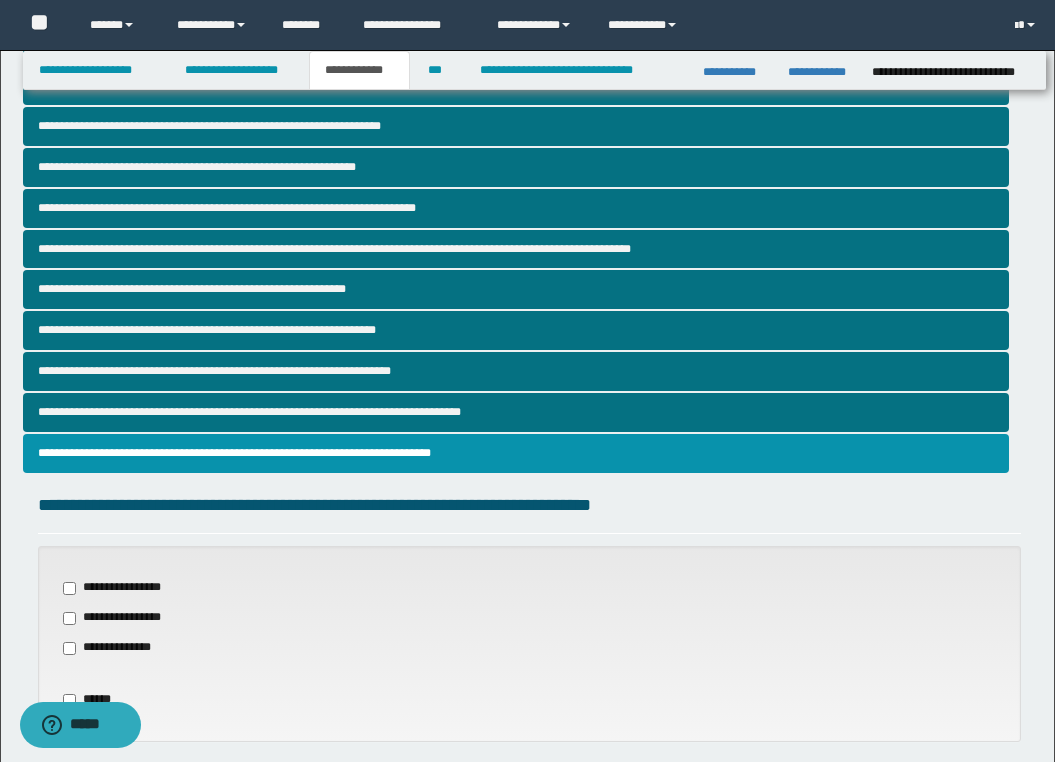 scroll, scrollTop: 244, scrollLeft: 0, axis: vertical 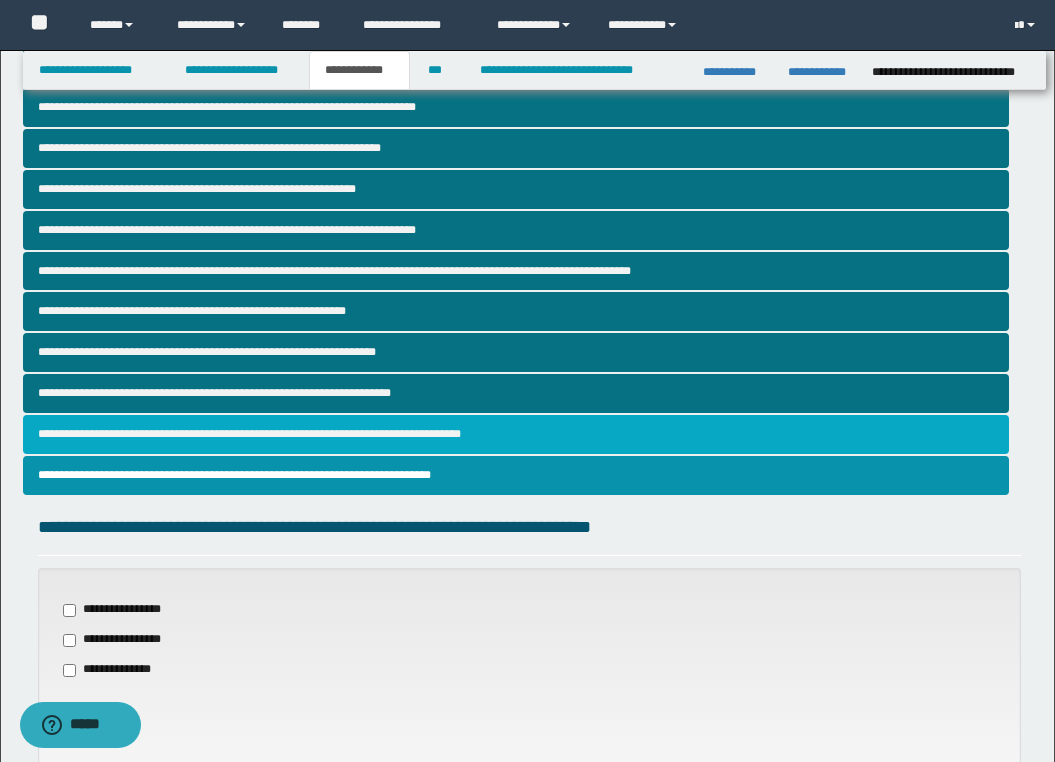click on "**********" at bounding box center [516, 434] 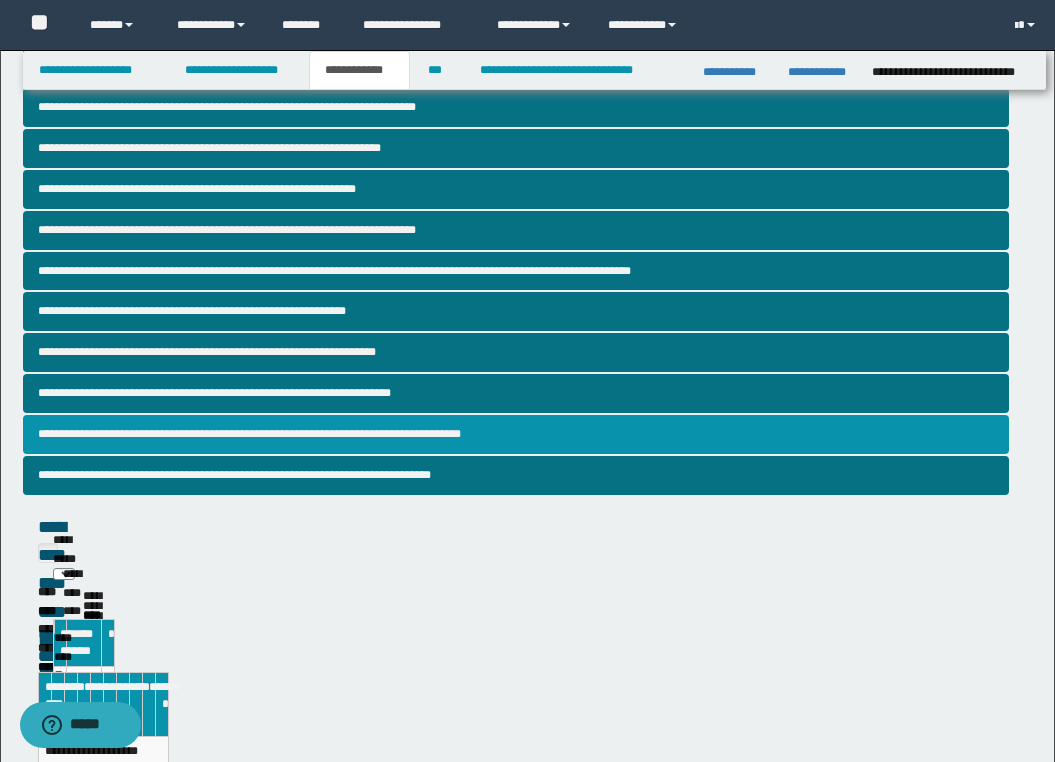 scroll, scrollTop: 0, scrollLeft: 0, axis: both 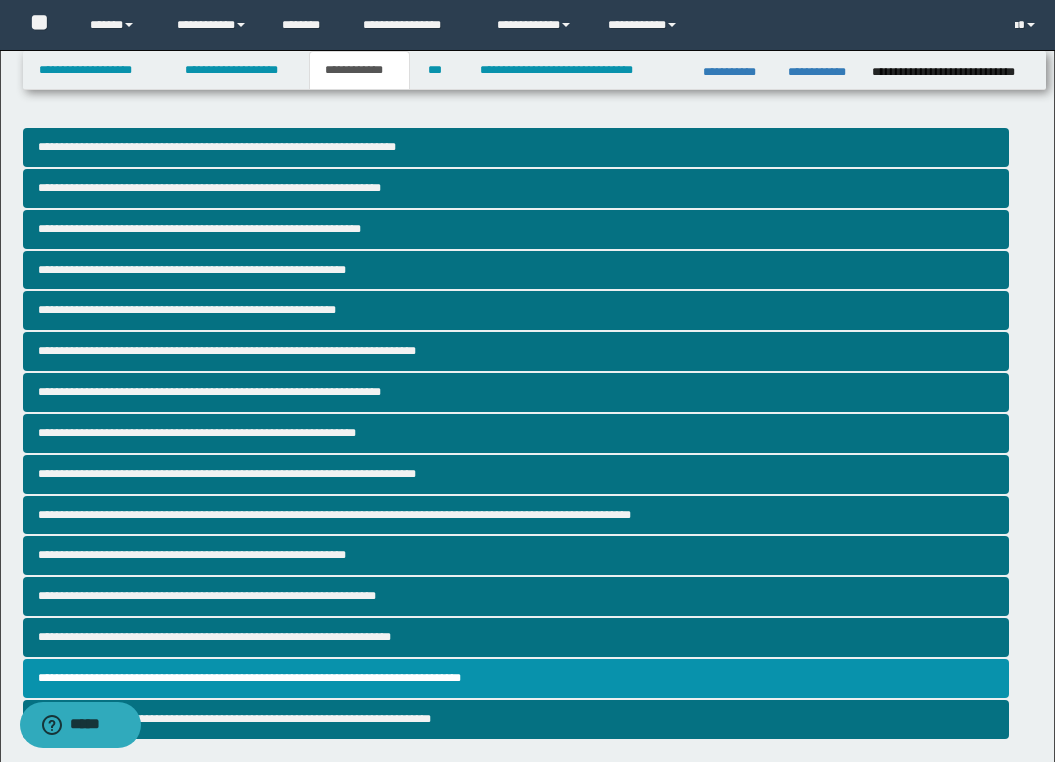 click on "**********" at bounding box center [527, 1362] 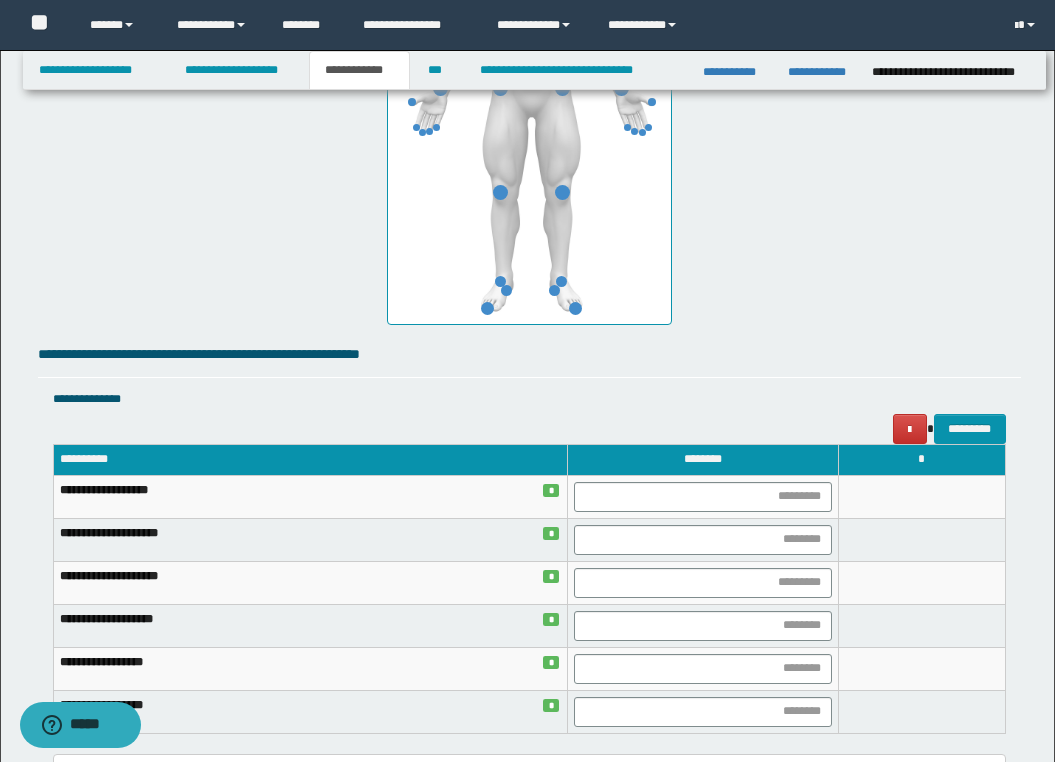scroll, scrollTop: 1240, scrollLeft: 0, axis: vertical 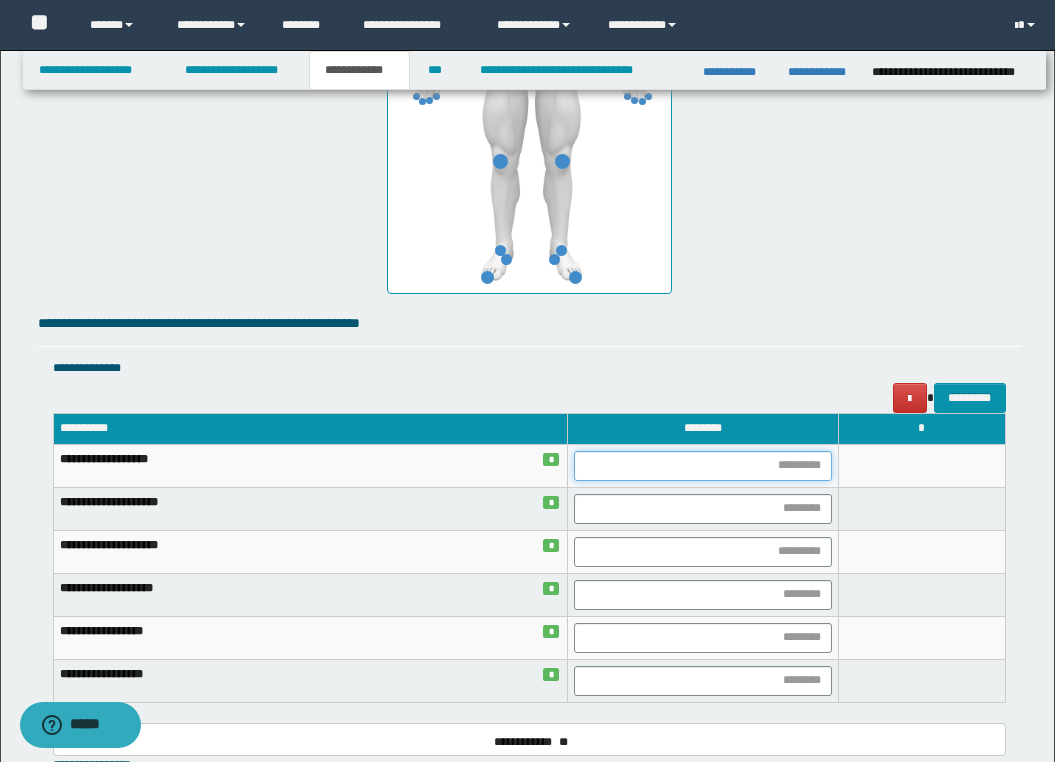 click at bounding box center [702, 466] 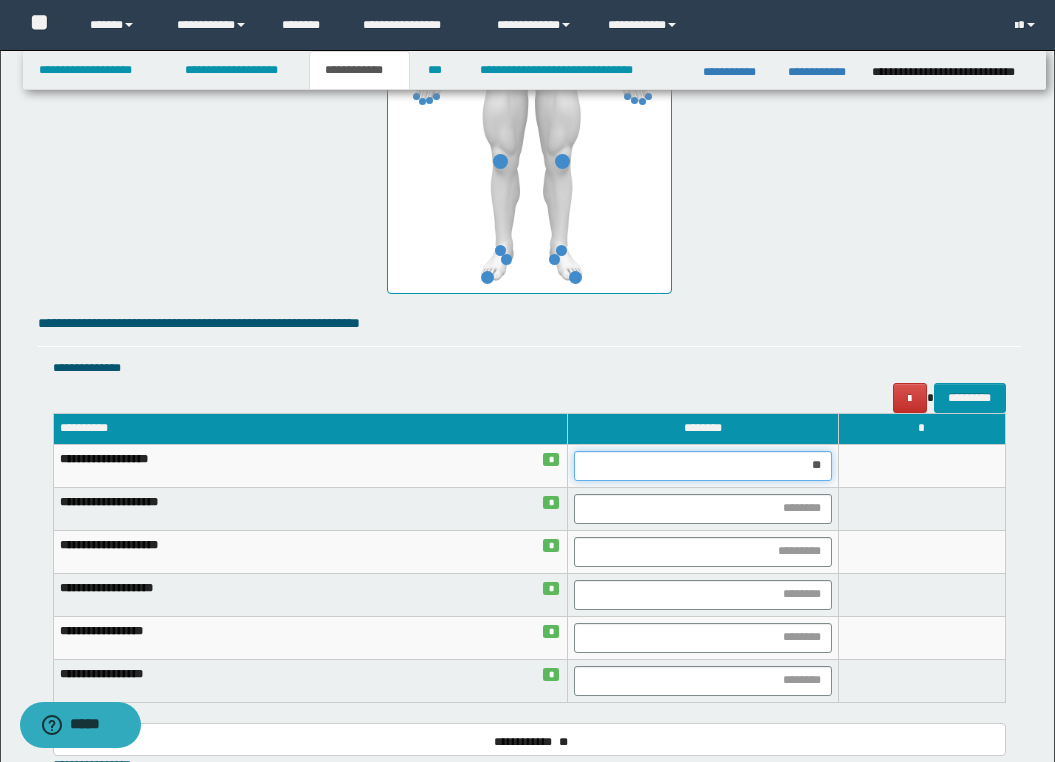 type on "***" 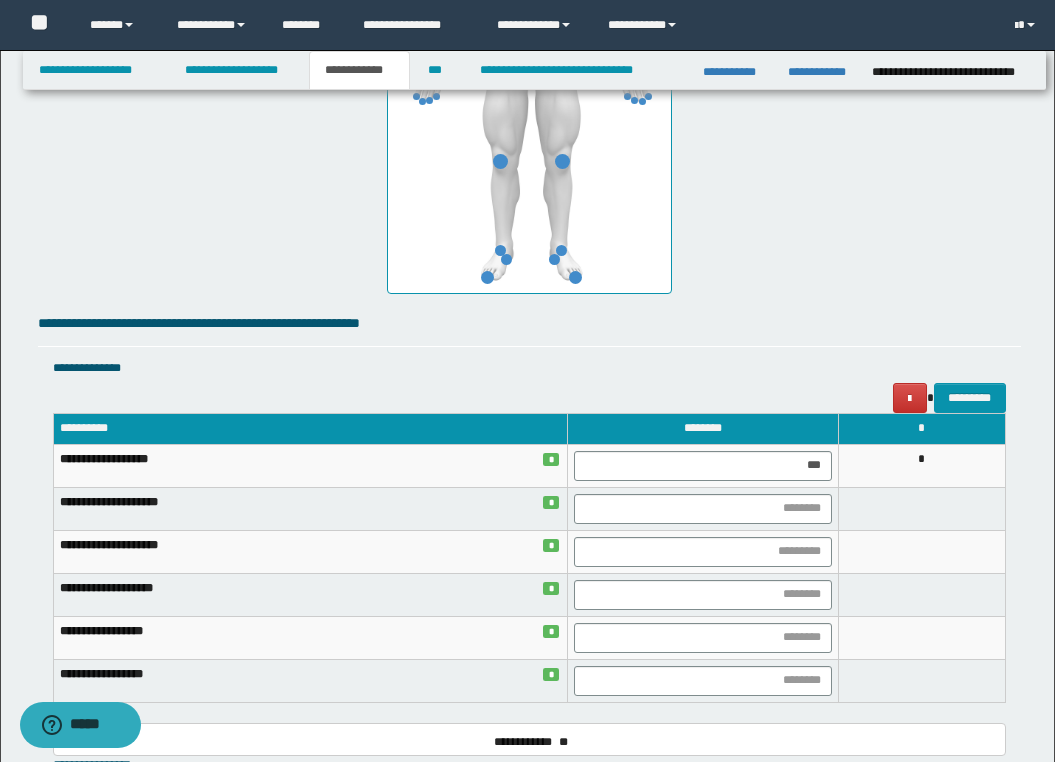 click on "*" at bounding box center [921, 465] 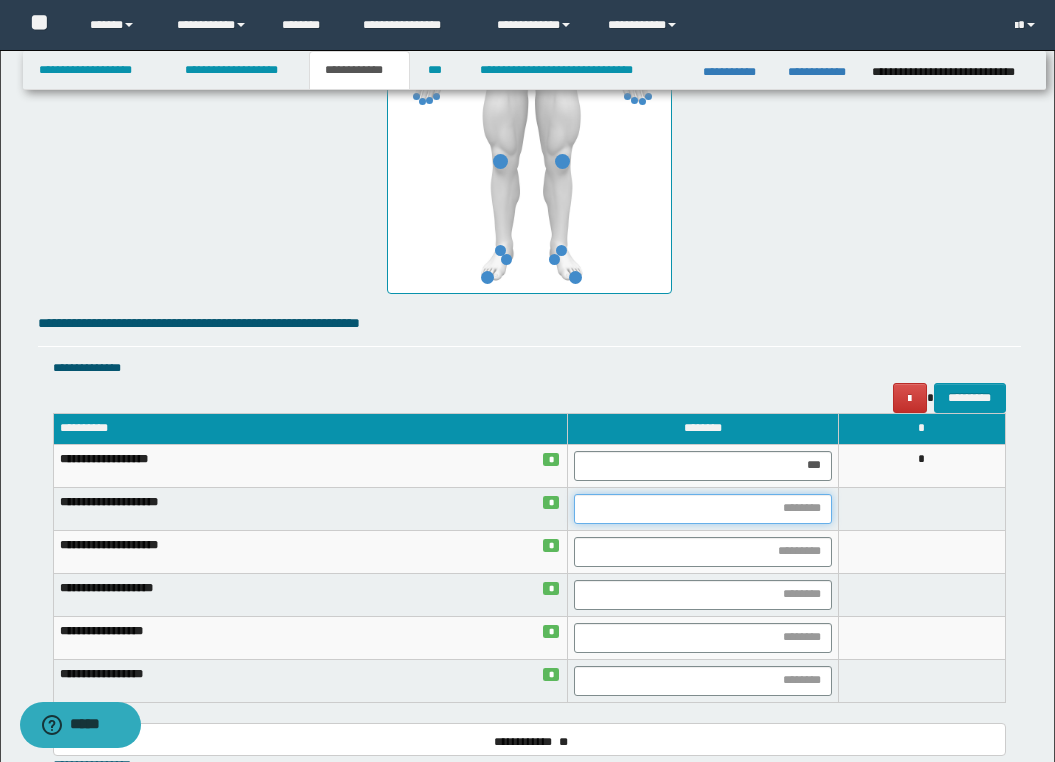 click at bounding box center [702, 509] 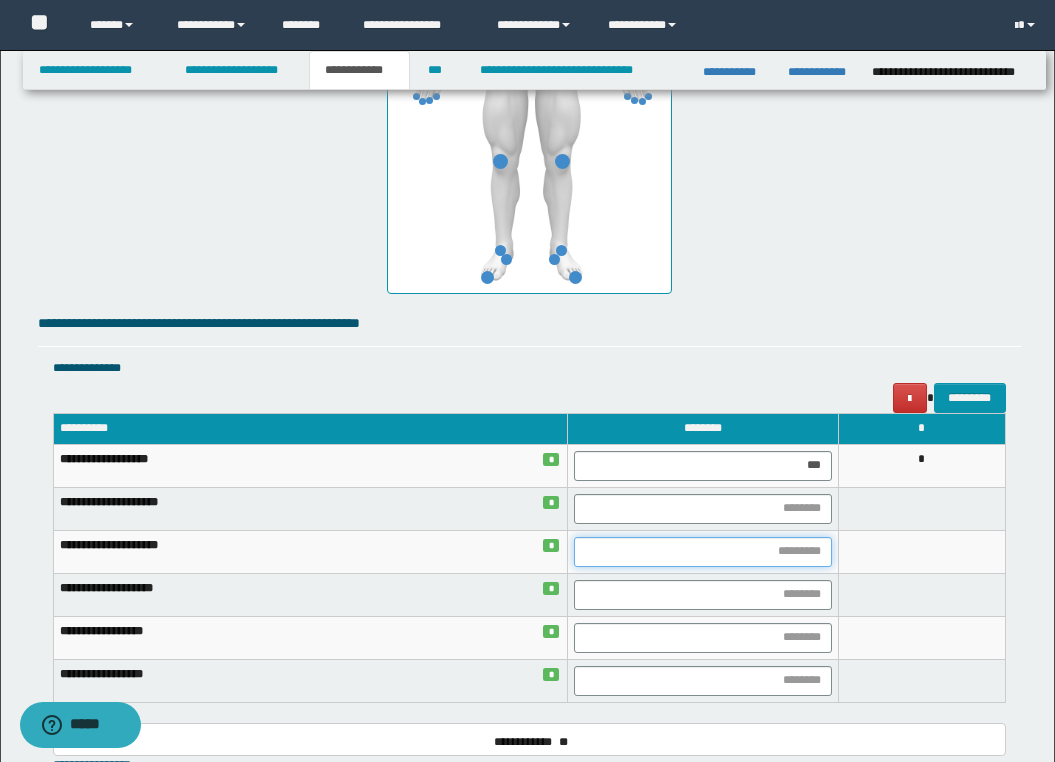 click at bounding box center [702, 552] 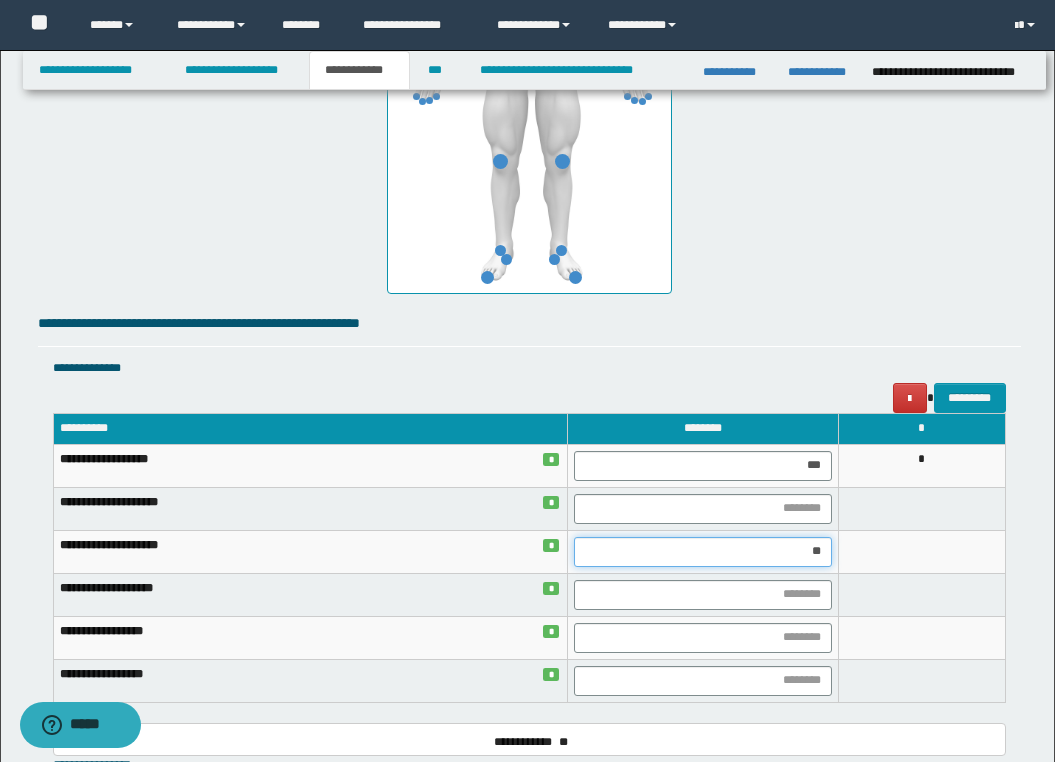 type on "***" 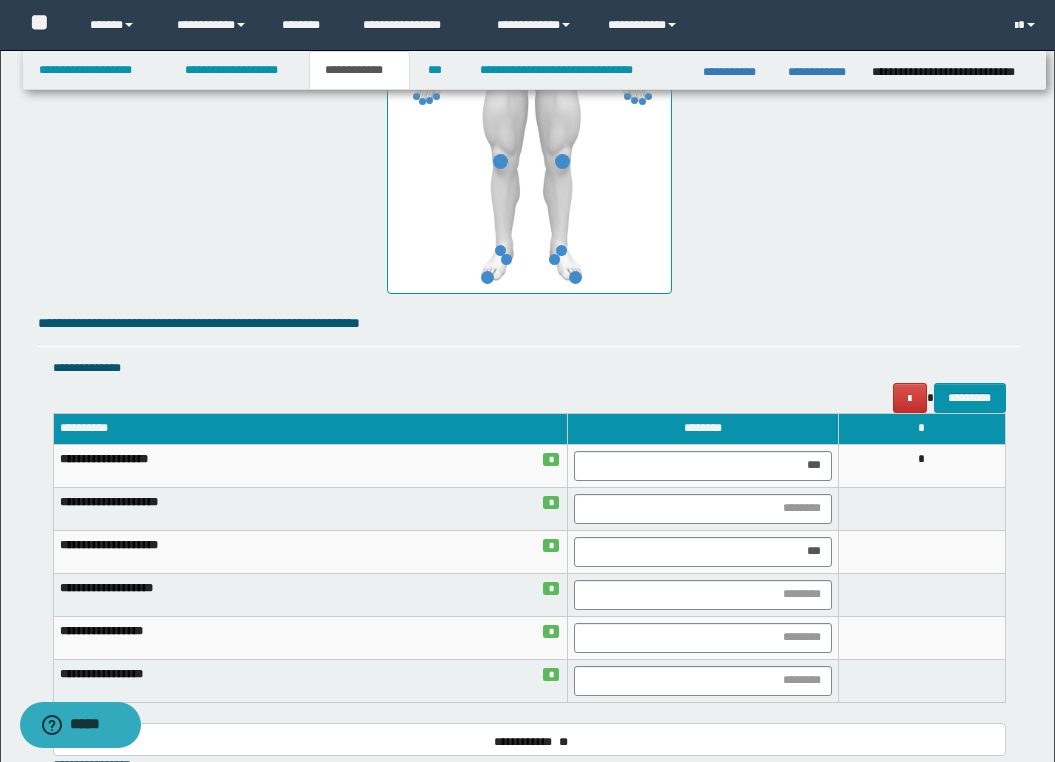 click at bounding box center [921, 594] 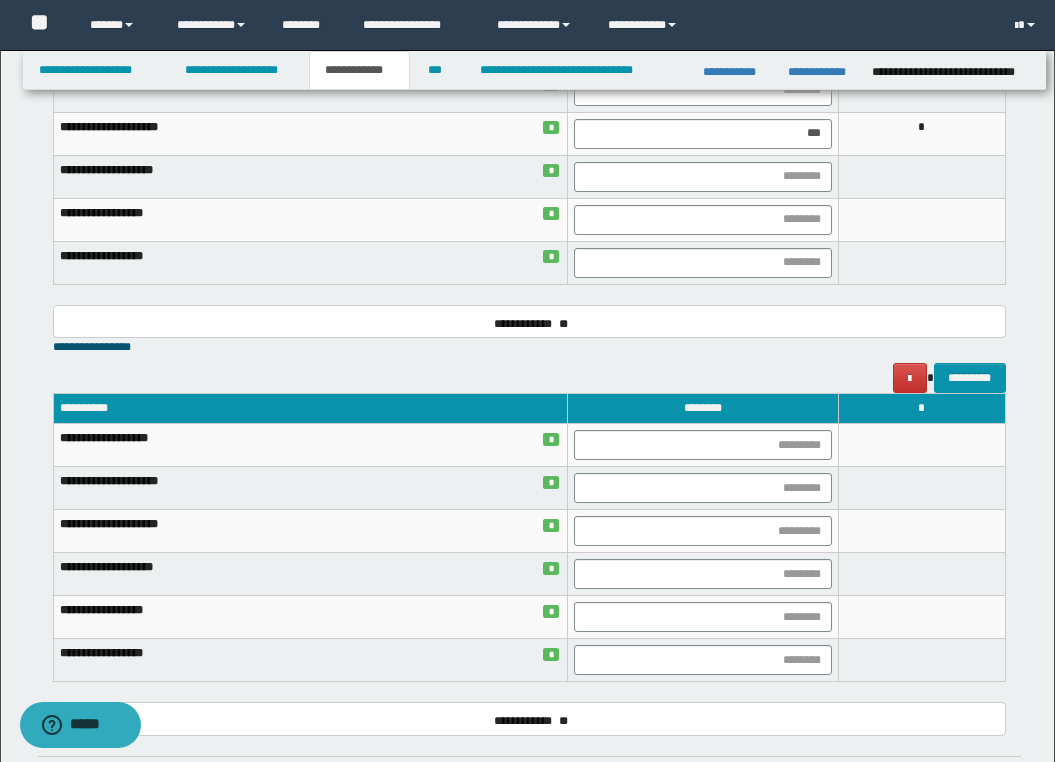 scroll, scrollTop: 1680, scrollLeft: 0, axis: vertical 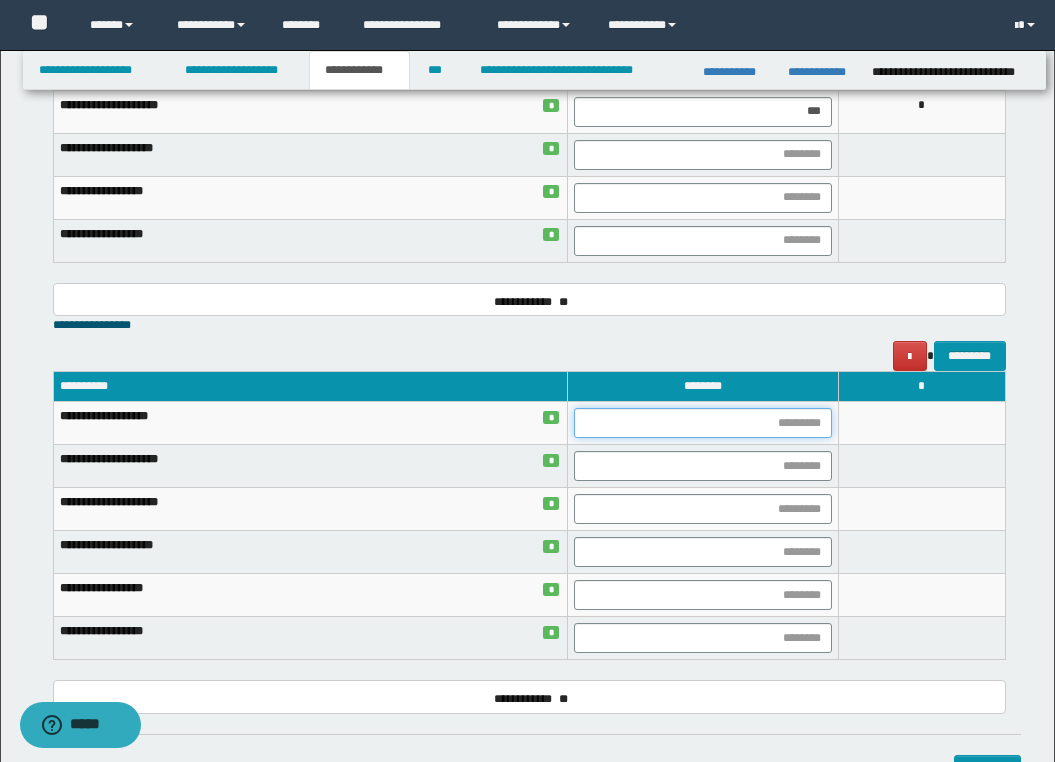 click at bounding box center [702, 423] 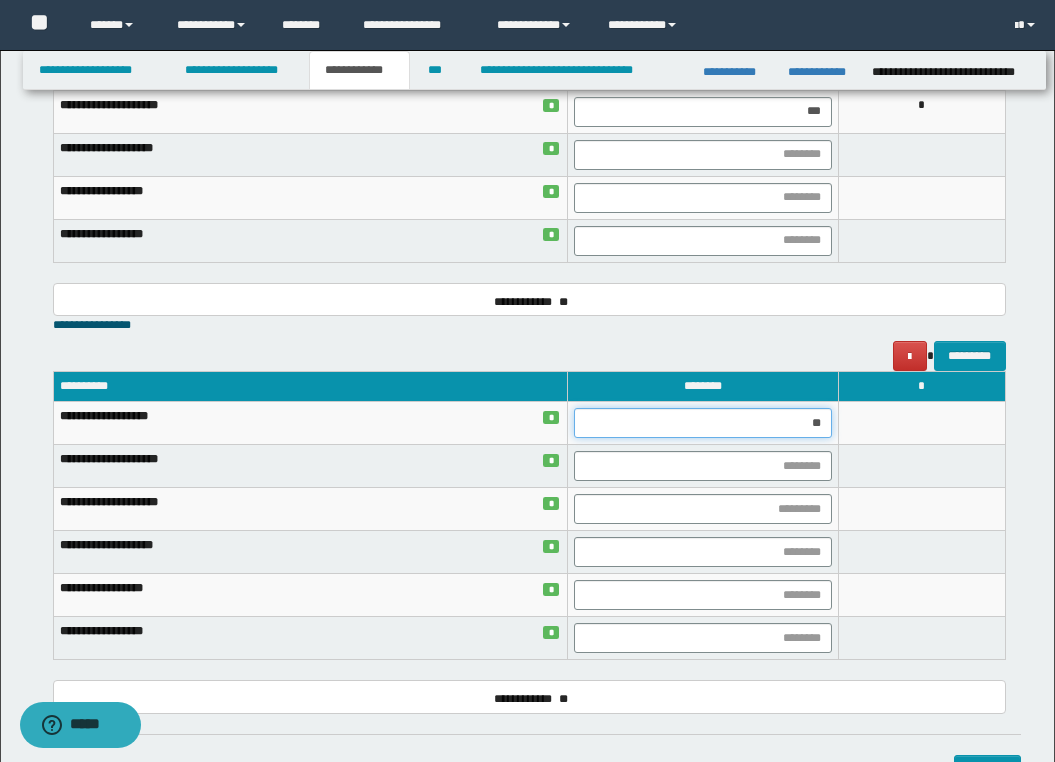 type on "***" 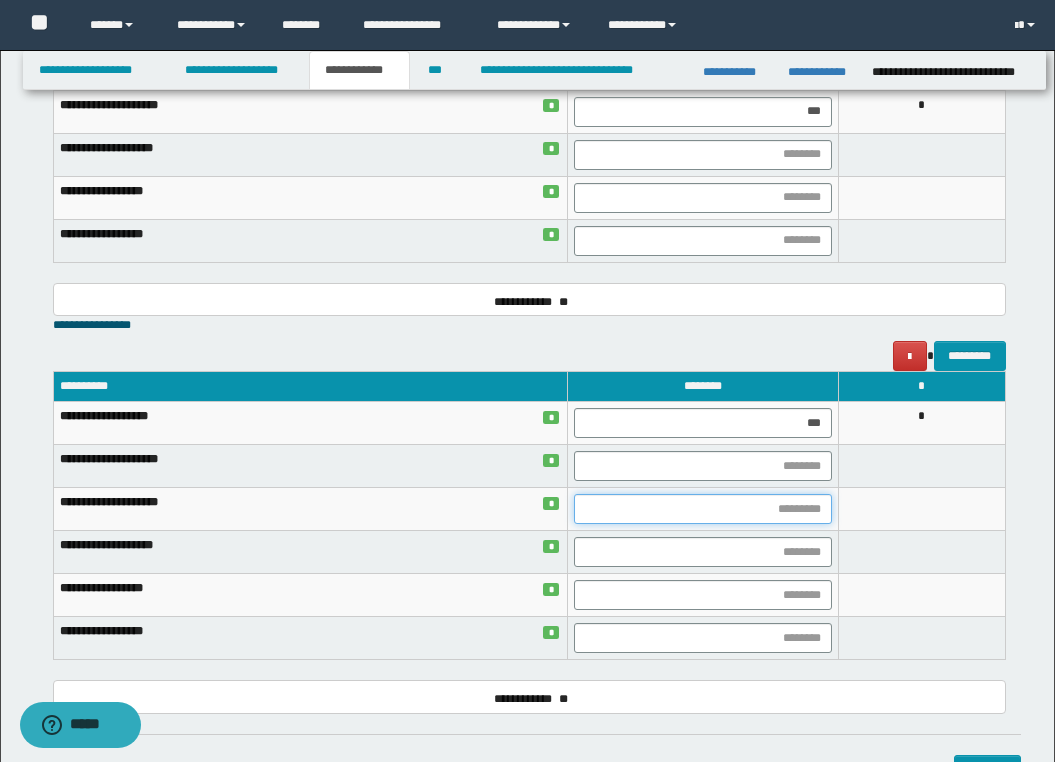 click at bounding box center [702, 509] 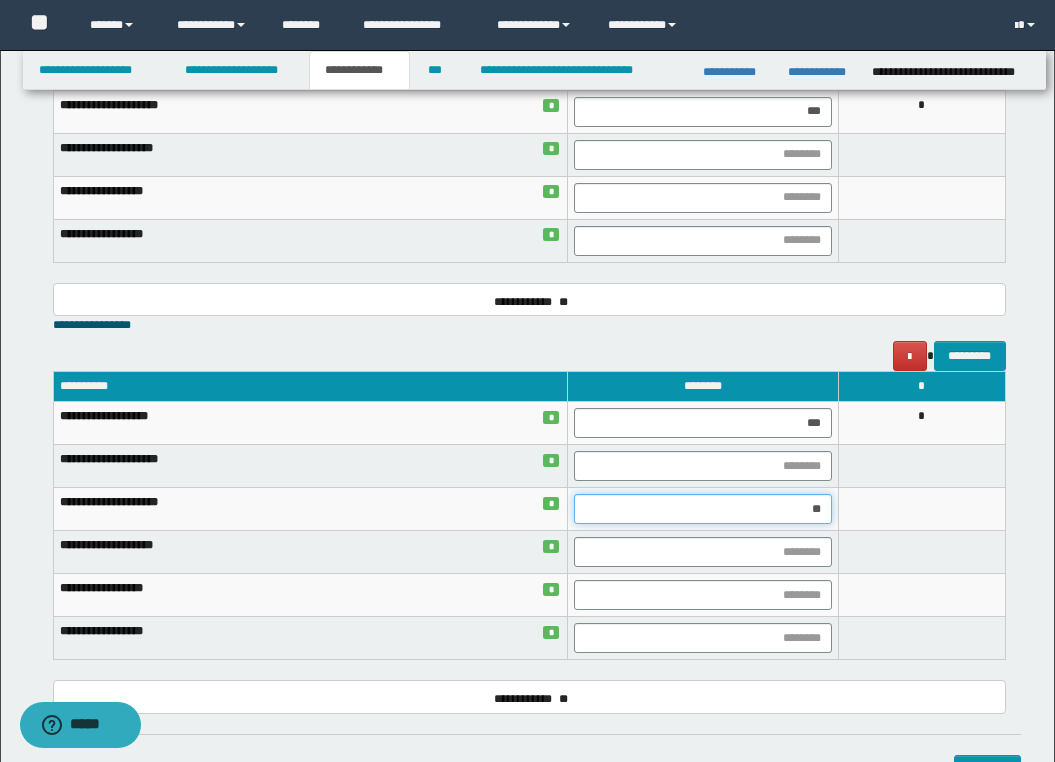 type on "***" 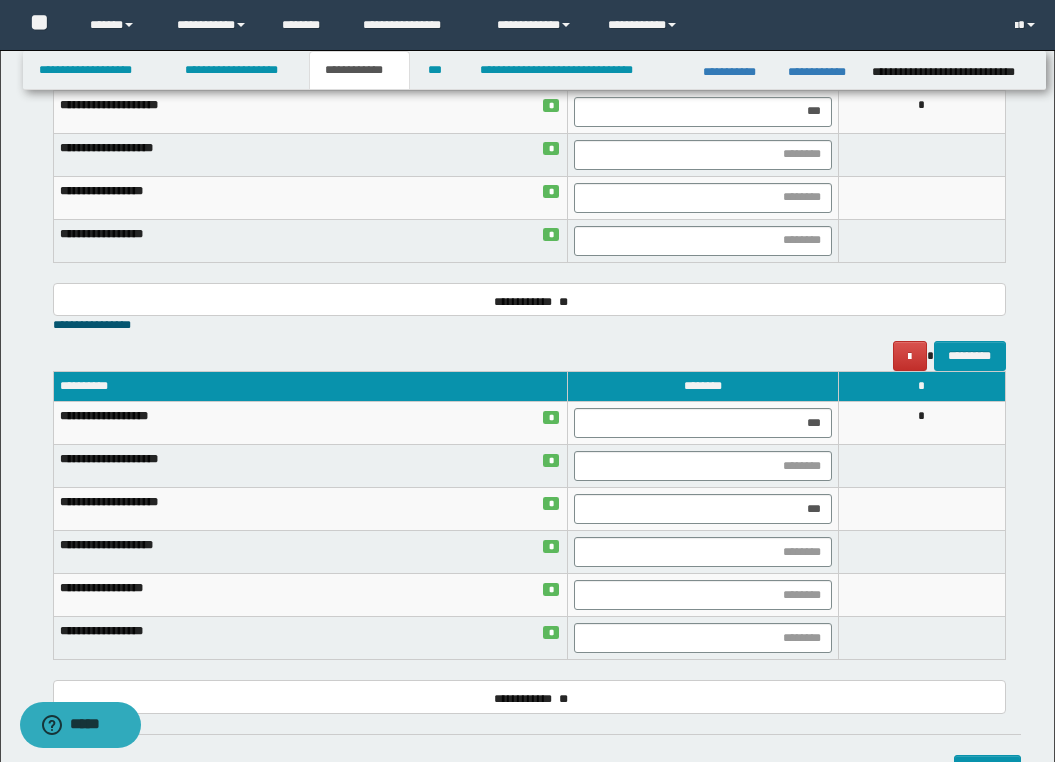 click at bounding box center [921, 552] 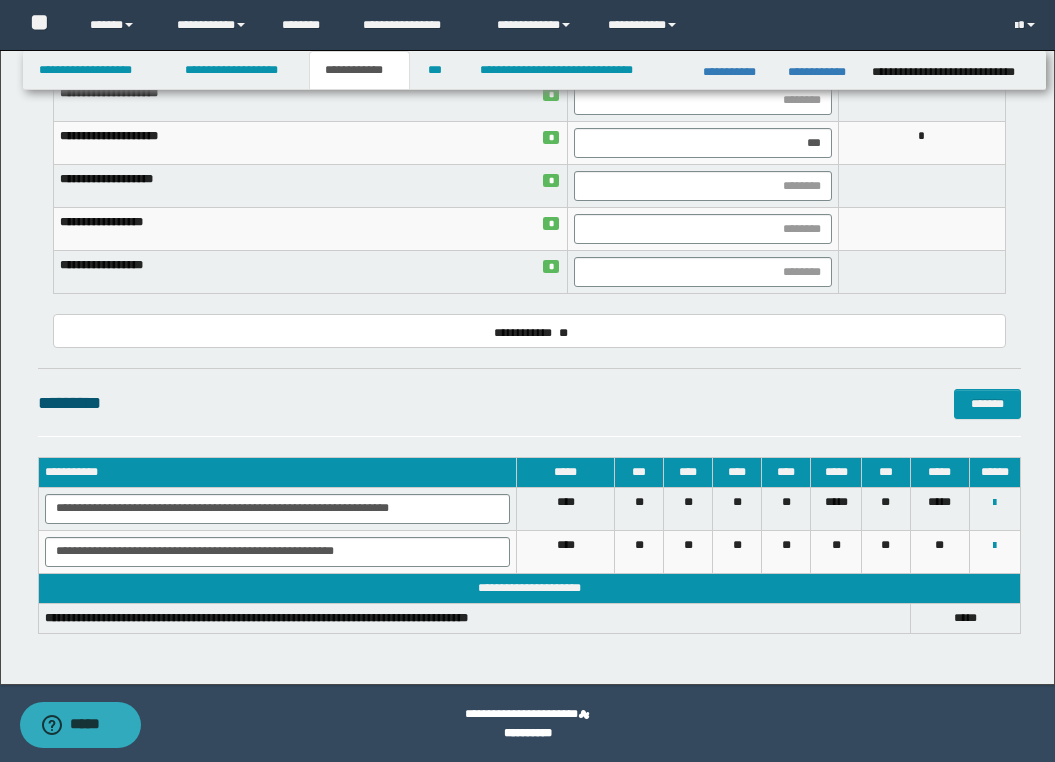 scroll, scrollTop: 2046, scrollLeft: 0, axis: vertical 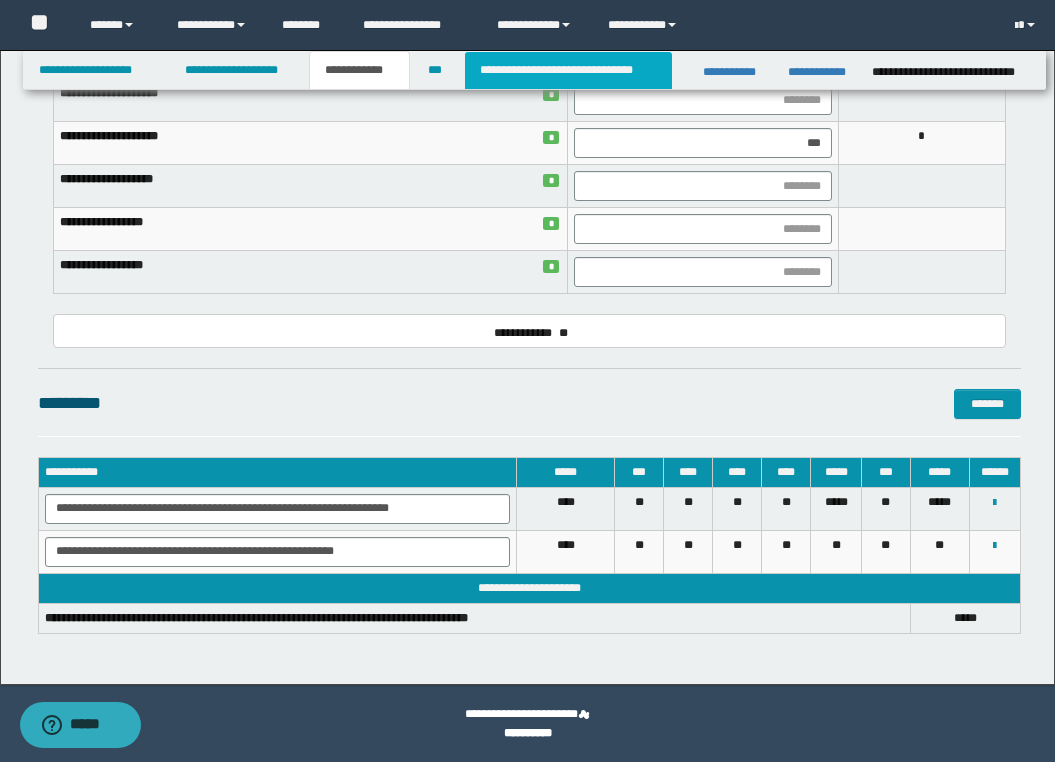 click on "**********" at bounding box center [568, 70] 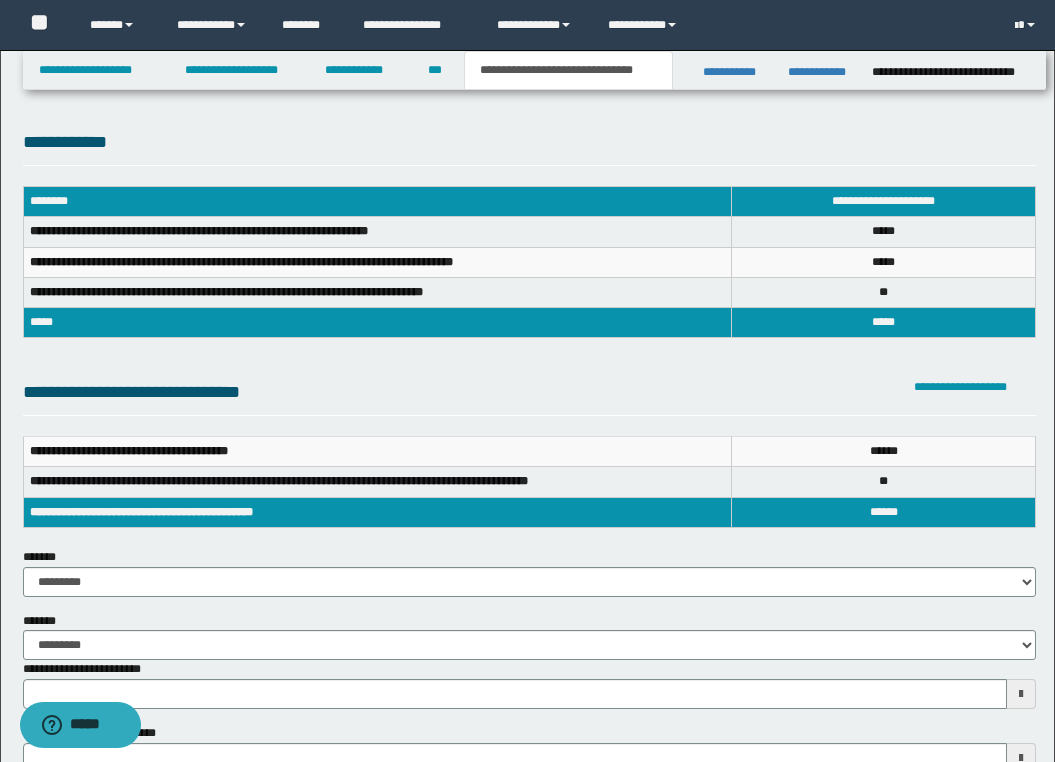 scroll, scrollTop: 0, scrollLeft: 0, axis: both 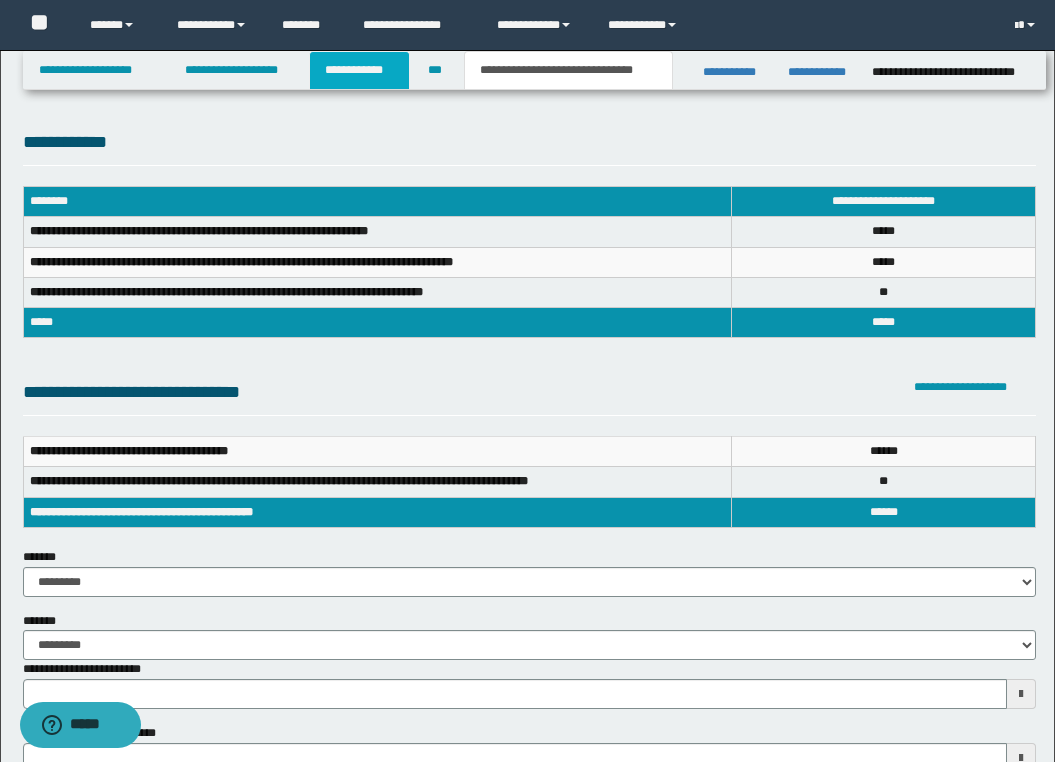click on "**********" at bounding box center [359, 70] 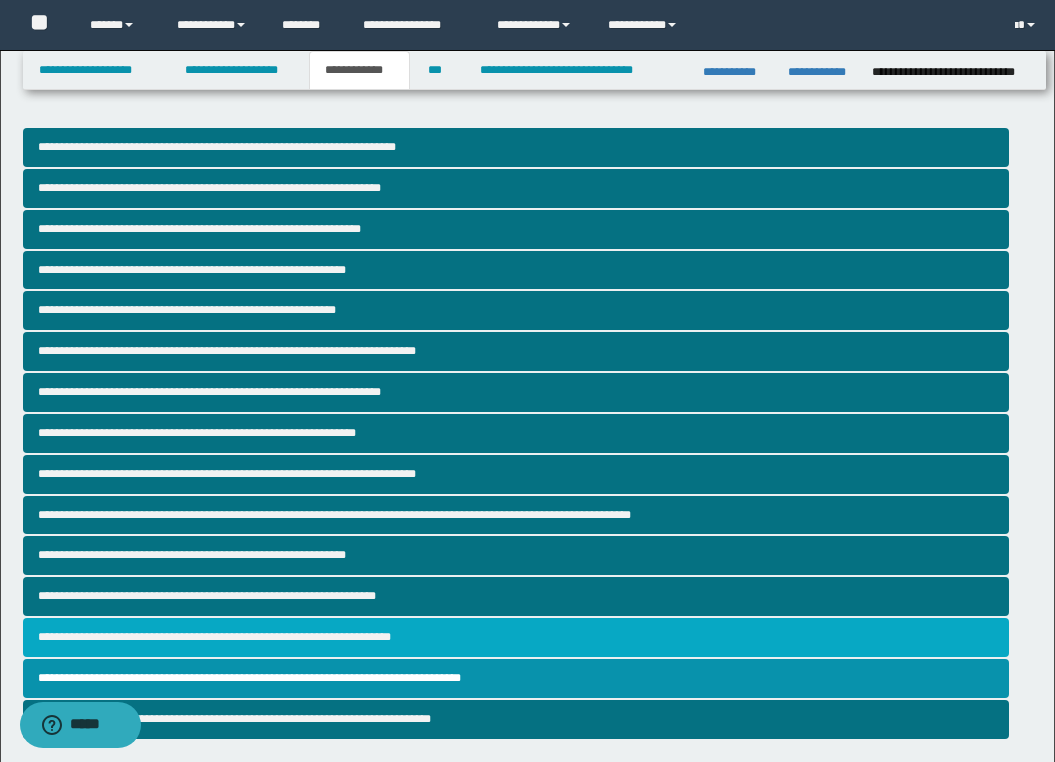click on "**********" at bounding box center [516, 637] 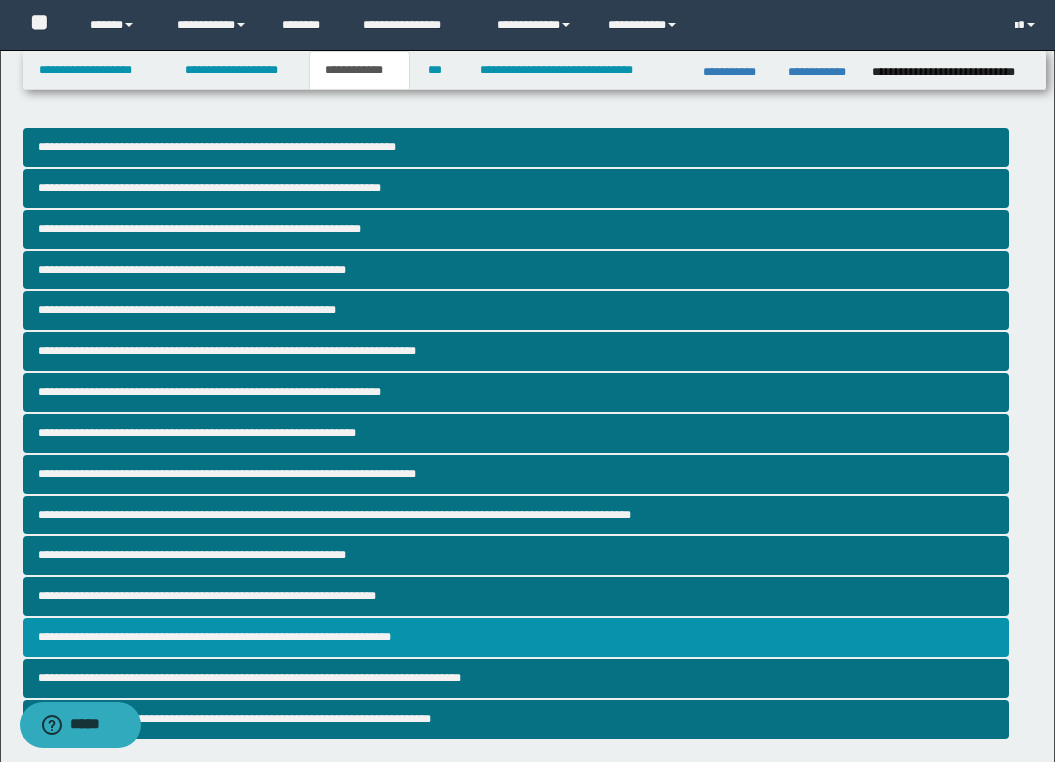 scroll, scrollTop: 1, scrollLeft: 0, axis: vertical 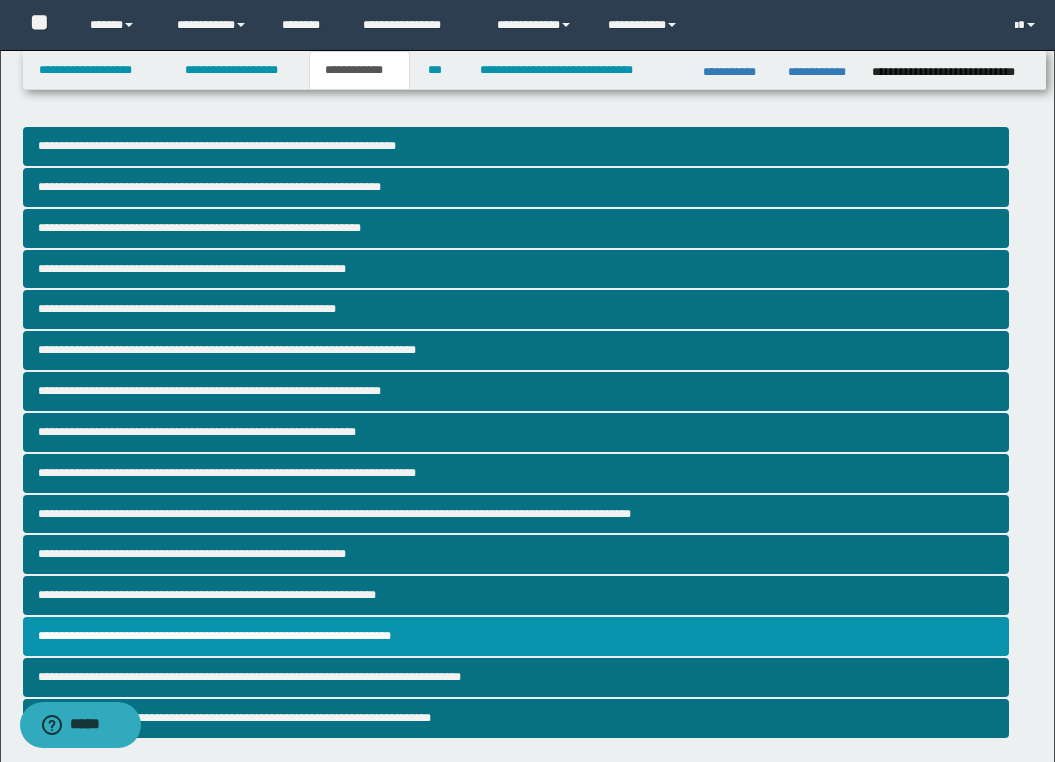 click on "**********" at bounding box center [527, 642] 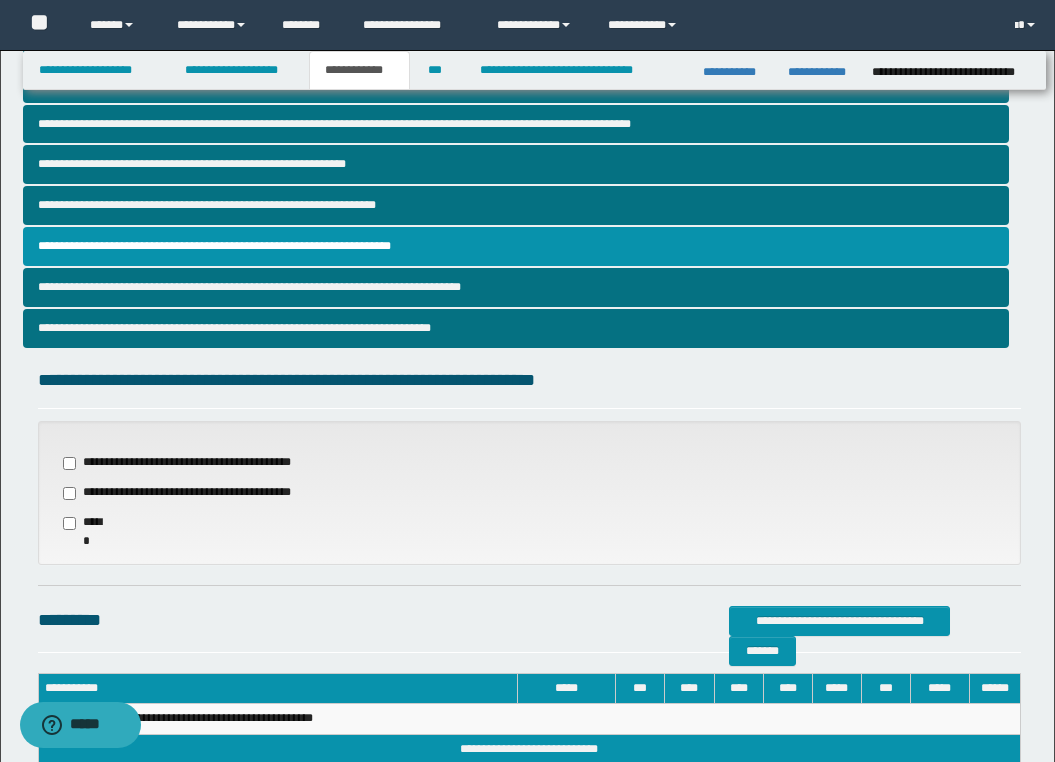 scroll, scrollTop: 392, scrollLeft: 0, axis: vertical 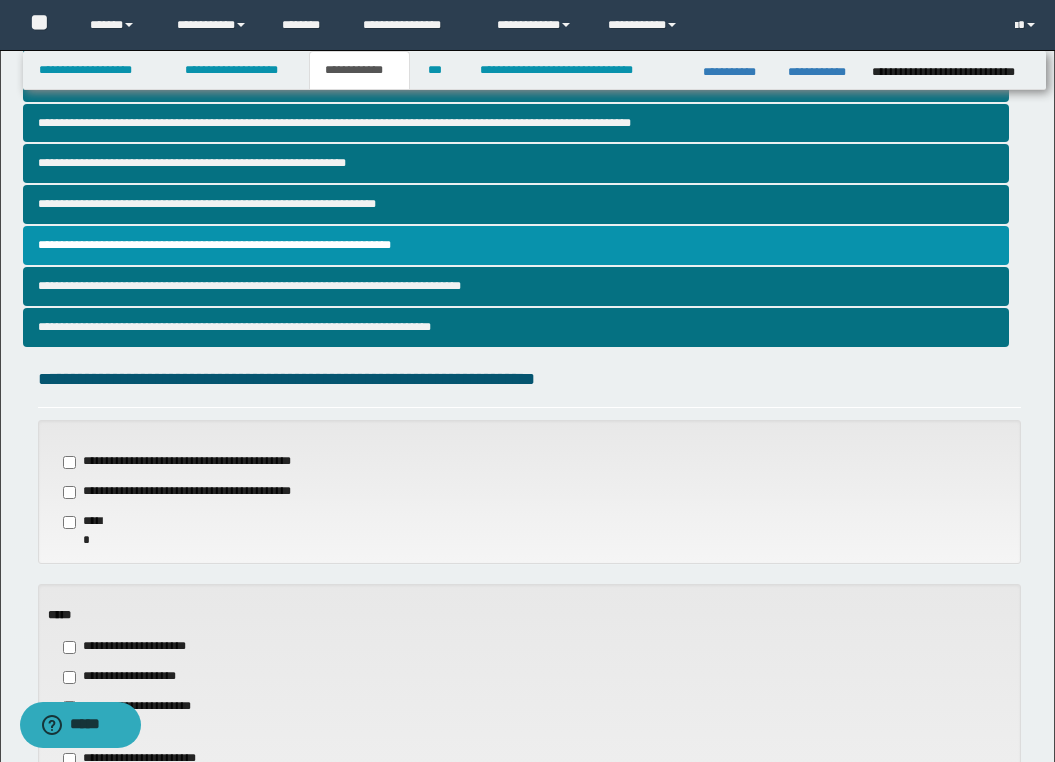 click on "*****" at bounding box center (529, 615) 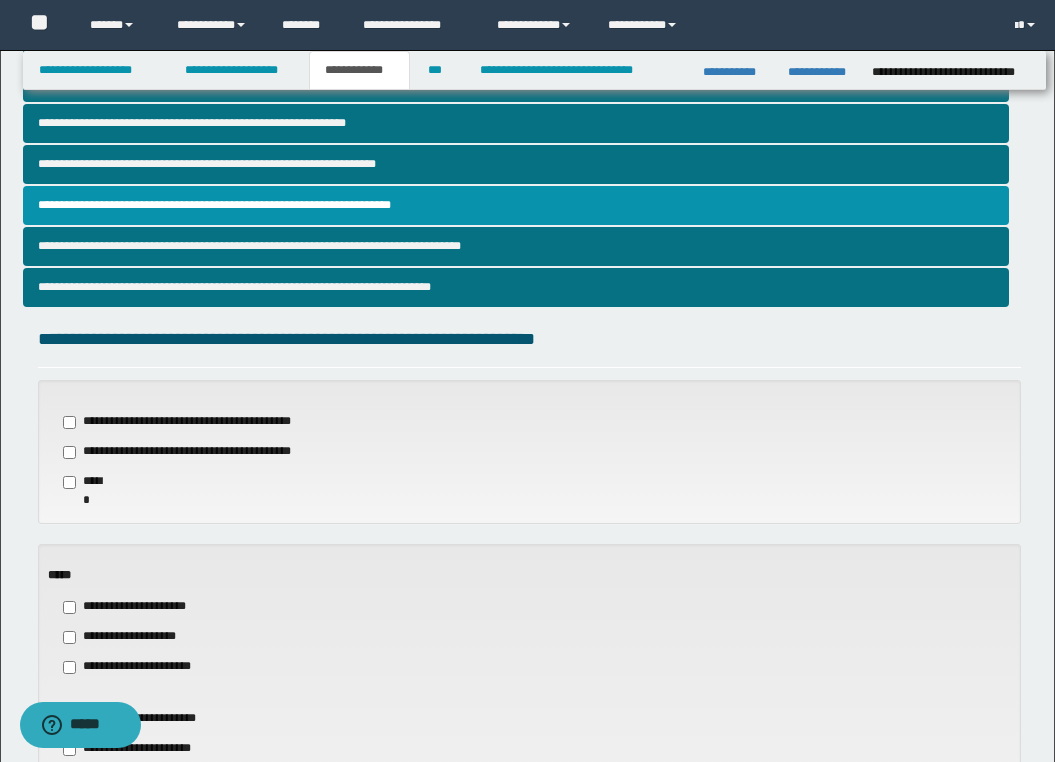 scroll, scrollTop: 512, scrollLeft: 0, axis: vertical 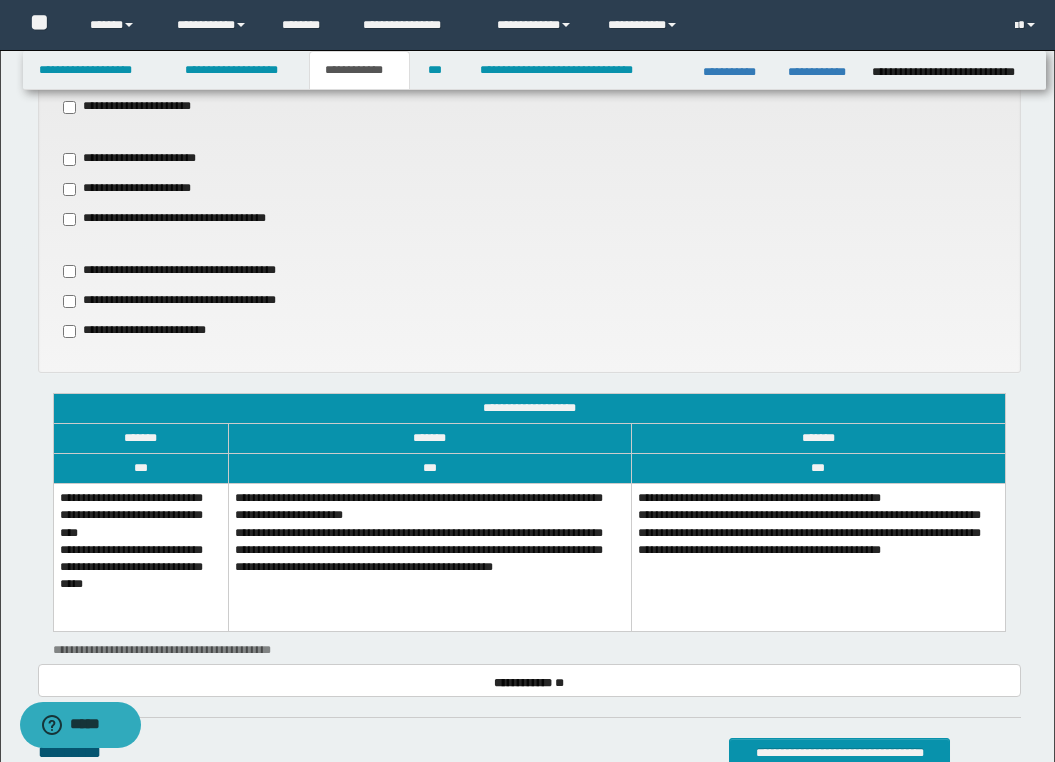 click on "**********" at bounding box center (430, 557) 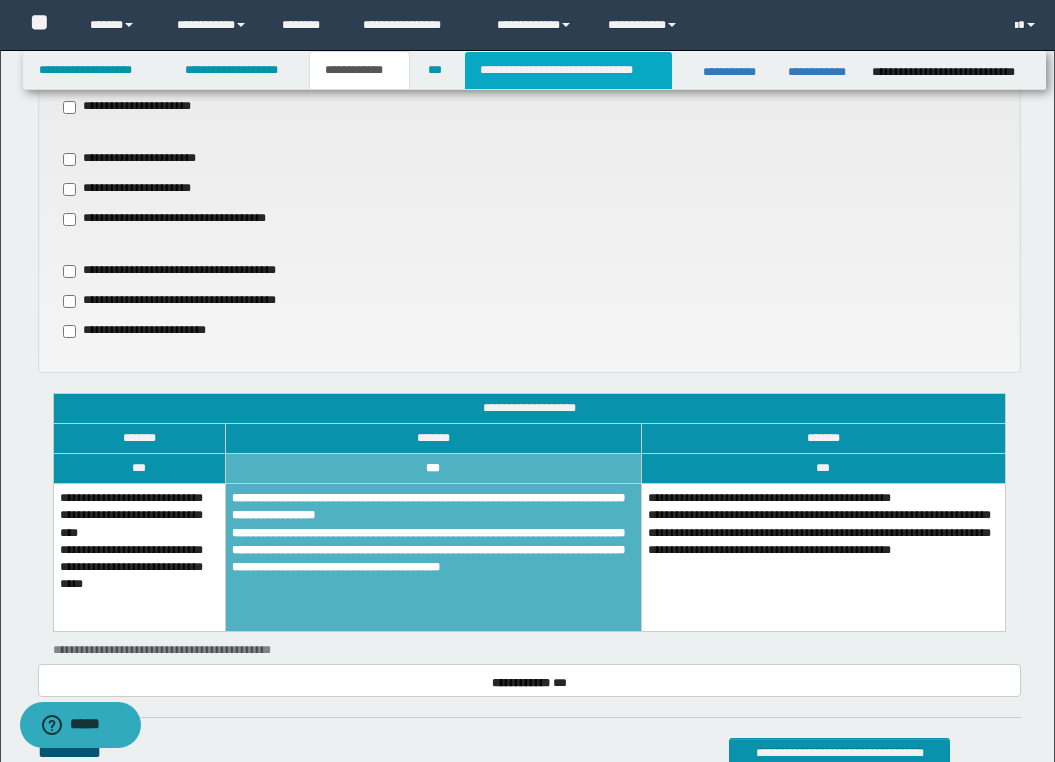 click on "**********" at bounding box center [568, 70] 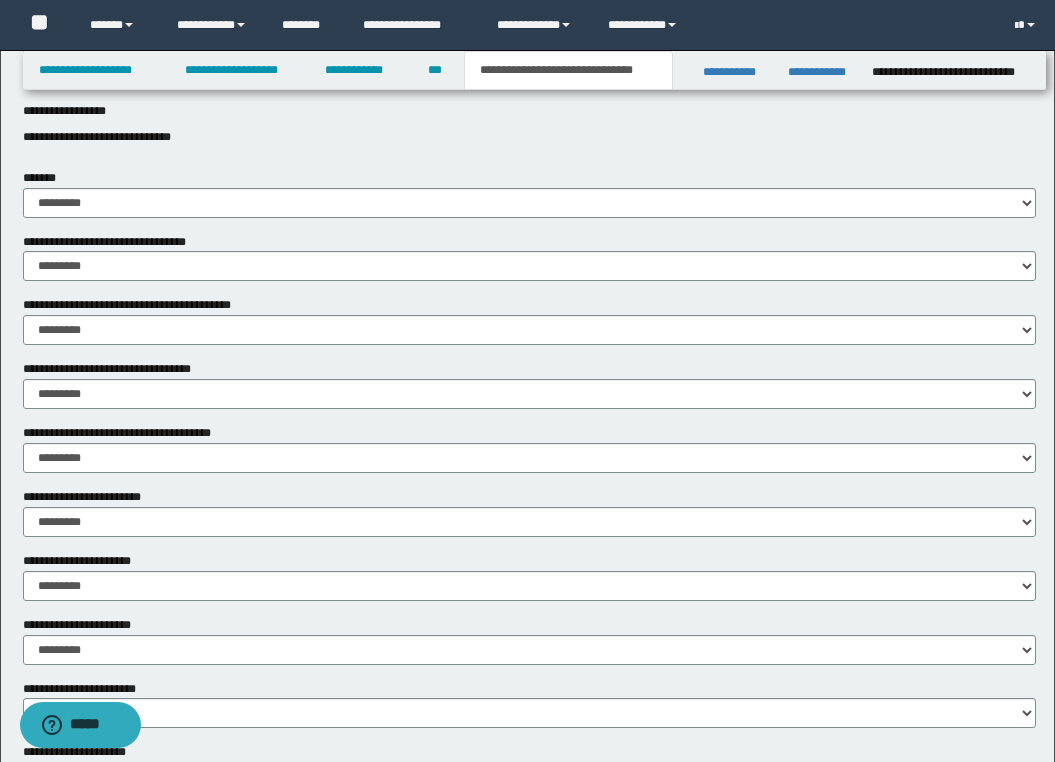 click on "**********" at bounding box center [529, 137] 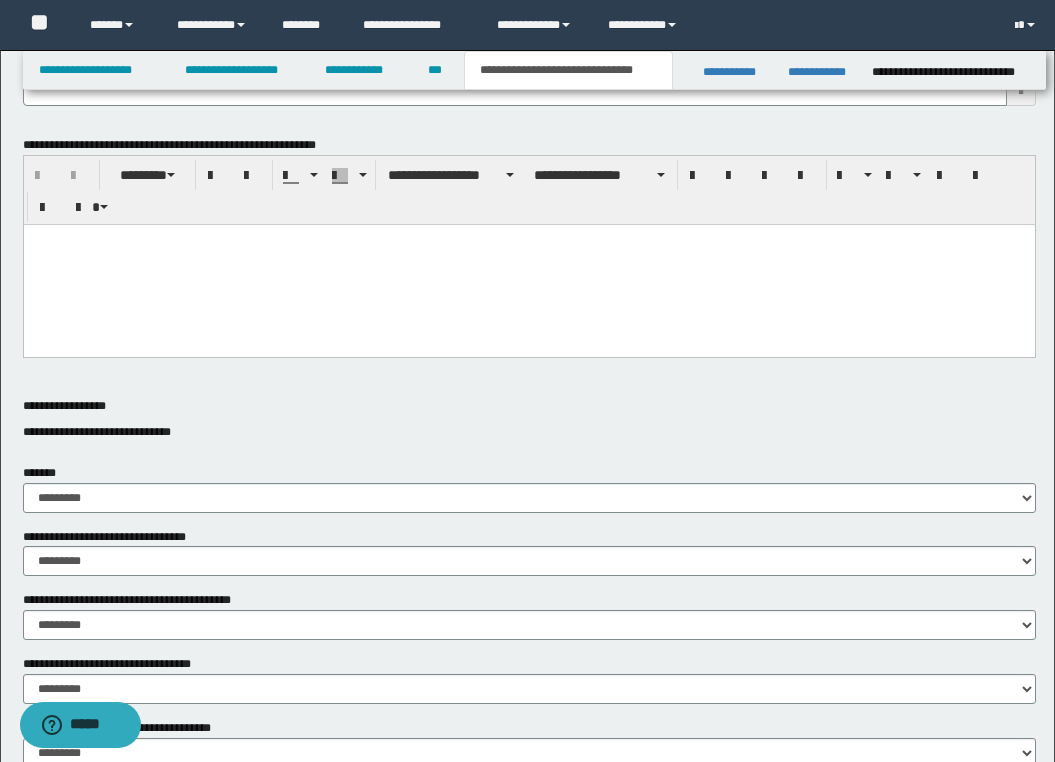 type 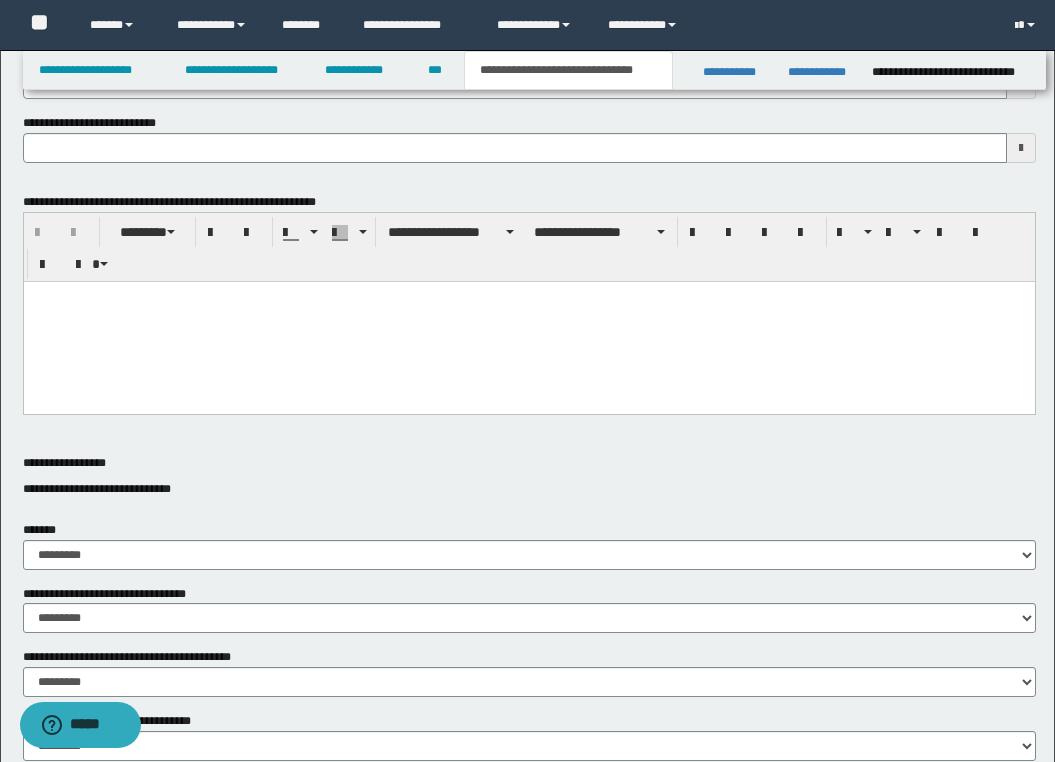 type 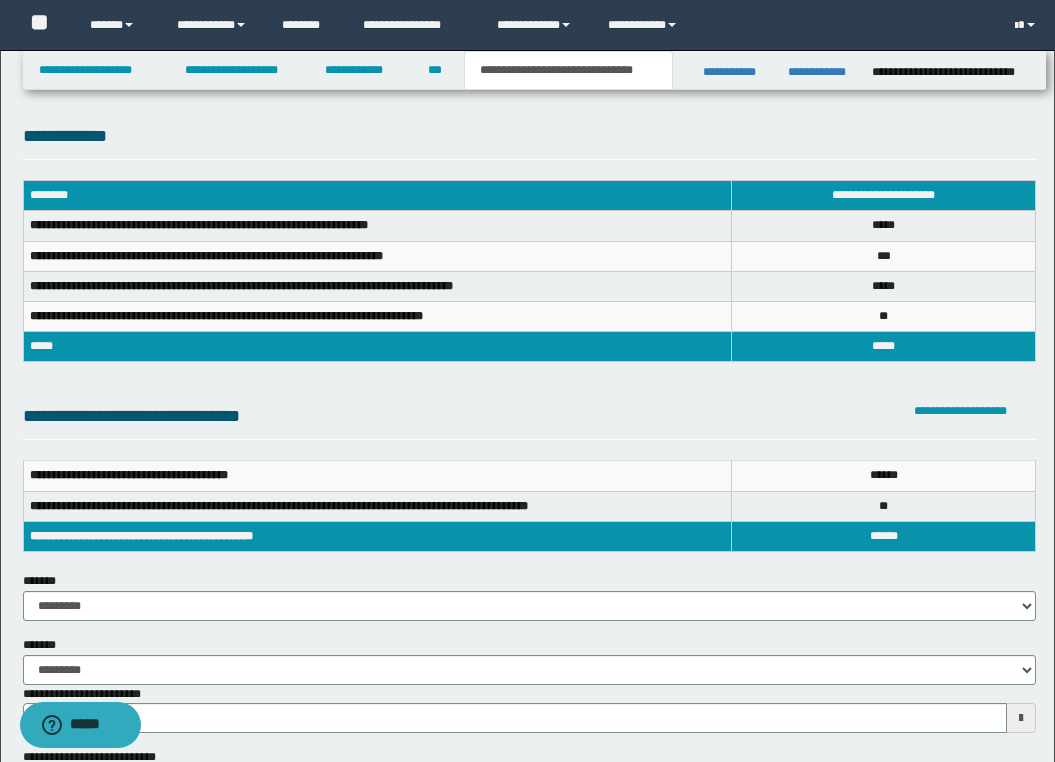 scroll, scrollTop: 0, scrollLeft: 0, axis: both 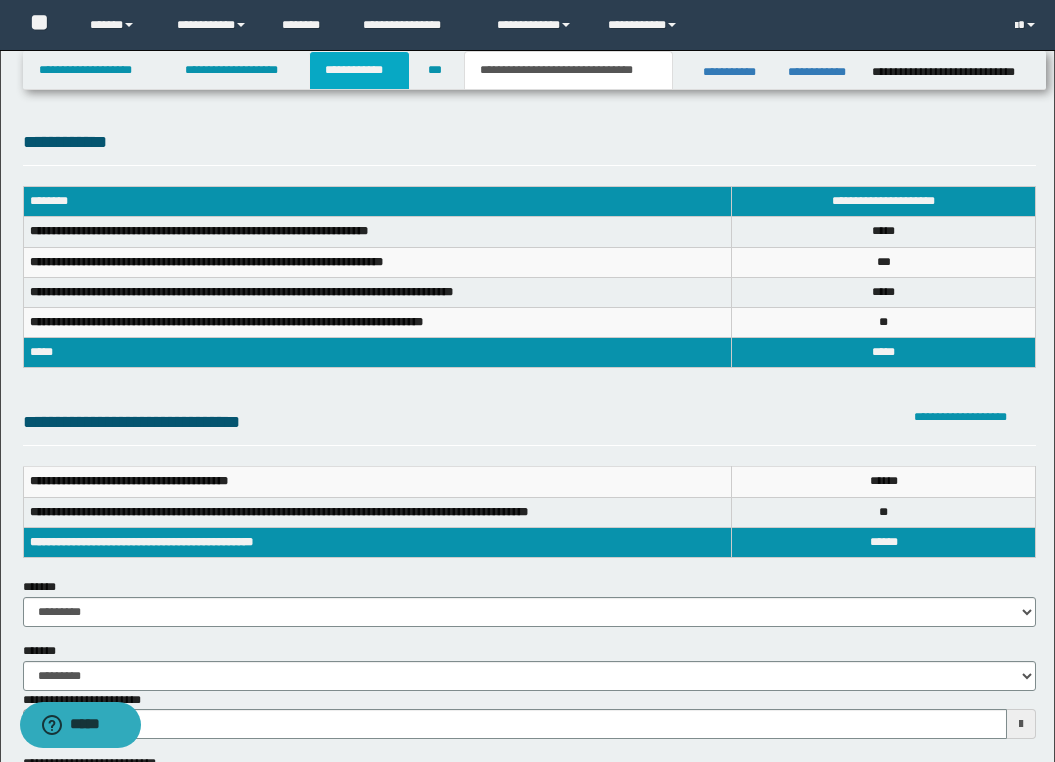 click on "**********" at bounding box center [359, 70] 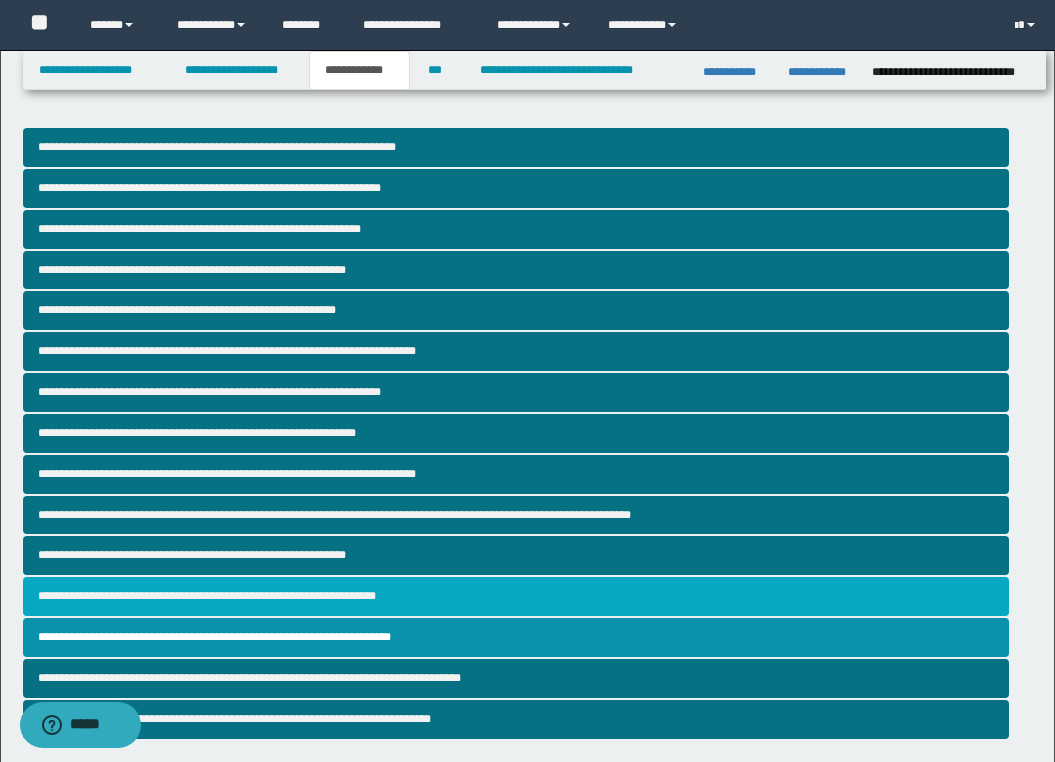 click on "**********" at bounding box center [516, 596] 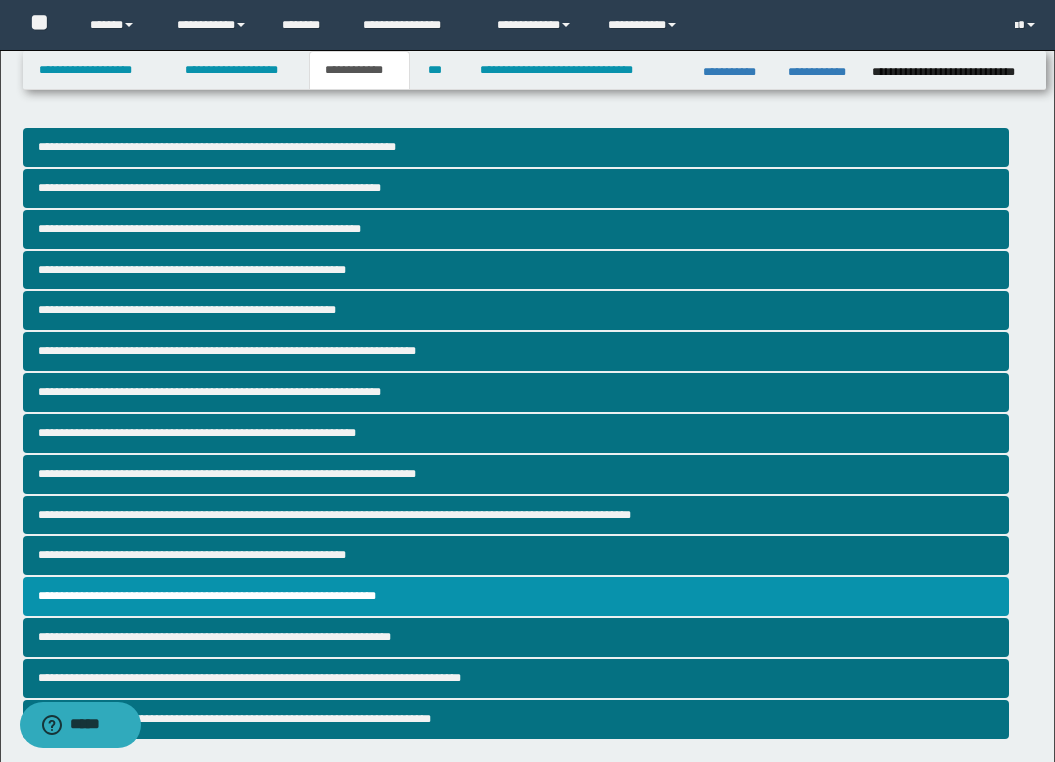 click on "**********" at bounding box center (527, 2206) 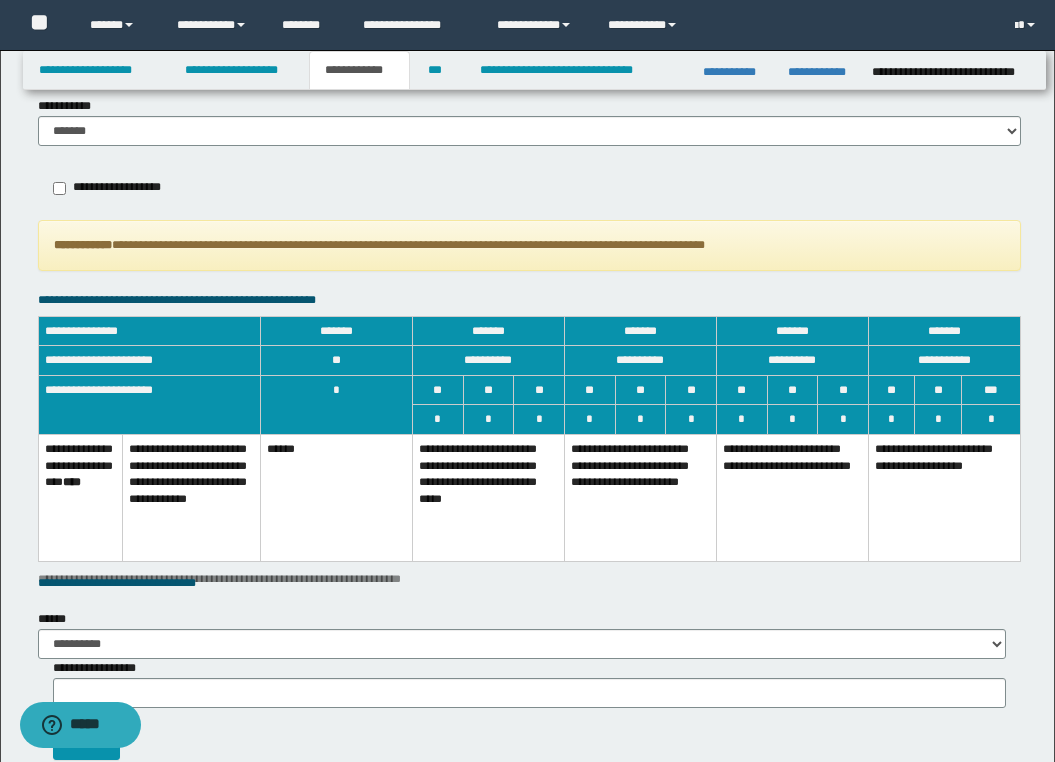 scroll, scrollTop: 3200, scrollLeft: 0, axis: vertical 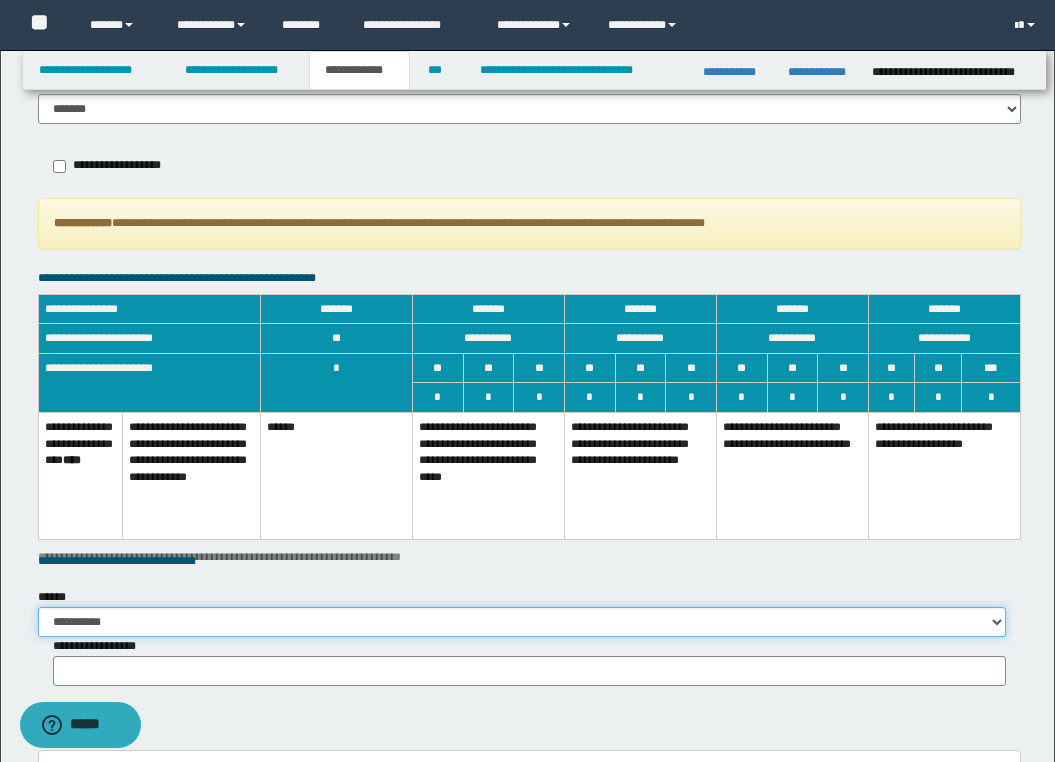 click on "**********" at bounding box center (522, 622) 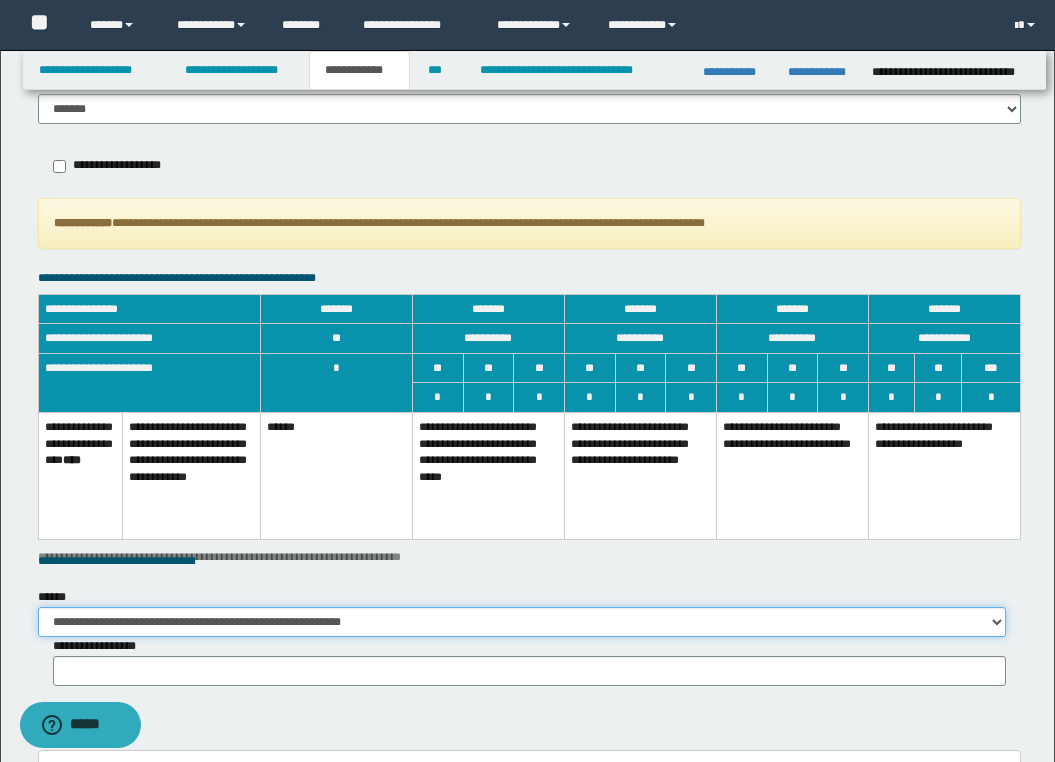 click on "**********" at bounding box center (522, 622) 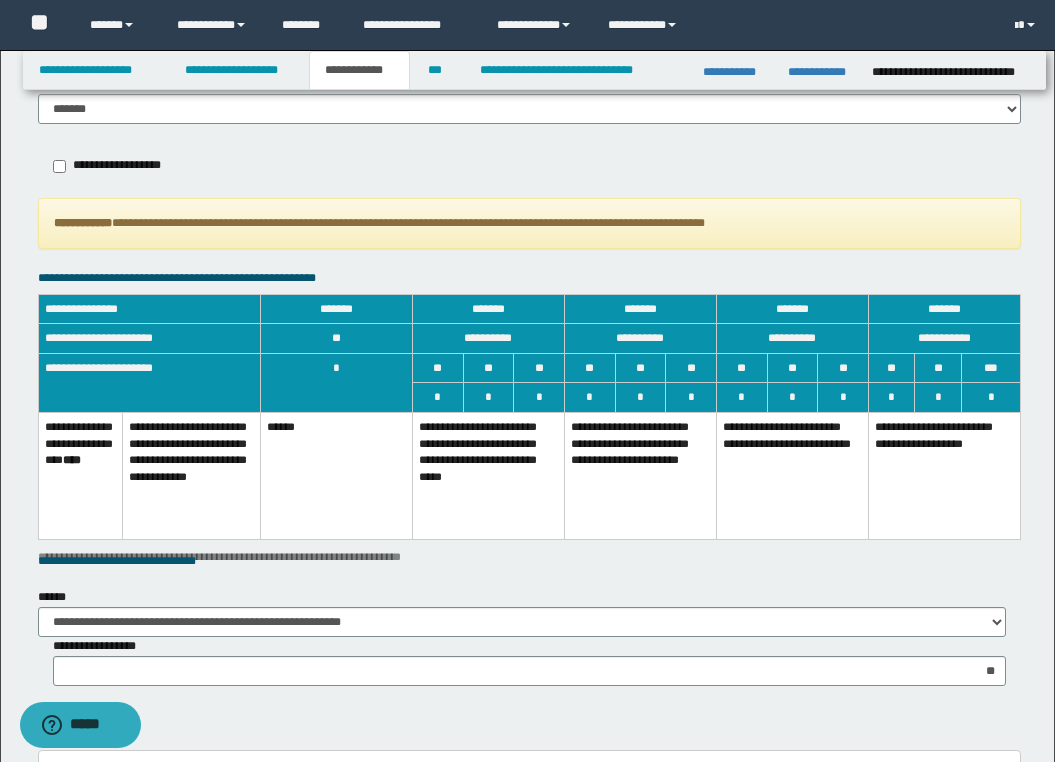 click on "**********" at bounding box center (529, -655) 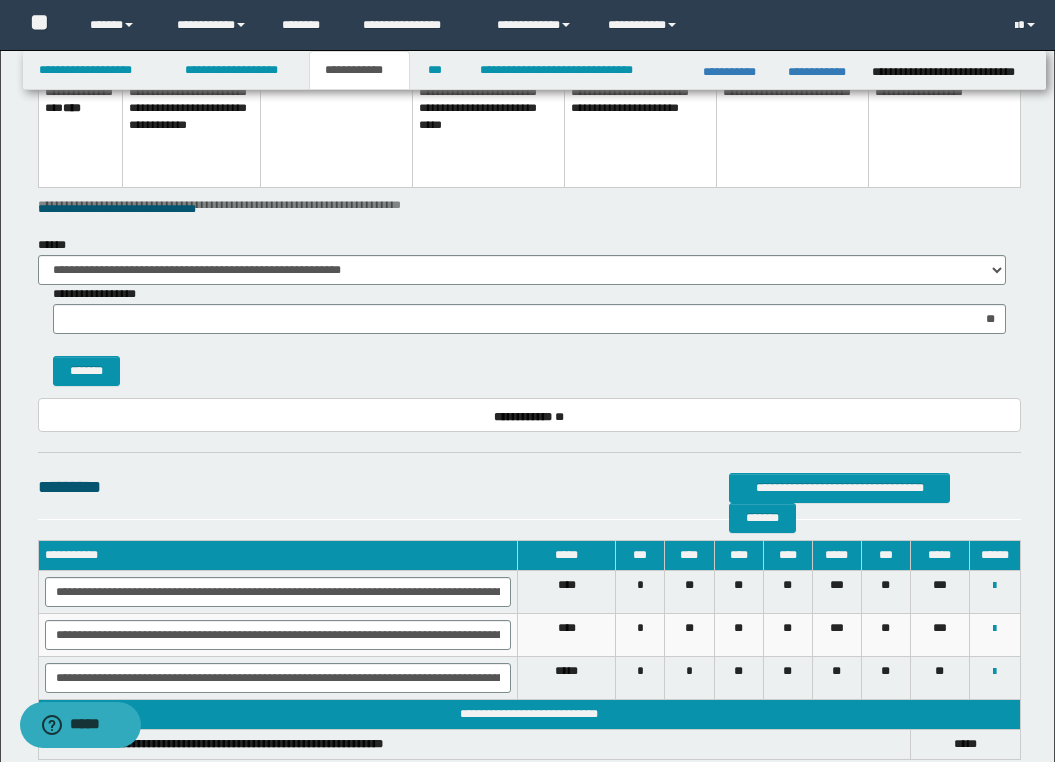 scroll, scrollTop: 3560, scrollLeft: 0, axis: vertical 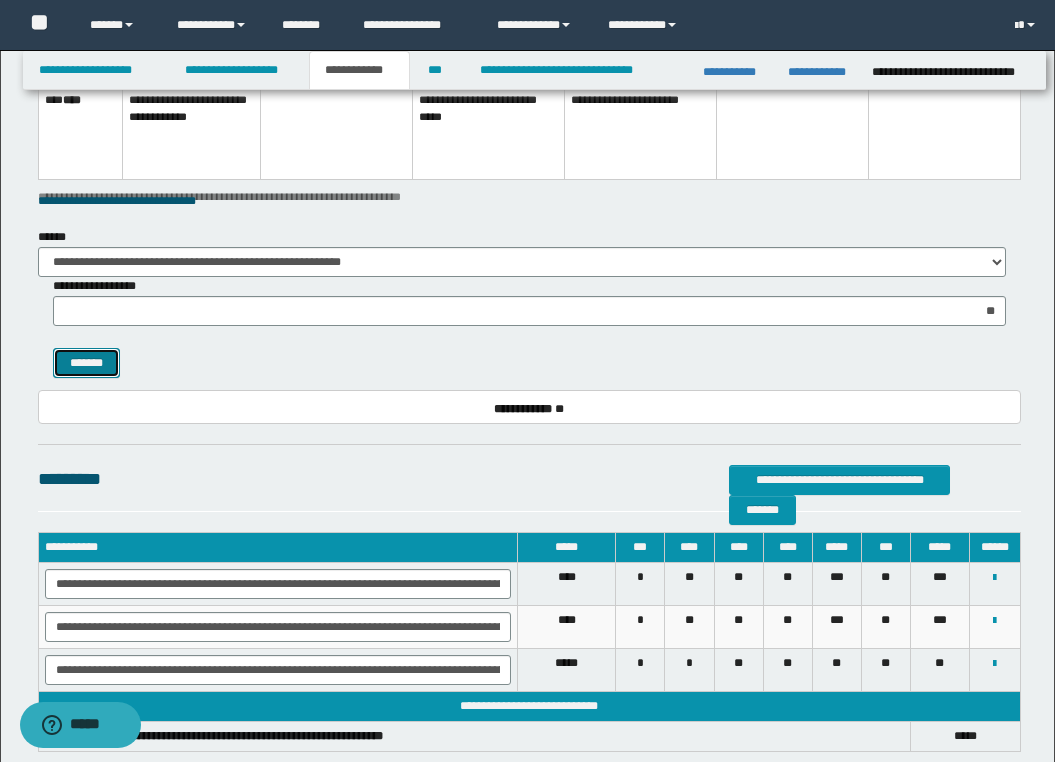 click on "*******" at bounding box center [87, 363] 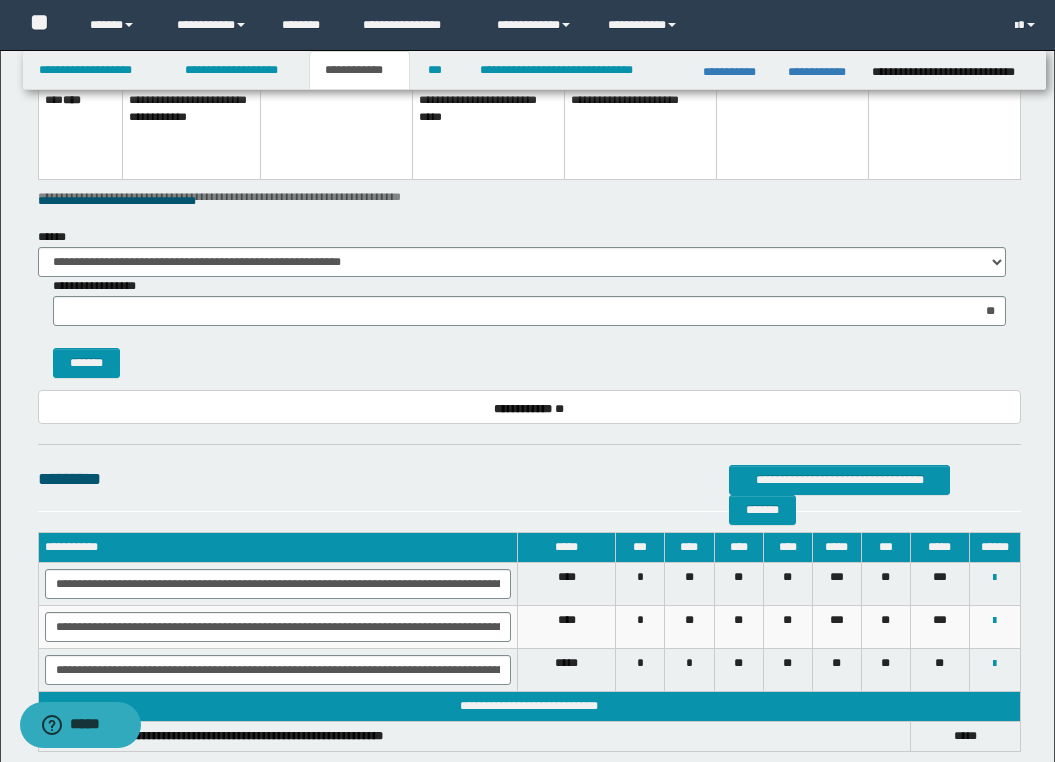 click on "*******" at bounding box center (529, 352) 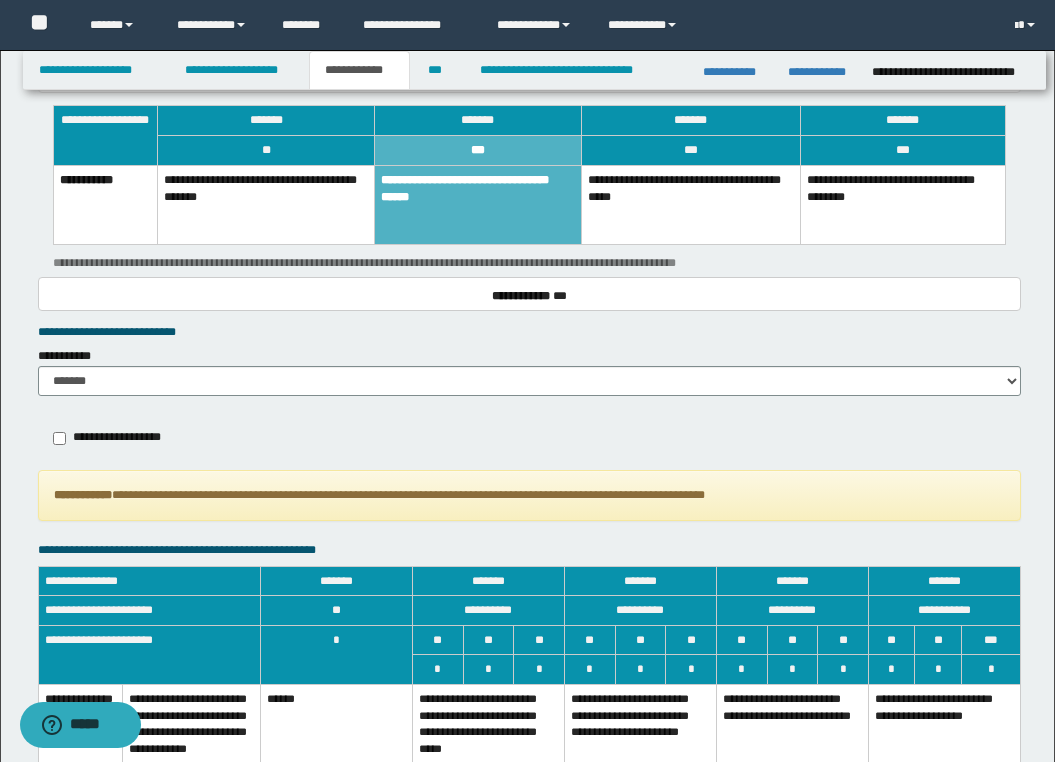 scroll, scrollTop: 2920, scrollLeft: 0, axis: vertical 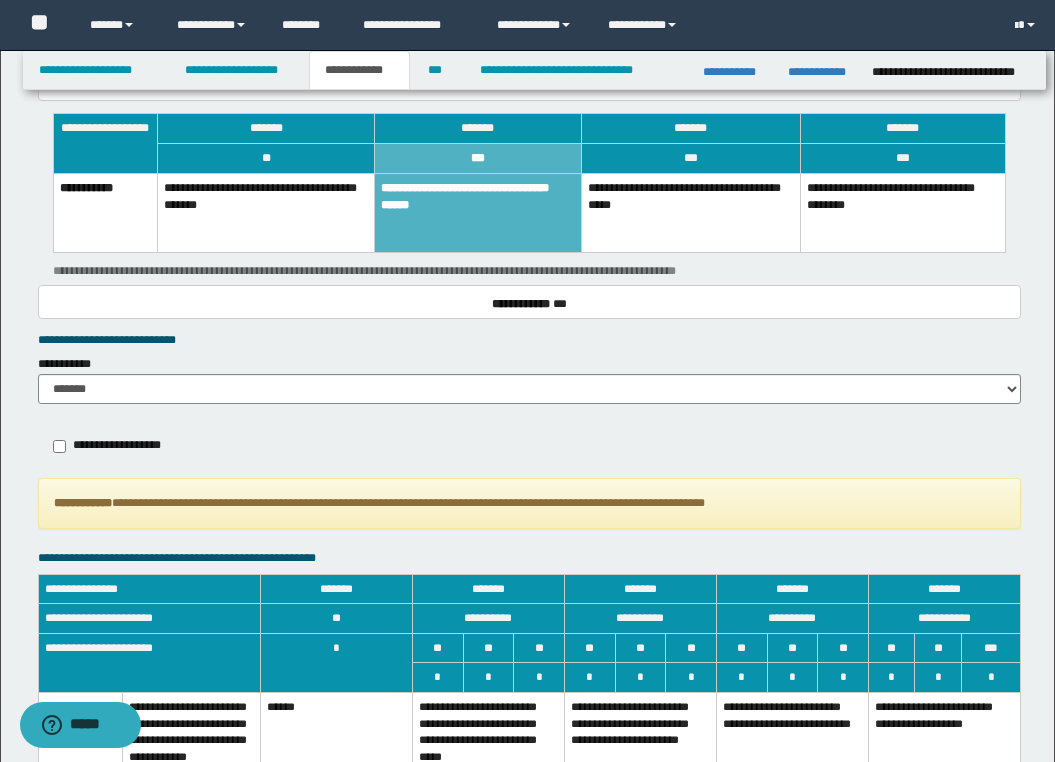 click on "**********" at bounding box center [529, 446] 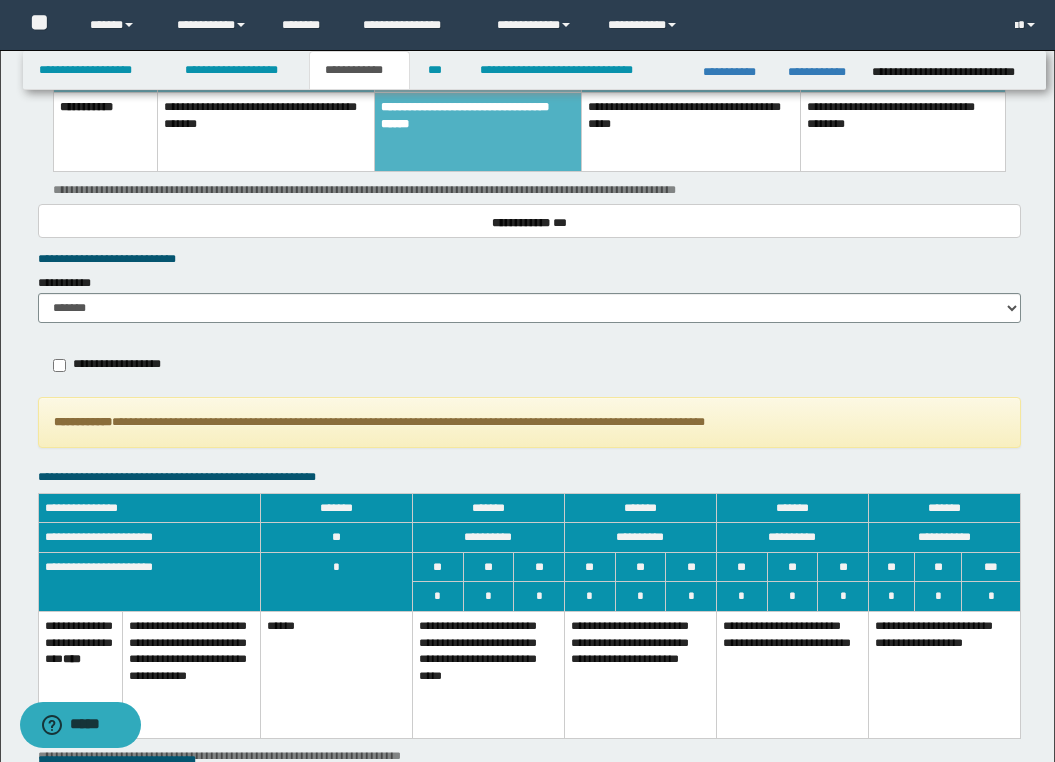 scroll, scrollTop: 3040, scrollLeft: 0, axis: vertical 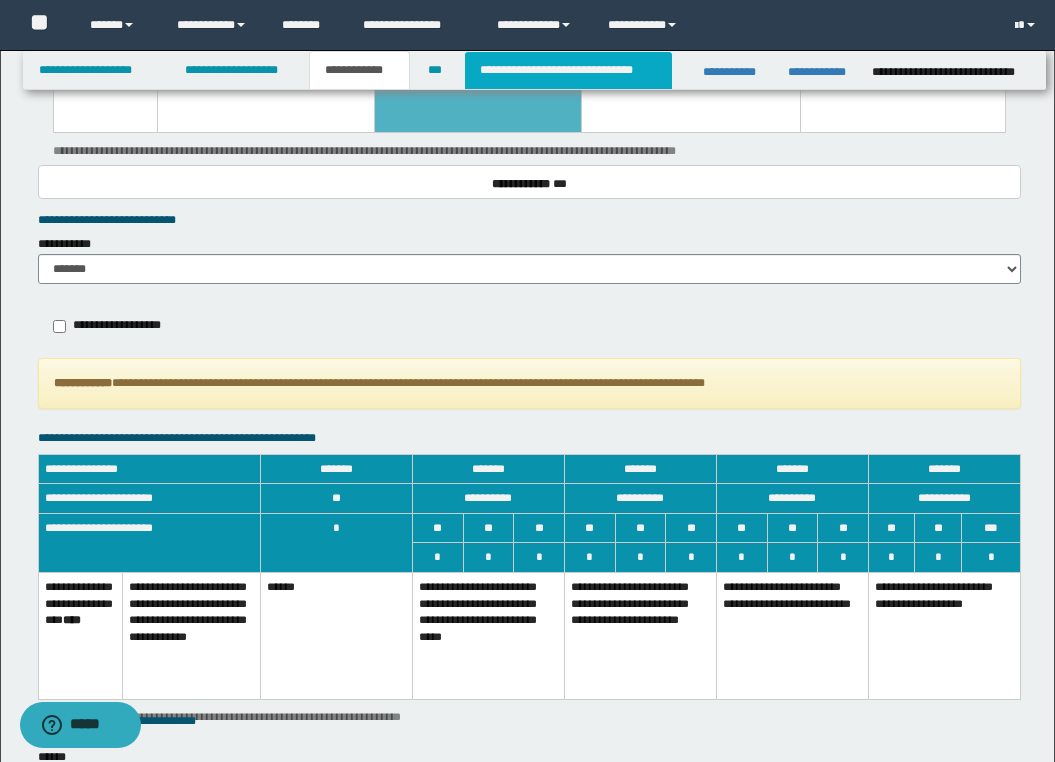 click on "**********" at bounding box center [568, 70] 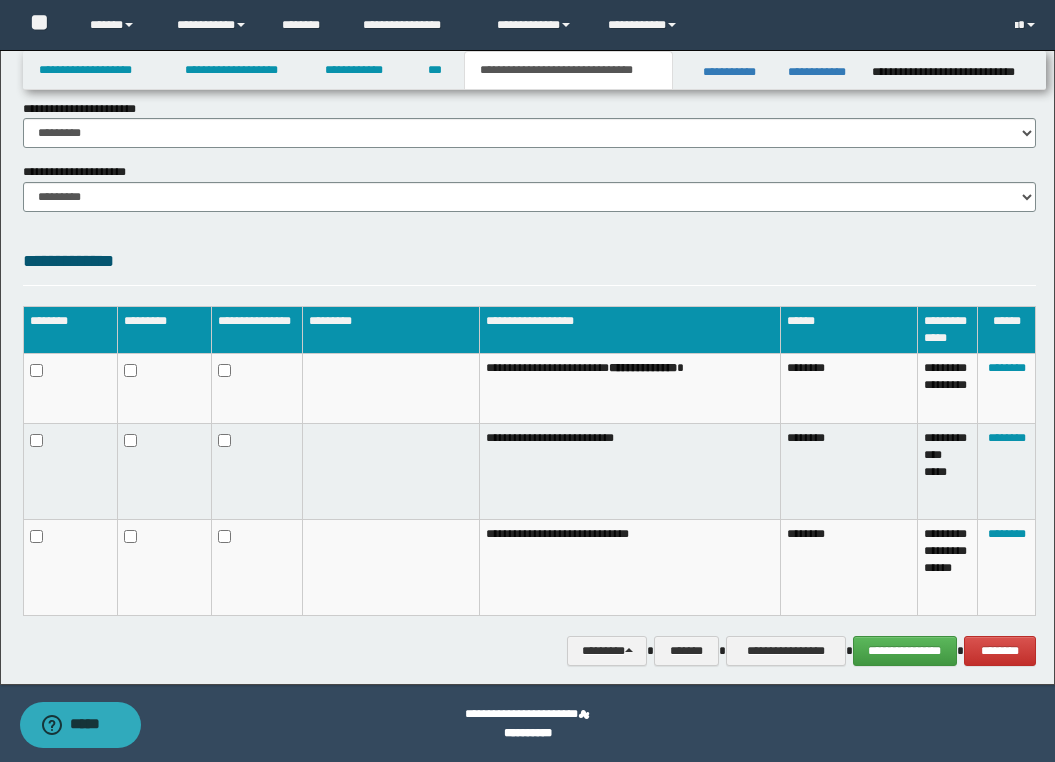scroll, scrollTop: 1572, scrollLeft: 0, axis: vertical 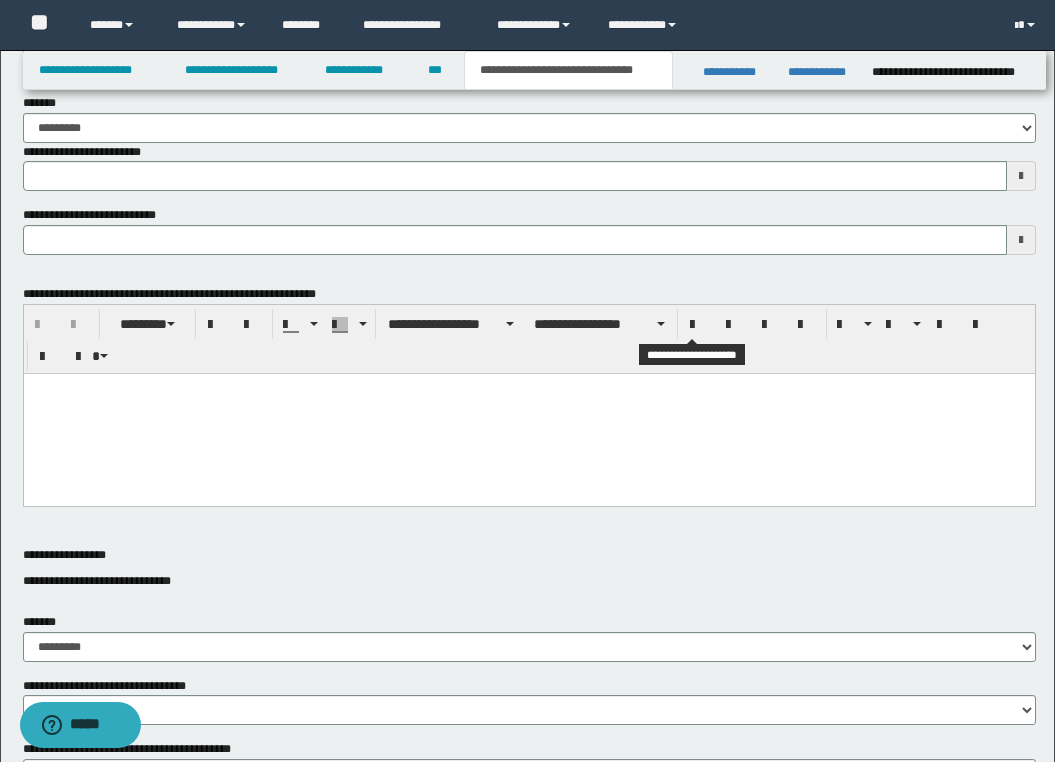 type 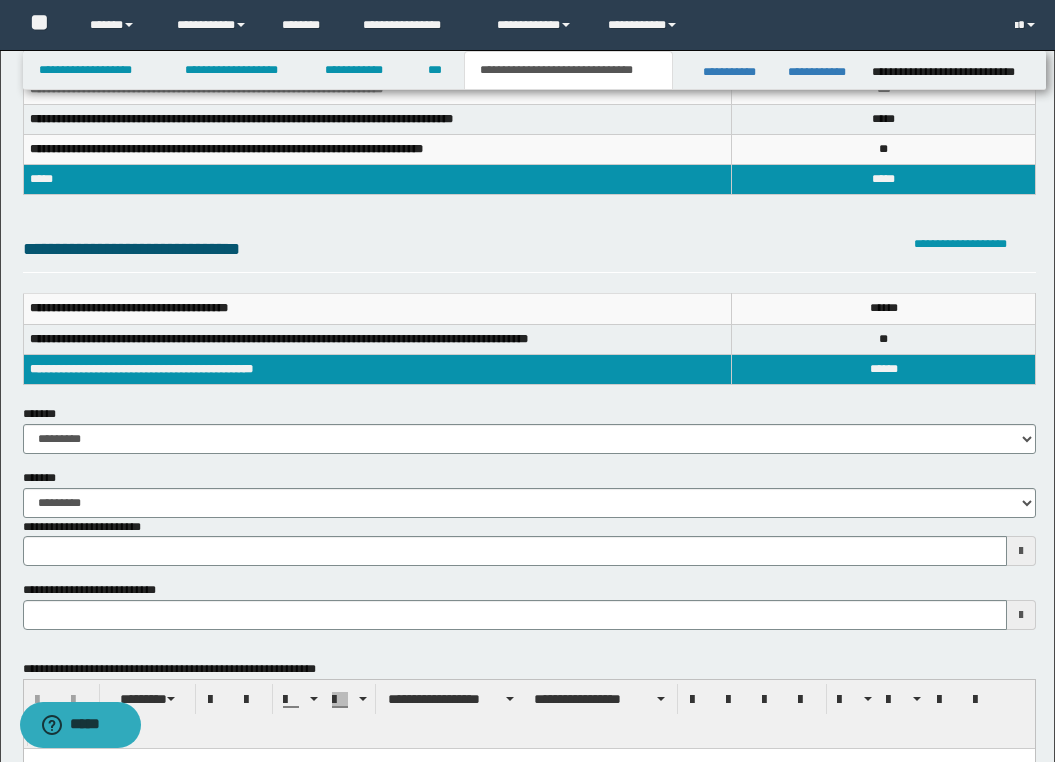scroll, scrollTop: 172, scrollLeft: 0, axis: vertical 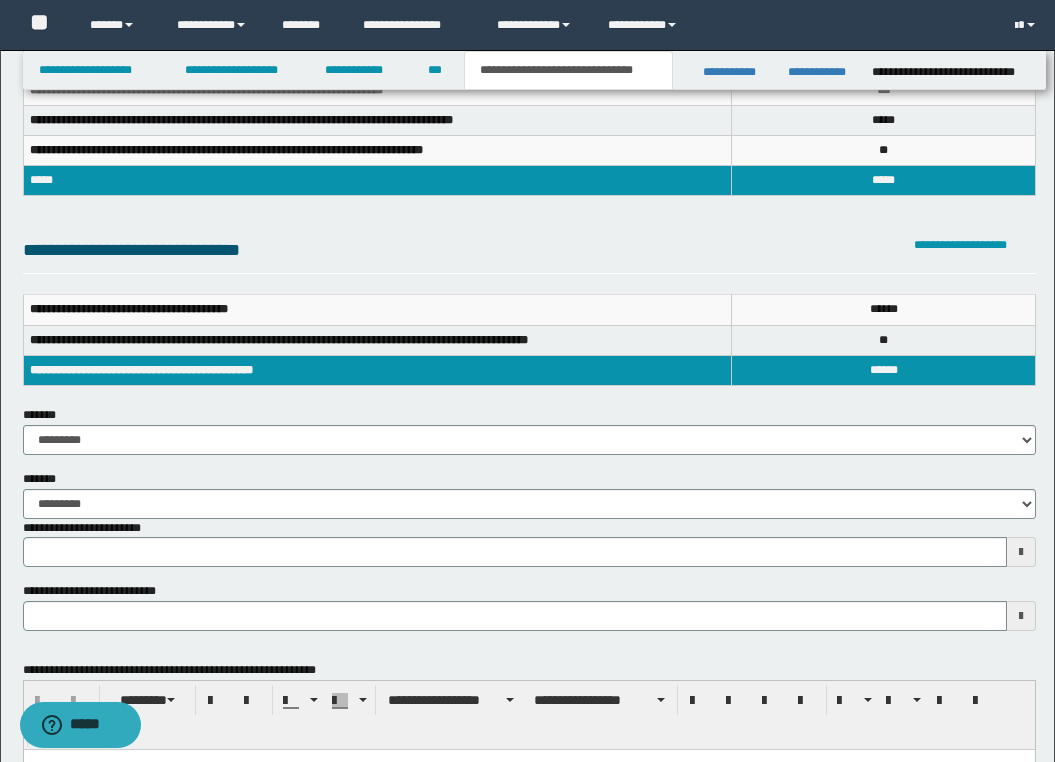 type 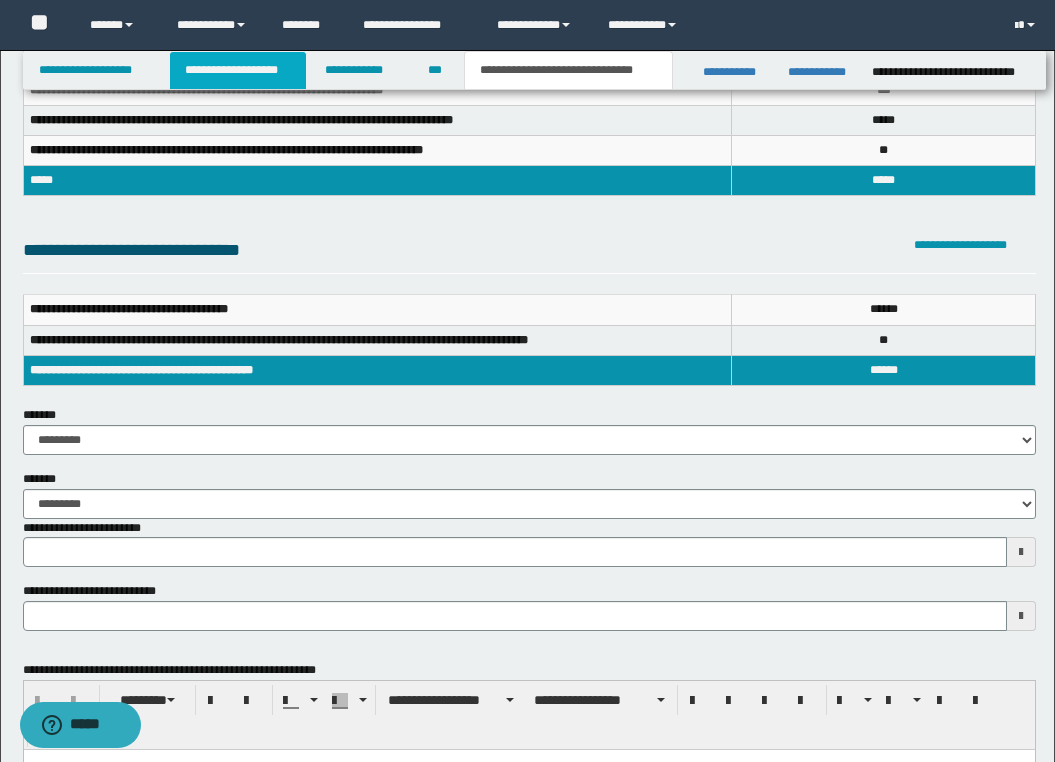click on "**********" at bounding box center [238, 70] 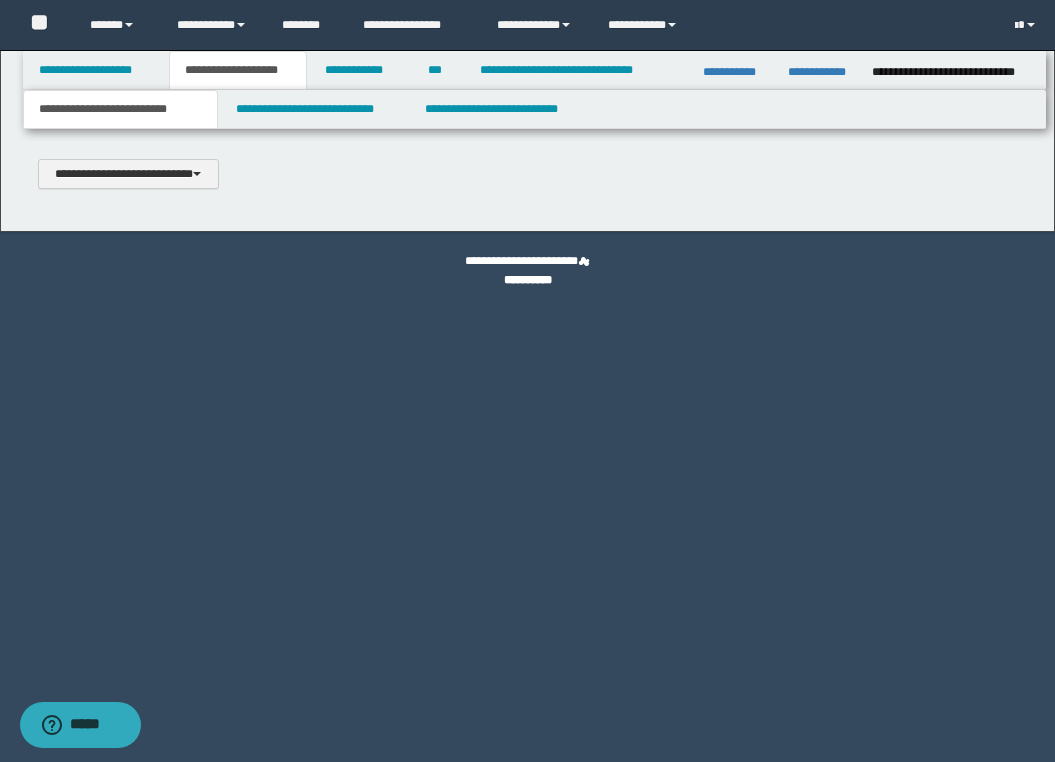 scroll, scrollTop: 0, scrollLeft: 0, axis: both 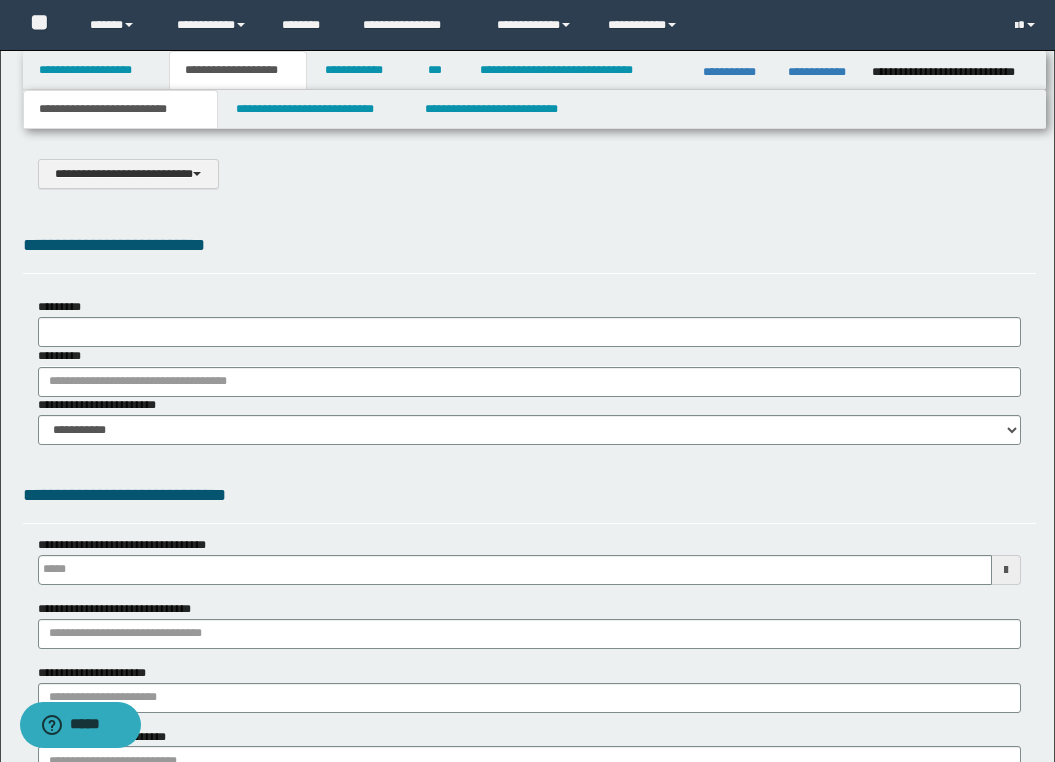 select on "*" 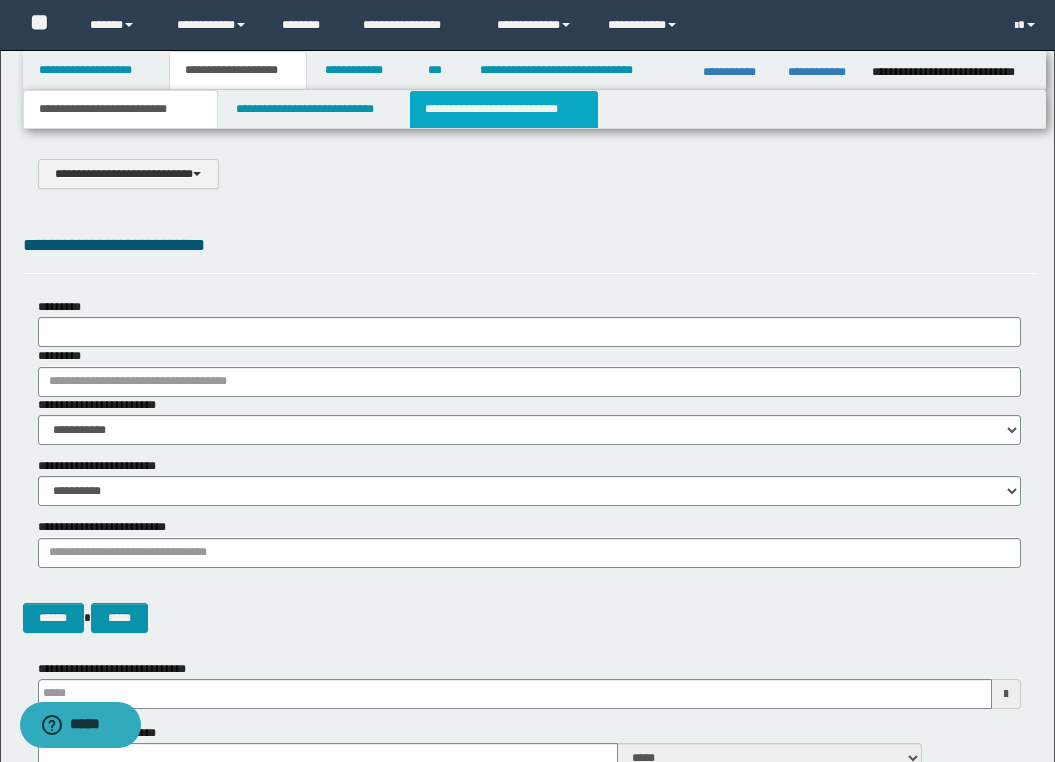 click on "**********" at bounding box center [504, 109] 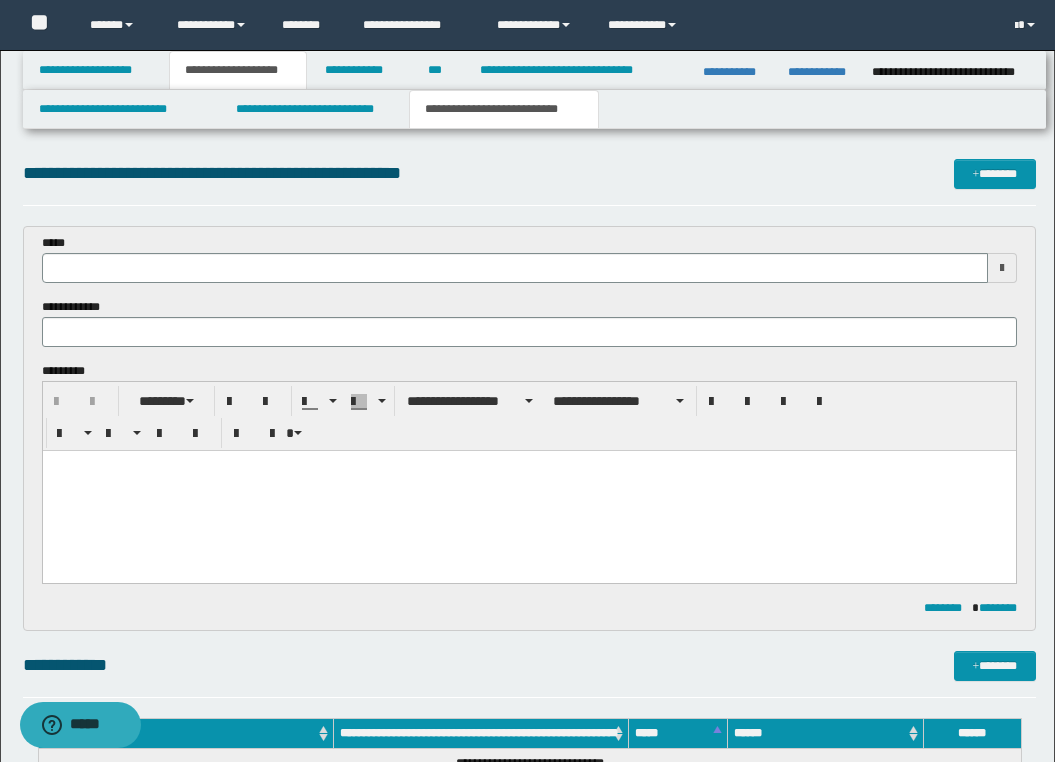 scroll, scrollTop: 0, scrollLeft: 0, axis: both 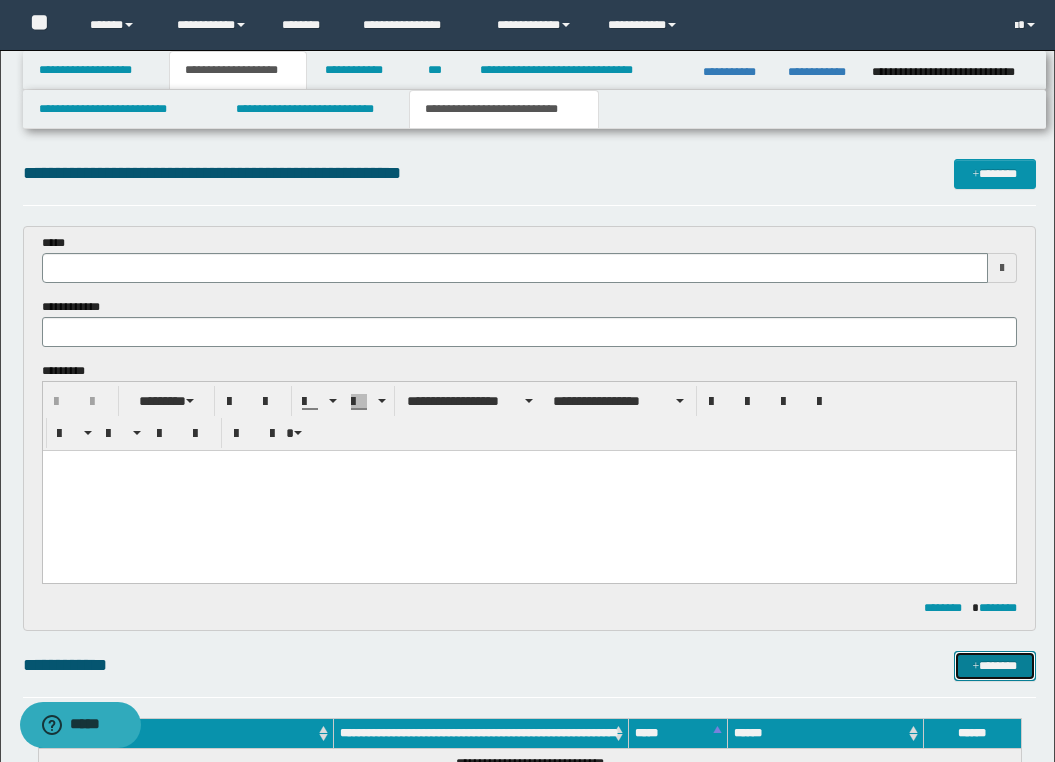 click on "*******" at bounding box center (995, 666) 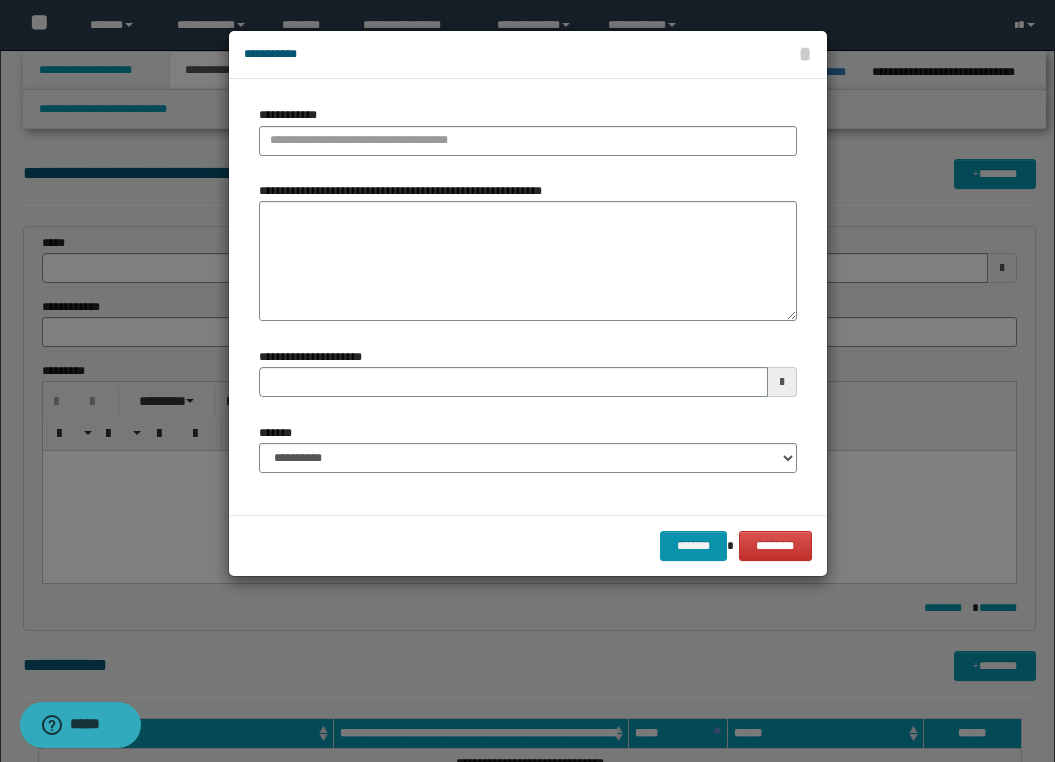 click on "**********" at bounding box center [528, 380] 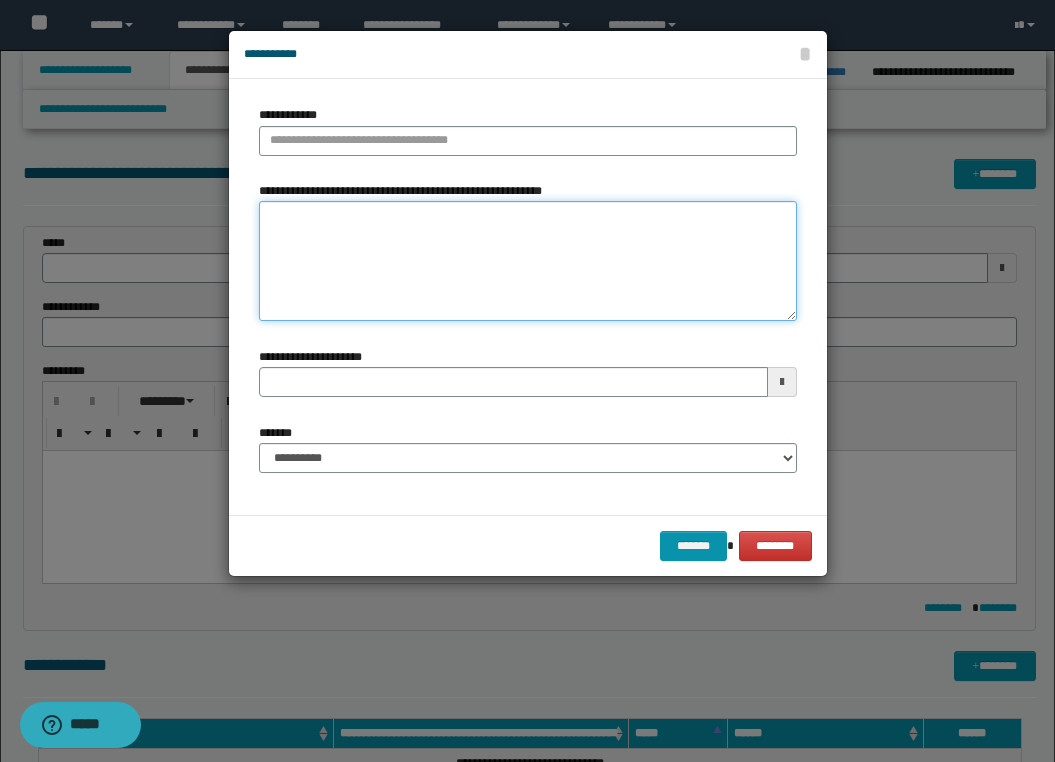 click on "**********" at bounding box center (528, 261) 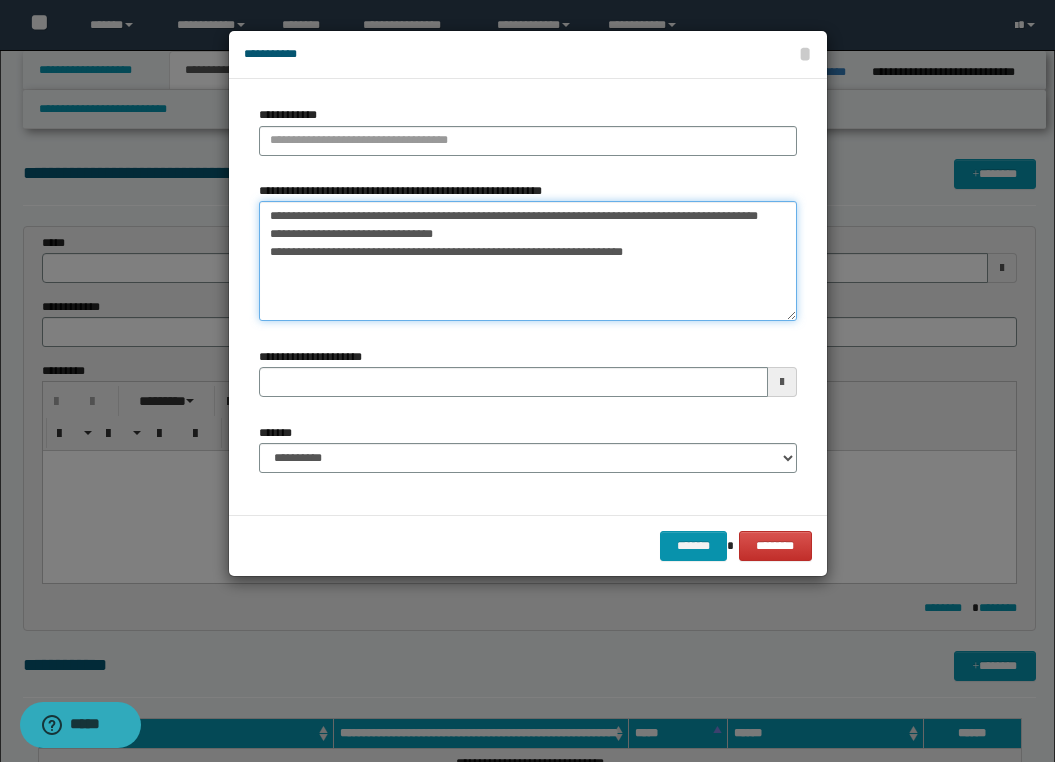 drag, startPoint x: 269, startPoint y: 249, endPoint x: 473, endPoint y: 280, distance: 206.34195 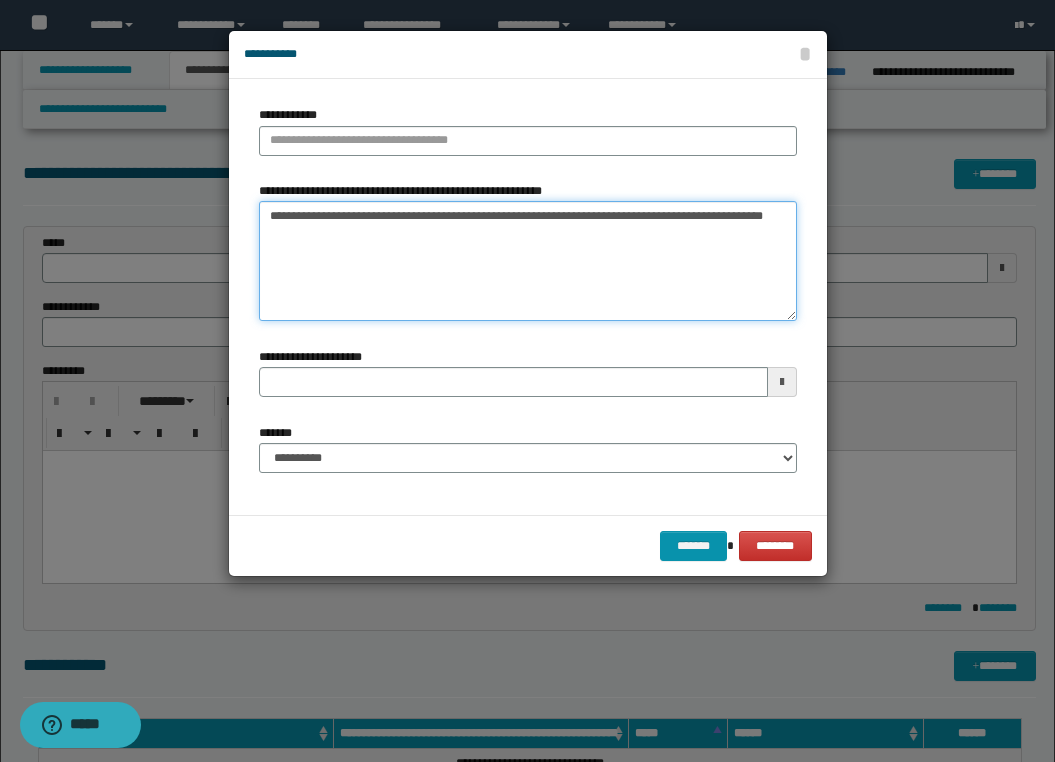 type on "**********" 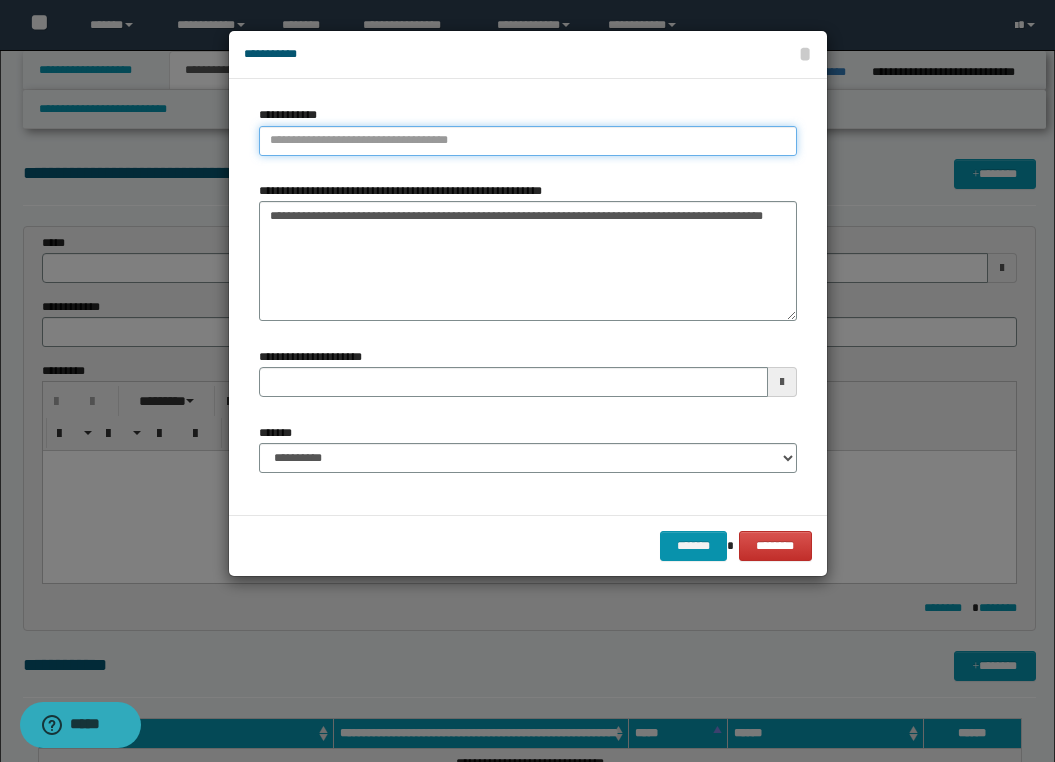 click on "**********" at bounding box center [528, 141] 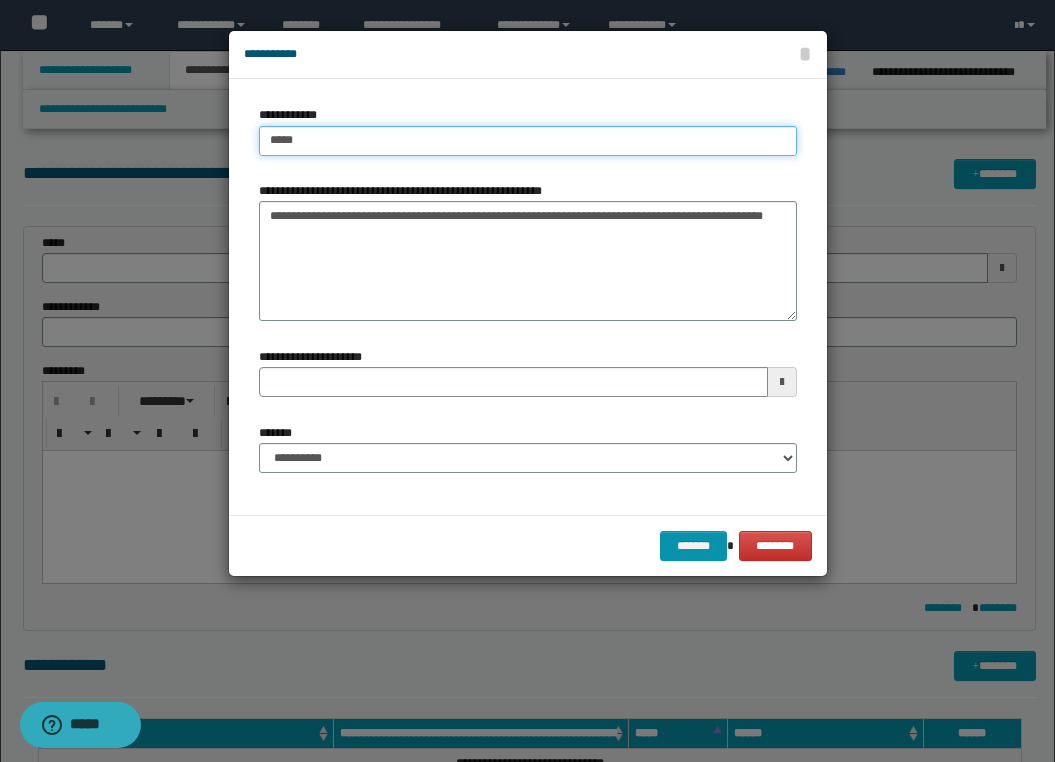 type on "****" 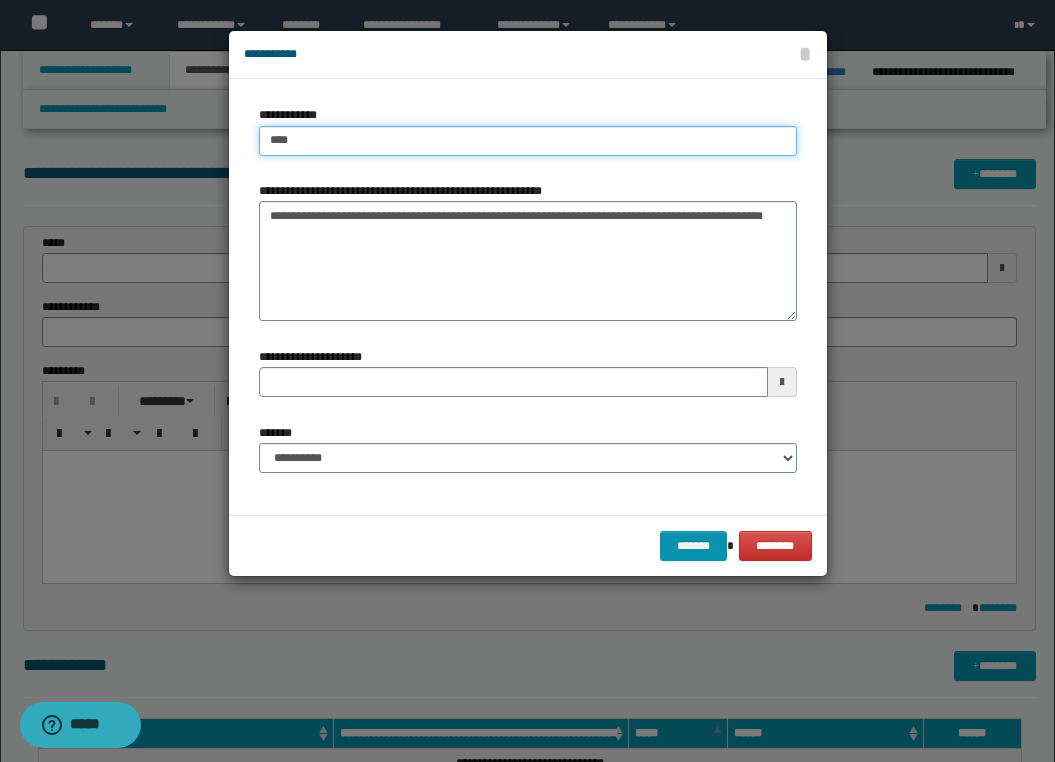 type on "****" 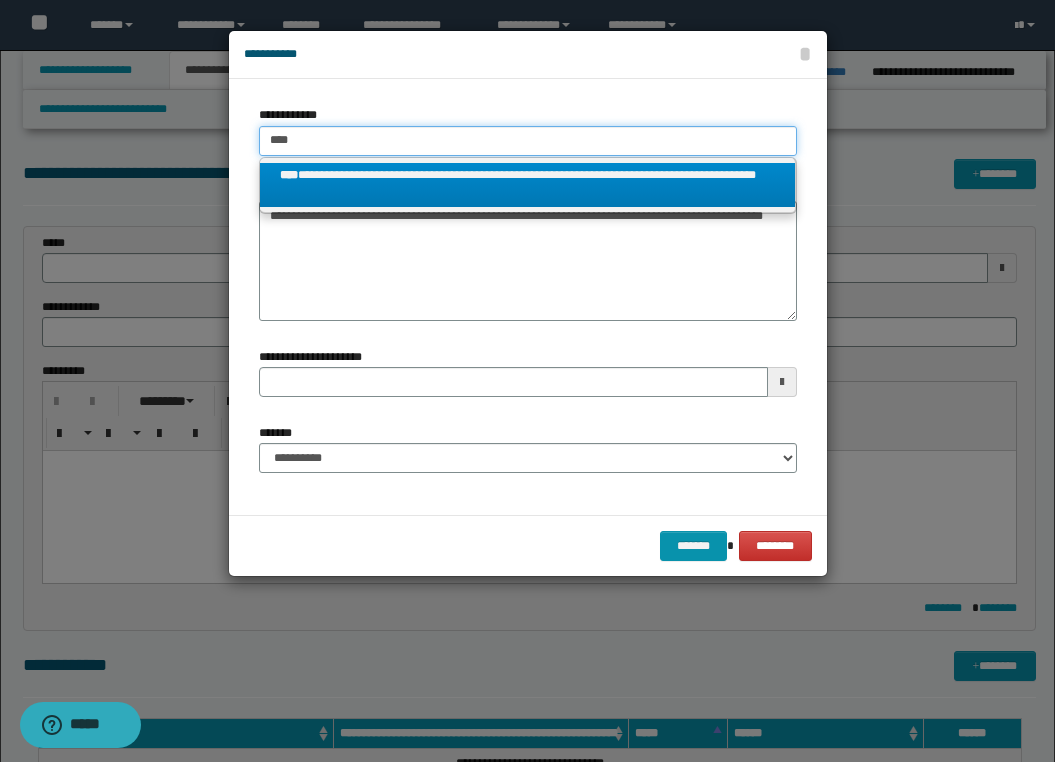 type on "****" 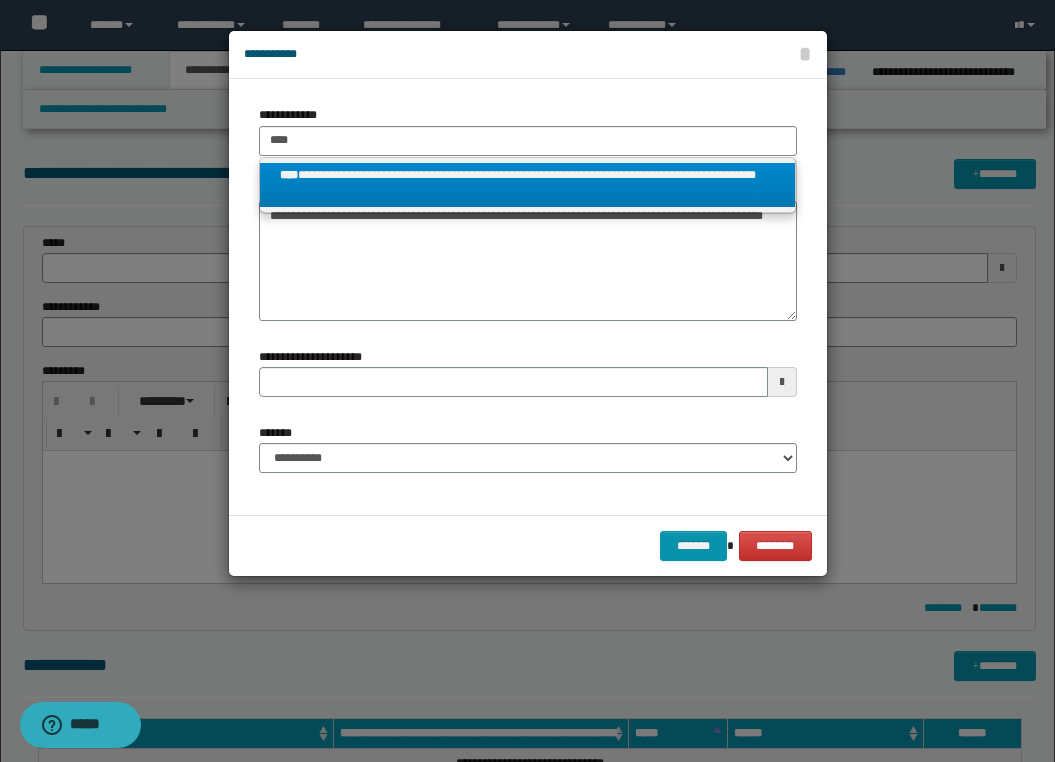 click on "**********" at bounding box center (527, 185) 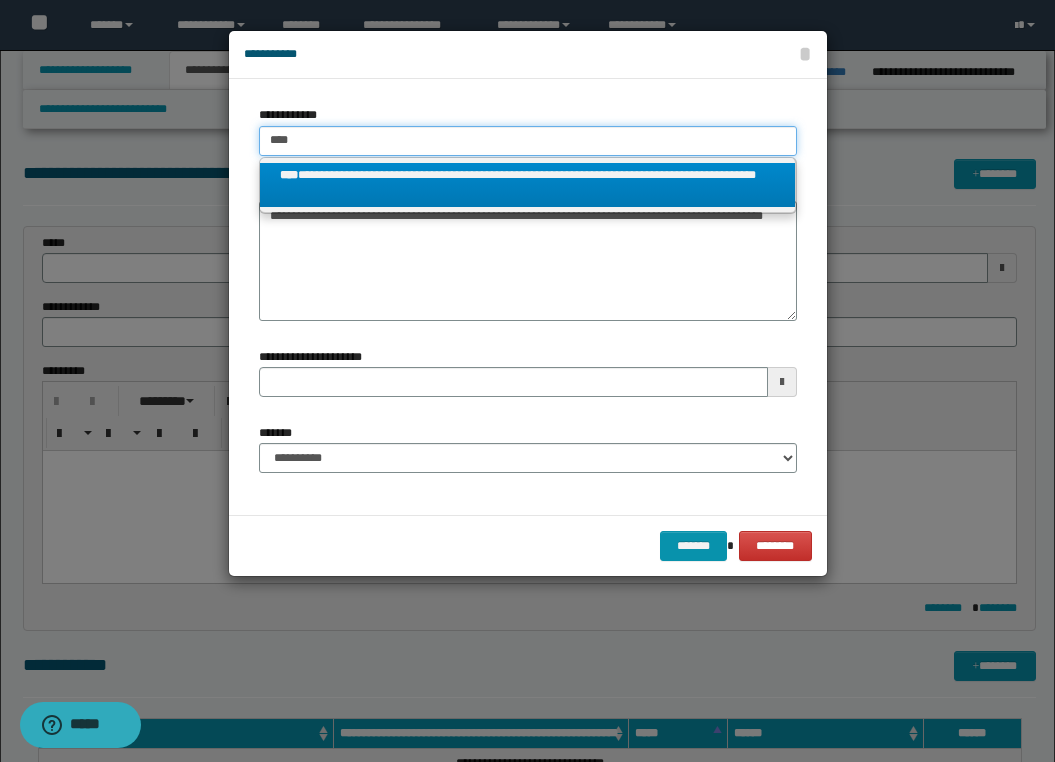 type 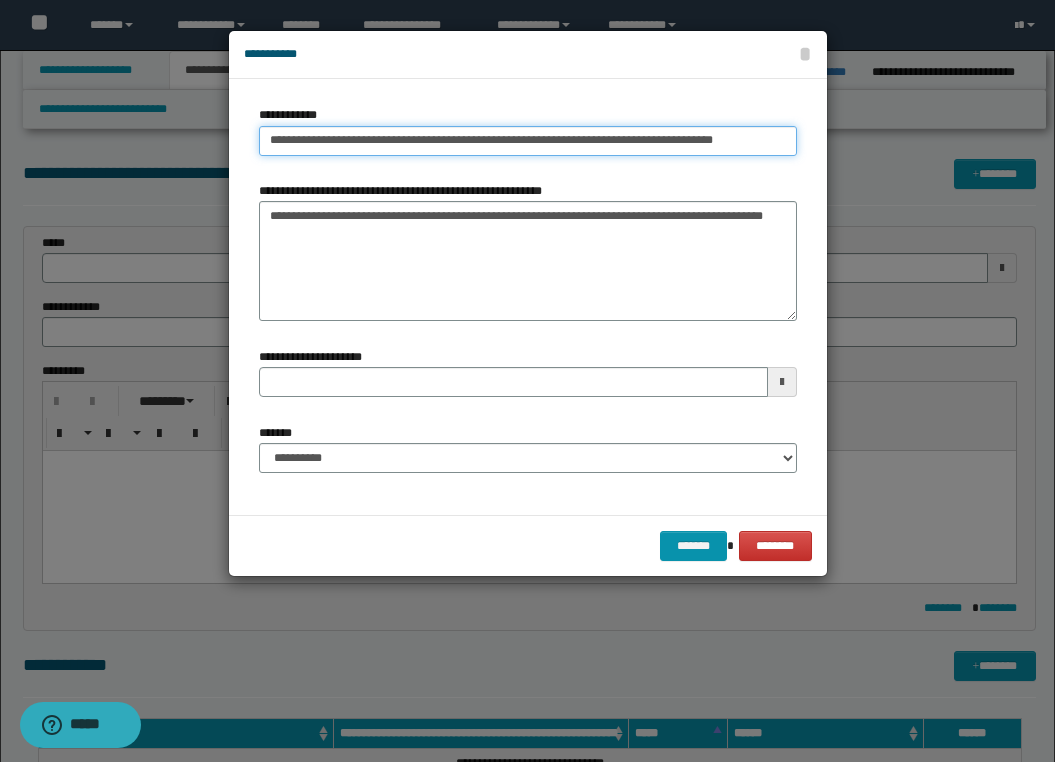 type 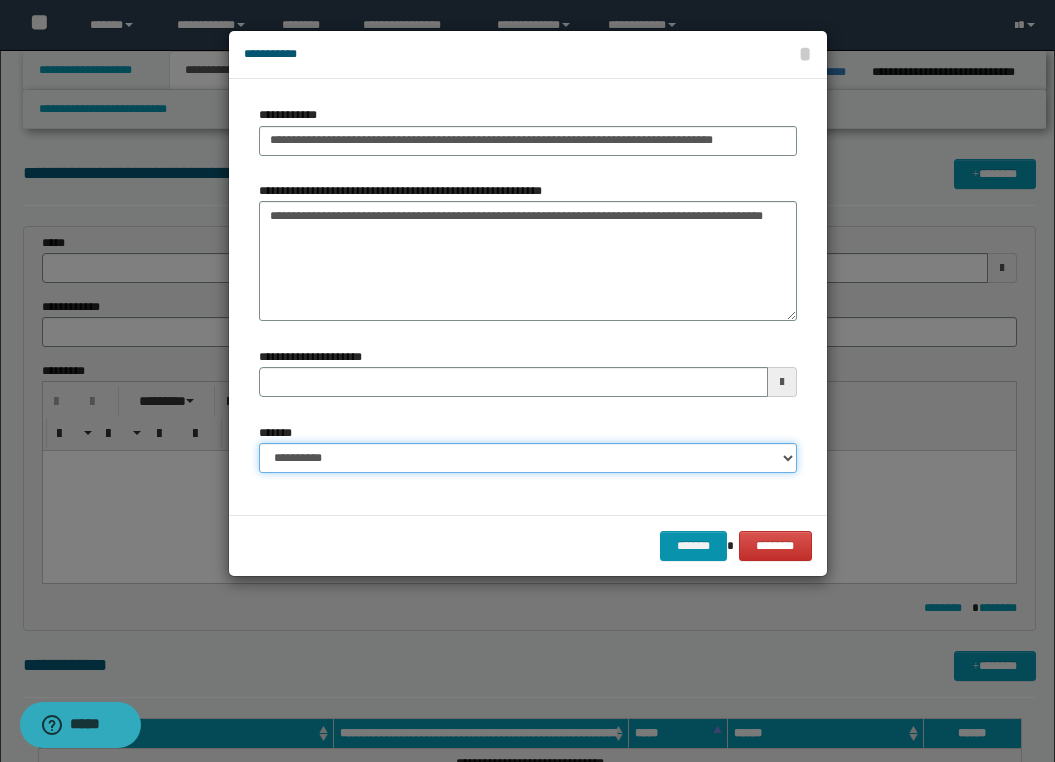 click on "**********" at bounding box center [528, 458] 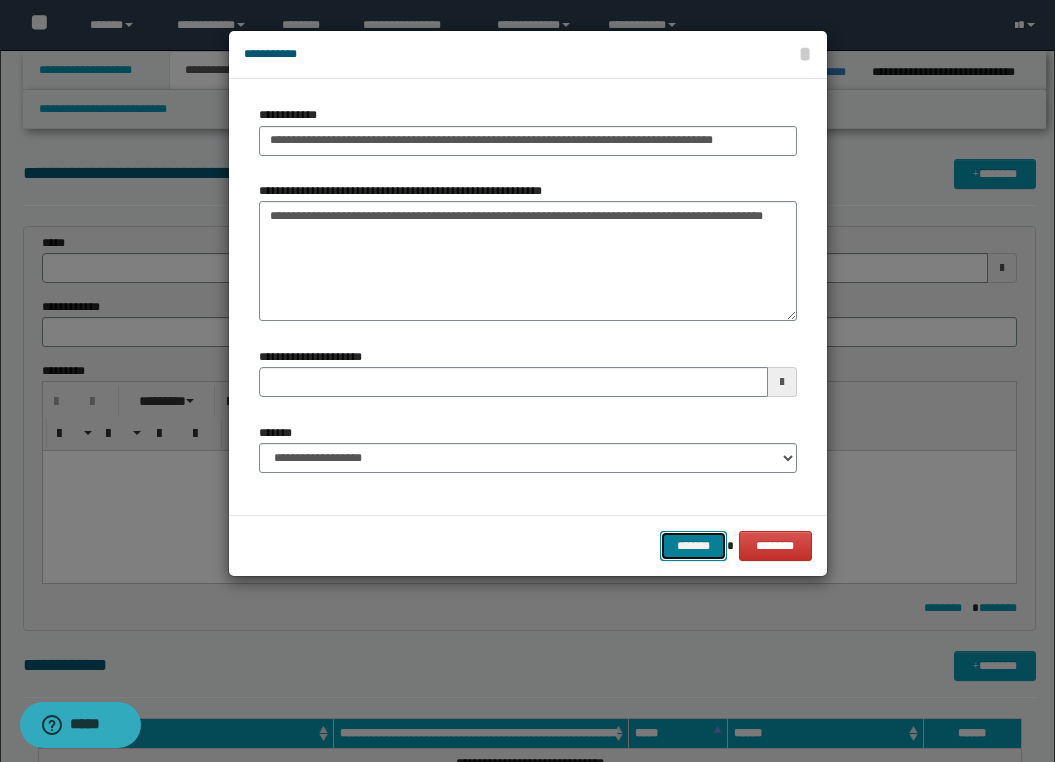 click on "*******" at bounding box center (694, 546) 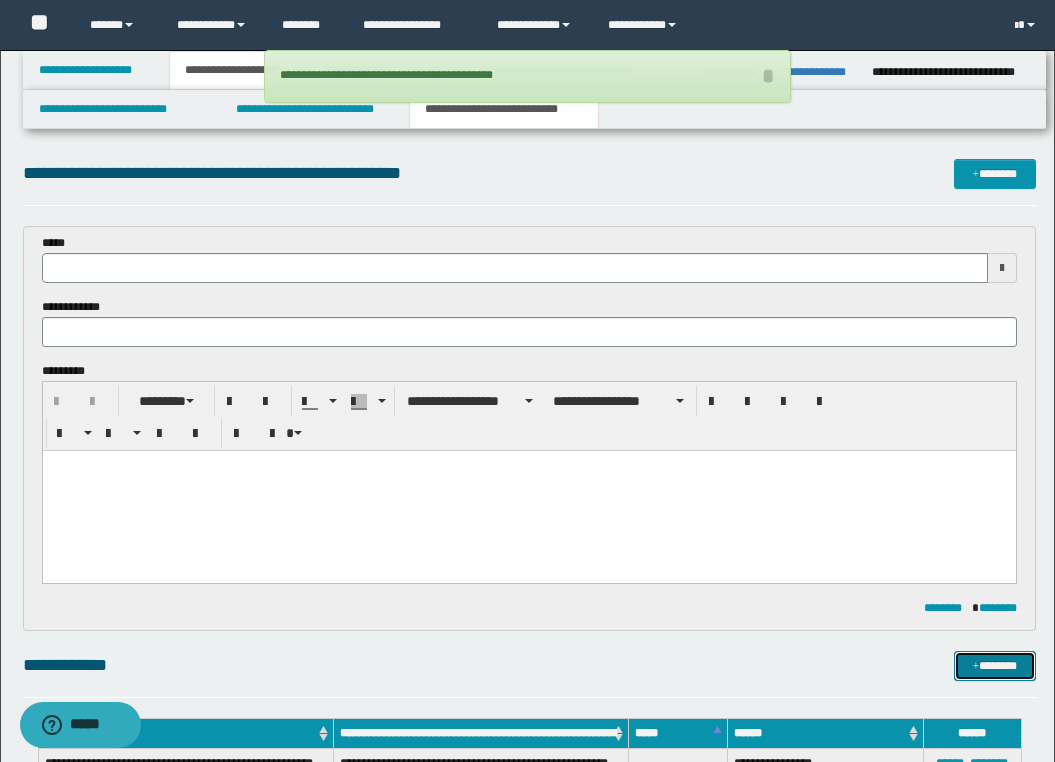 type 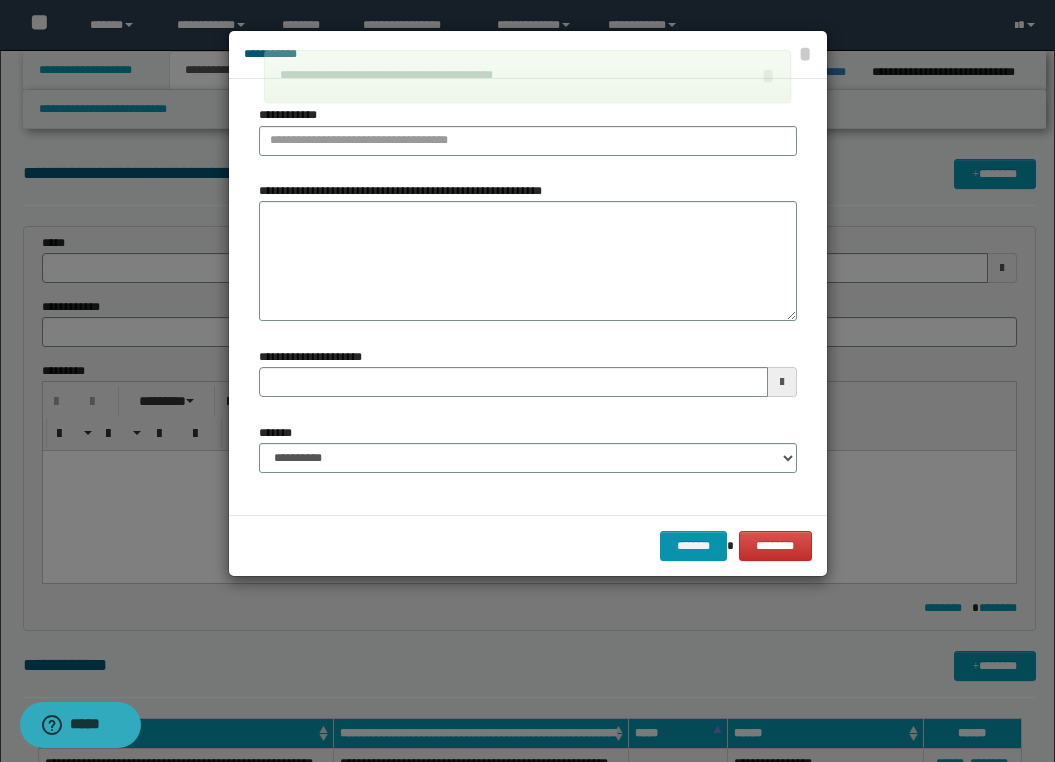 type 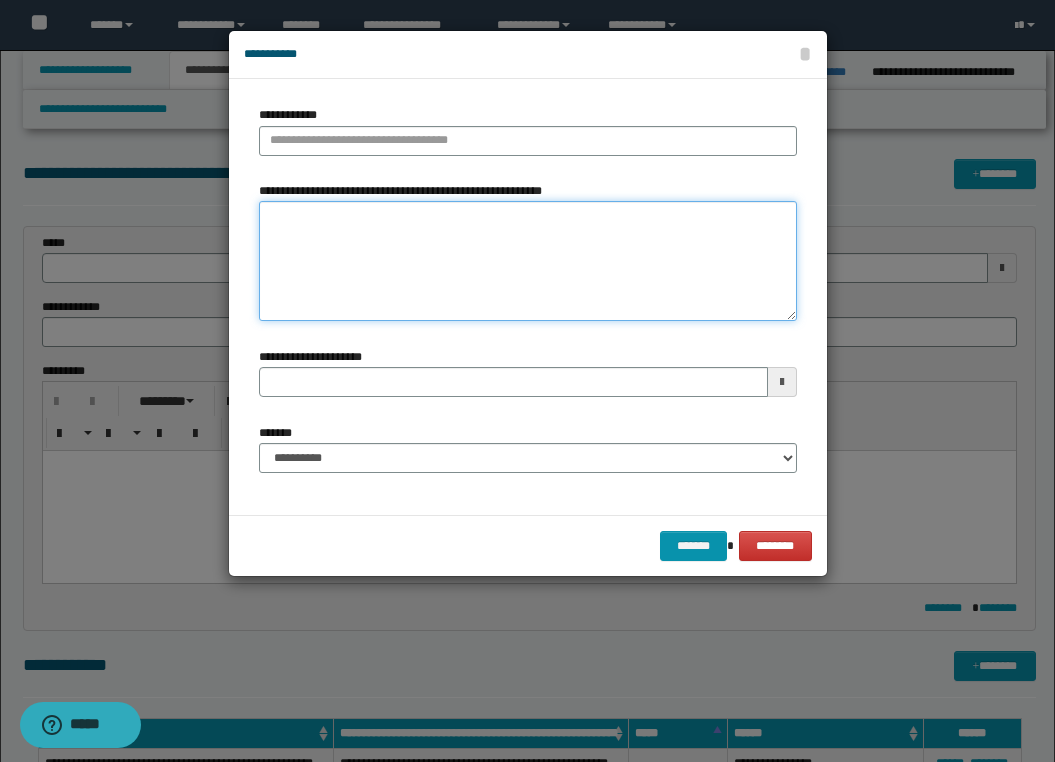 click on "**********" at bounding box center [528, 261] 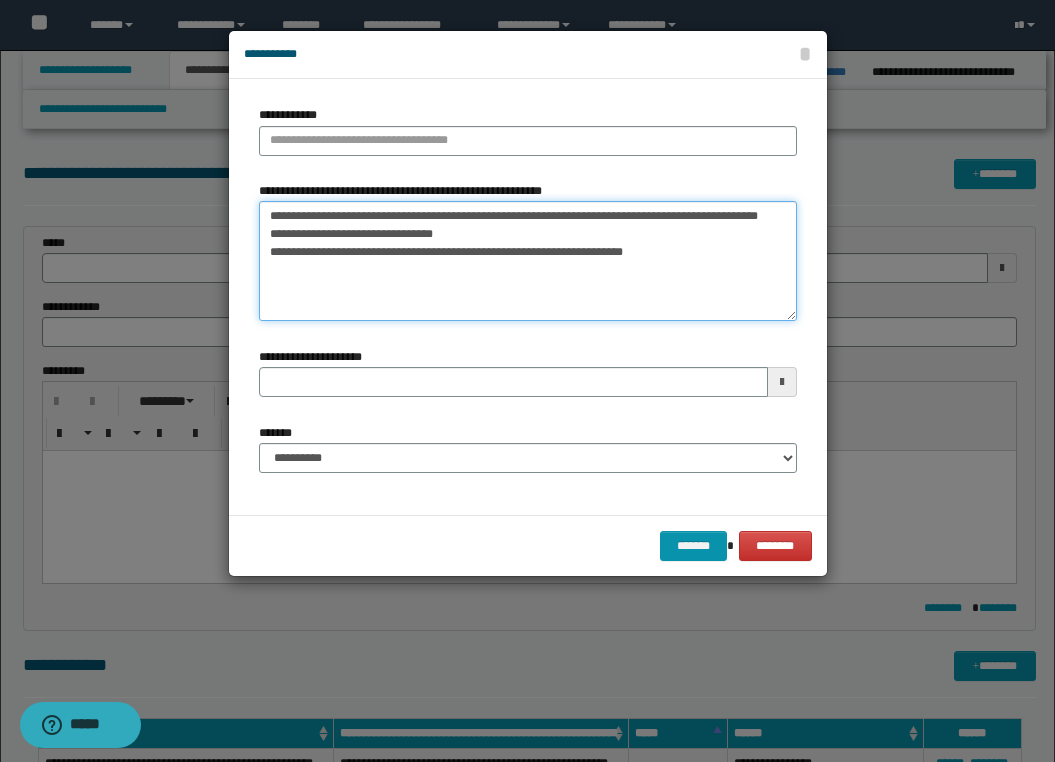 drag, startPoint x: 373, startPoint y: 236, endPoint x: 268, endPoint y: 217, distance: 106.7052 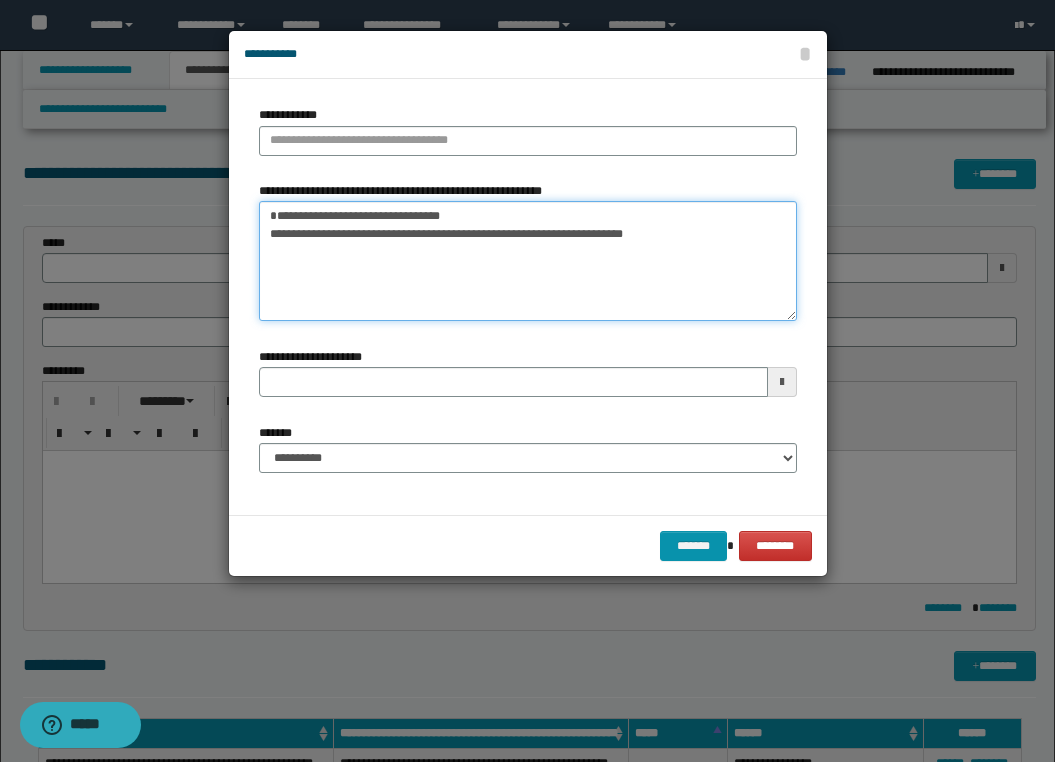 drag, startPoint x: 268, startPoint y: 250, endPoint x: 429, endPoint y: 278, distance: 163.41664 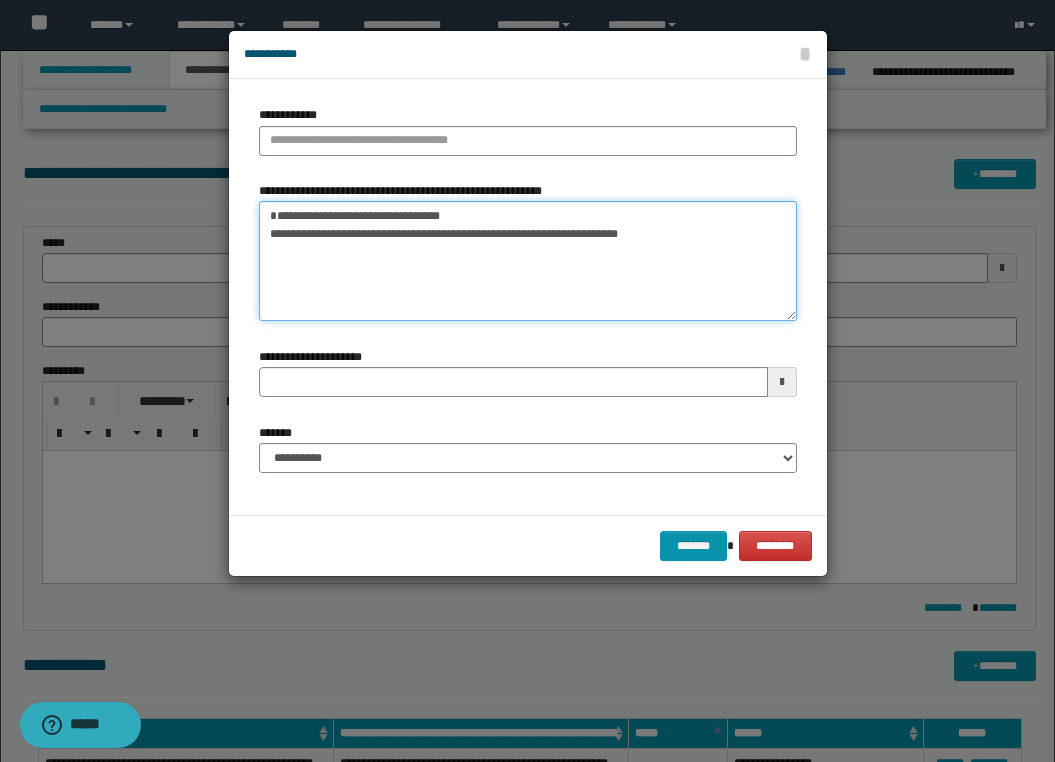 drag, startPoint x: 685, startPoint y: 256, endPoint x: 215, endPoint y: 249, distance: 470.05212 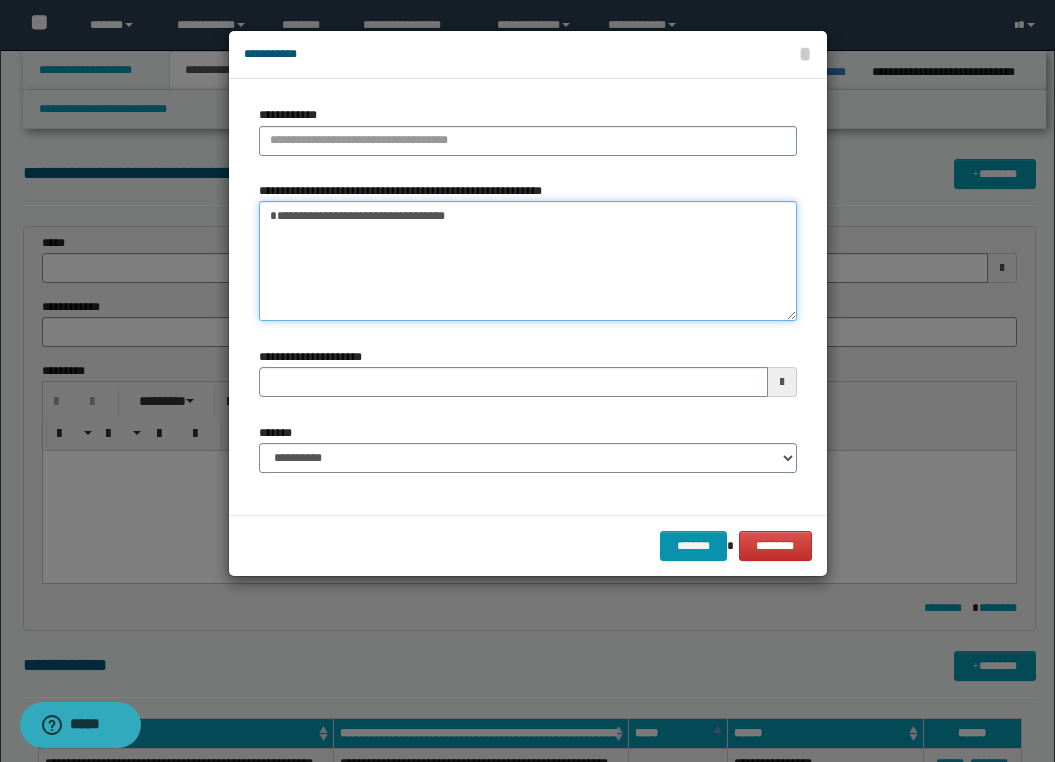 type on "**********" 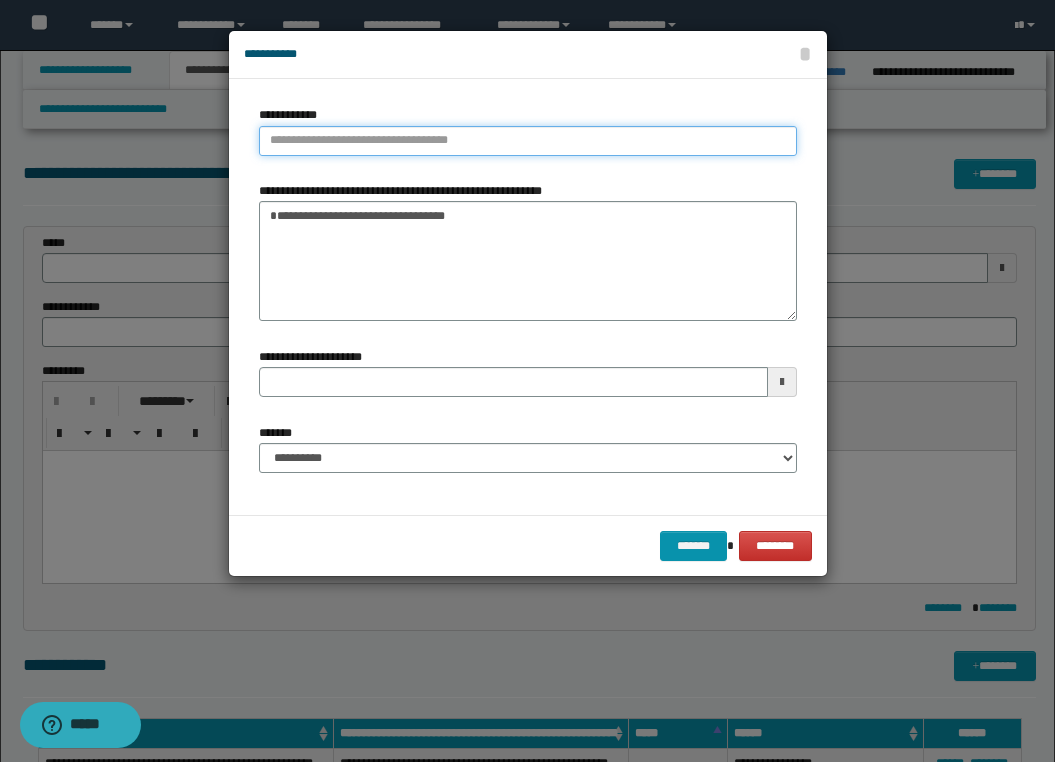 type on "**********" 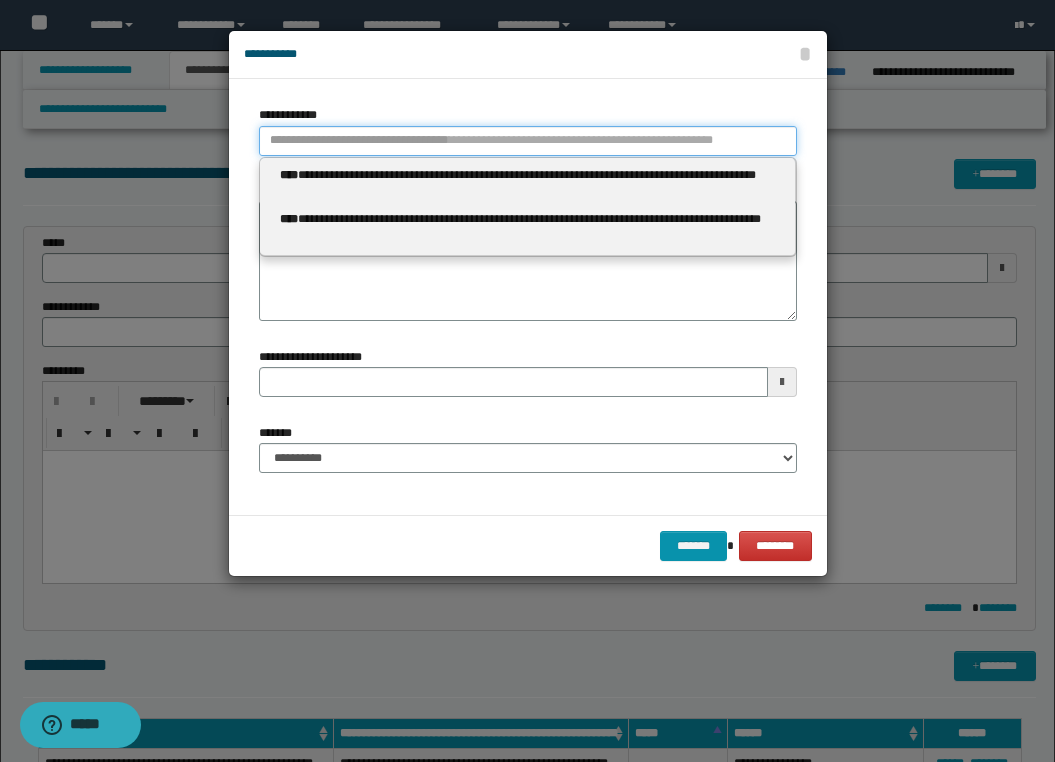 click on "**********" at bounding box center [528, 141] 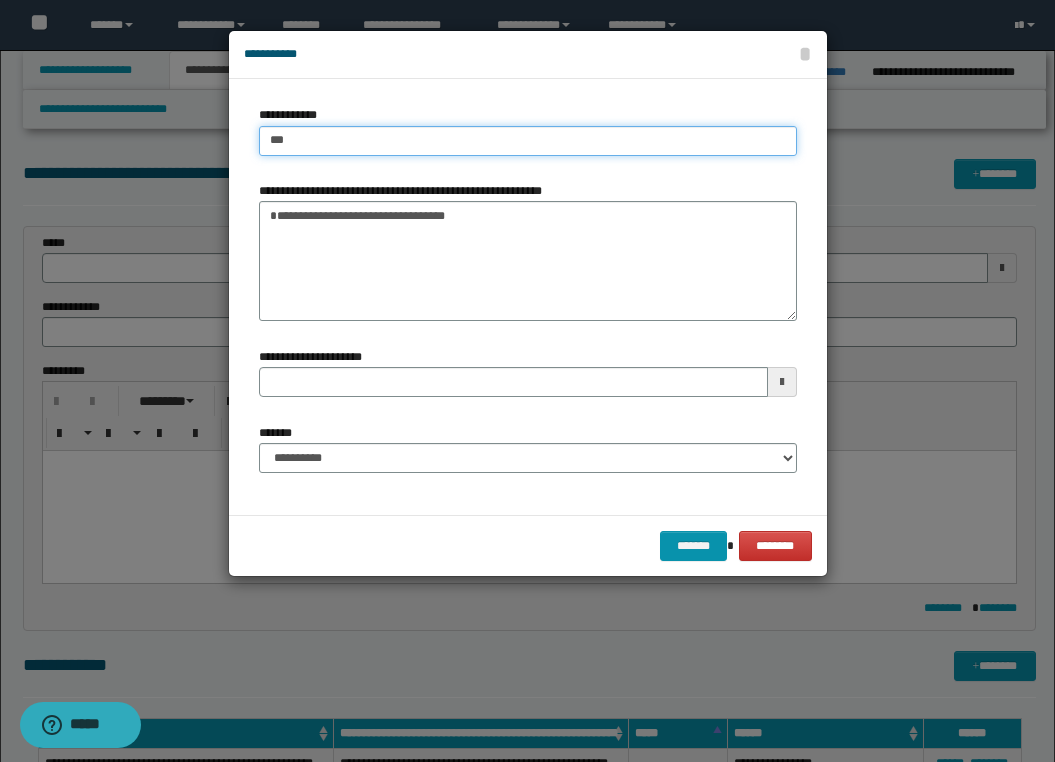 type on "****" 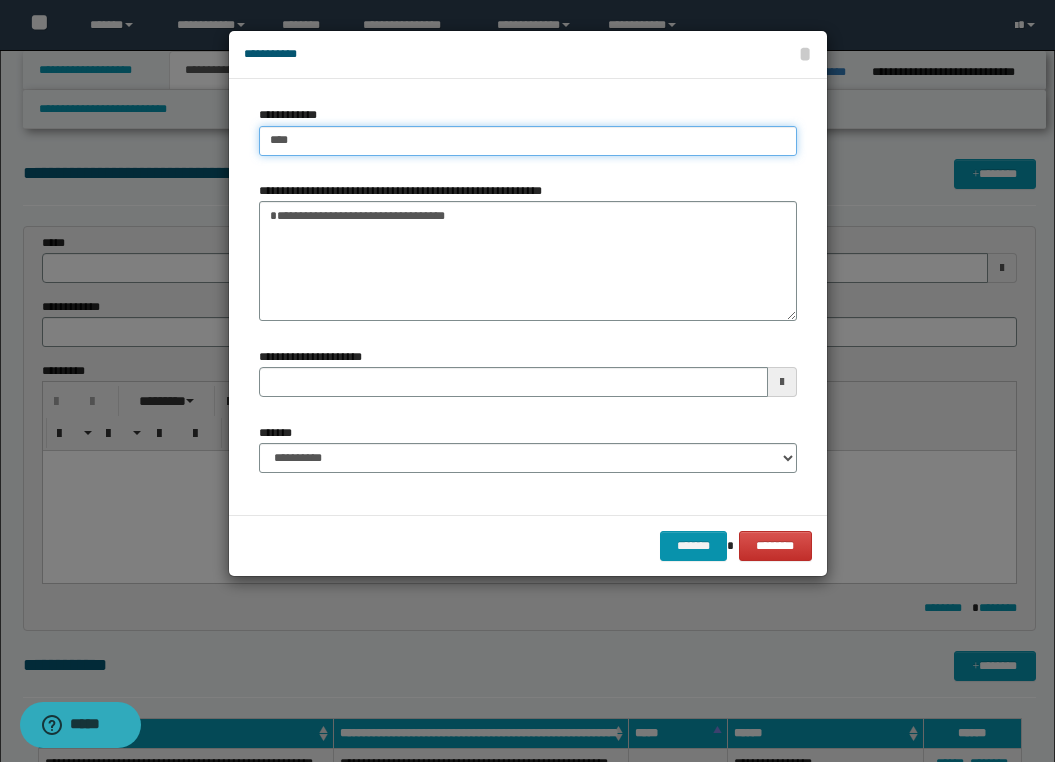 type on "****" 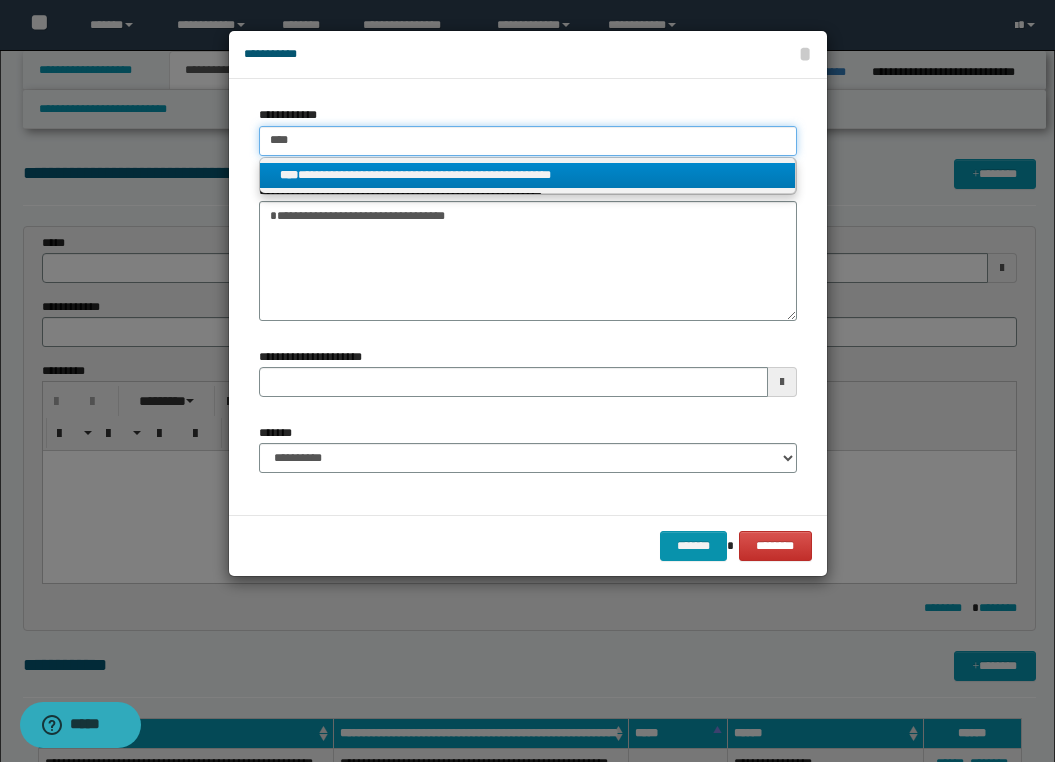 type on "****" 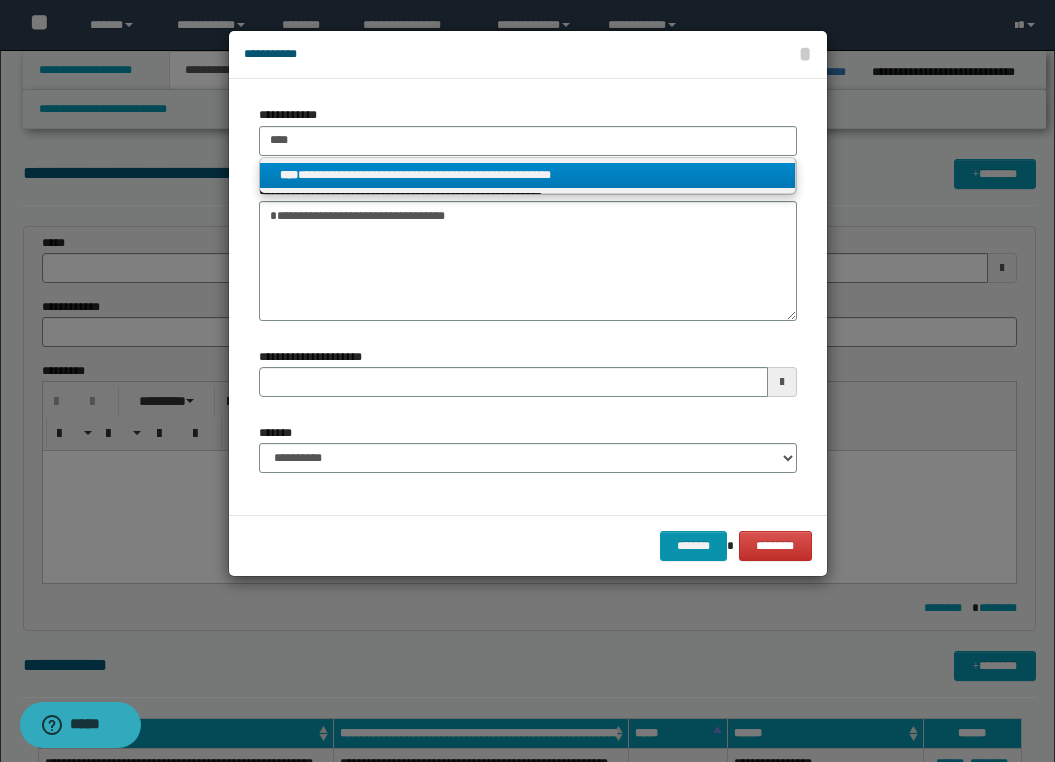 click on "**********" at bounding box center [527, 175] 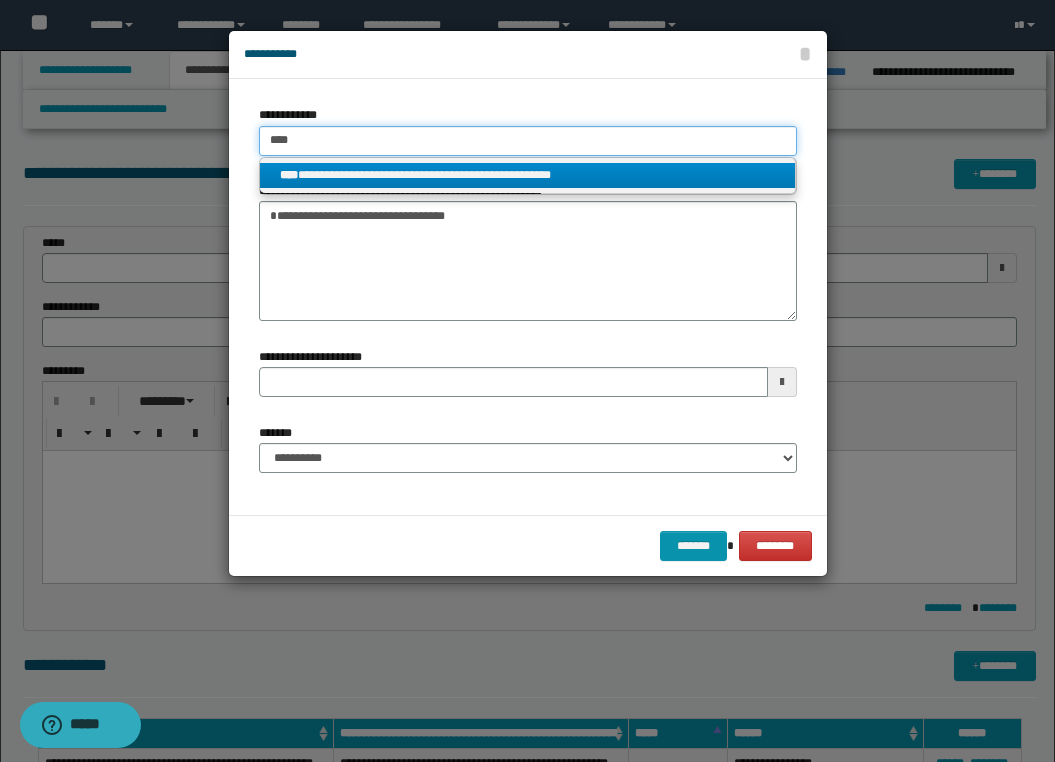 type 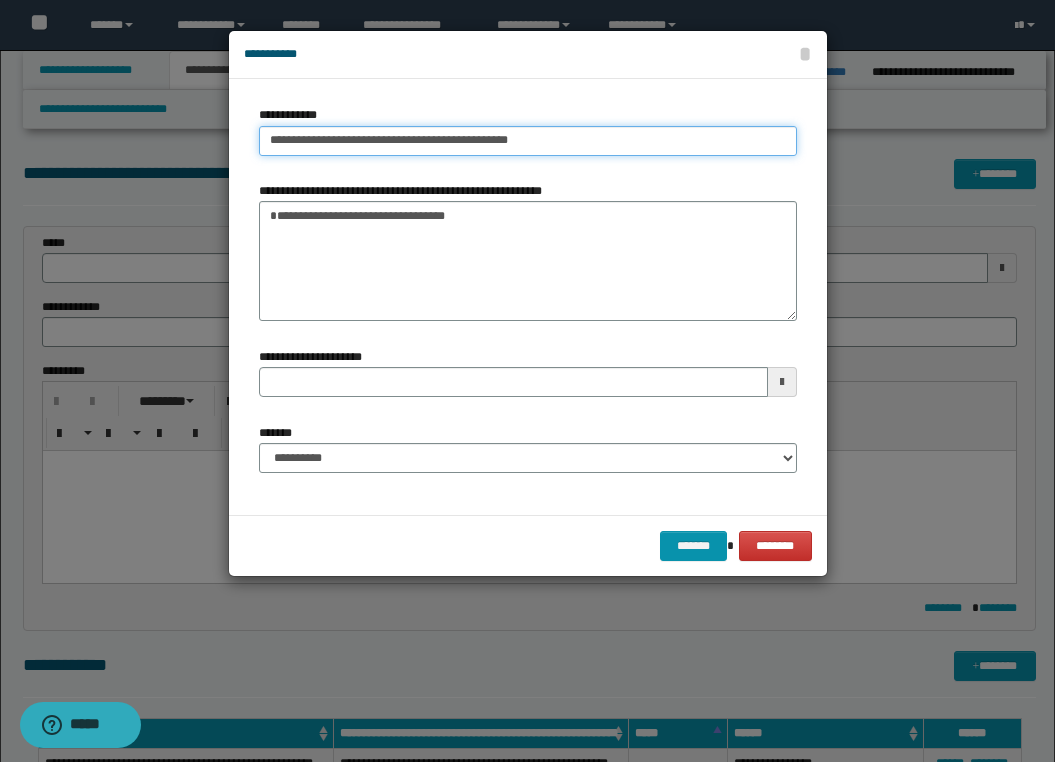 type 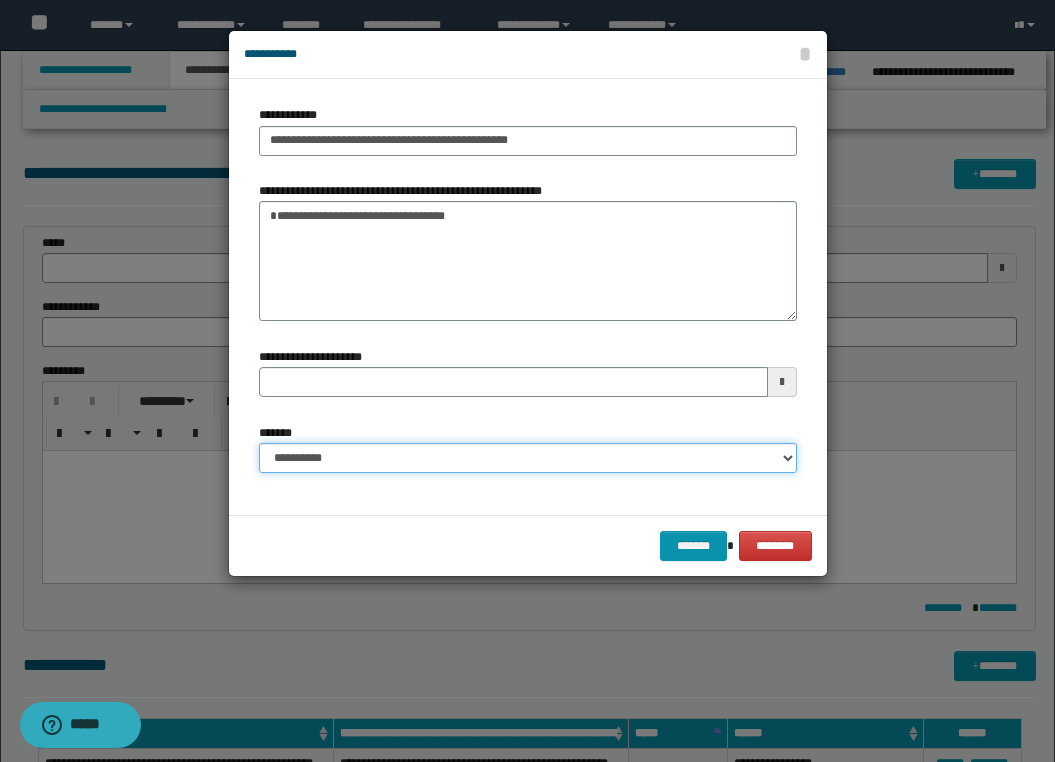 click on "**********" at bounding box center (528, 458) 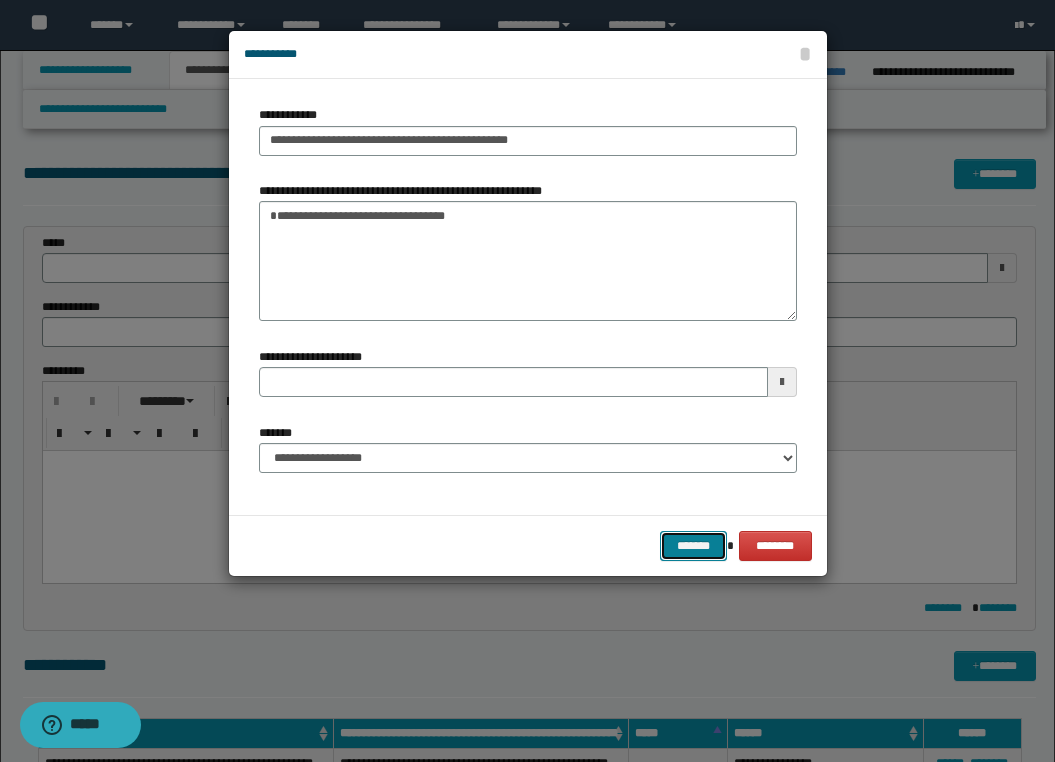 click on "*******" at bounding box center [694, 546] 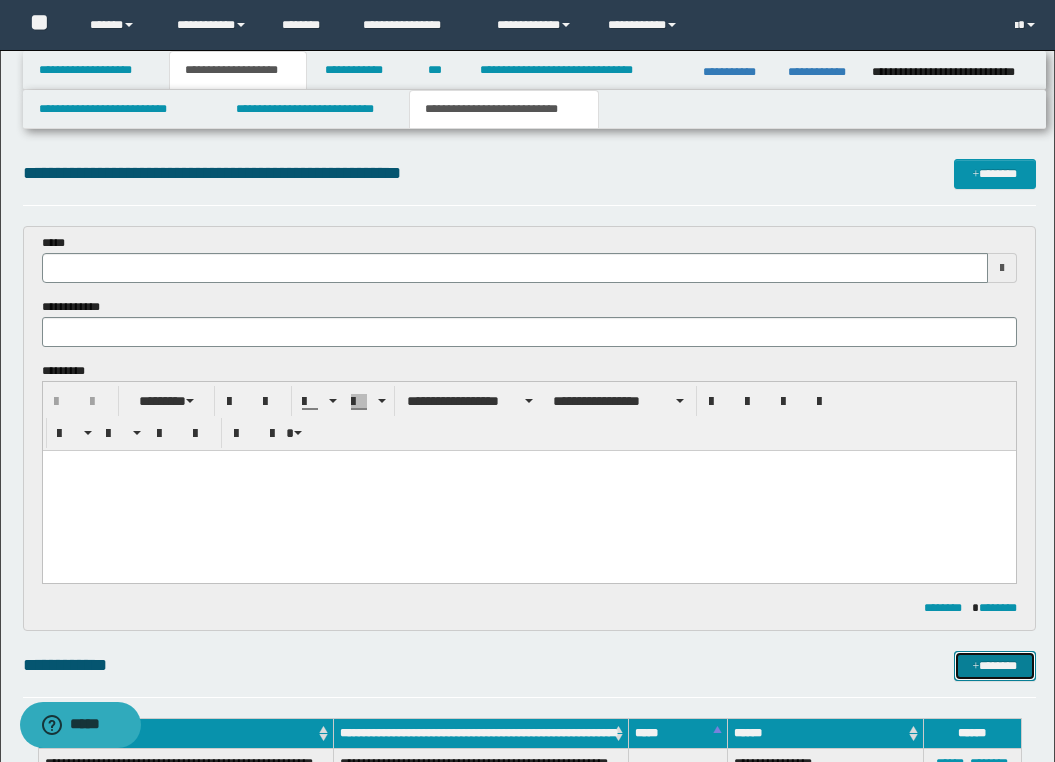 click on "*******" at bounding box center [995, 666] 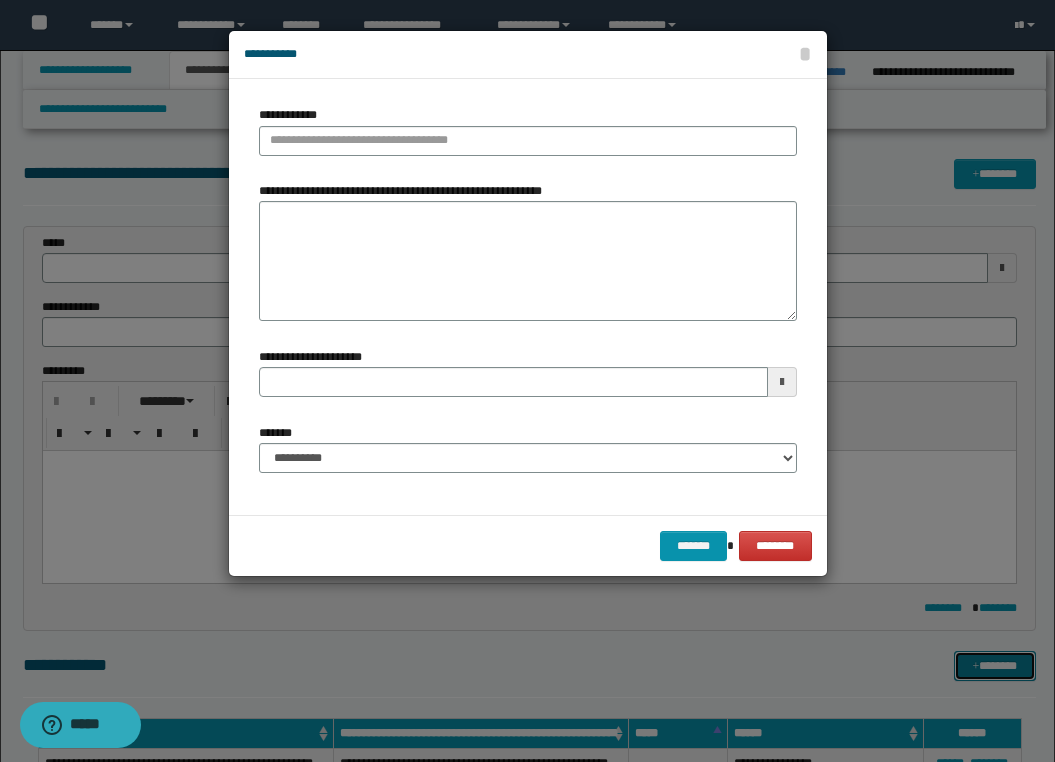 type 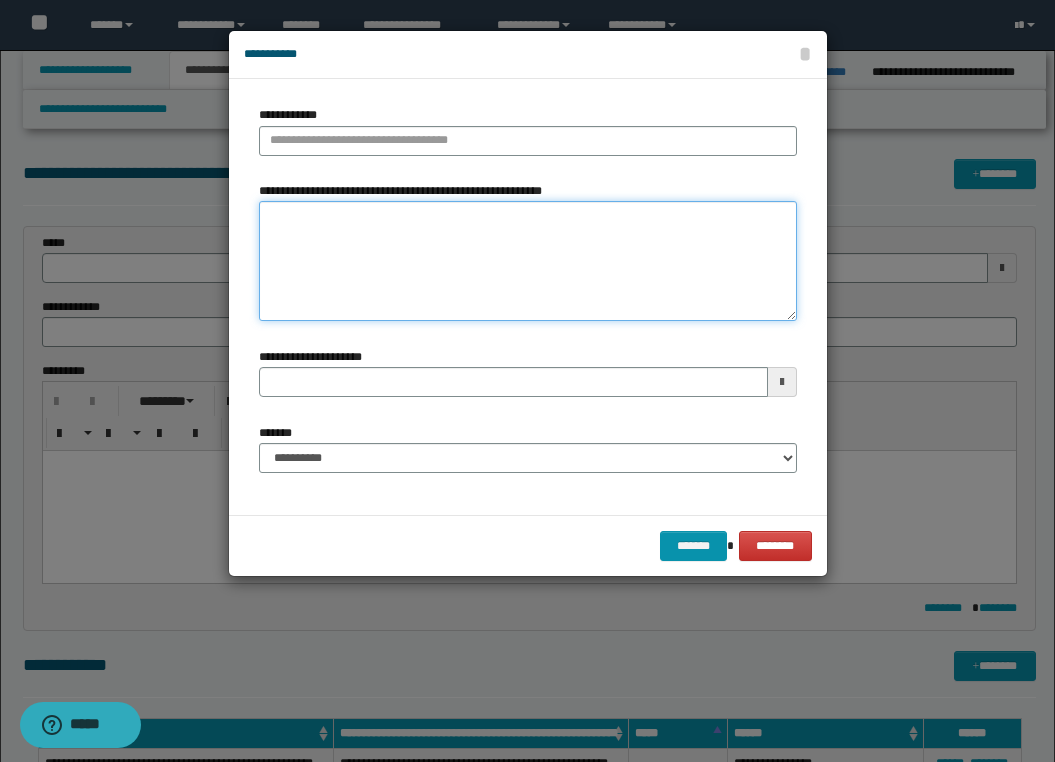 click on "**********" at bounding box center [528, 261] 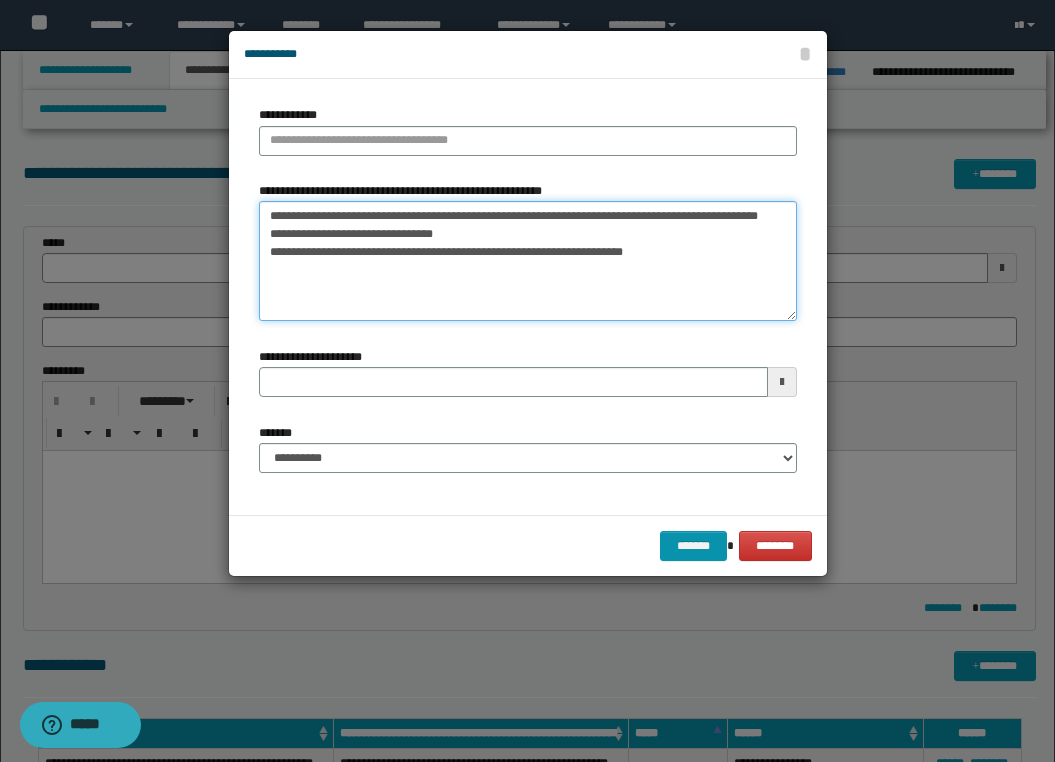 drag, startPoint x: 502, startPoint y: 245, endPoint x: 192, endPoint y: 163, distance: 320.6618 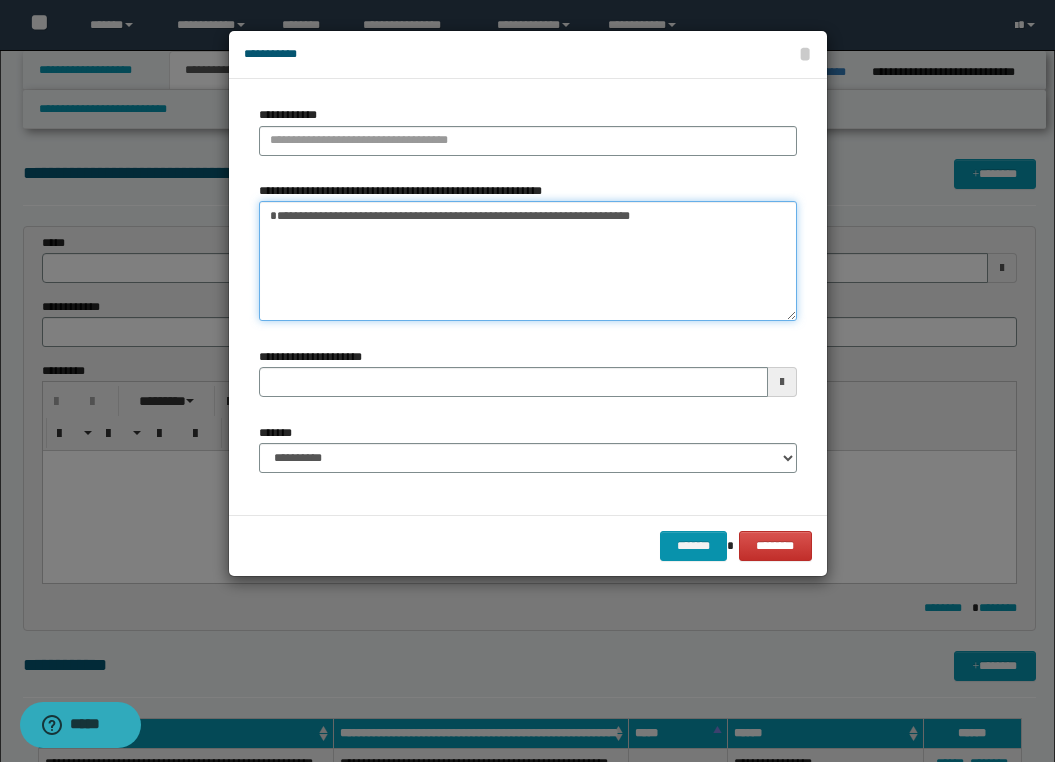 type on "**********" 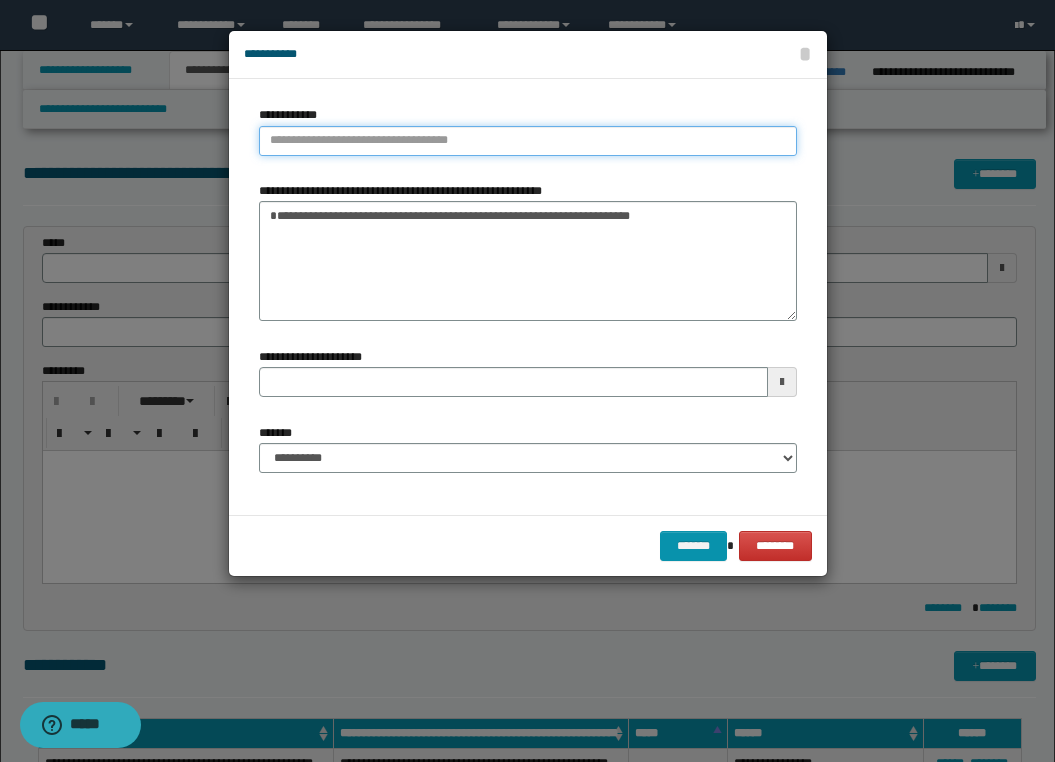 type on "**********" 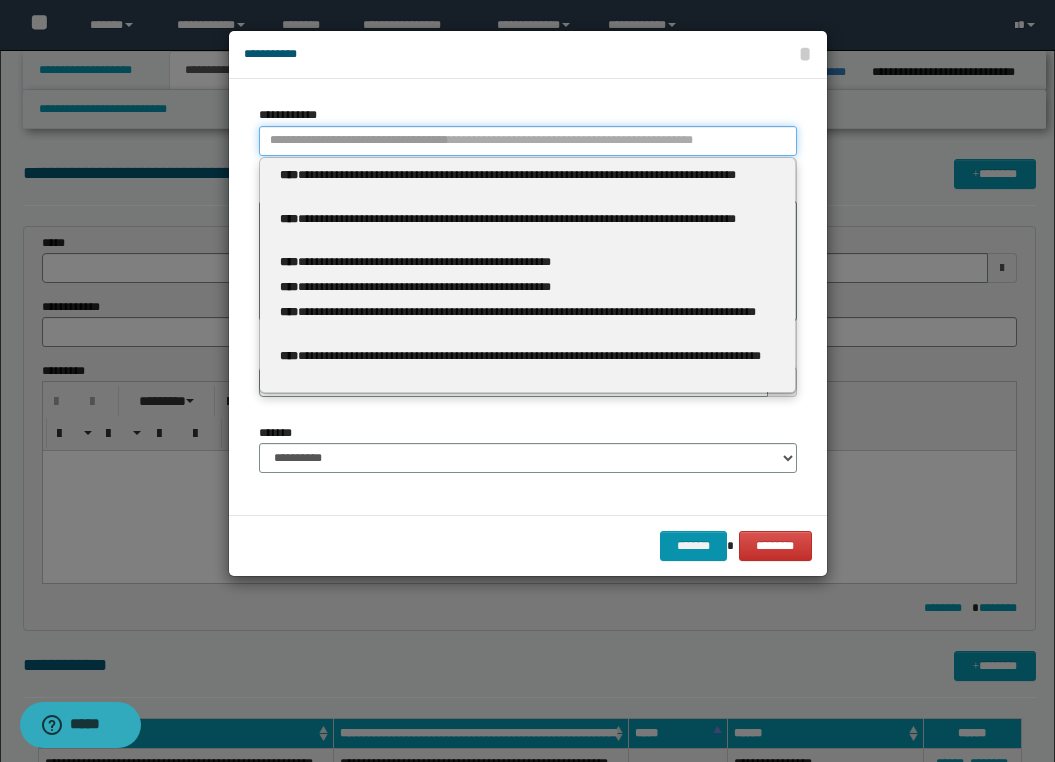 click on "**********" at bounding box center [528, 141] 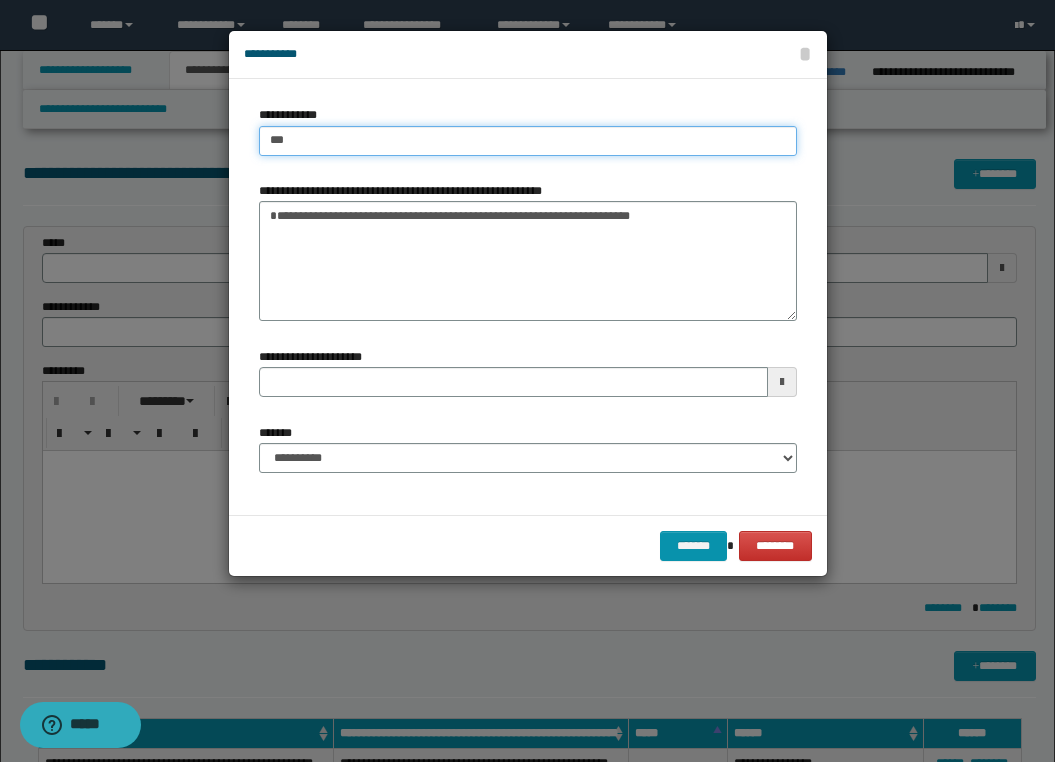 type on "****" 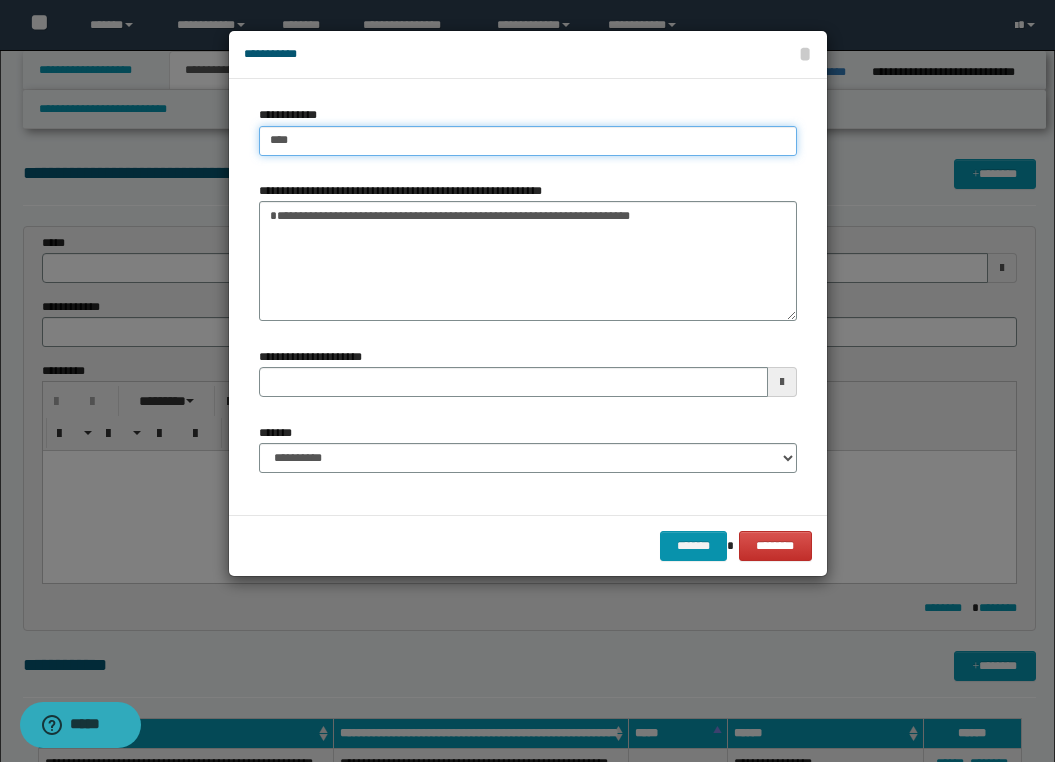 type on "****" 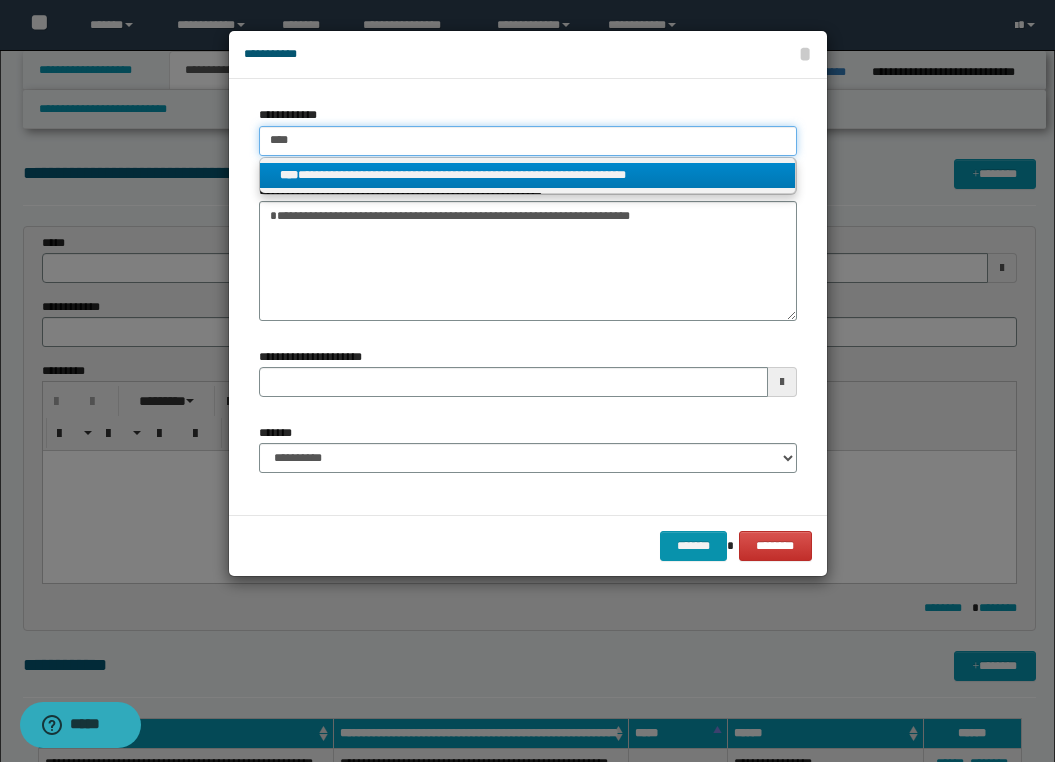 type on "****" 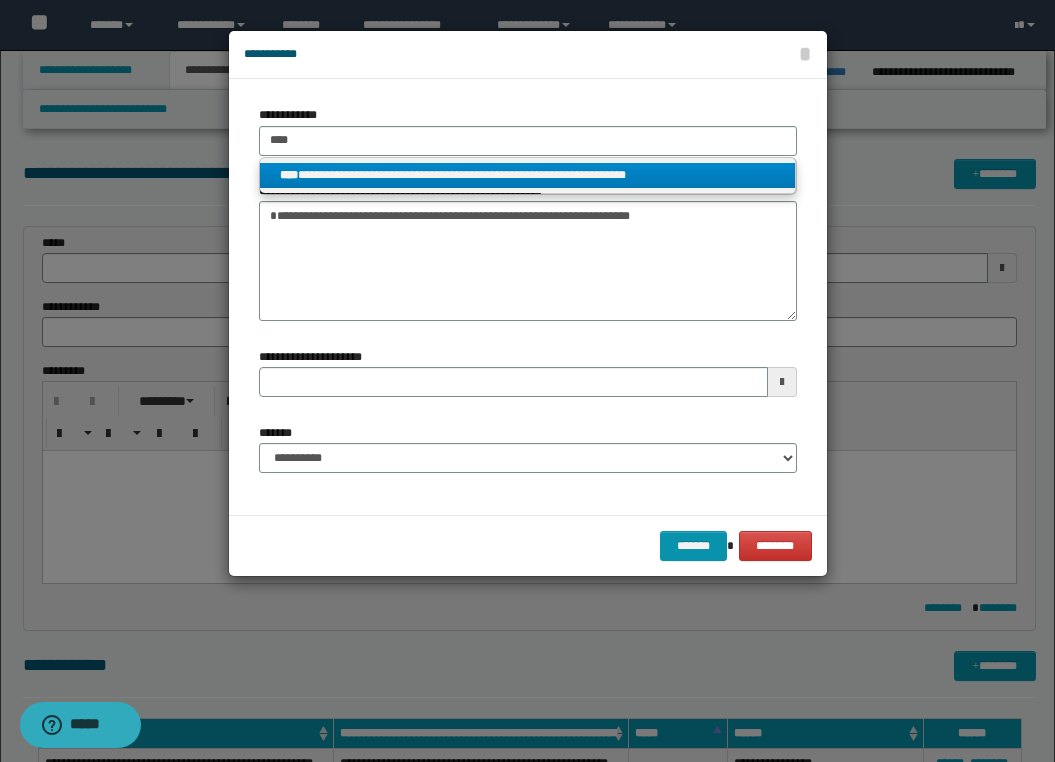 click on "**********" at bounding box center [528, 176] 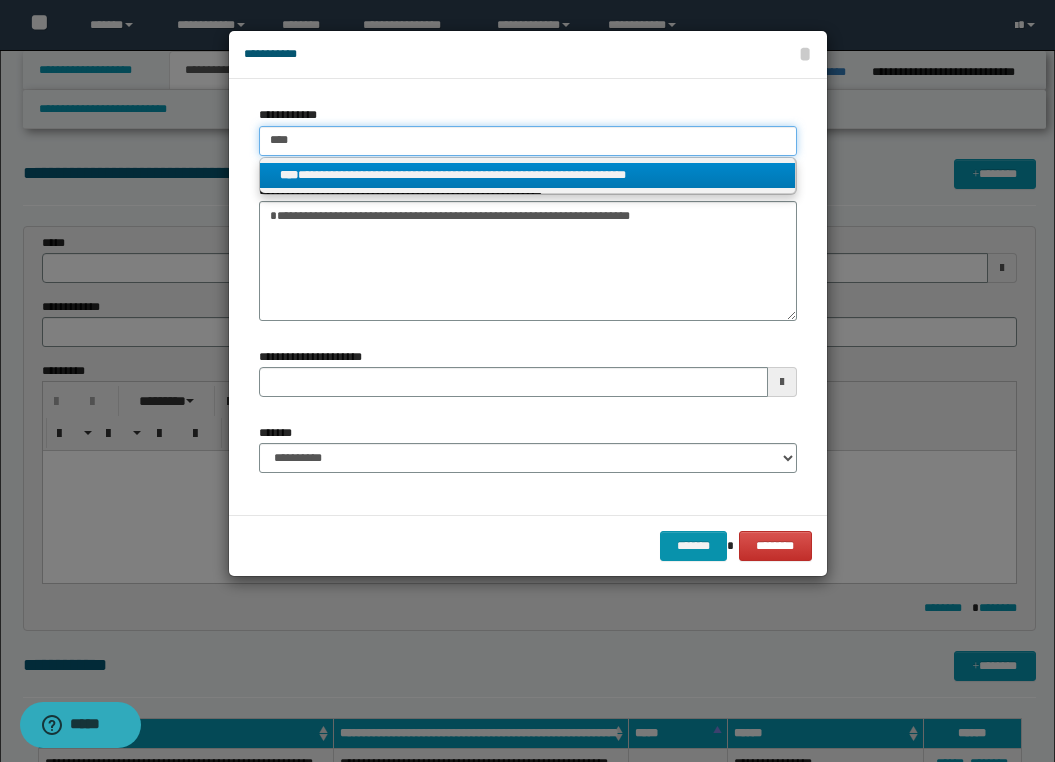 type 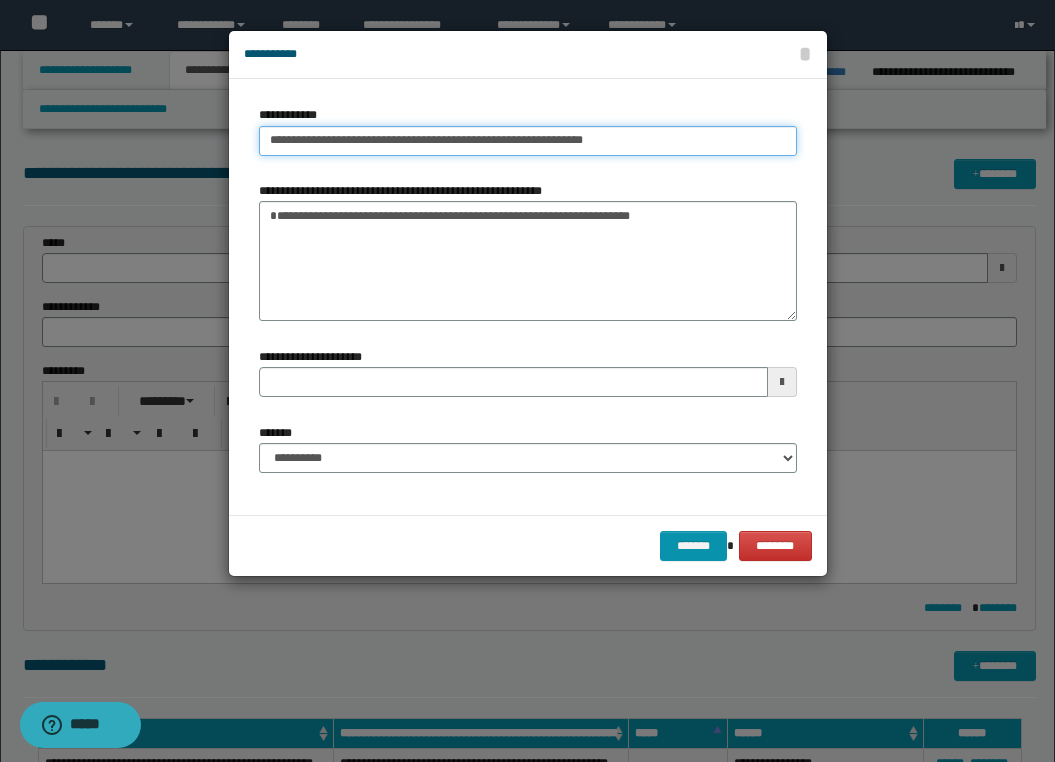 type 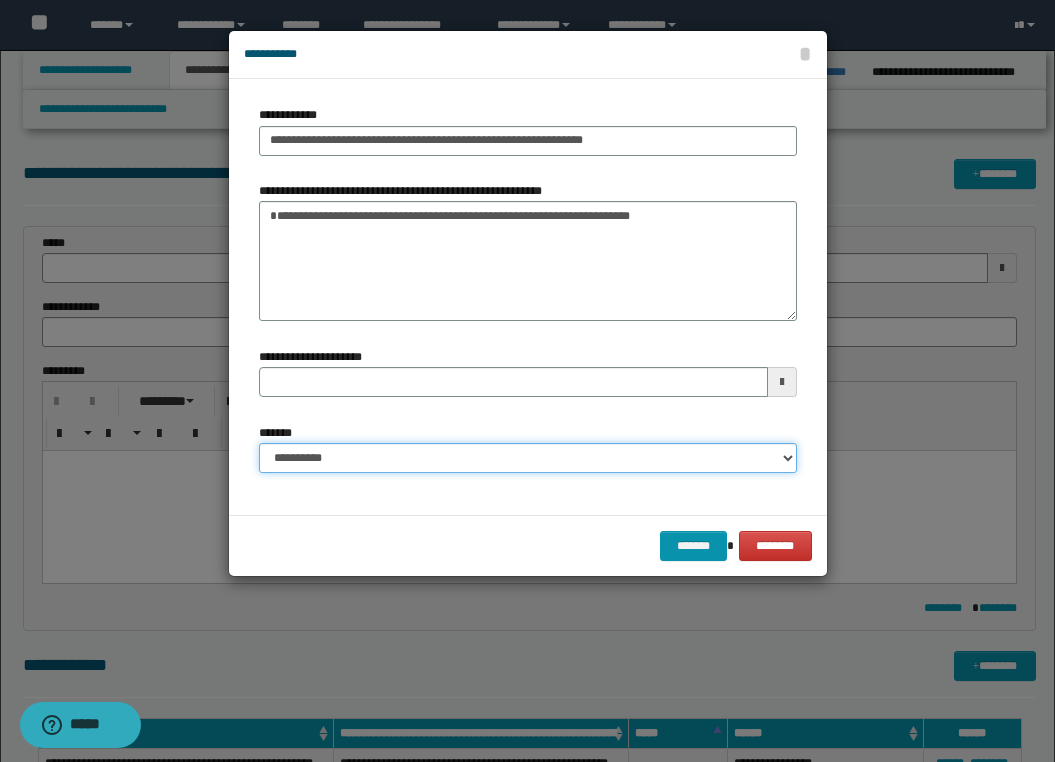 click on "**********" at bounding box center [528, 458] 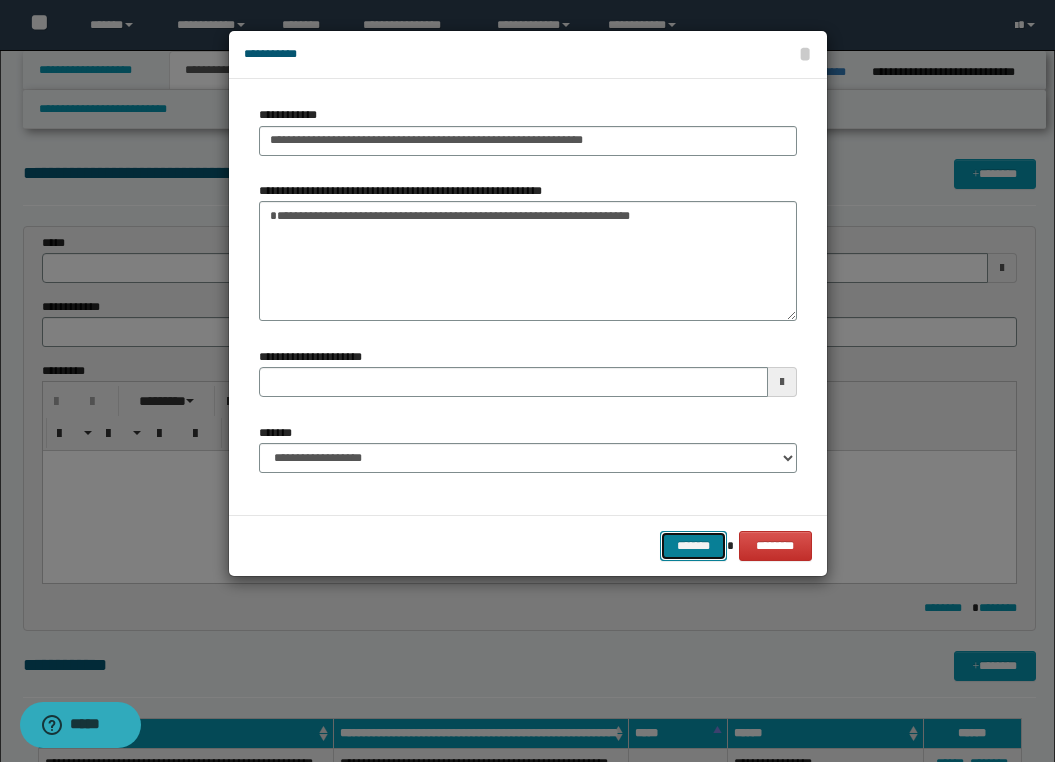 click on "*******" at bounding box center (694, 546) 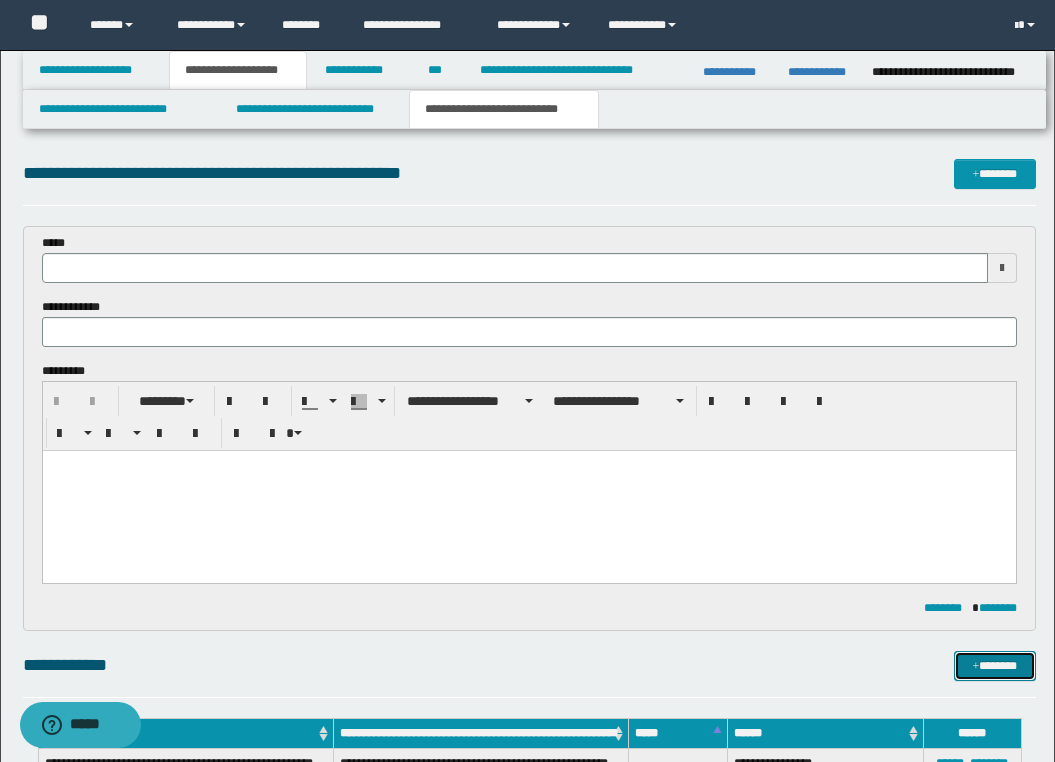 click on "*******" at bounding box center (995, 666) 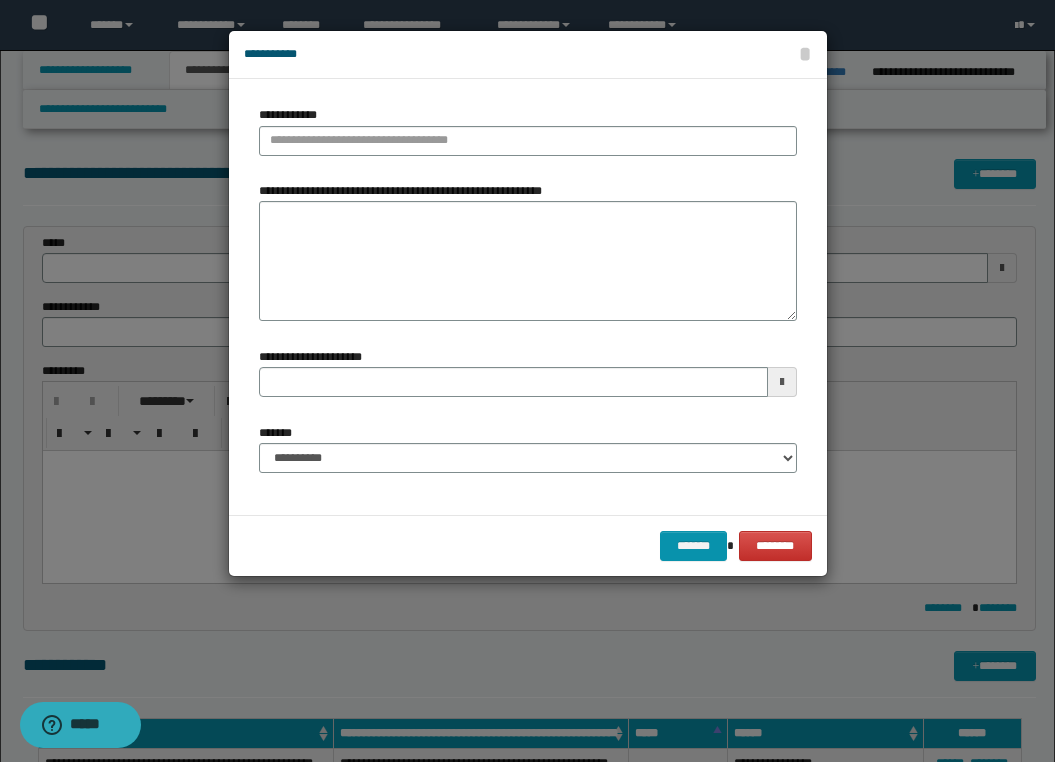 type 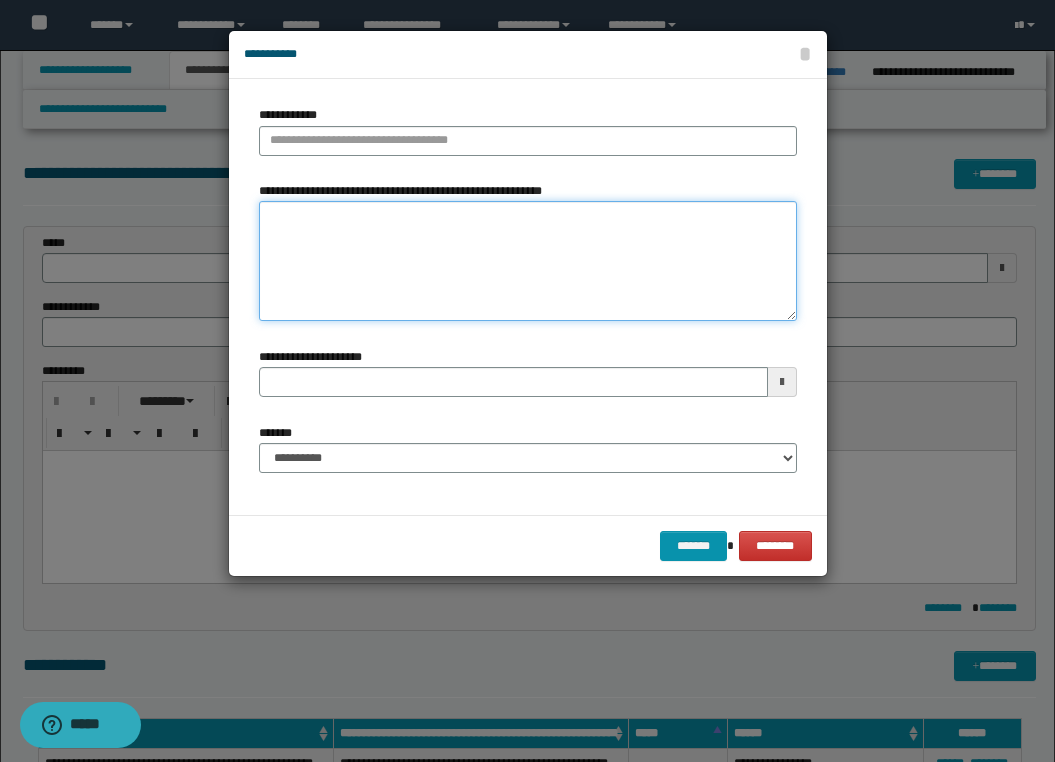 click on "**********" at bounding box center [528, 261] 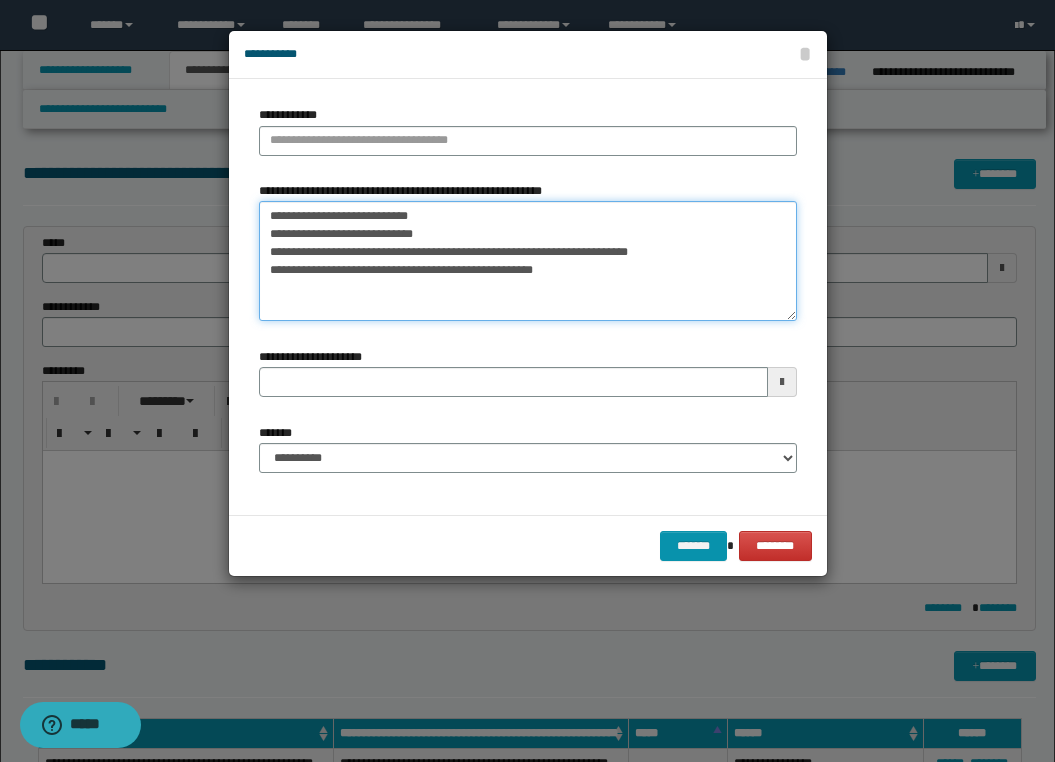 click on "**********" at bounding box center [528, 261] 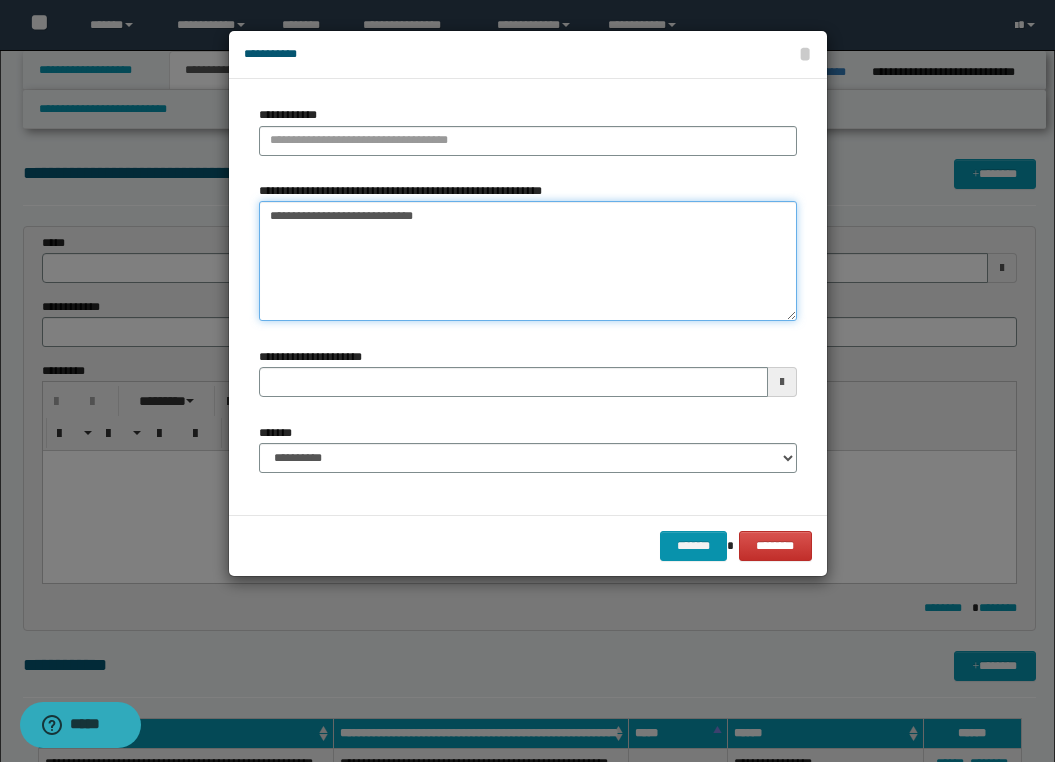 type on "**********" 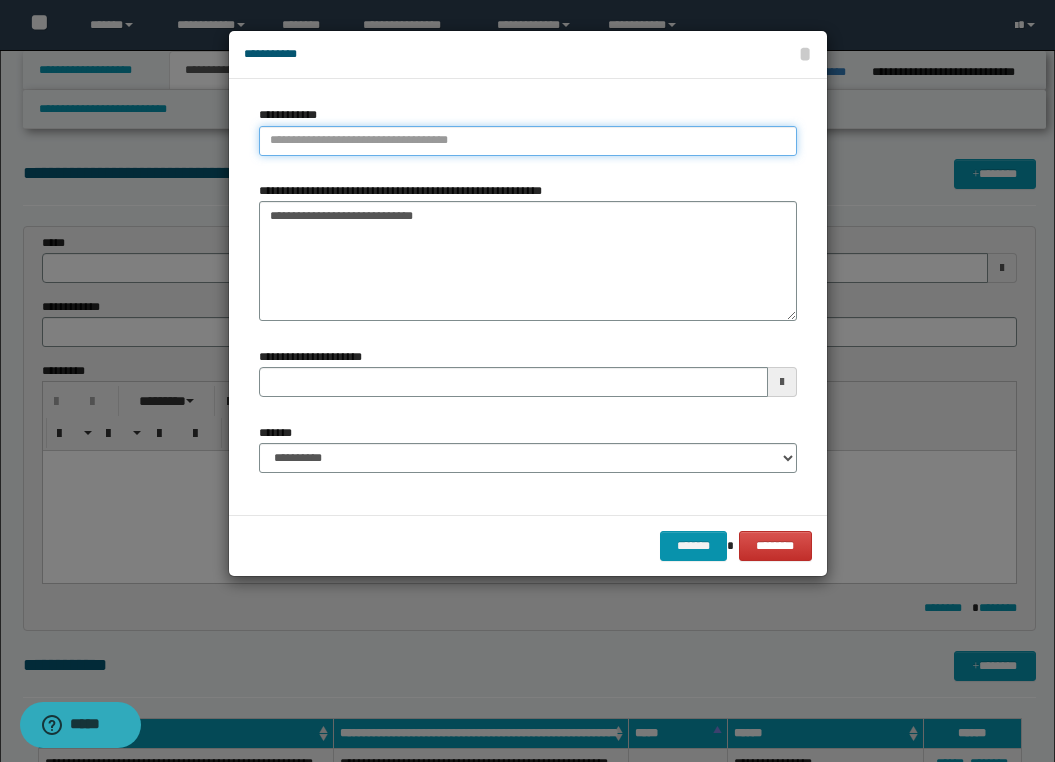 type on "**********" 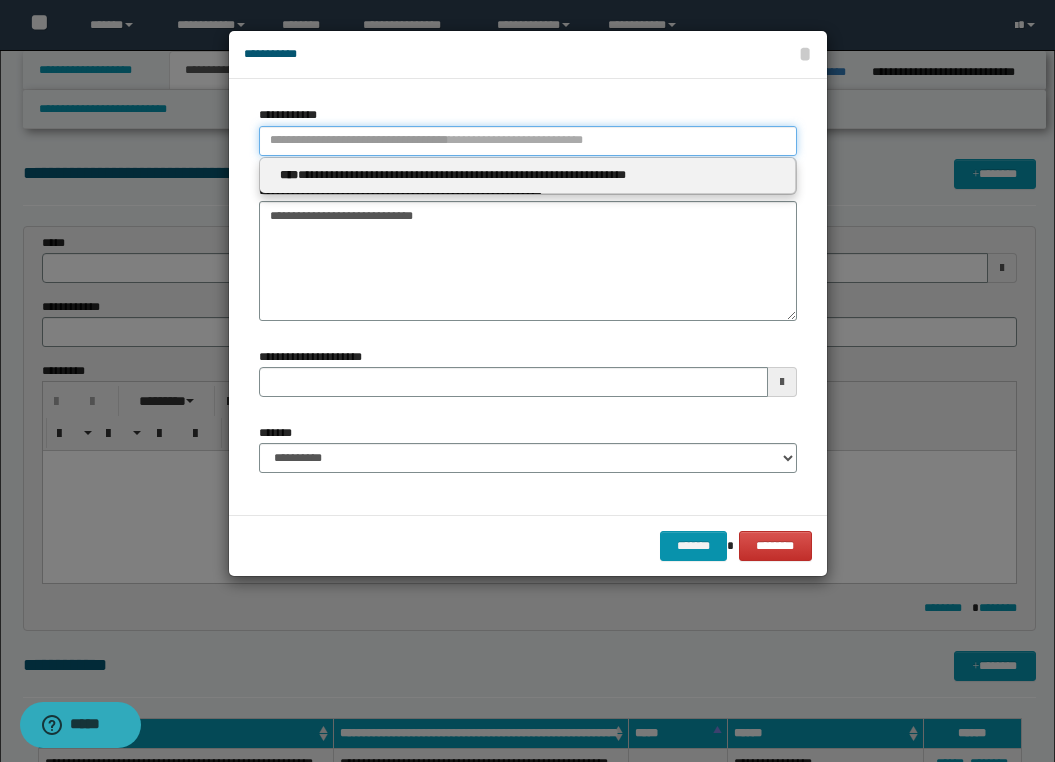 click on "**********" at bounding box center (528, 141) 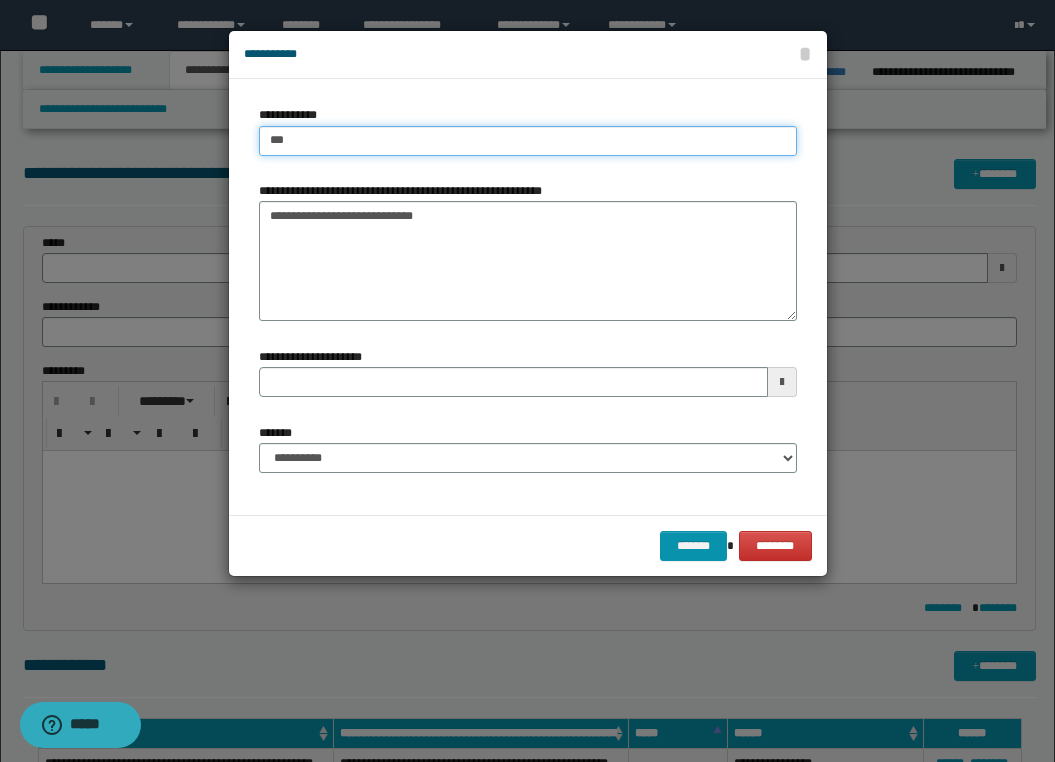 type on "****" 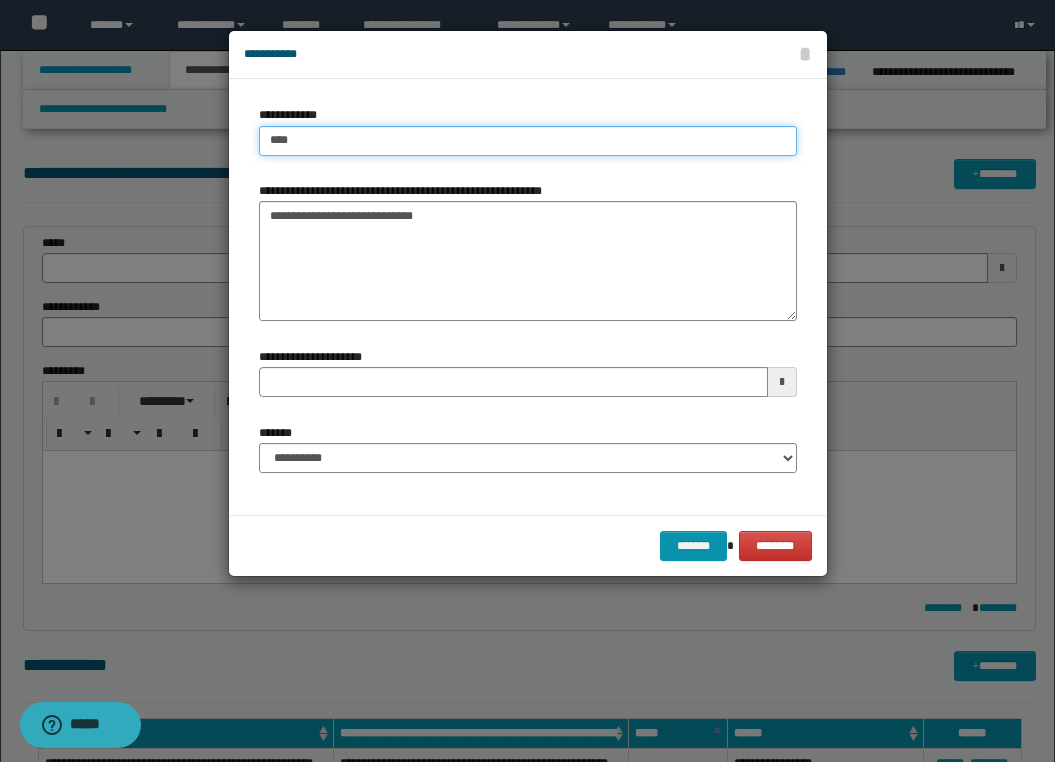type on "****" 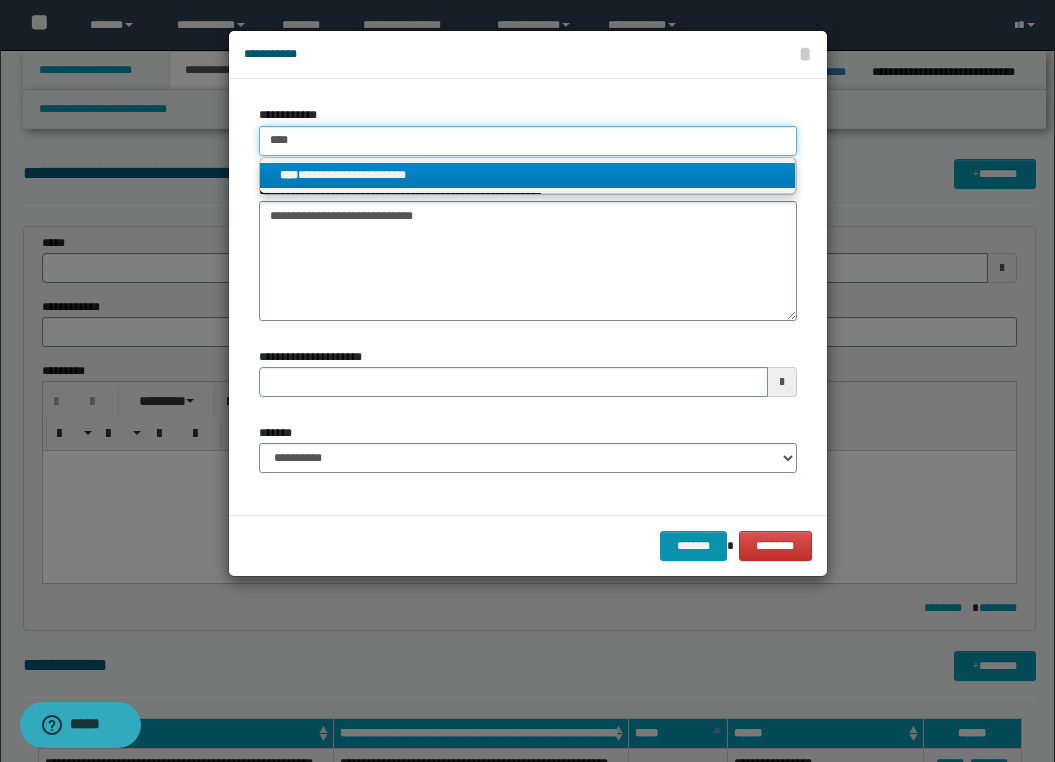 type on "****" 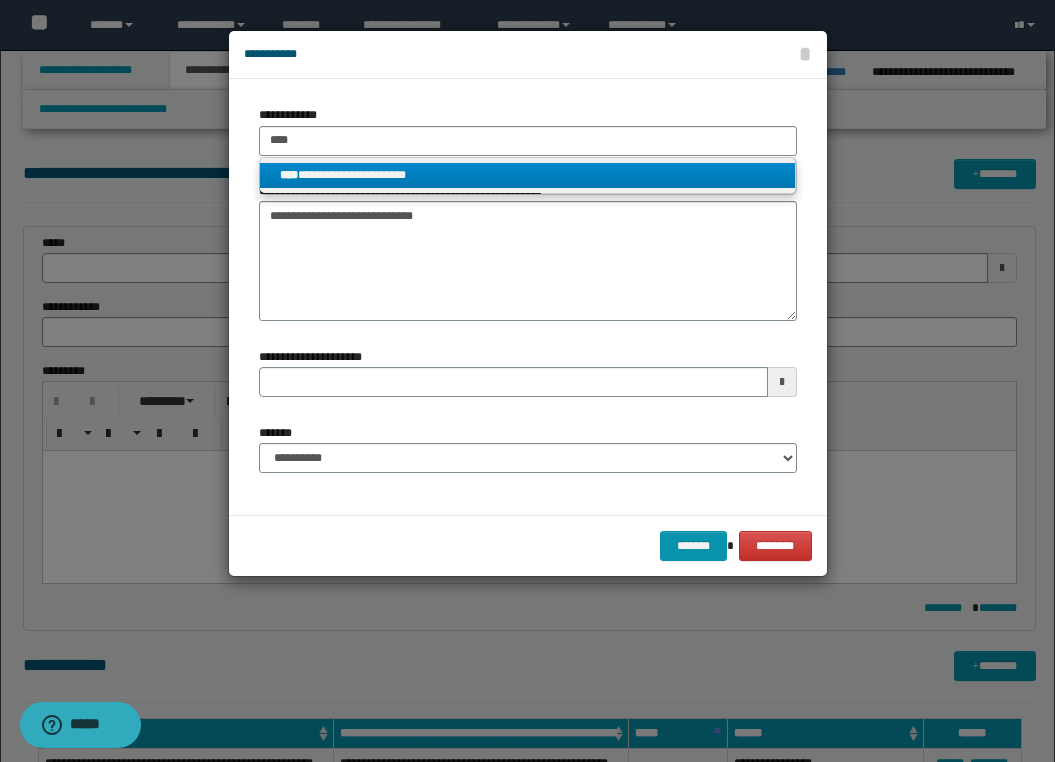 click on "**********" at bounding box center (527, 175) 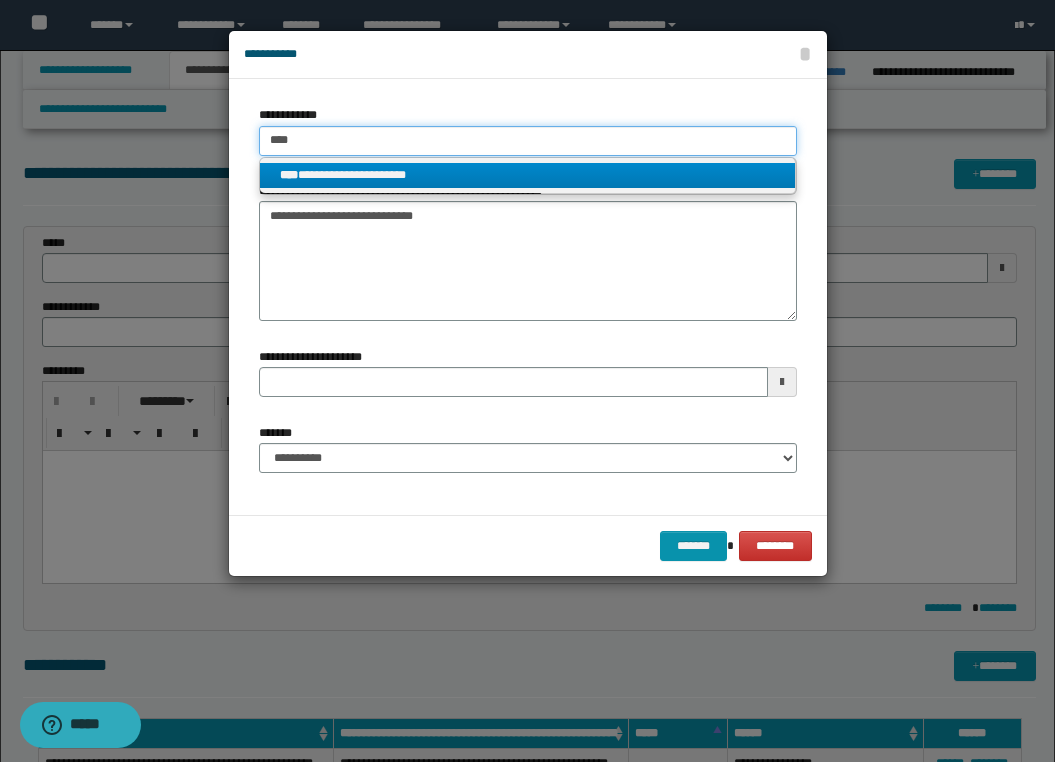 type 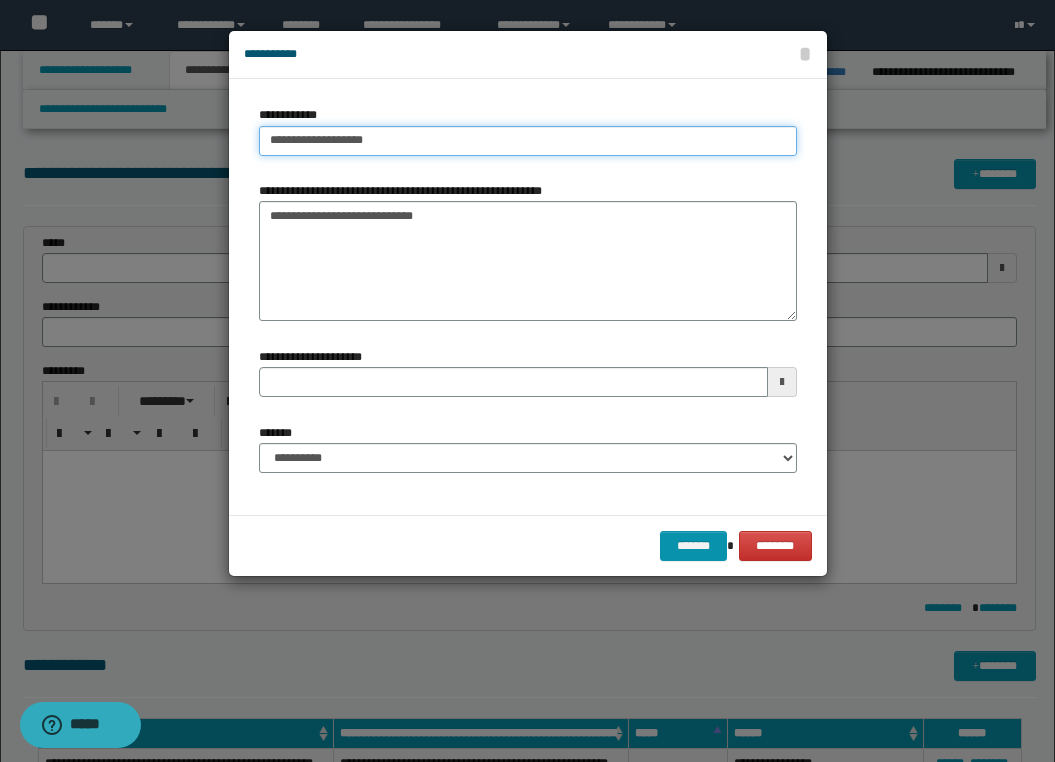 type 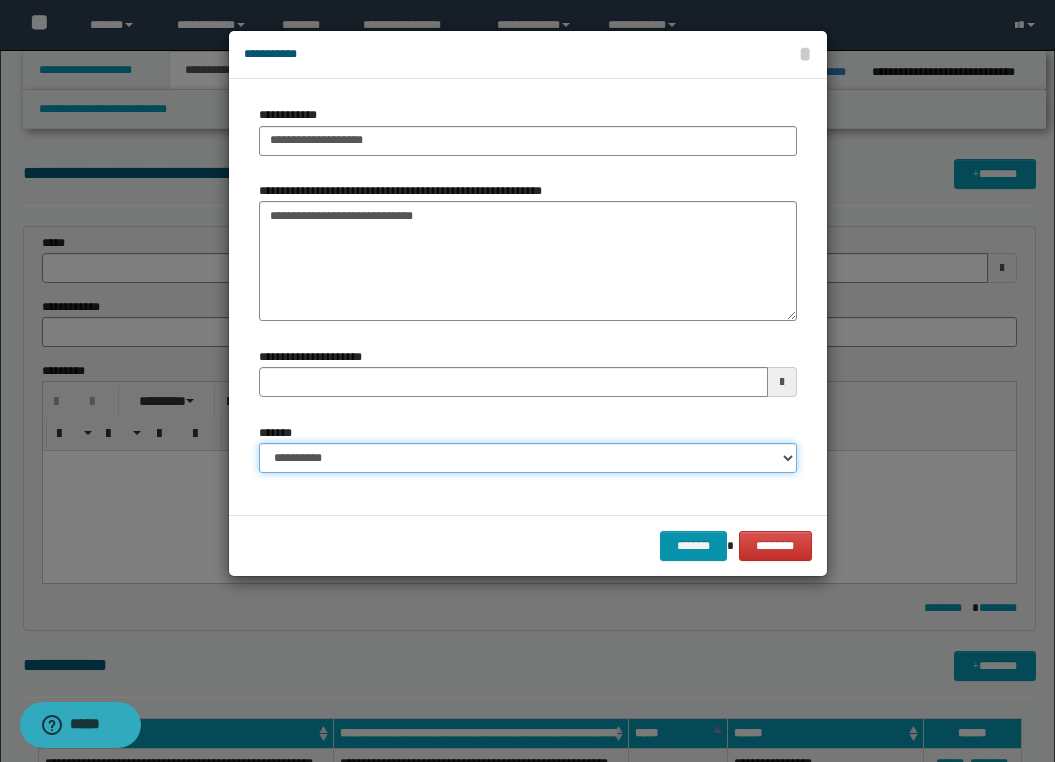 click on "**********" at bounding box center (528, 458) 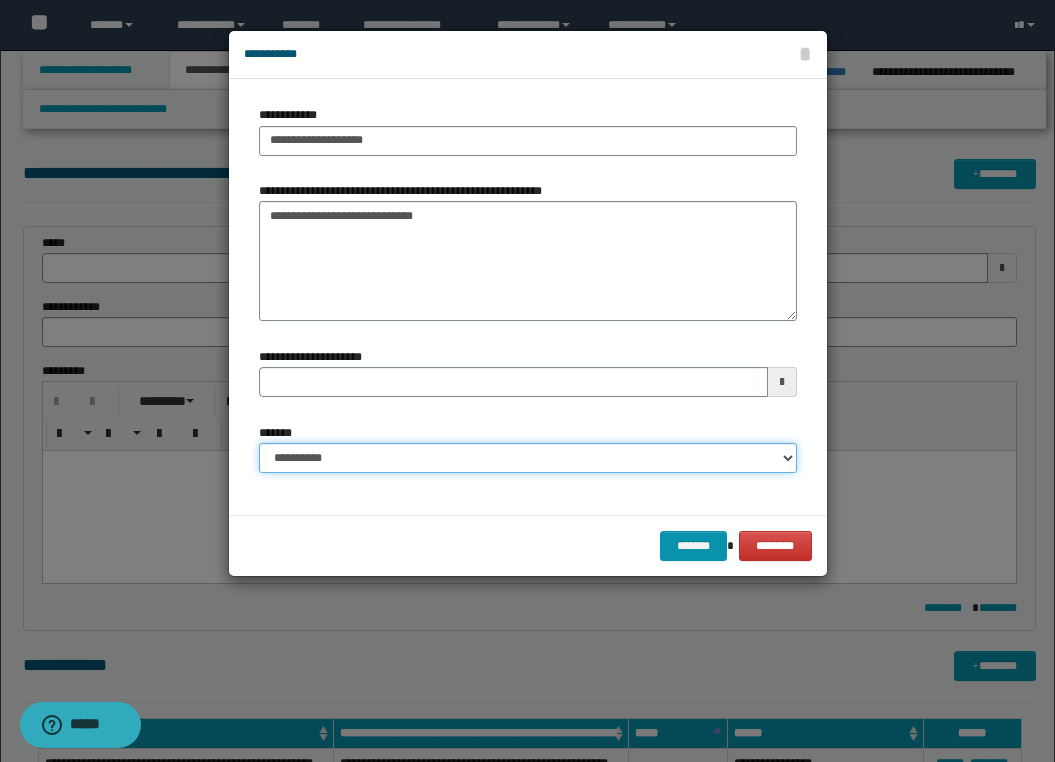 select on "*" 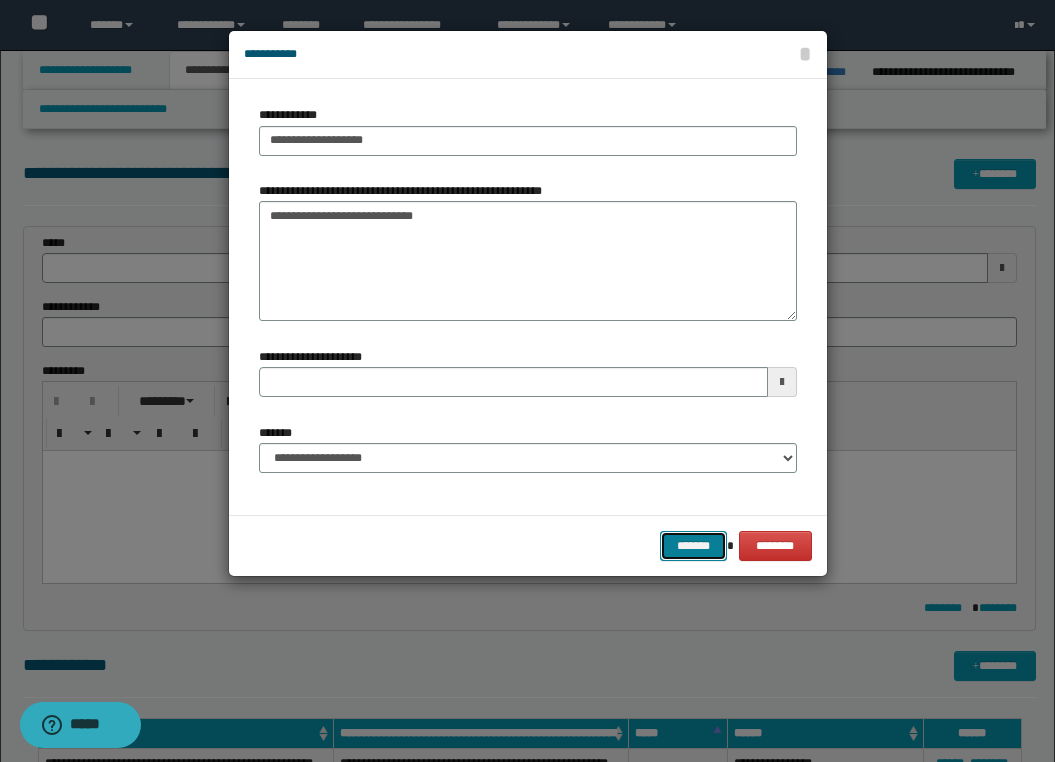 click on "*******" at bounding box center [694, 546] 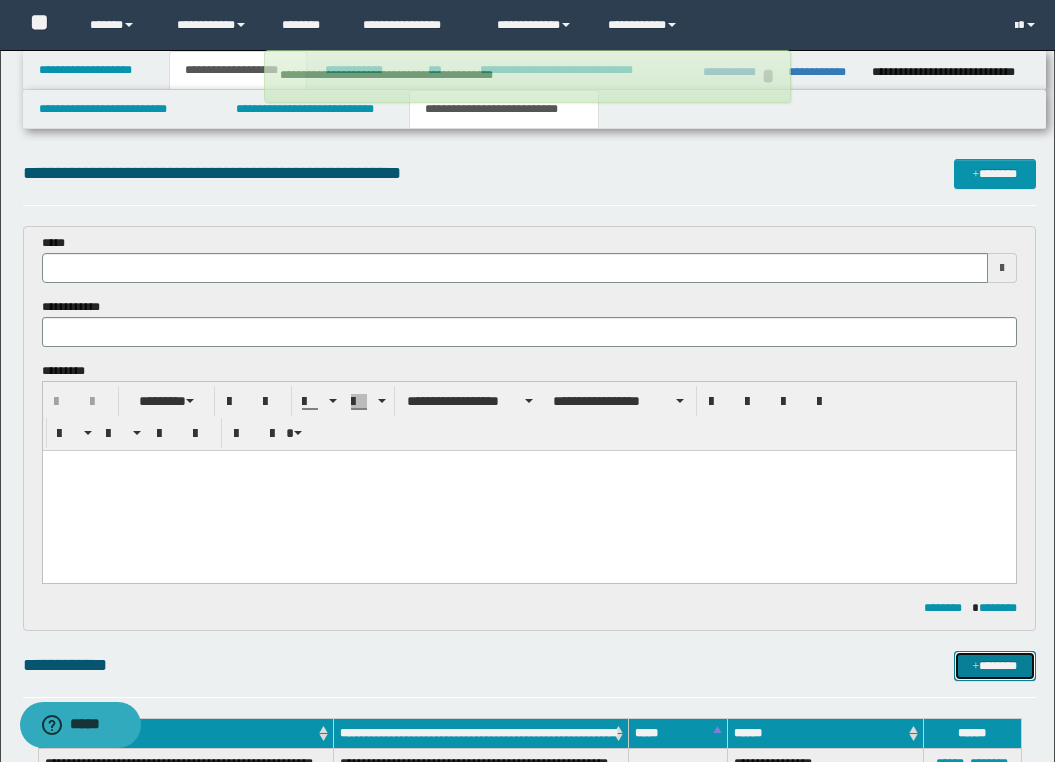 type 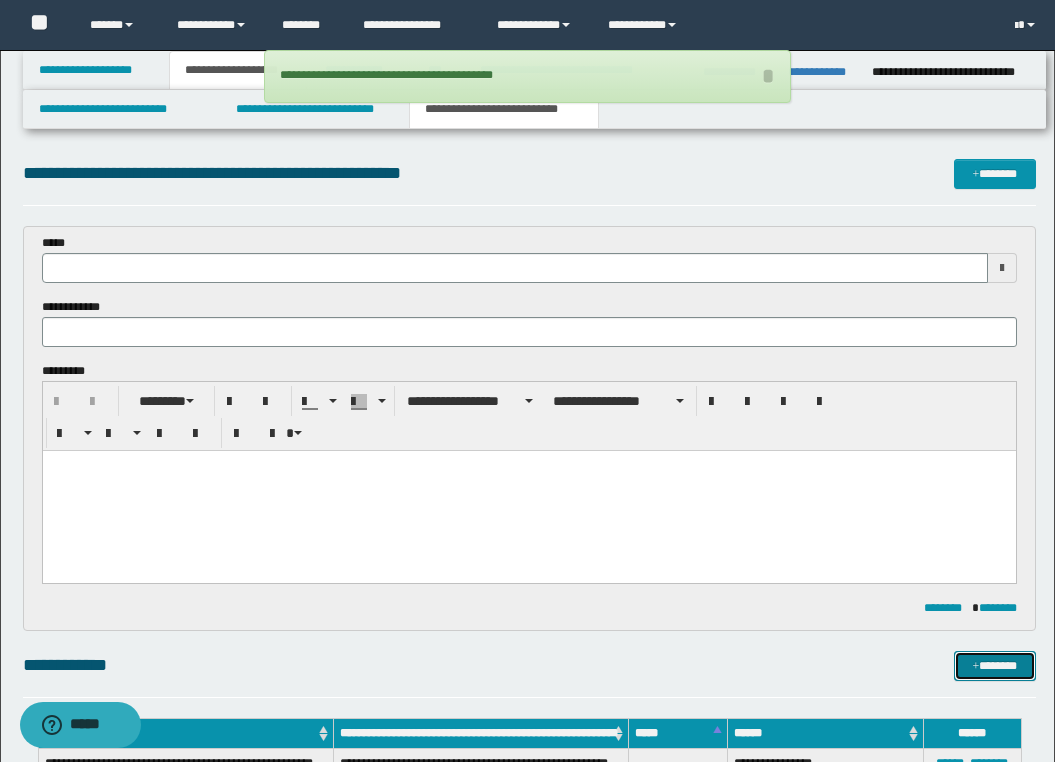 click on "*******" at bounding box center [995, 666] 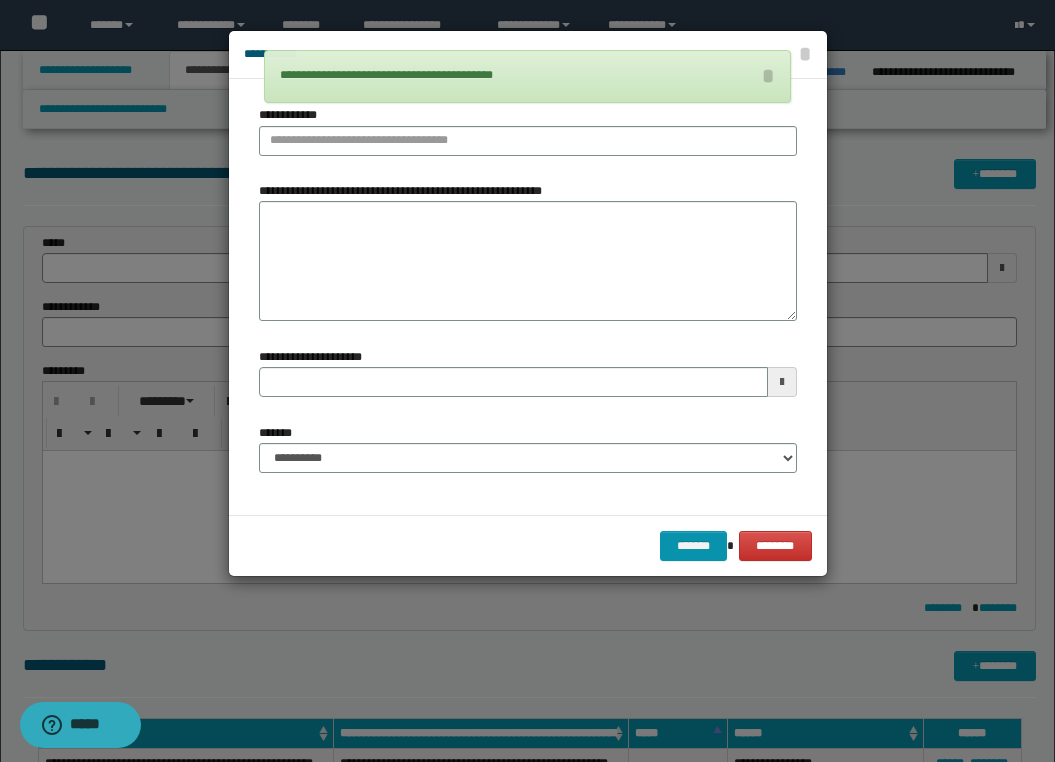 type 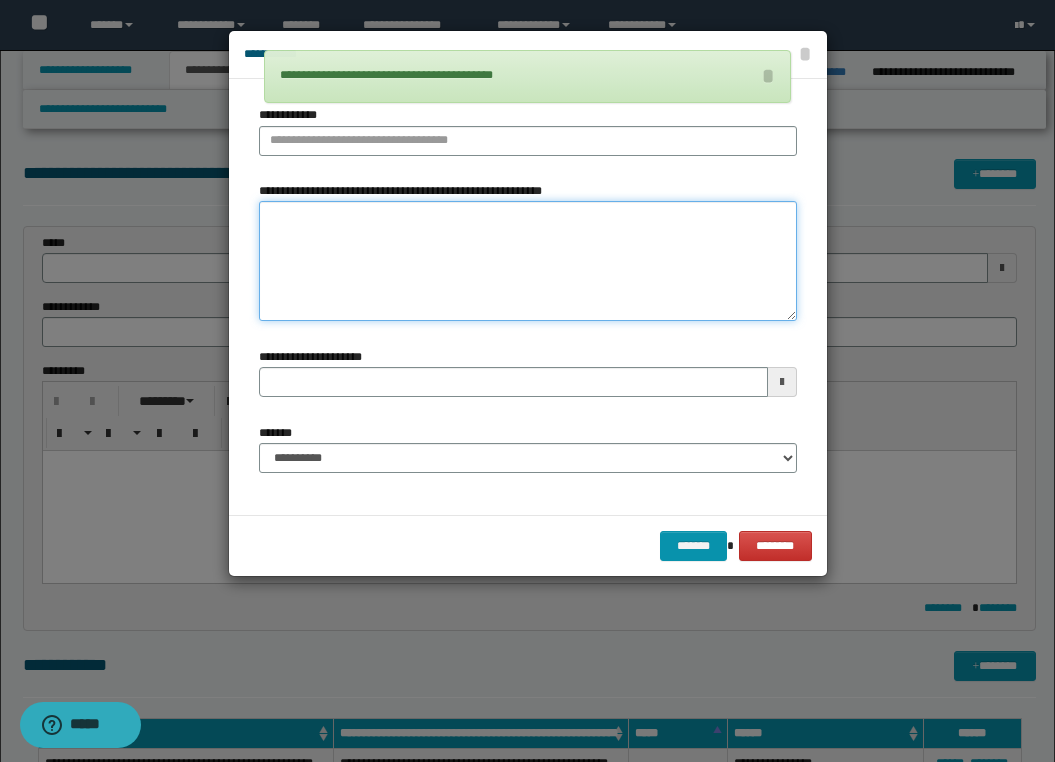 click on "**********" at bounding box center [528, 261] 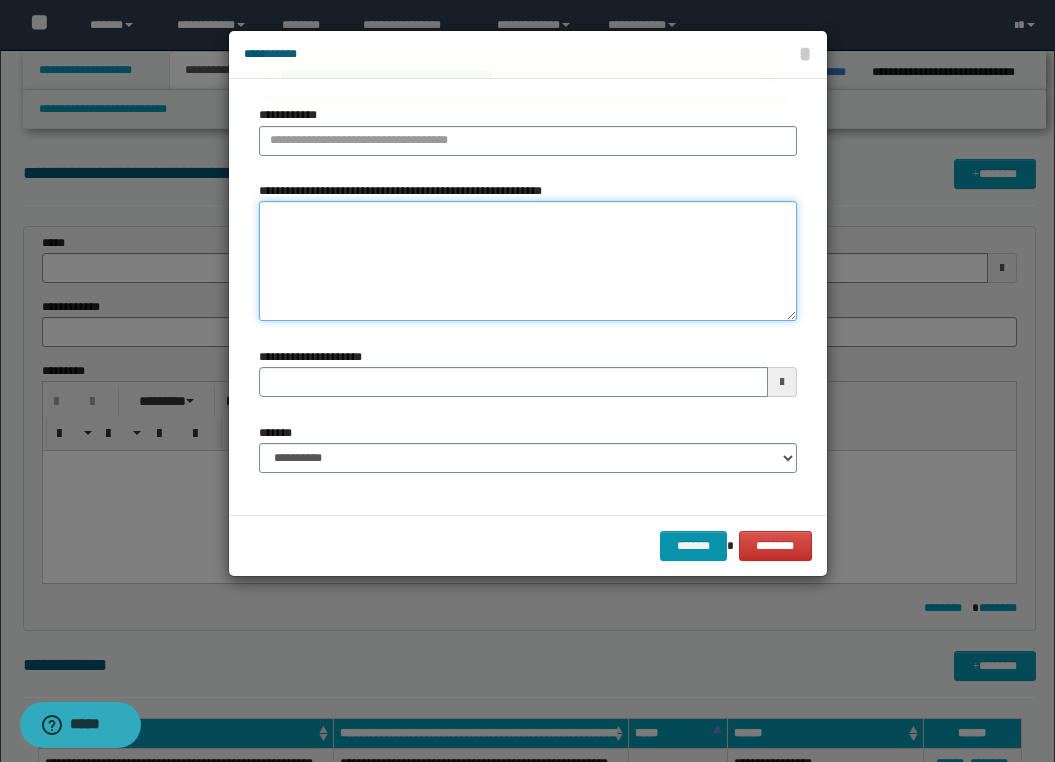 paste on "**********" 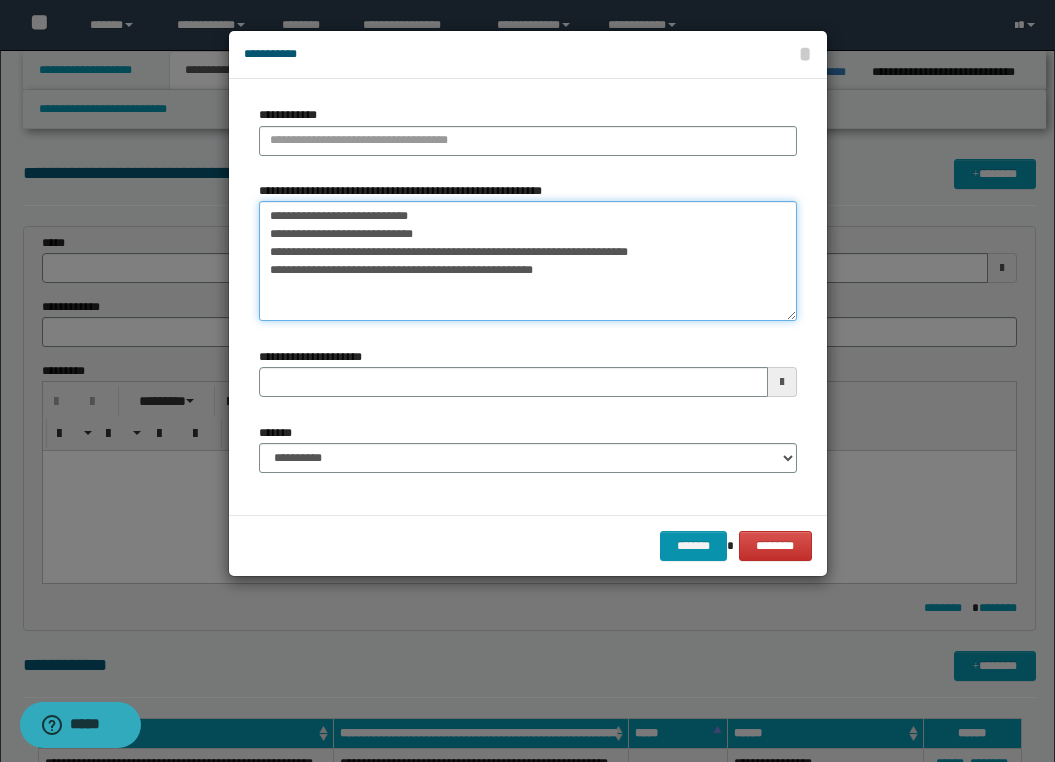 drag, startPoint x: 268, startPoint y: 250, endPoint x: 445, endPoint y: 281, distance: 179.69418 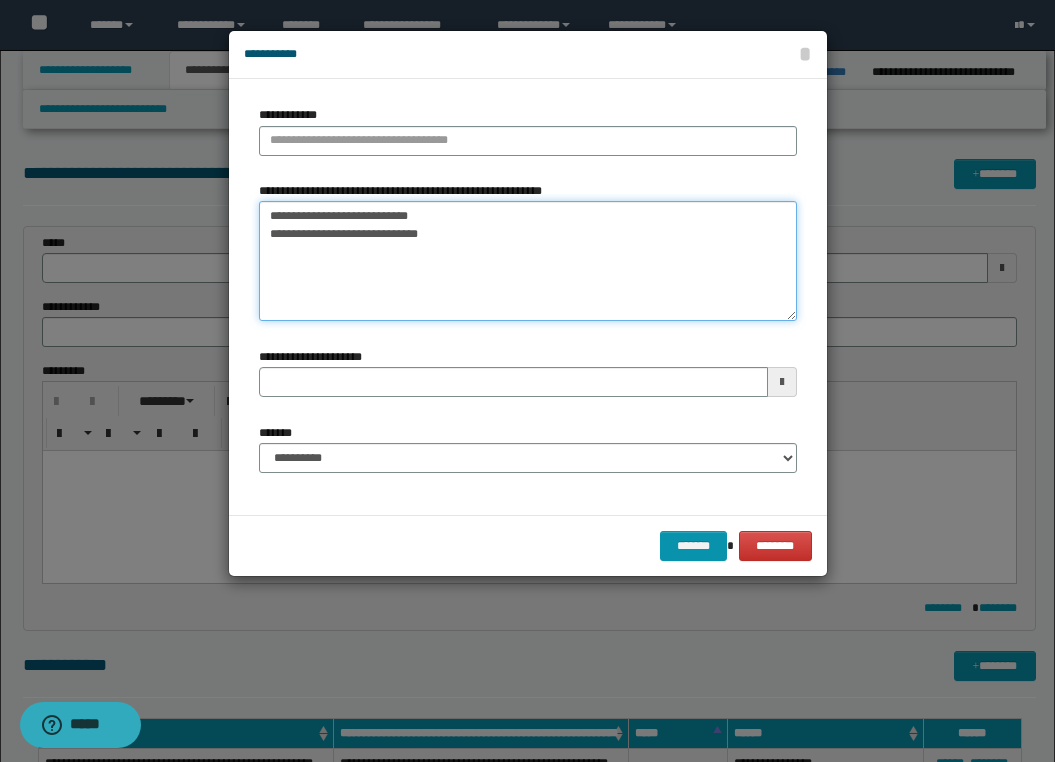 drag, startPoint x: 463, startPoint y: 206, endPoint x: 248, endPoint y: 205, distance: 215.00232 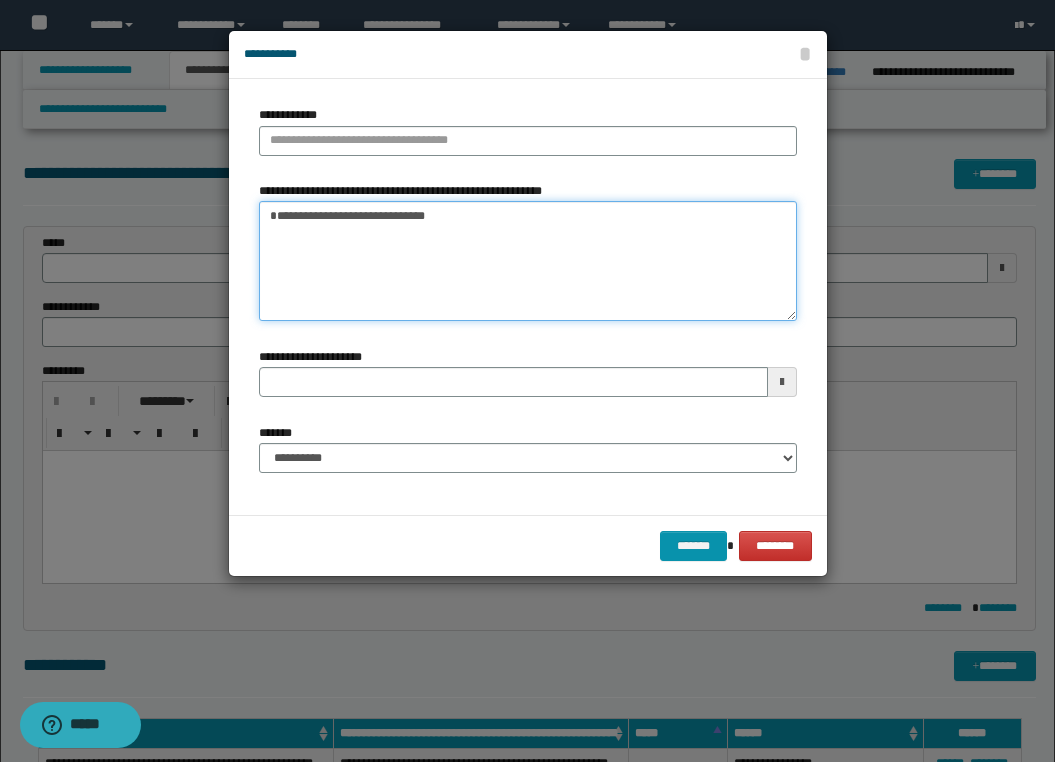 type on "**********" 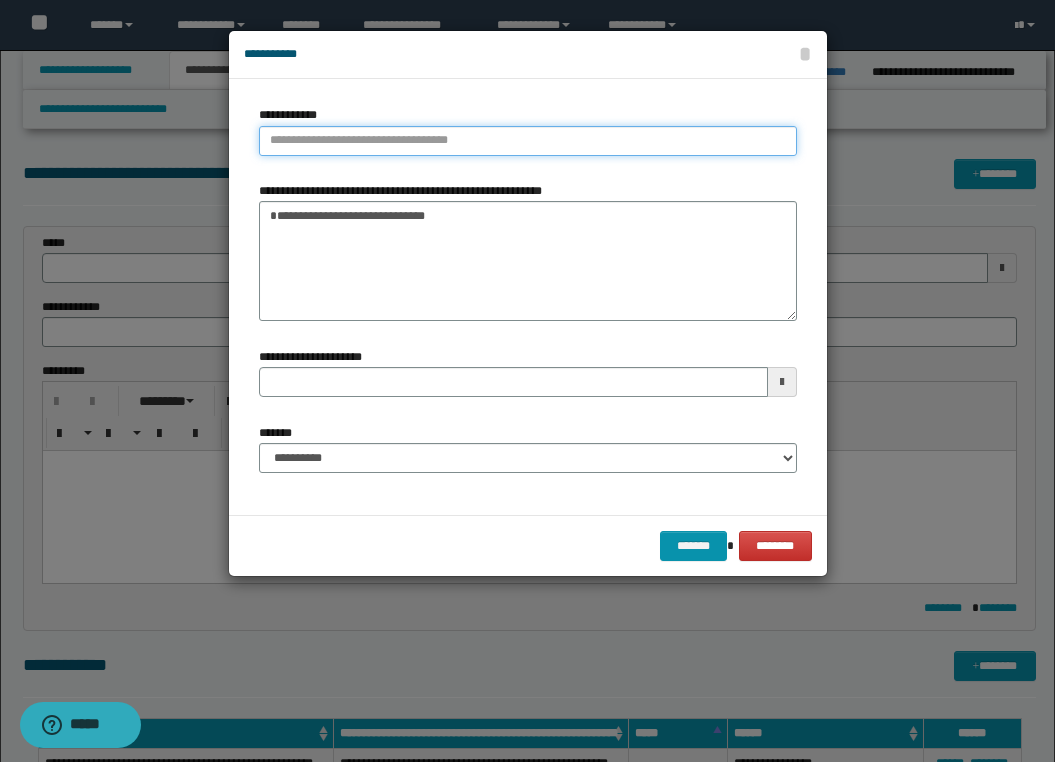 type on "**********" 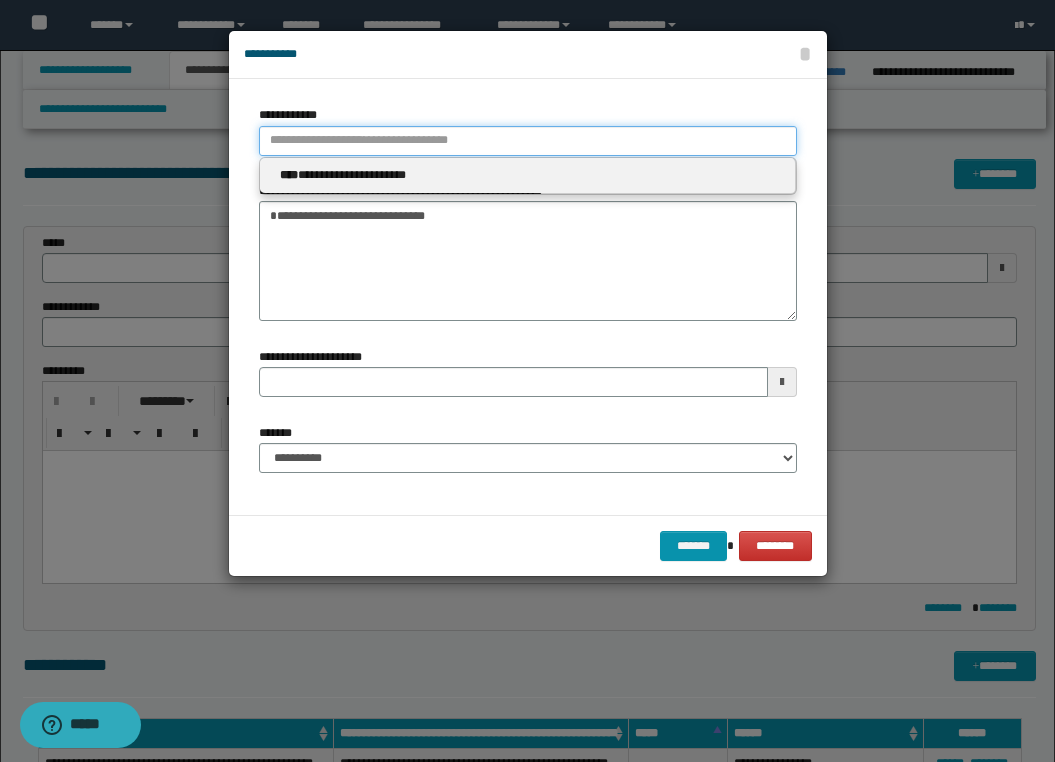 click on "**********" at bounding box center [528, 141] 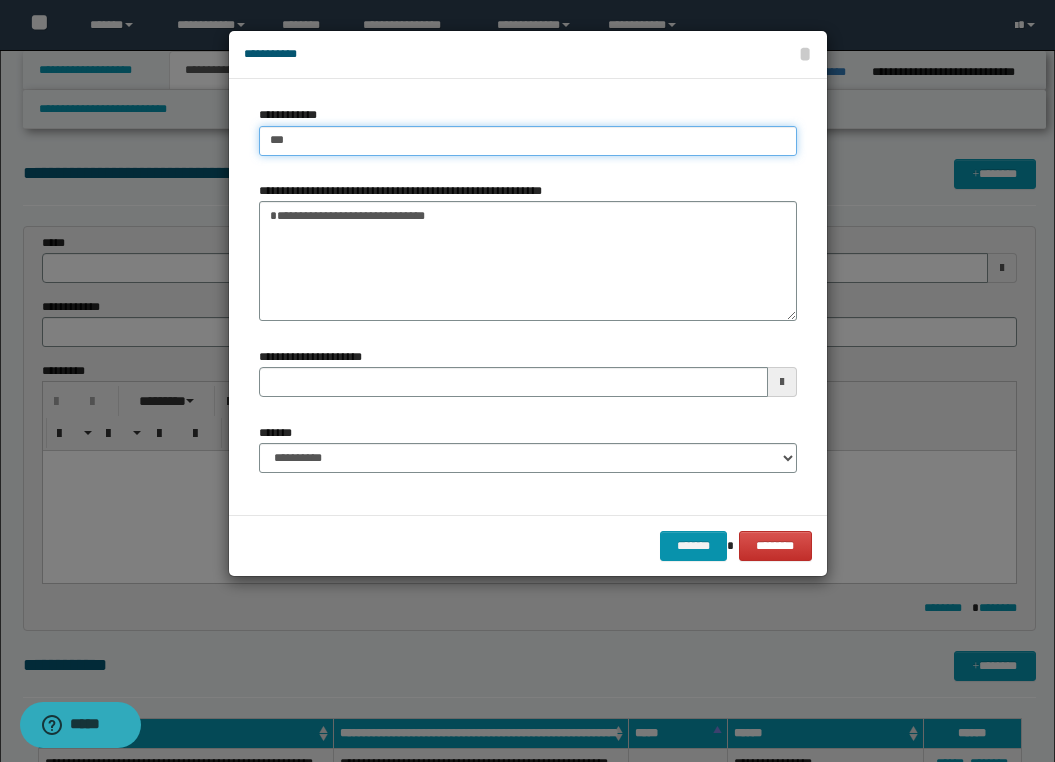 type on "****" 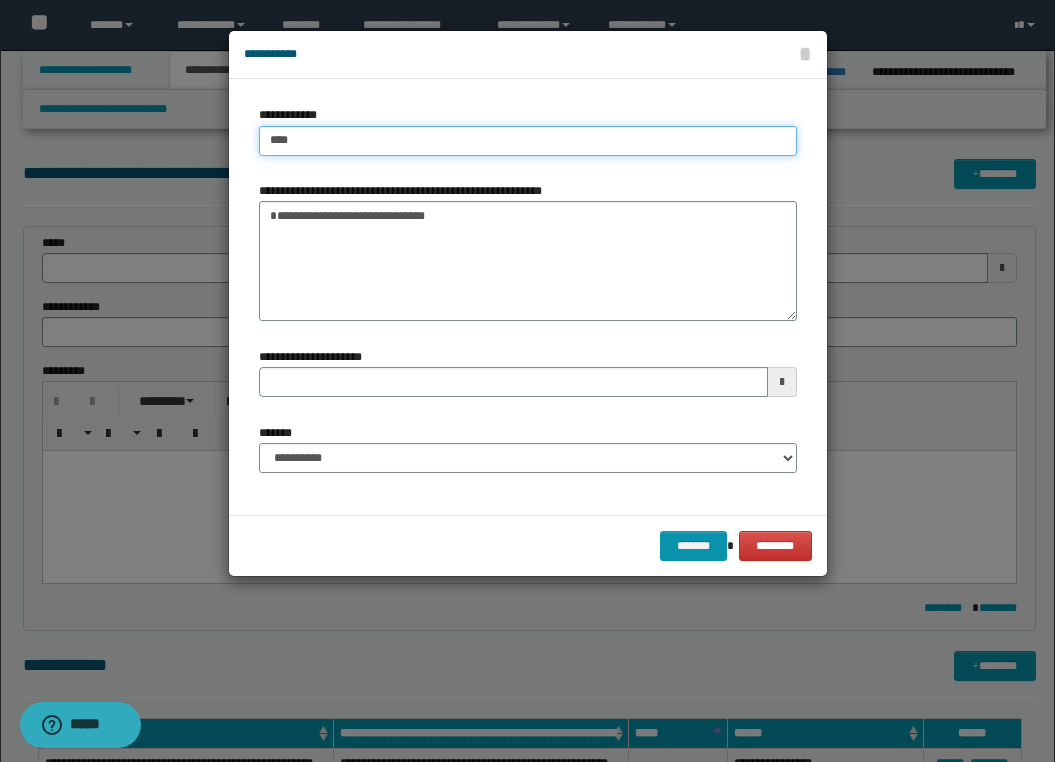type on "****" 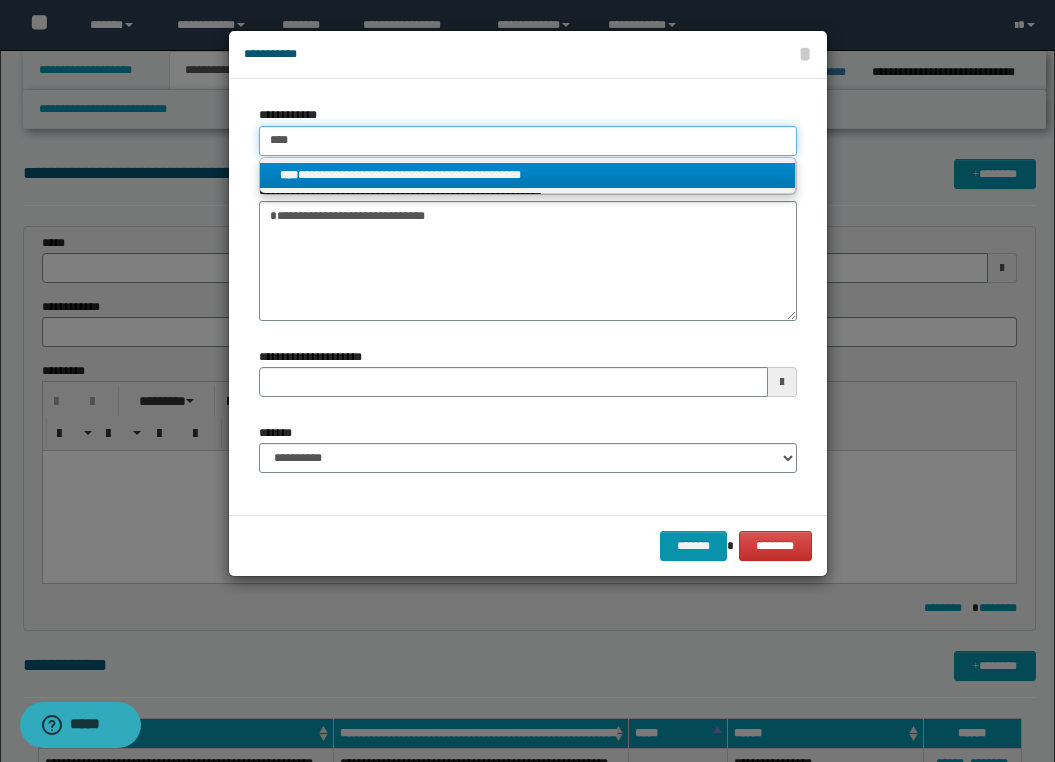 type on "****" 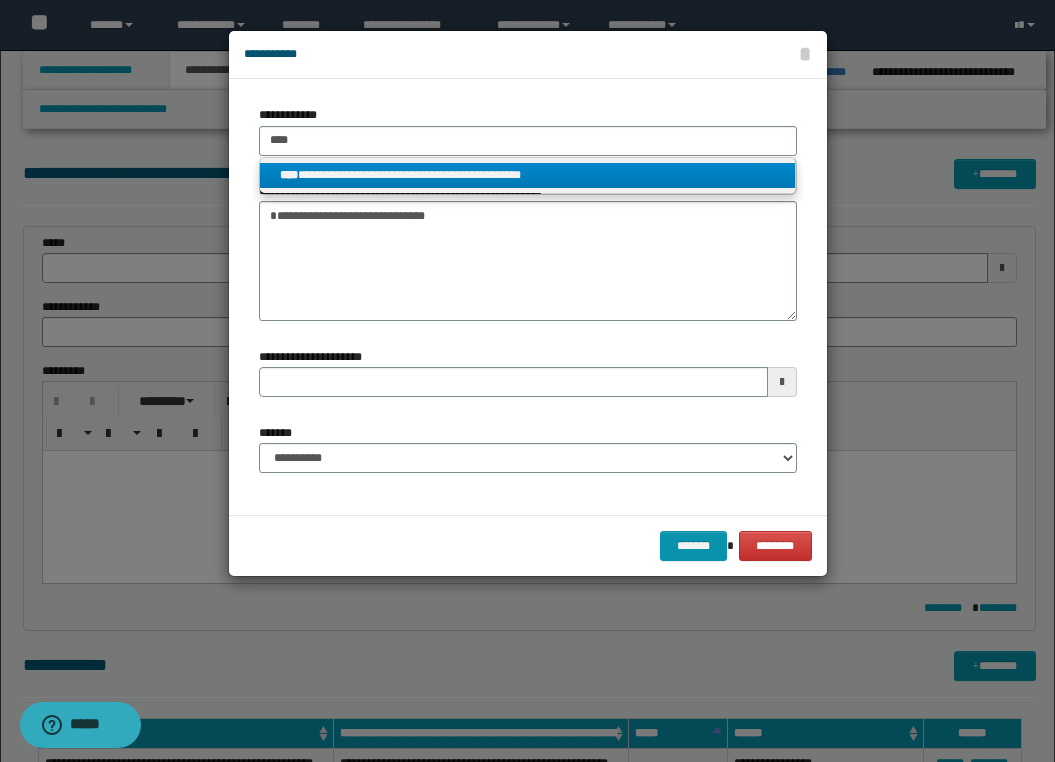 click on "**********" at bounding box center (527, 175) 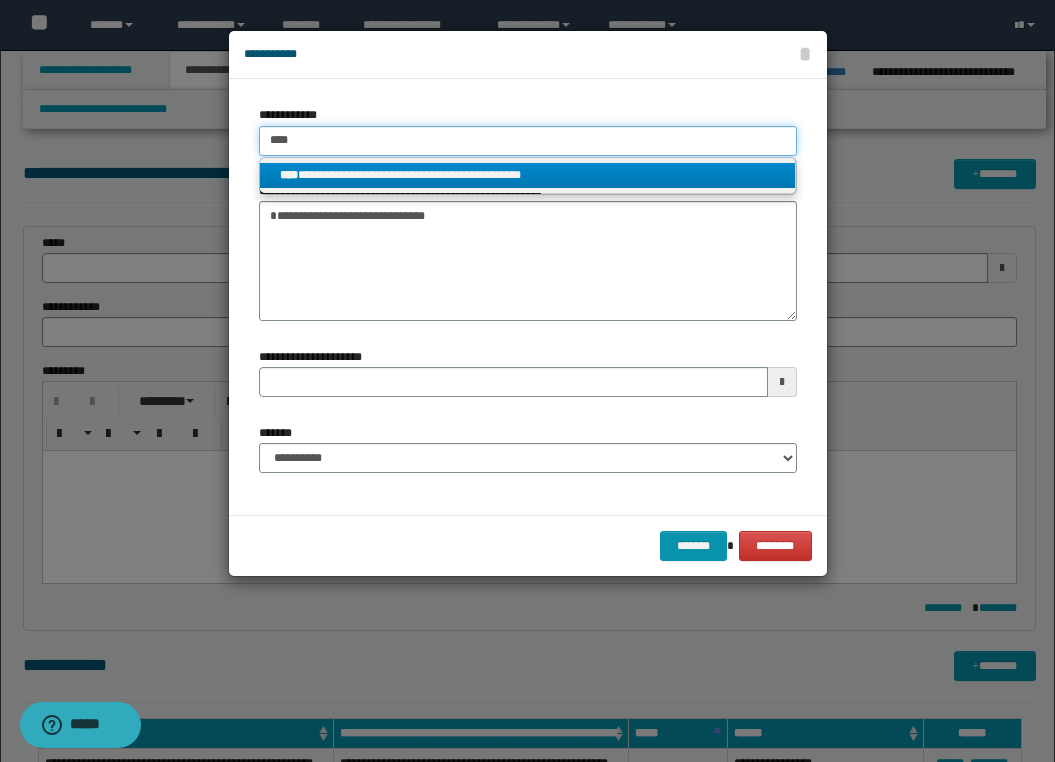 type 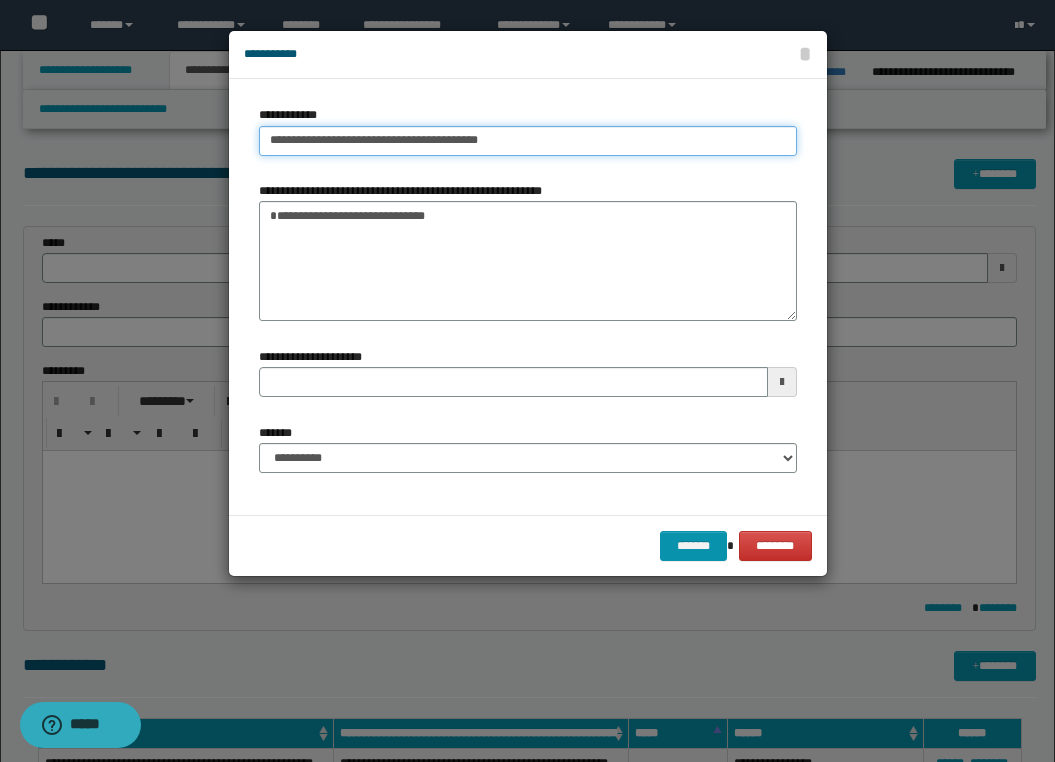 type 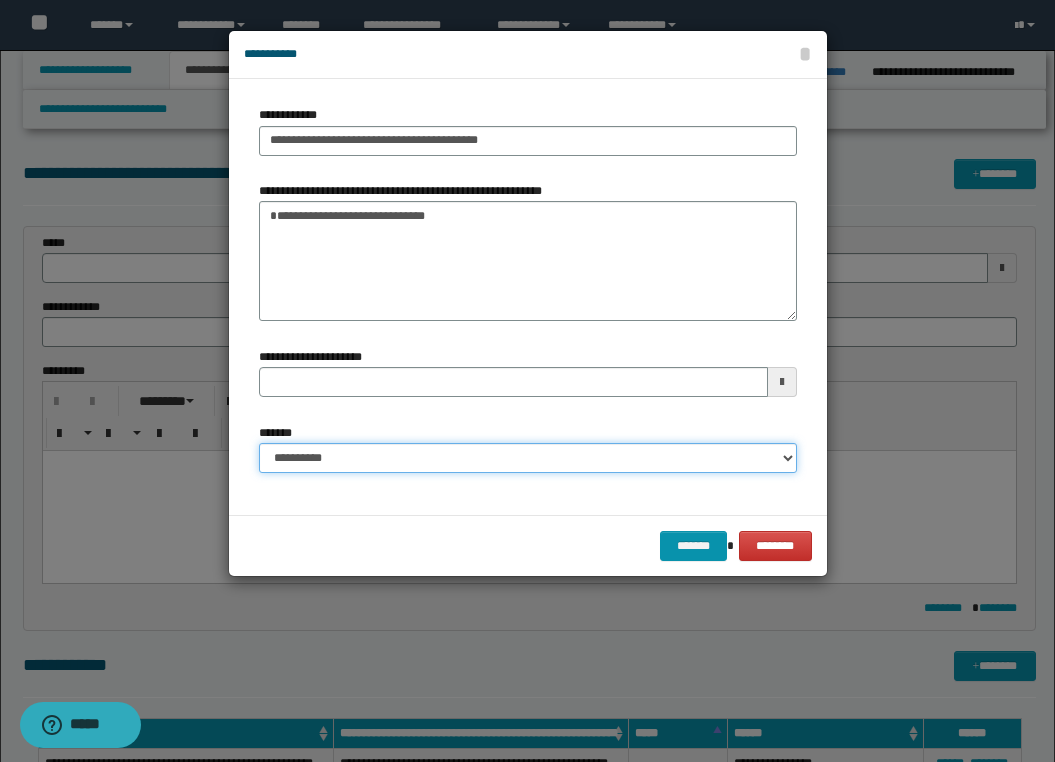click on "**********" at bounding box center [528, 458] 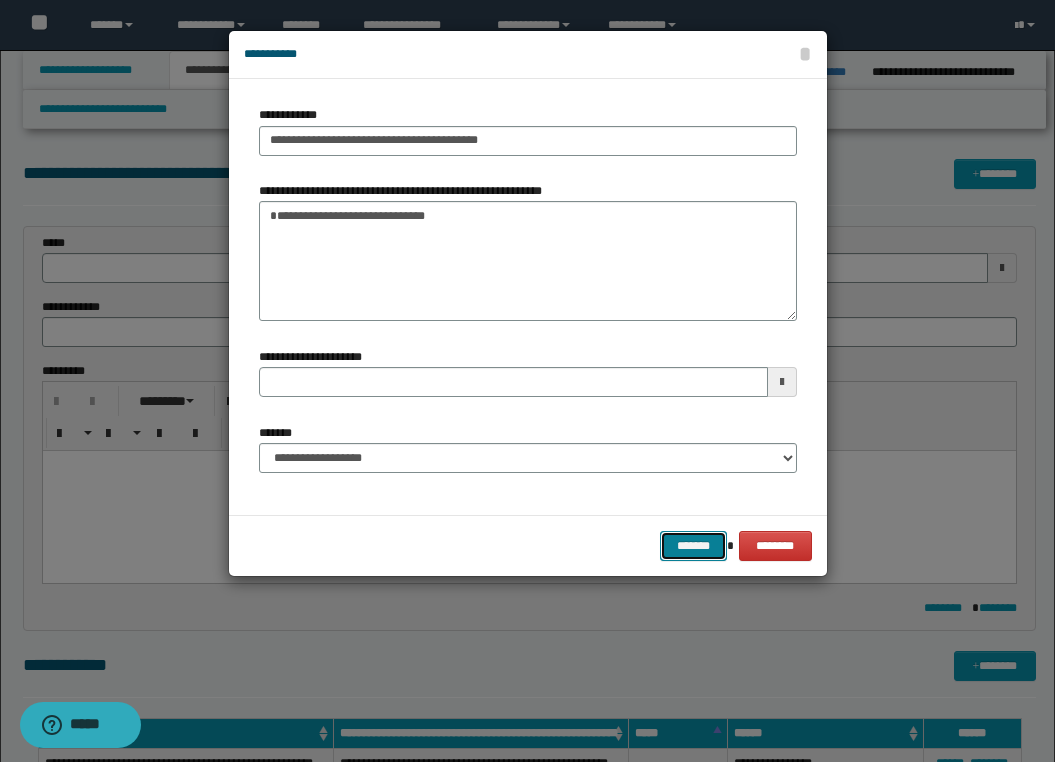 click on "*******" at bounding box center (694, 546) 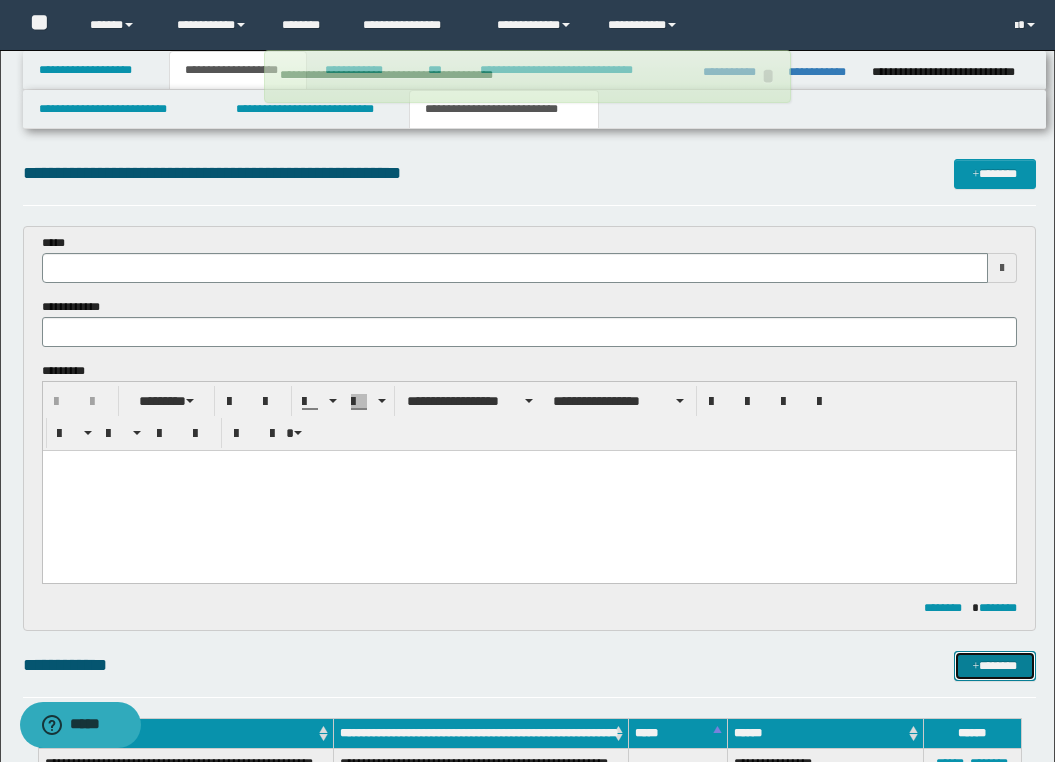 type 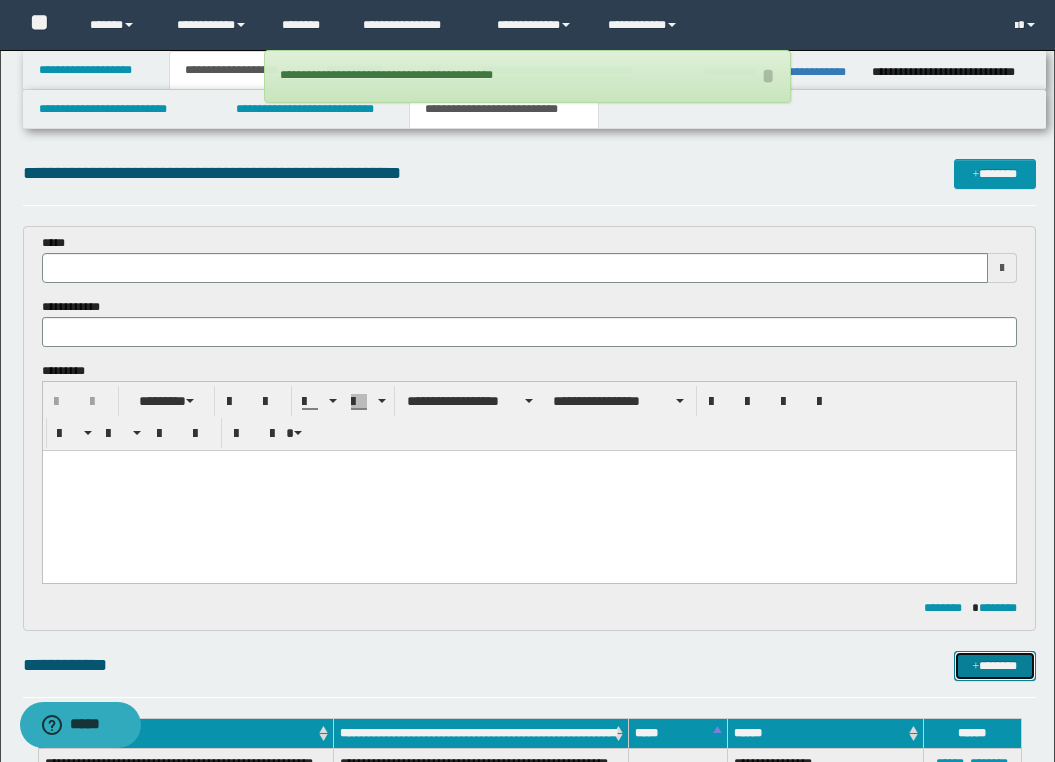 click on "*******" at bounding box center [995, 666] 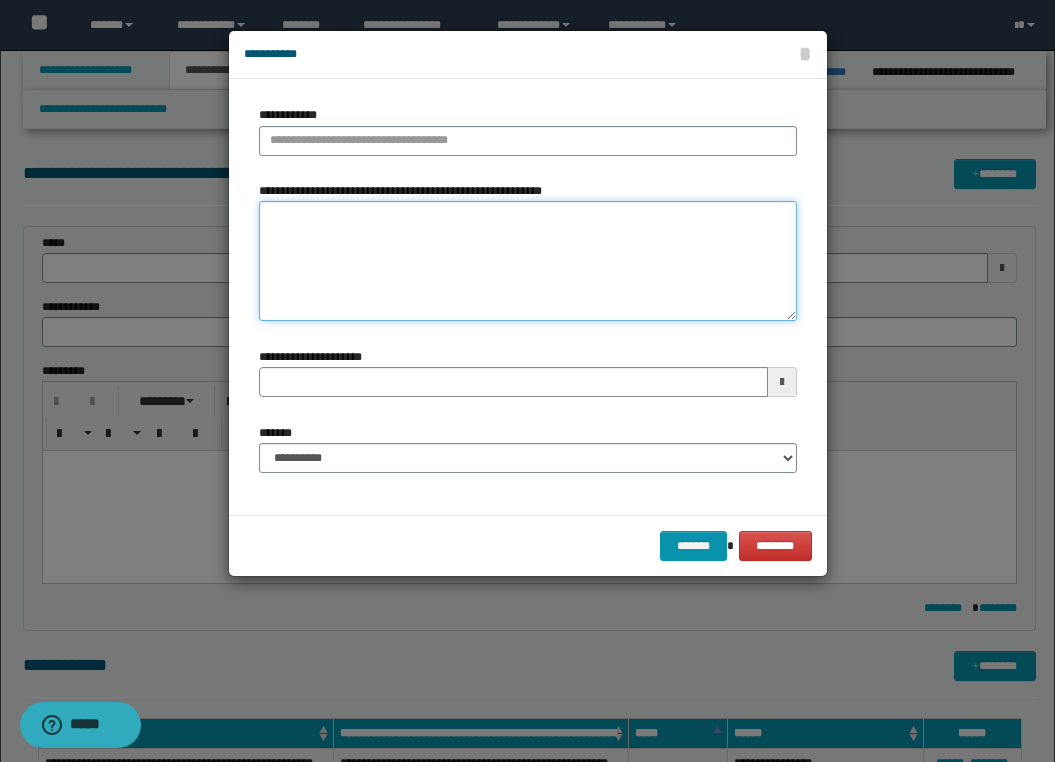 click on "**********" at bounding box center [528, 261] 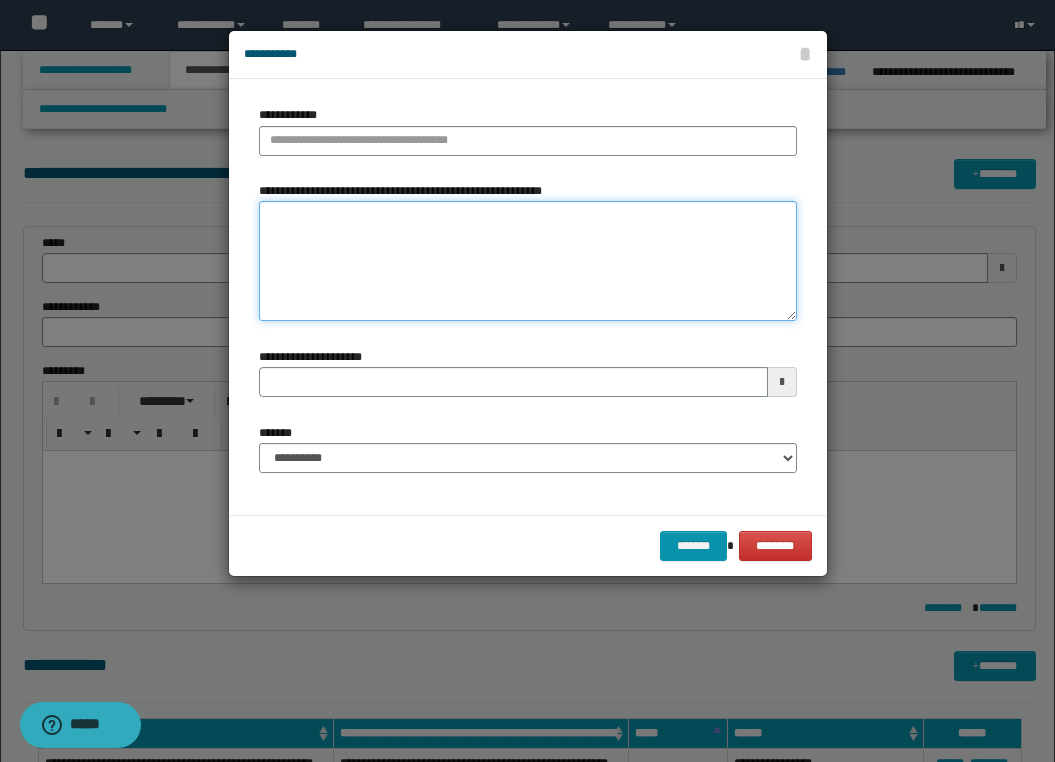 paste on "**********" 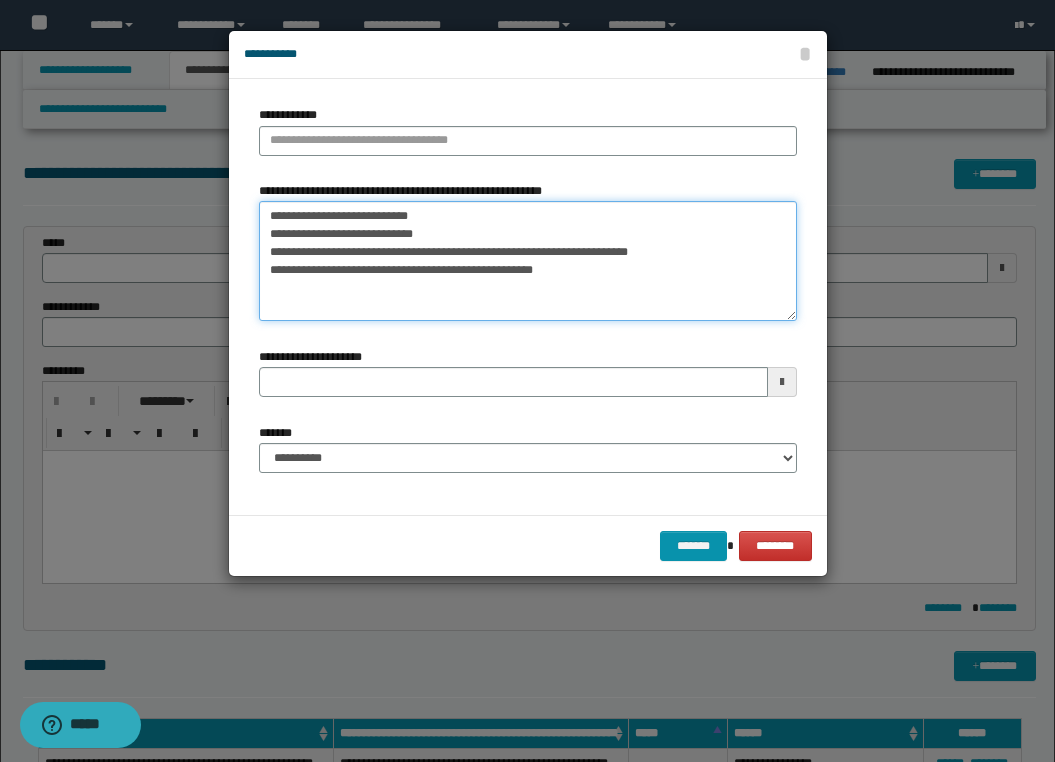 type 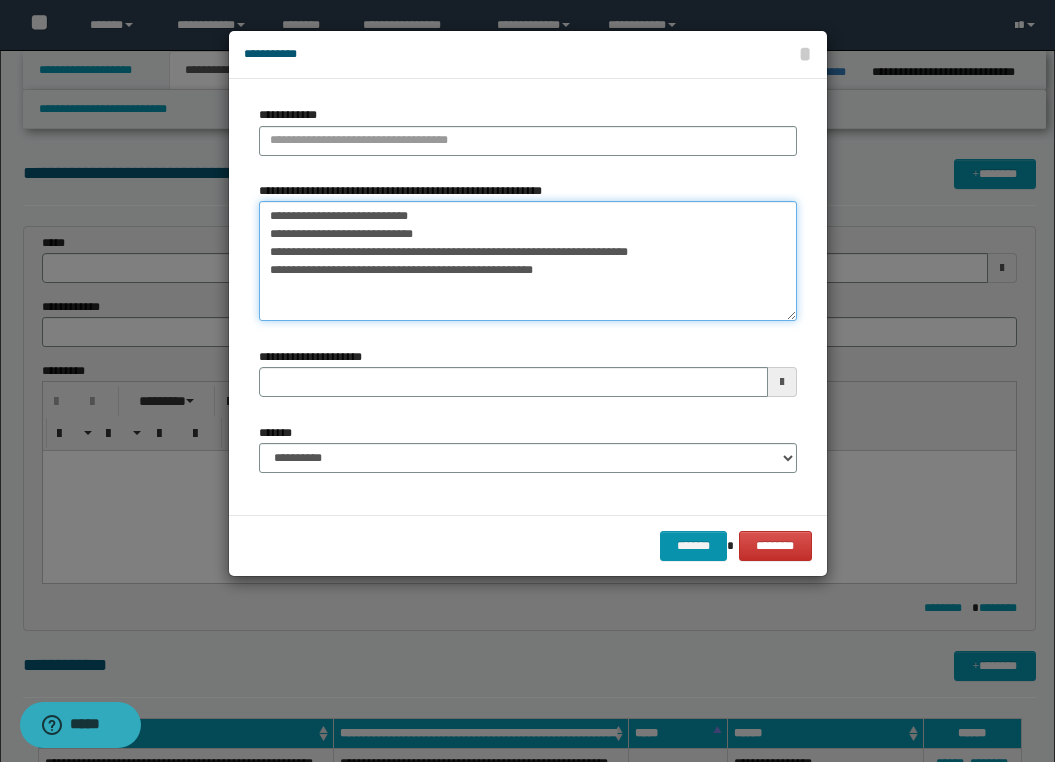 type on "**********" 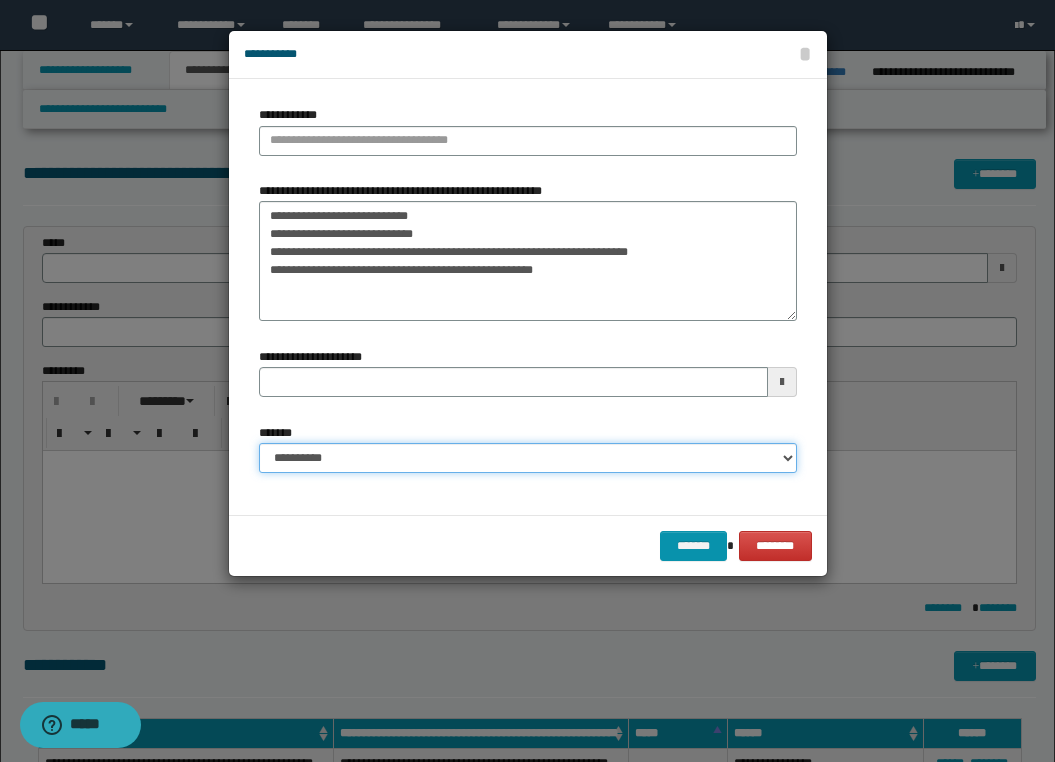 click on "**********" at bounding box center (528, 458) 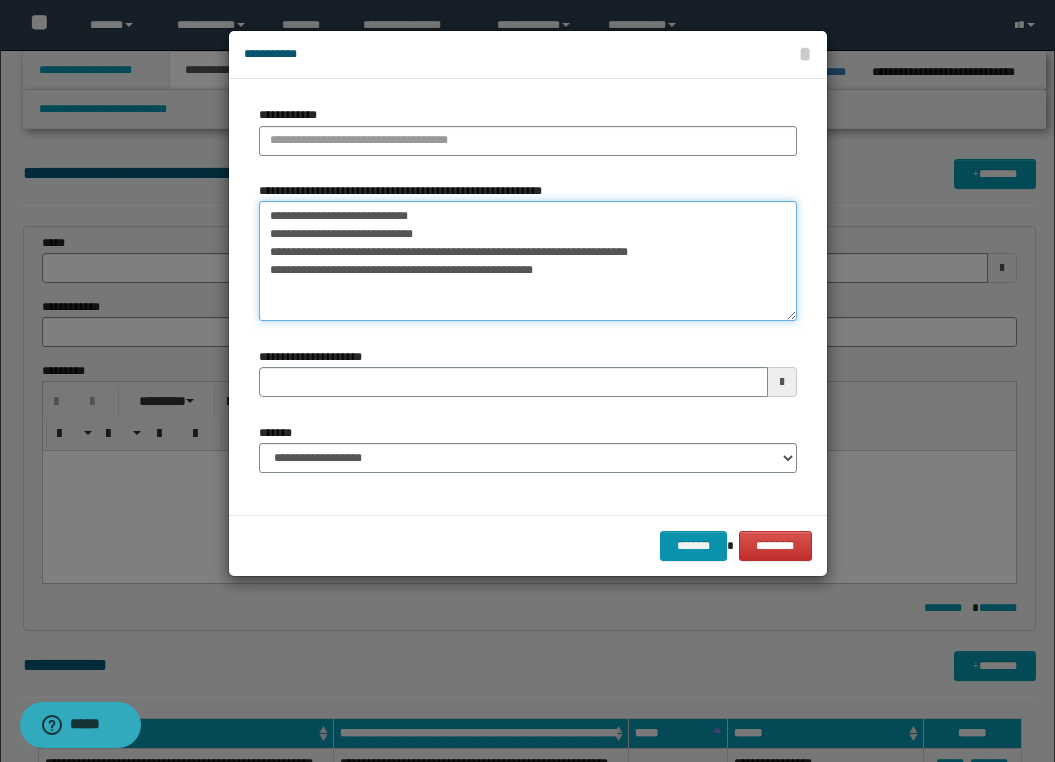 drag, startPoint x: 690, startPoint y: 253, endPoint x: 172, endPoint y: 195, distance: 521.237 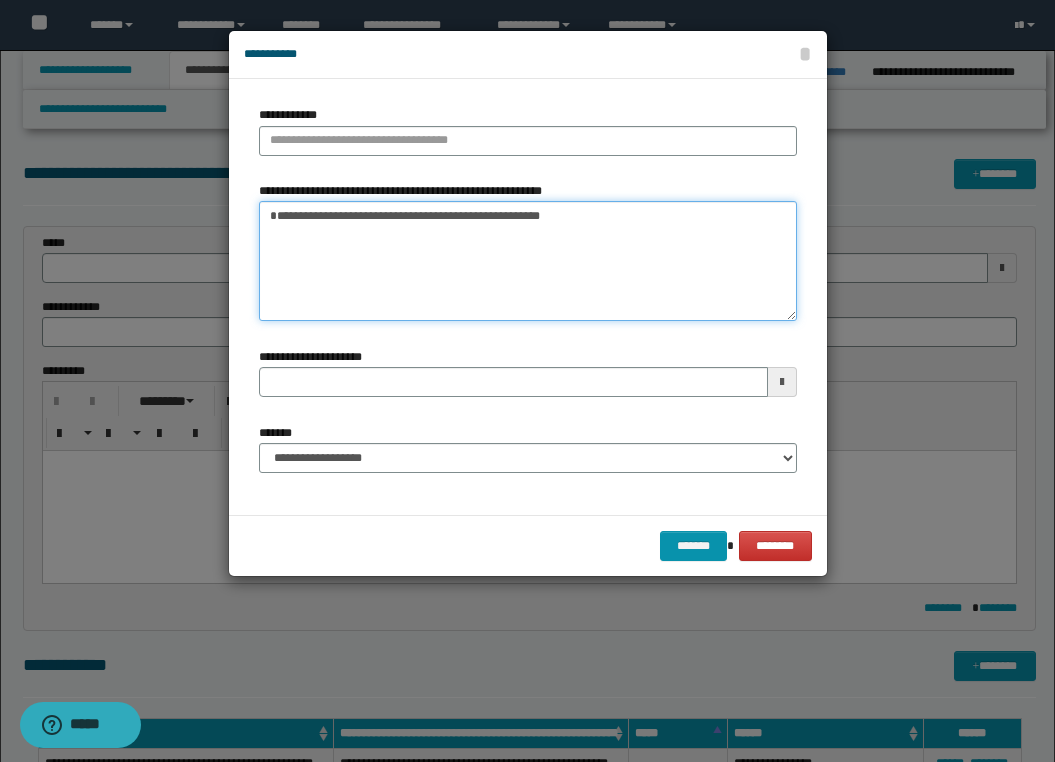 type on "**********" 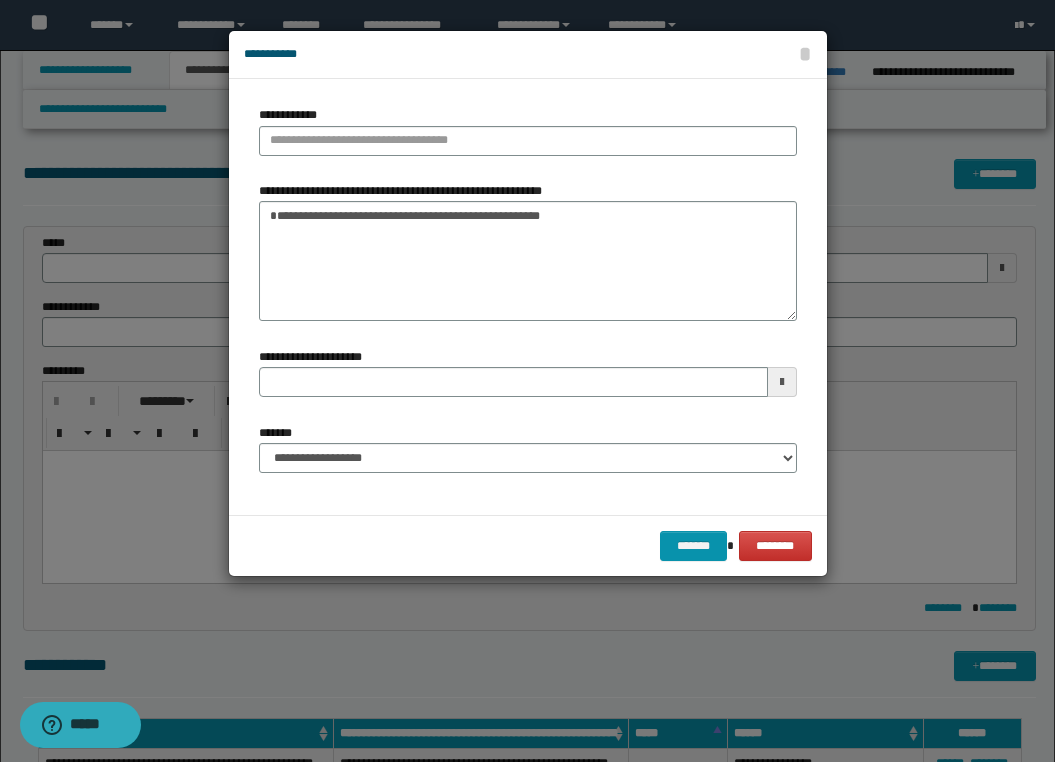 click on "**********" at bounding box center (294, 115) 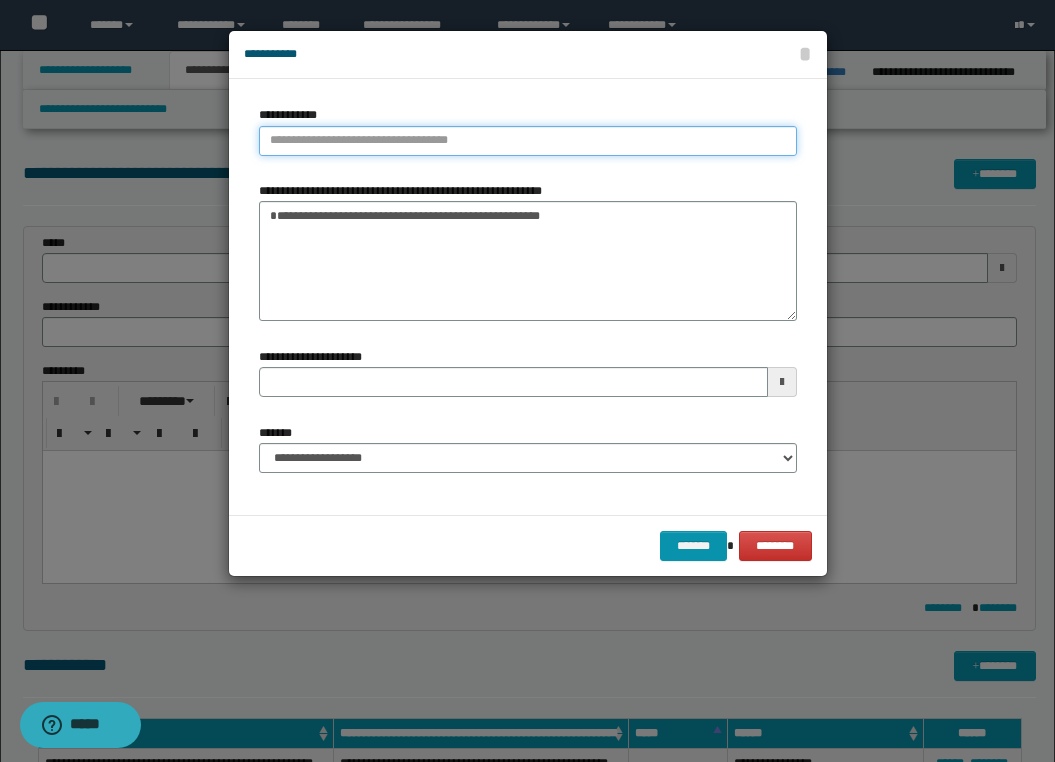 click on "**********" at bounding box center [528, 141] 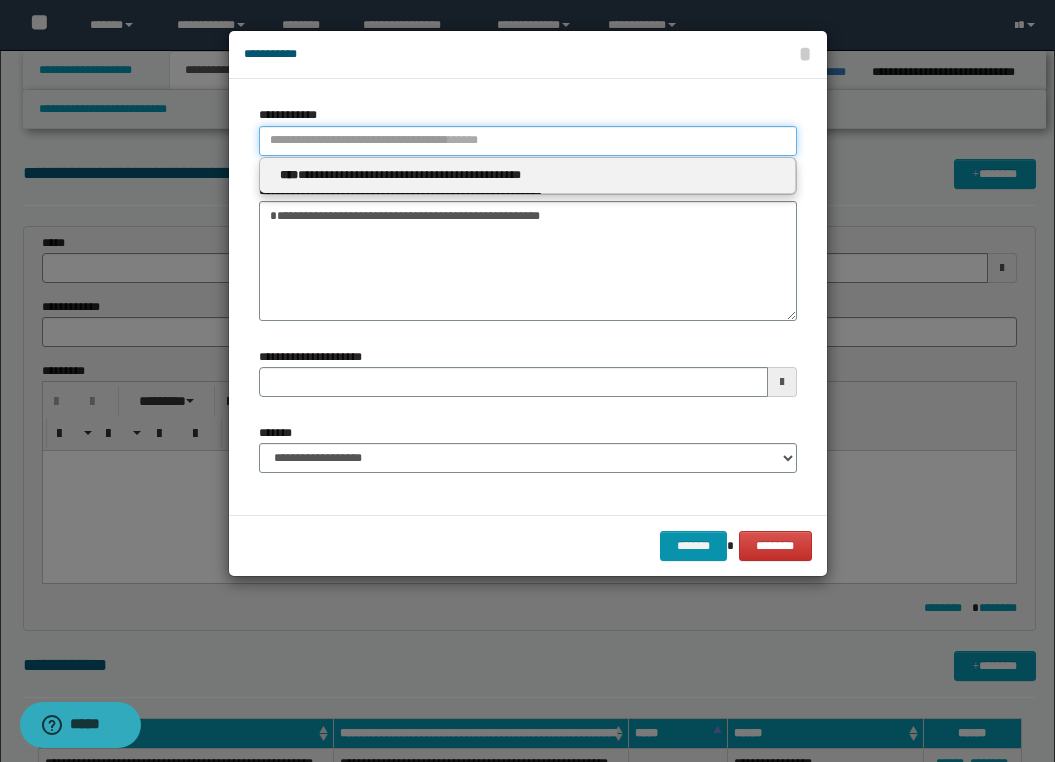 type 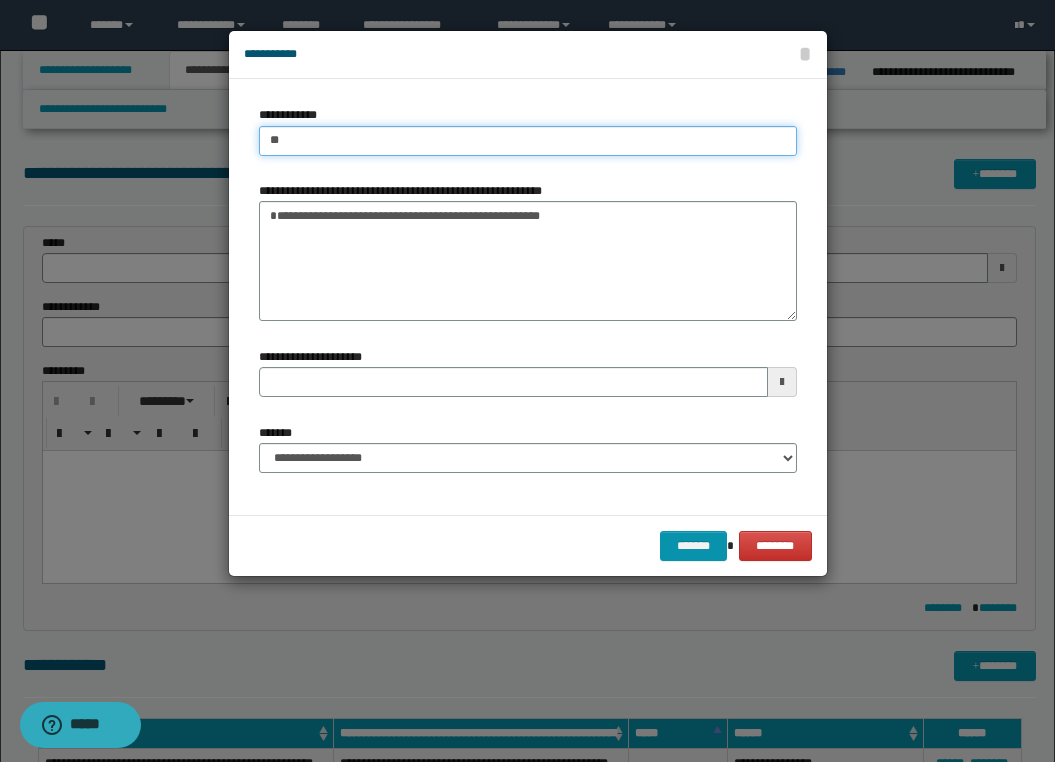 type on "***" 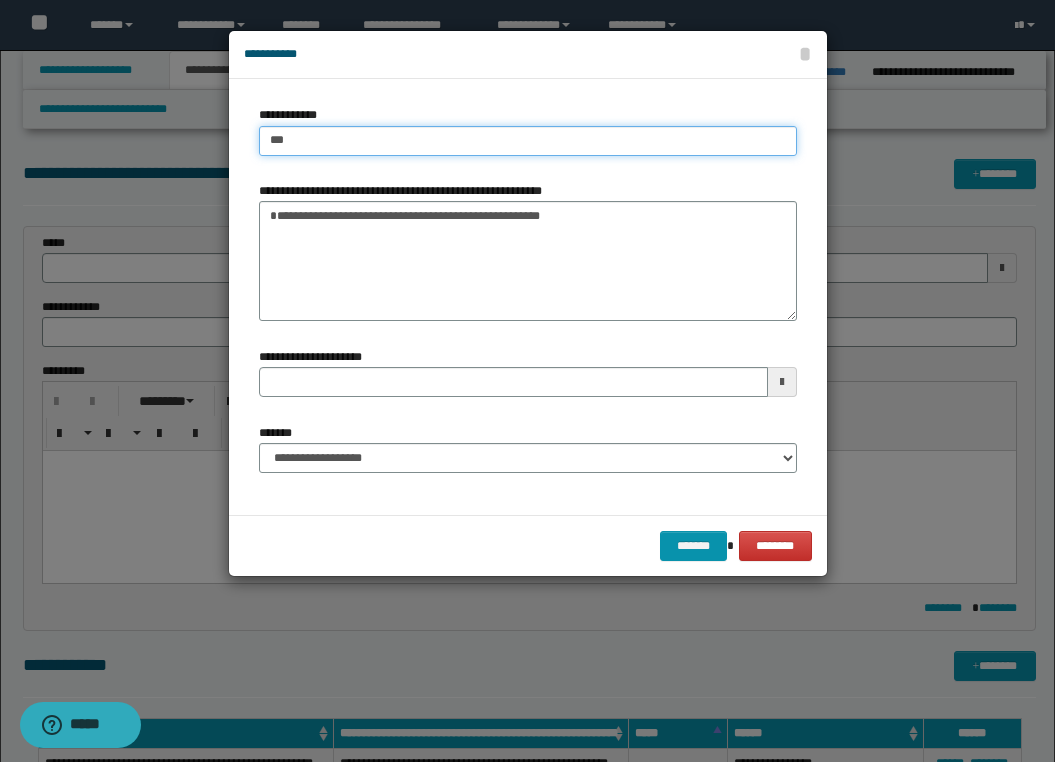 type on "***" 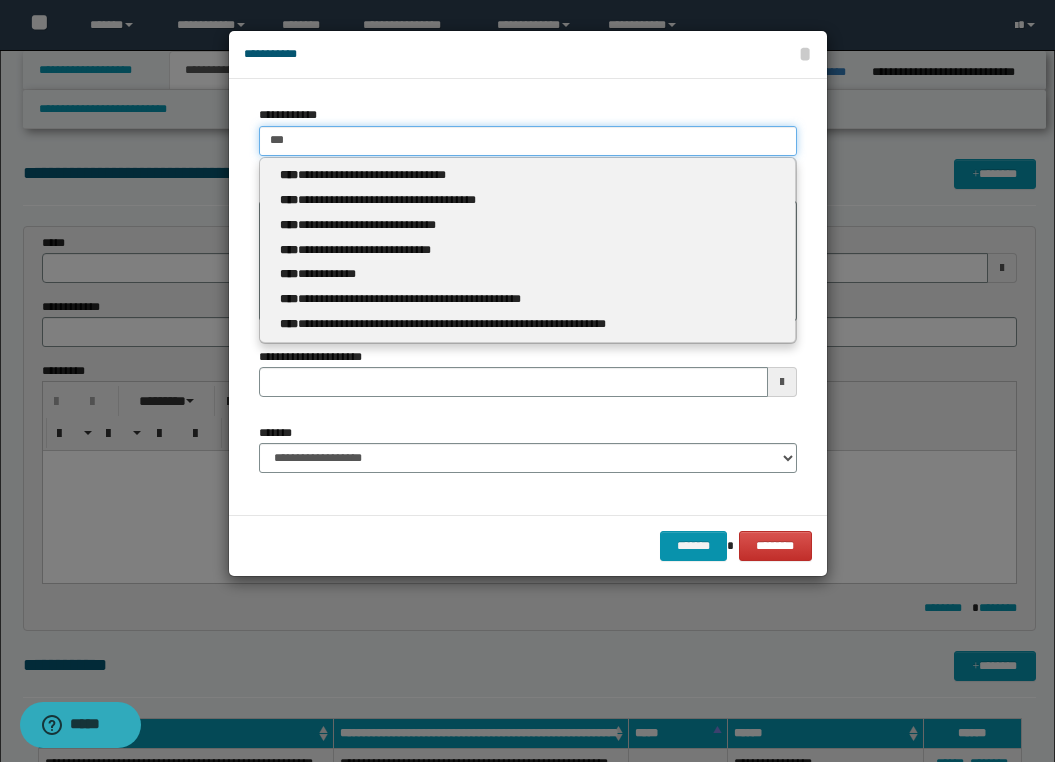 type on "****" 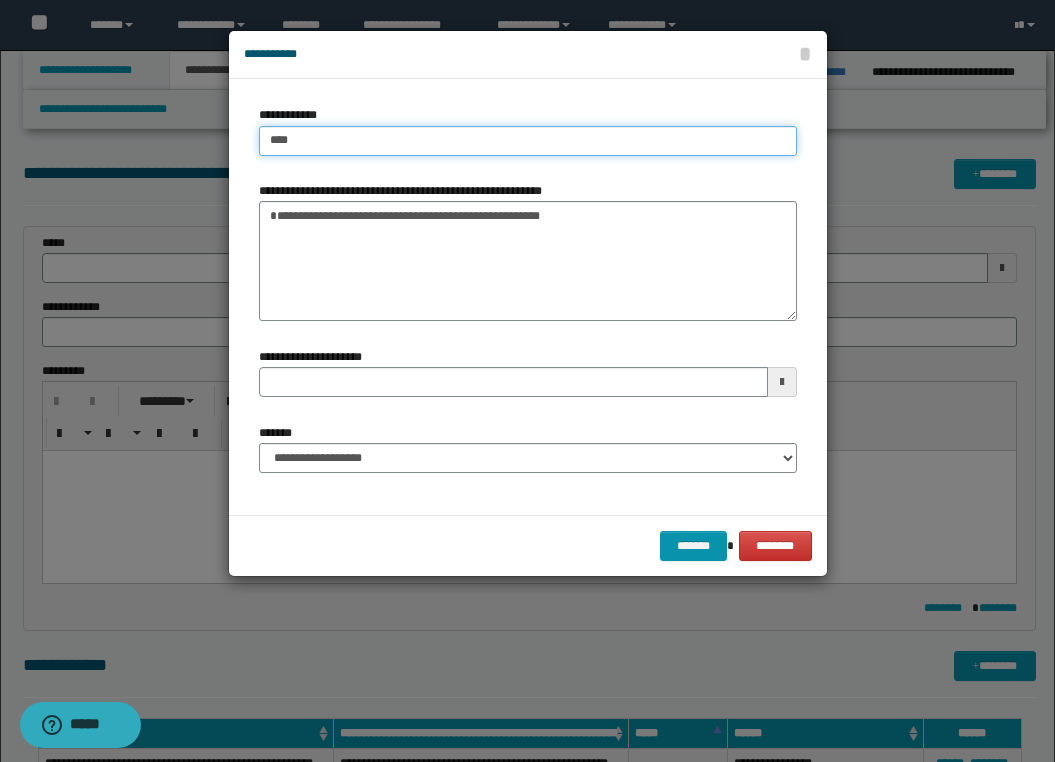 type on "****" 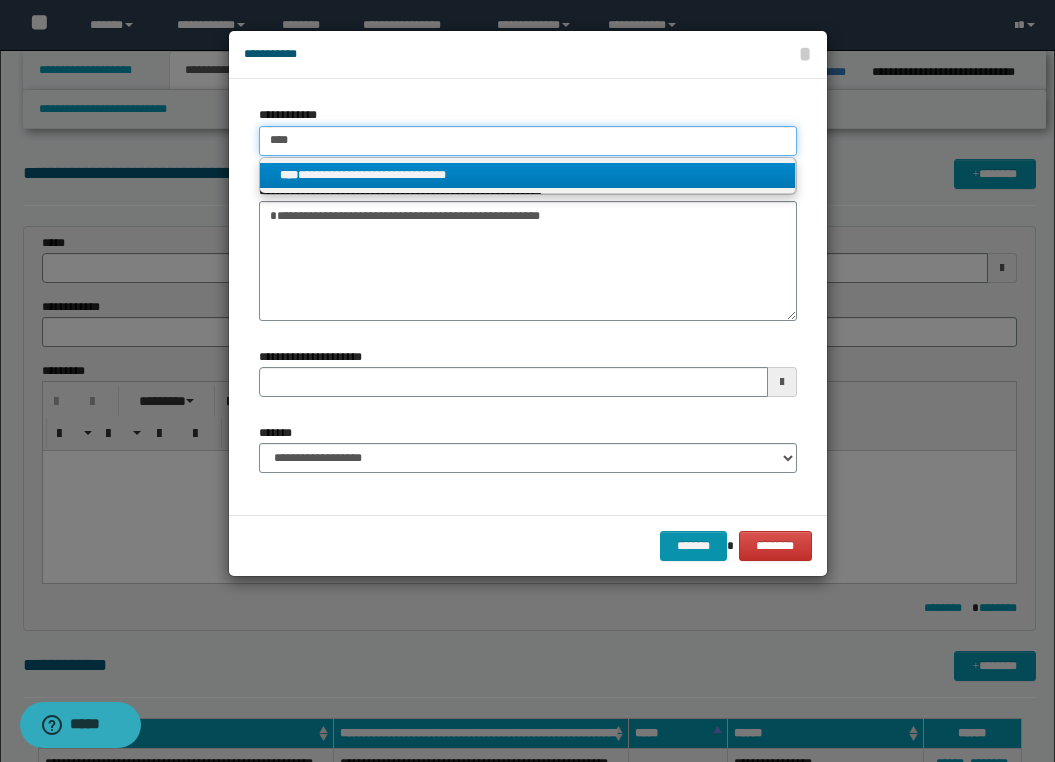 type on "****" 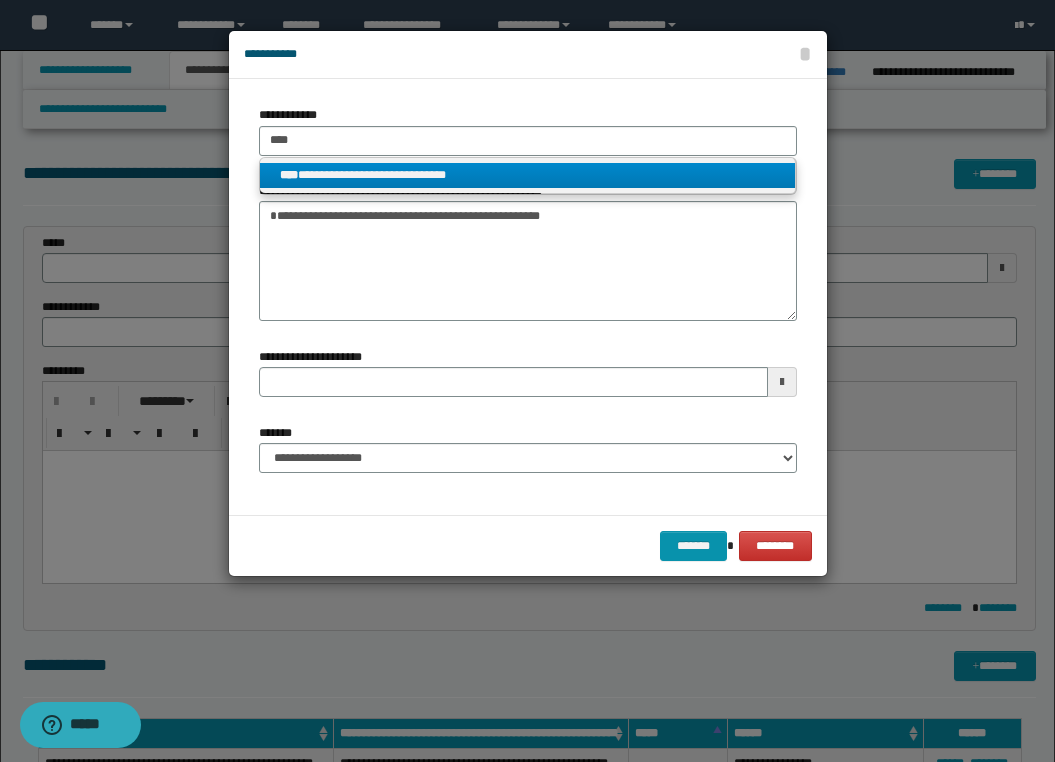 click on "**********" at bounding box center (527, 175) 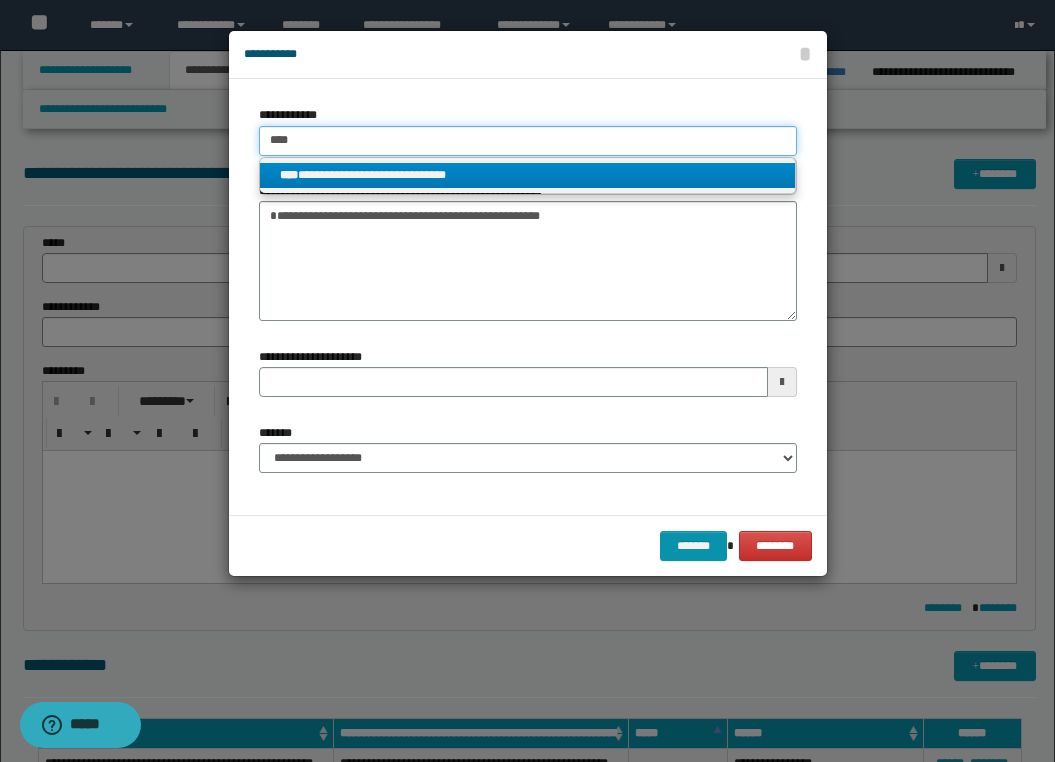 type 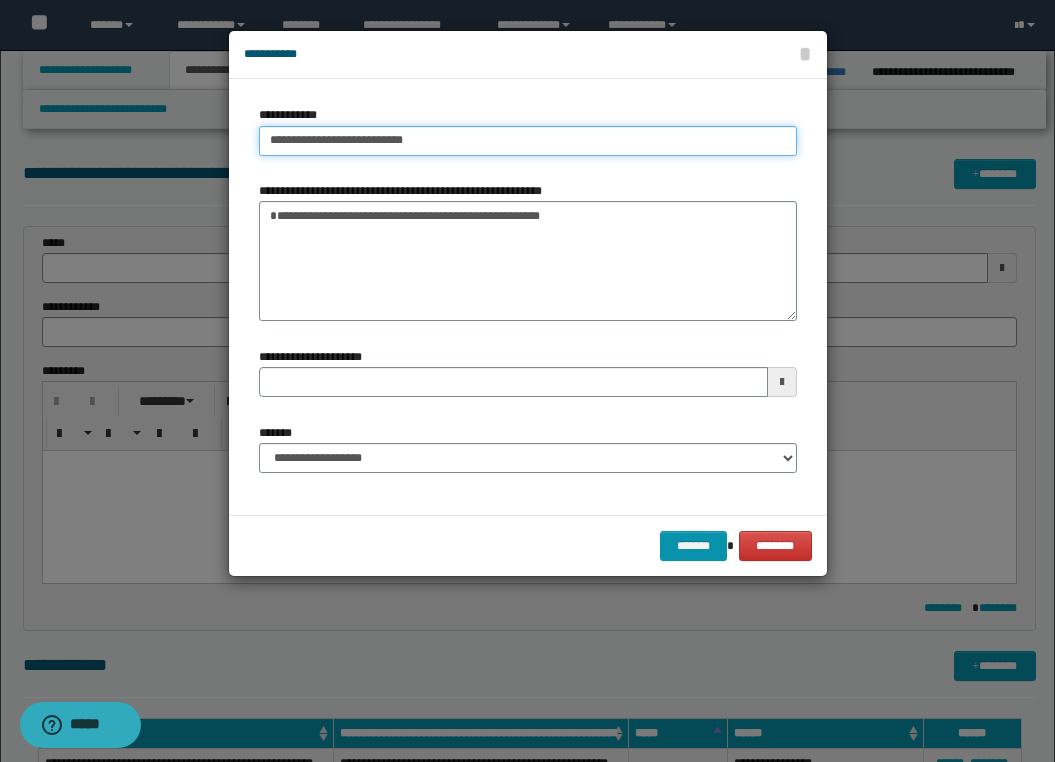 type on "**********" 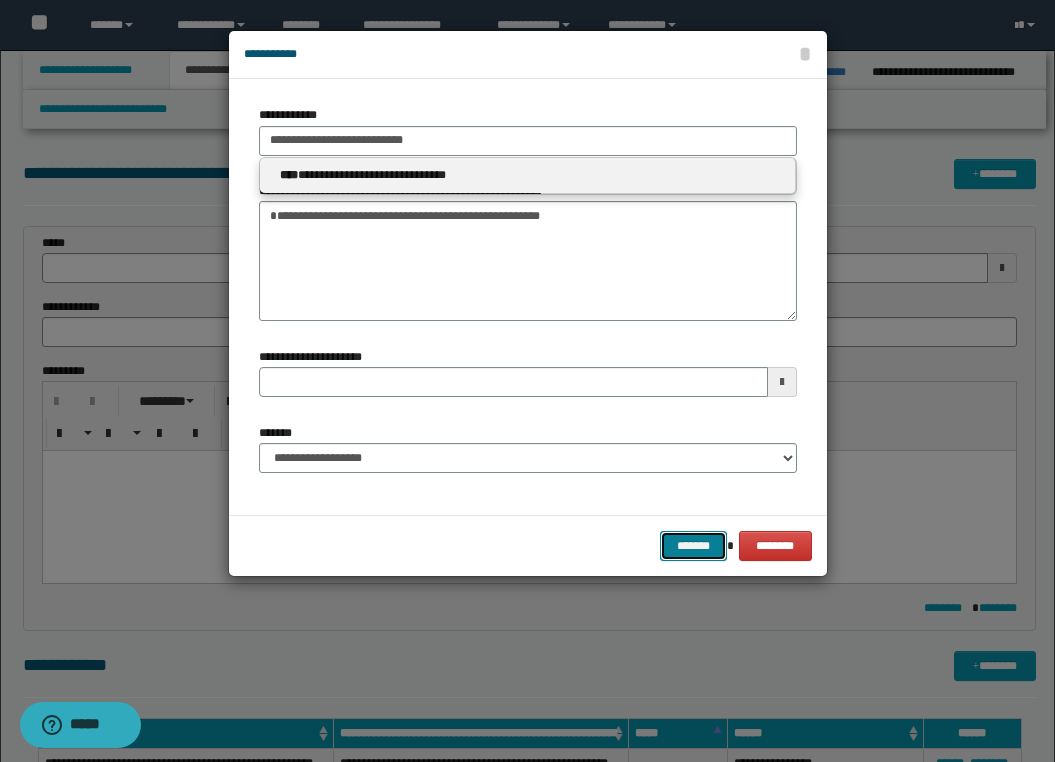 type 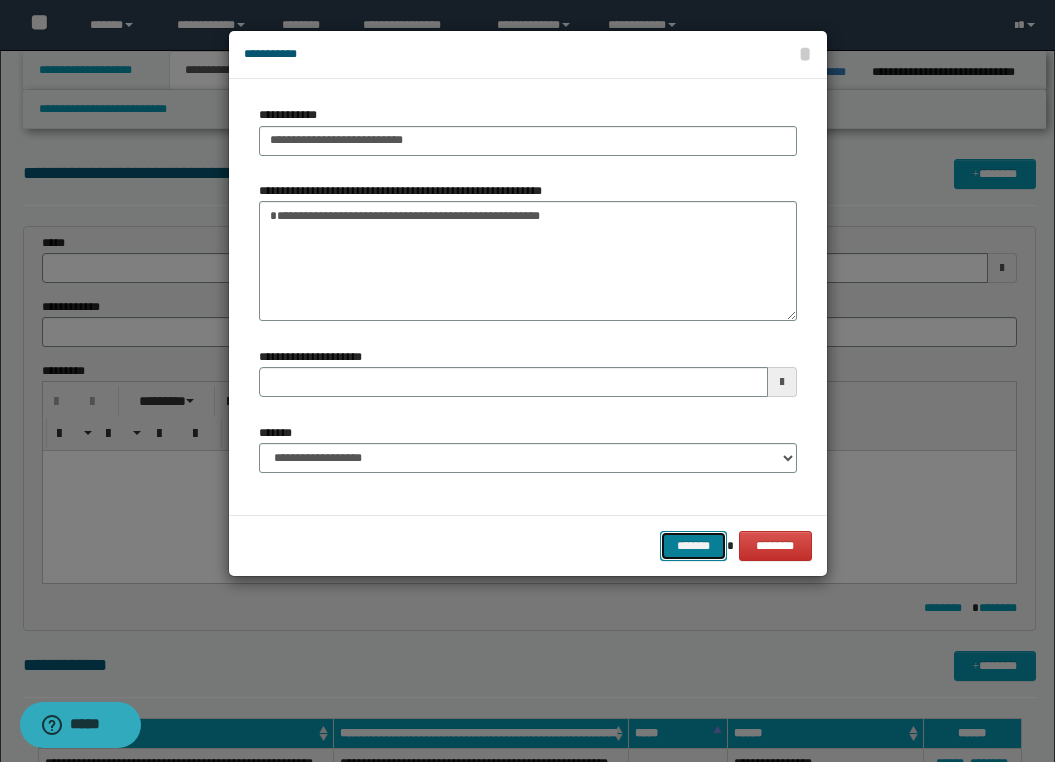 click on "*******" at bounding box center (694, 546) 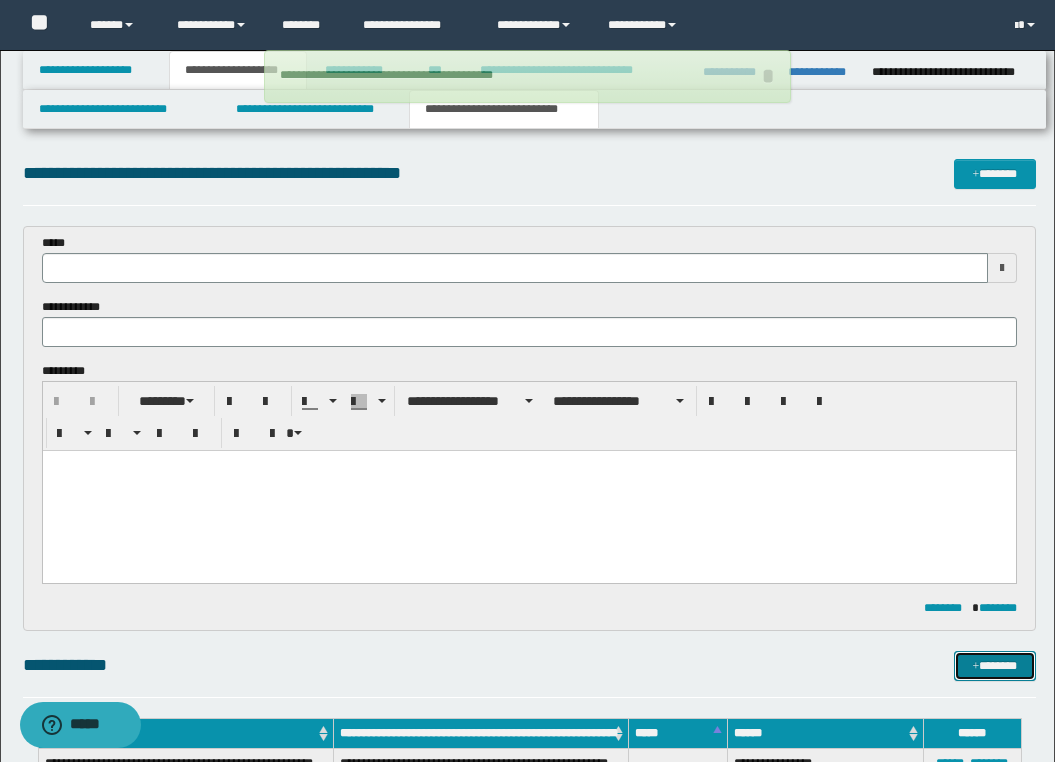 type 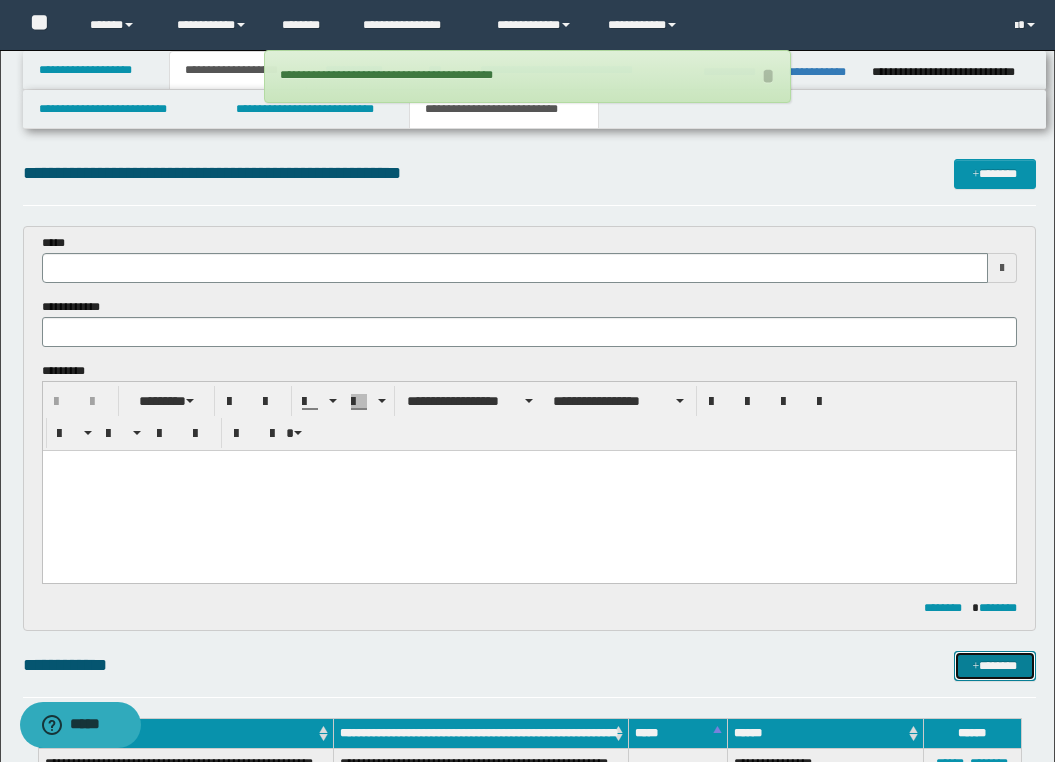 click on "*******" at bounding box center [995, 666] 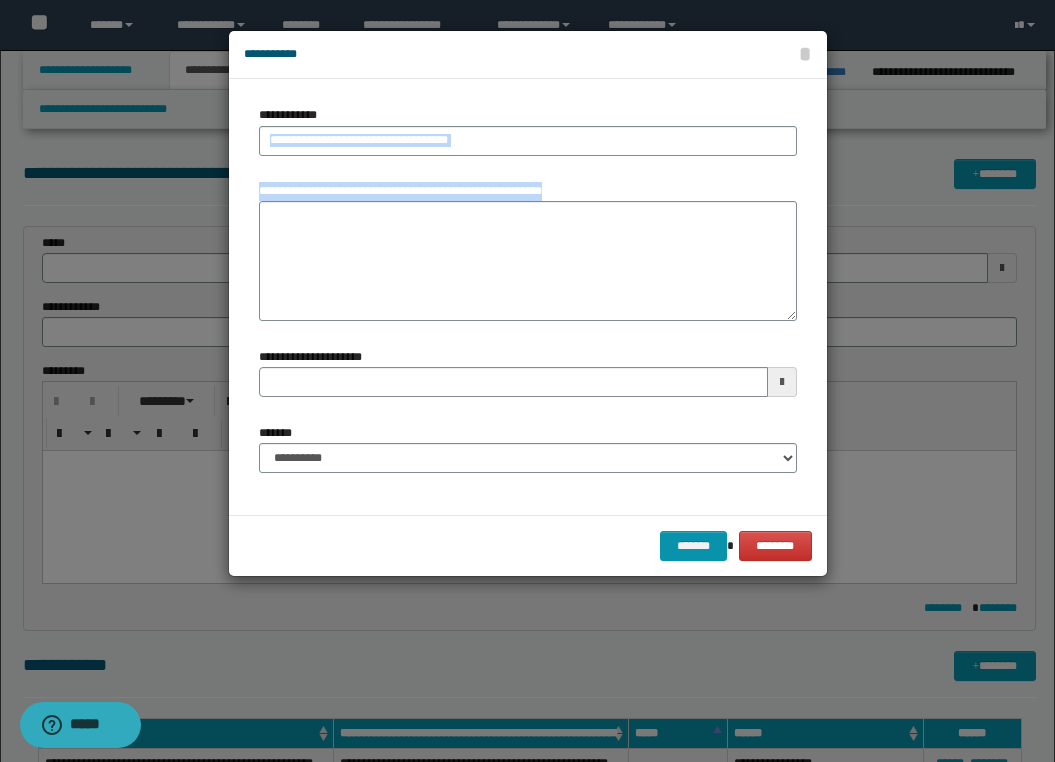 drag, startPoint x: 264, startPoint y: 169, endPoint x: 236, endPoint y: 202, distance: 43.27817 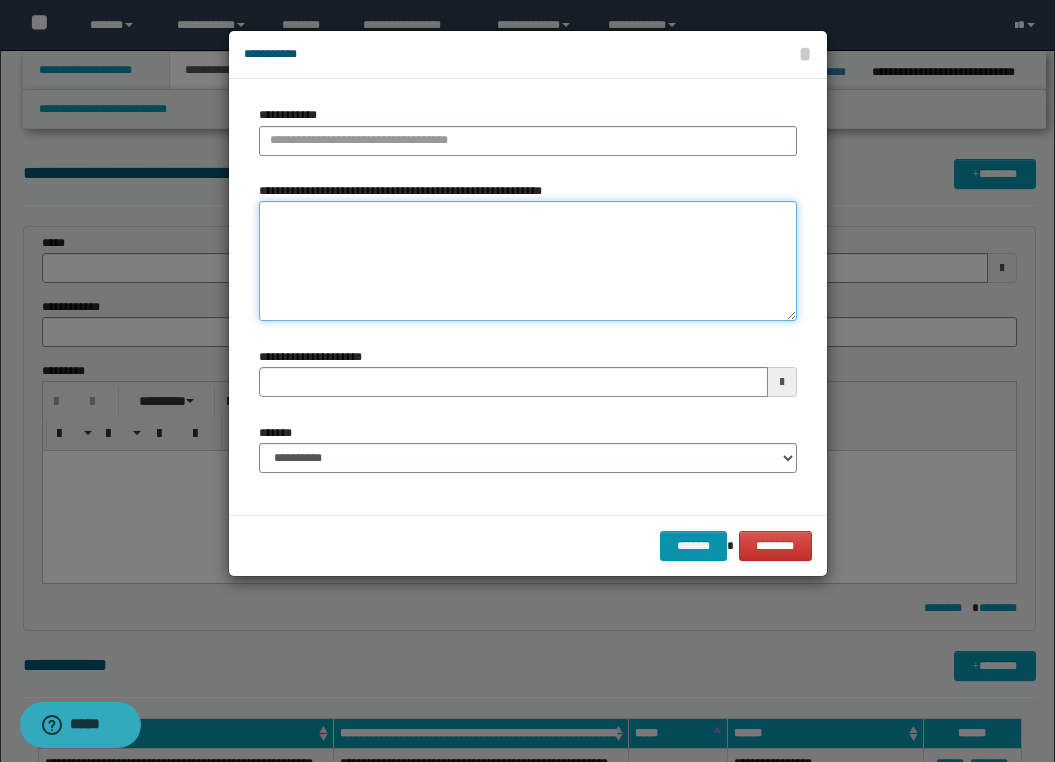 click on "**********" at bounding box center (528, 261) 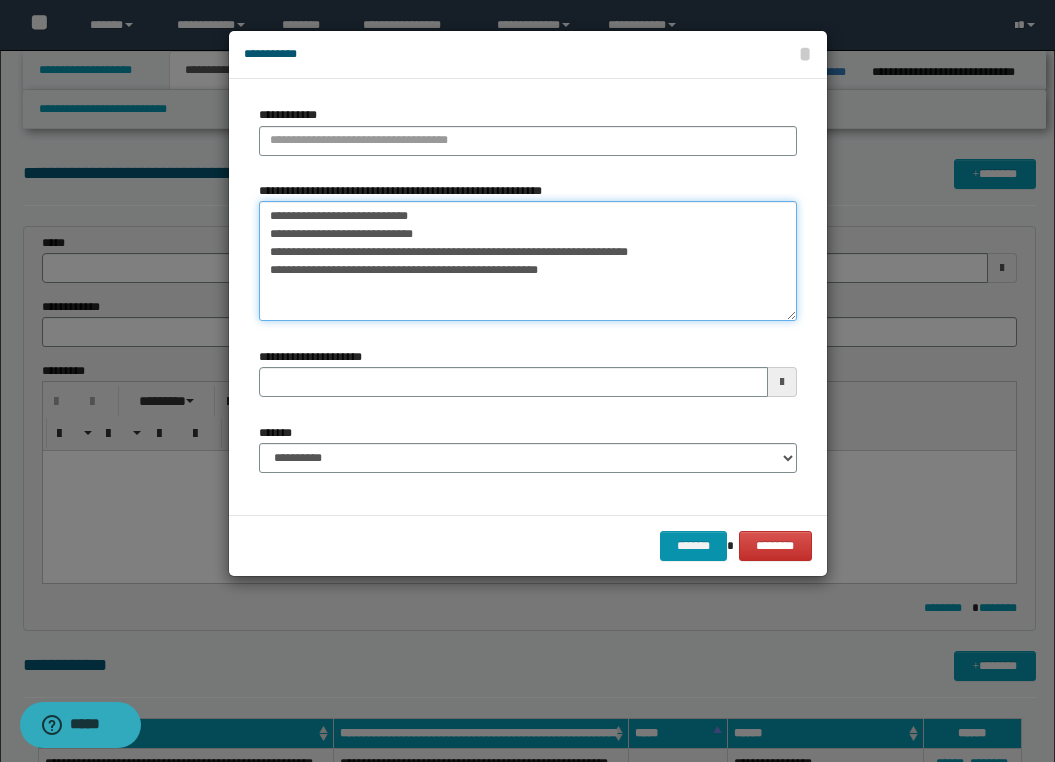 type 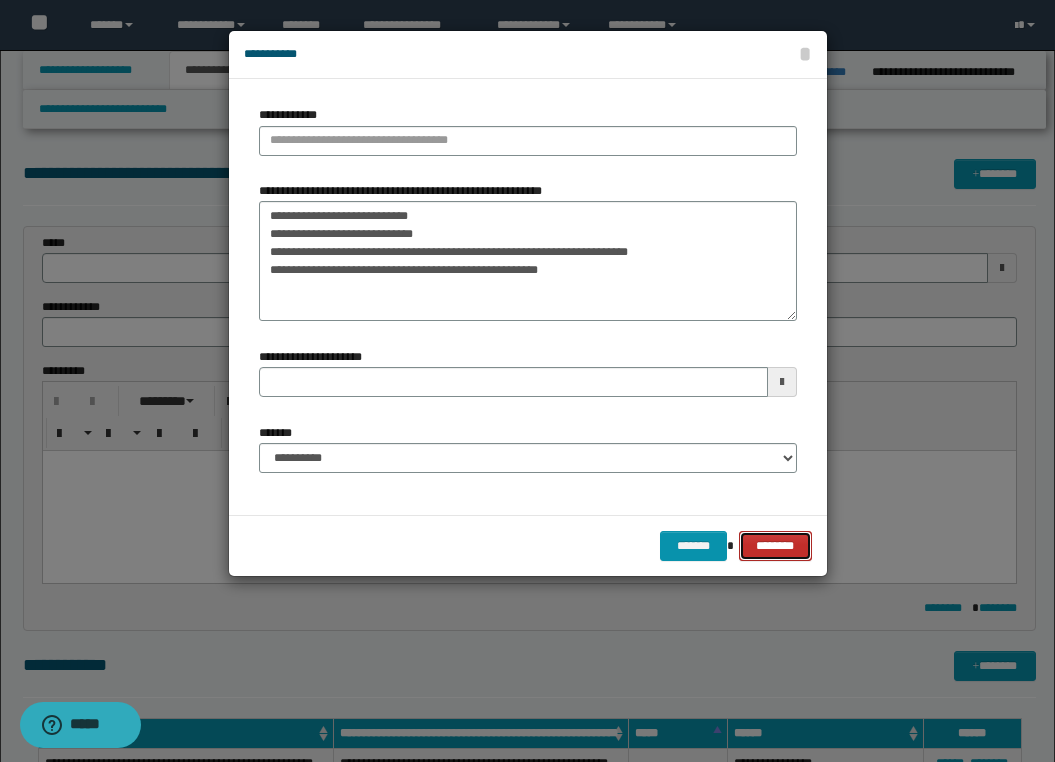 click on "********" at bounding box center [775, 546] 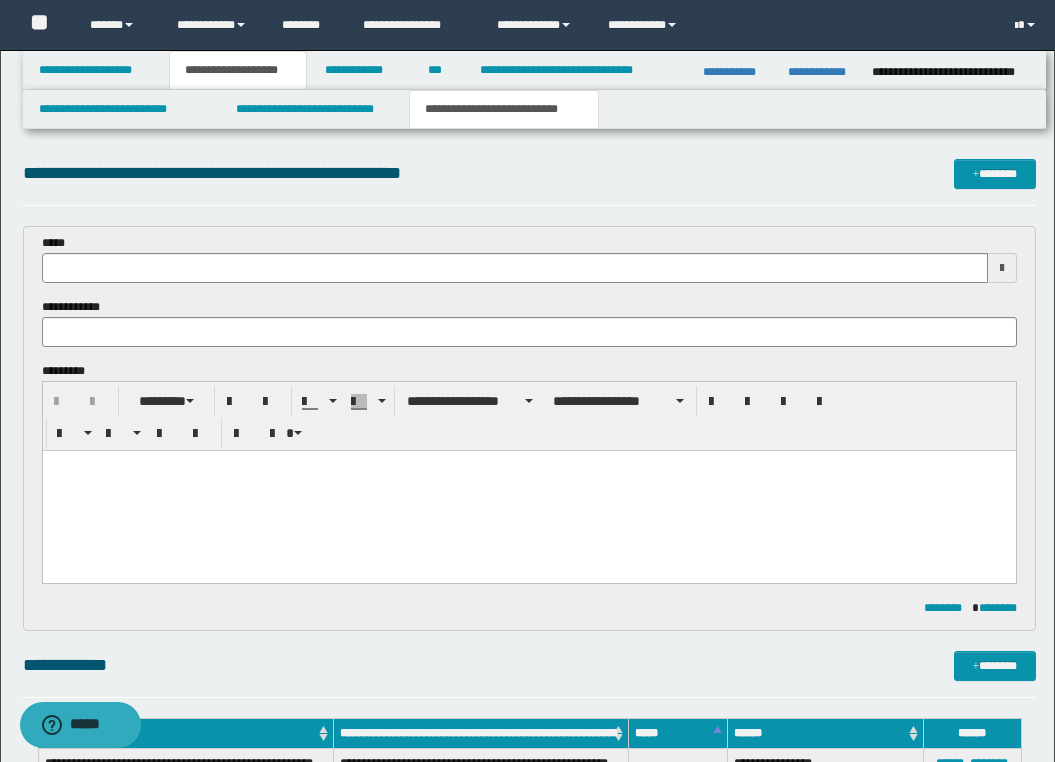click on "**********" at bounding box center (527, 962) 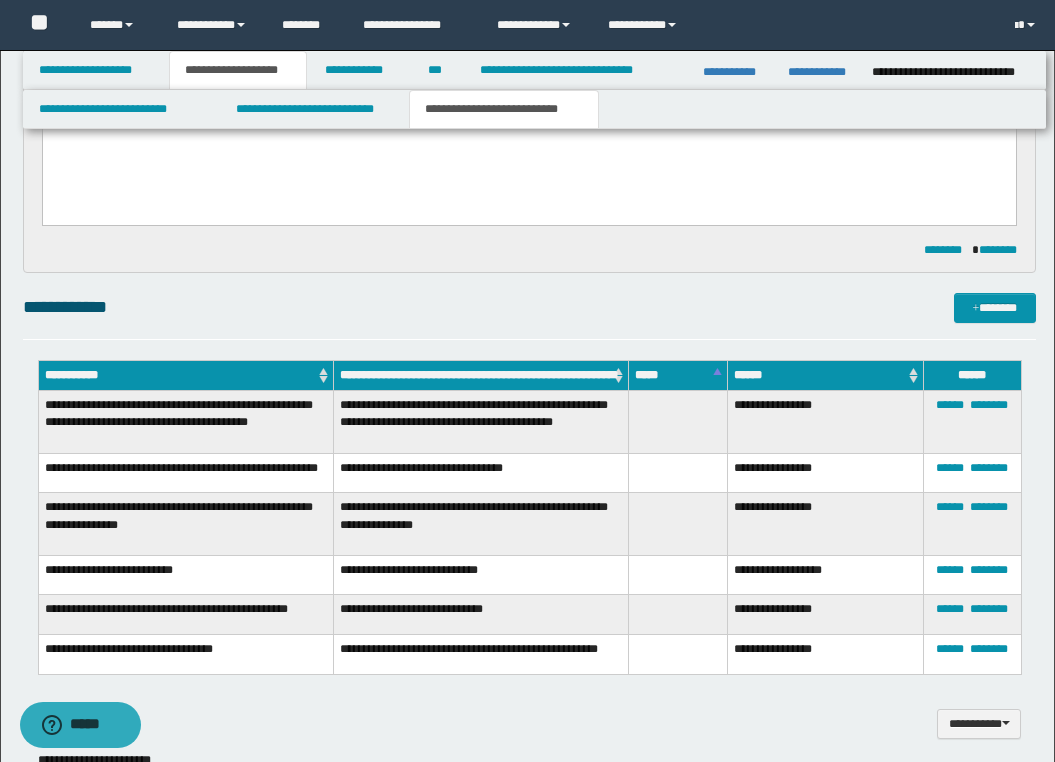 scroll, scrollTop: 360, scrollLeft: 0, axis: vertical 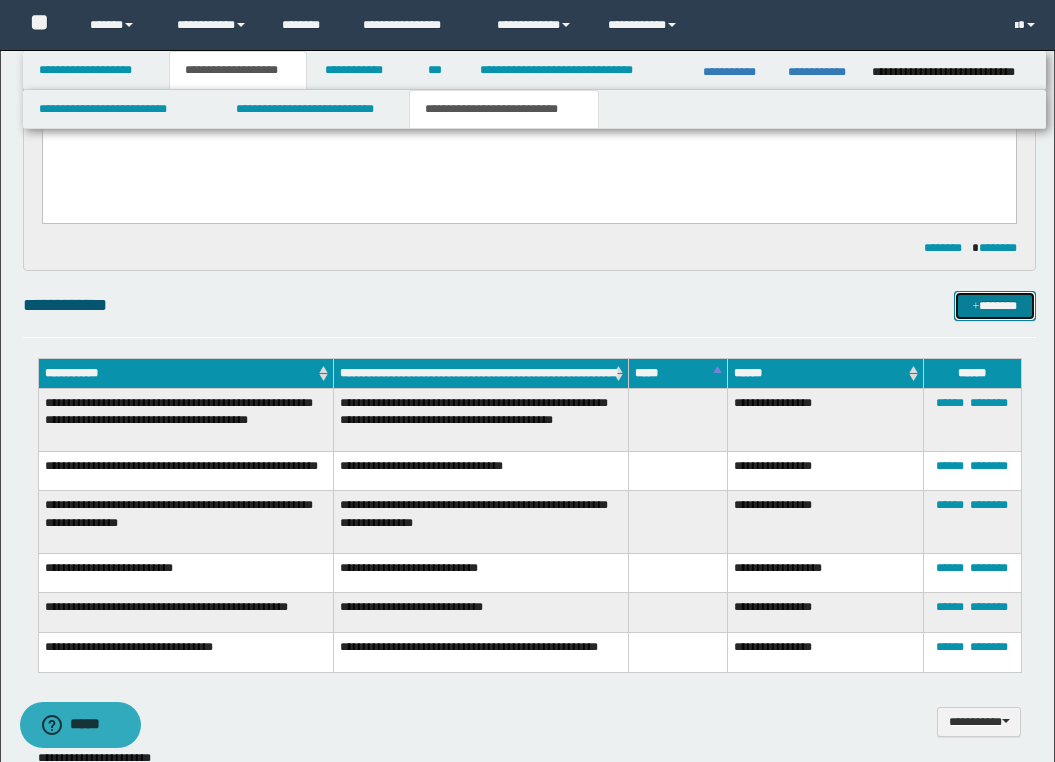click at bounding box center [976, 307] 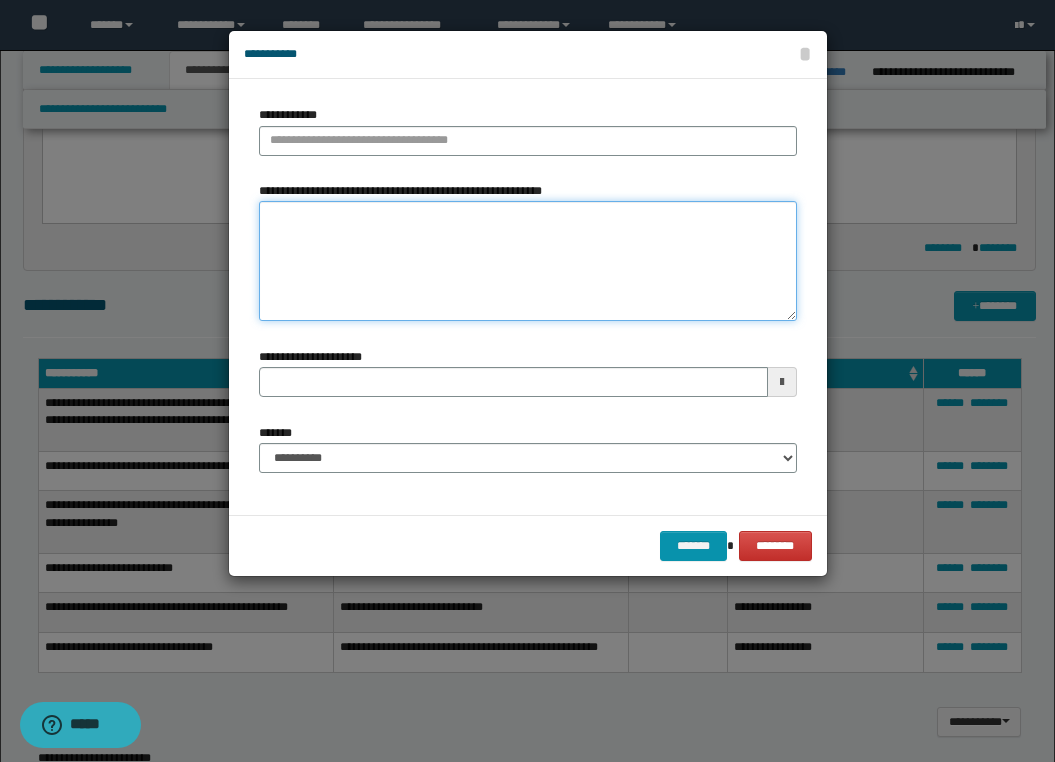 click on "**********" at bounding box center (528, 261) 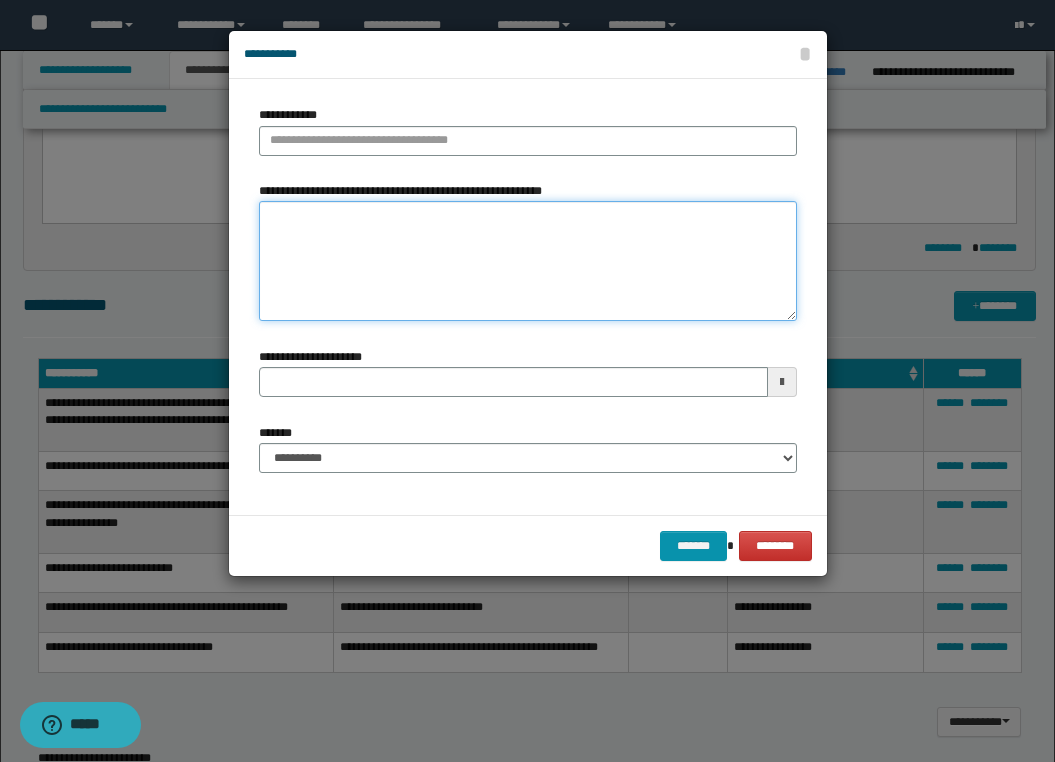 paste on "**********" 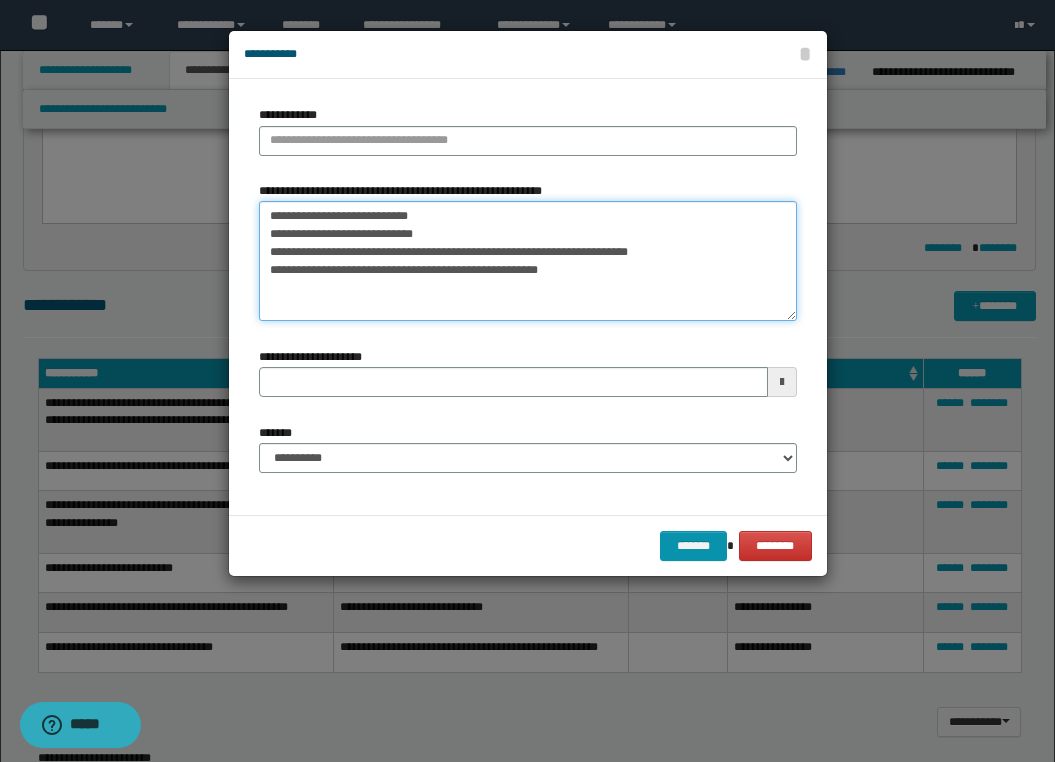 drag, startPoint x: 274, startPoint y: 233, endPoint x: 478, endPoint y: 296, distance: 213.50644 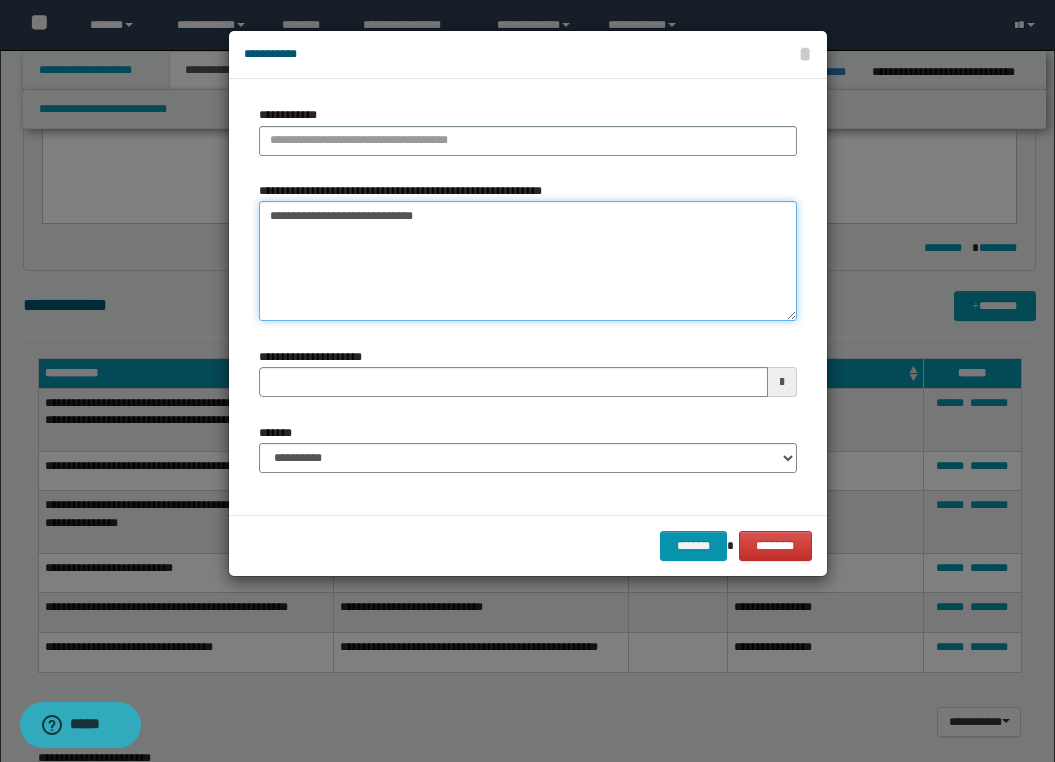 type on "**********" 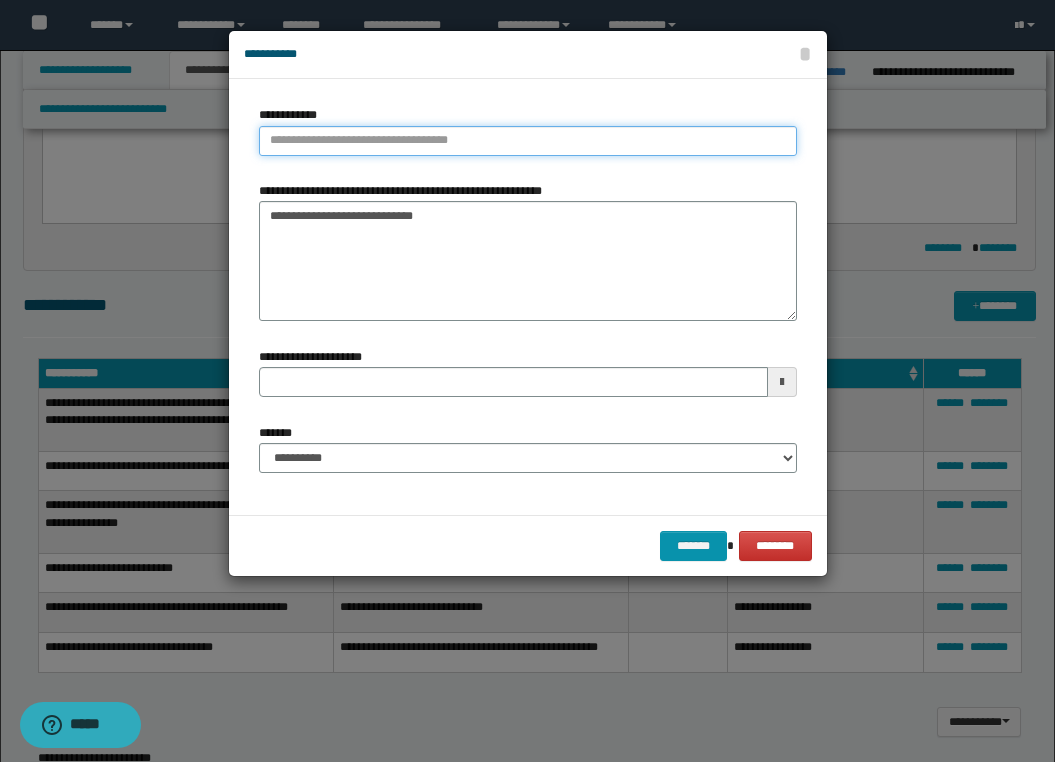 type on "**********" 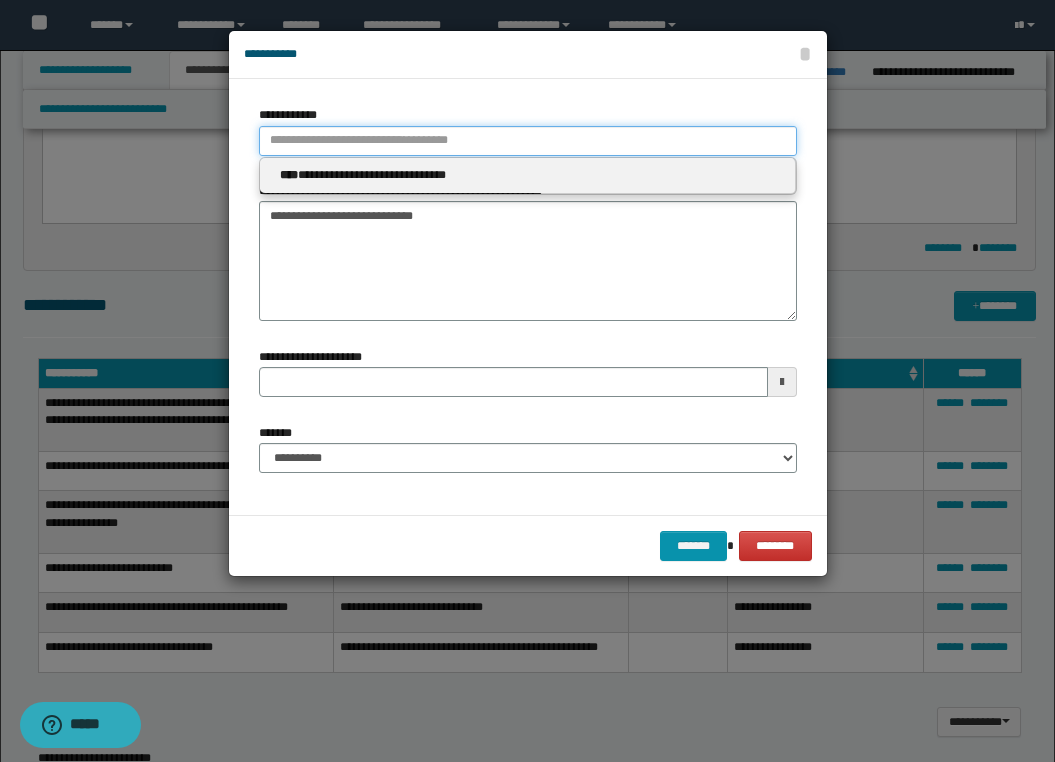 click on "**********" at bounding box center [528, 141] 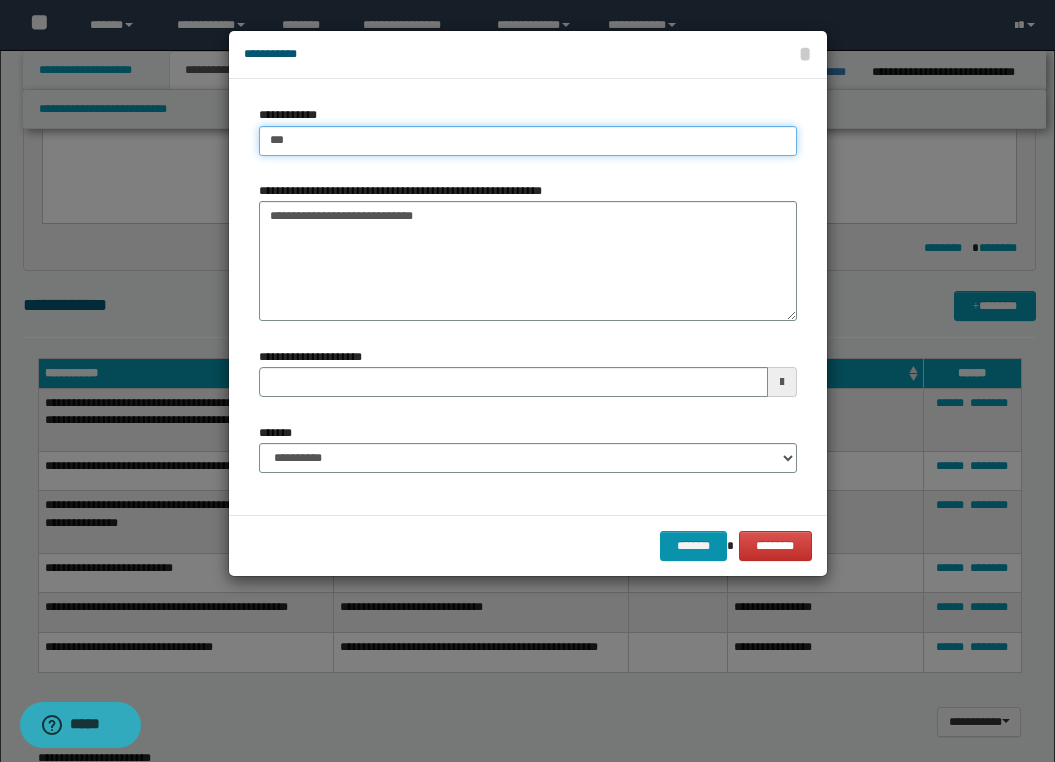 type on "****" 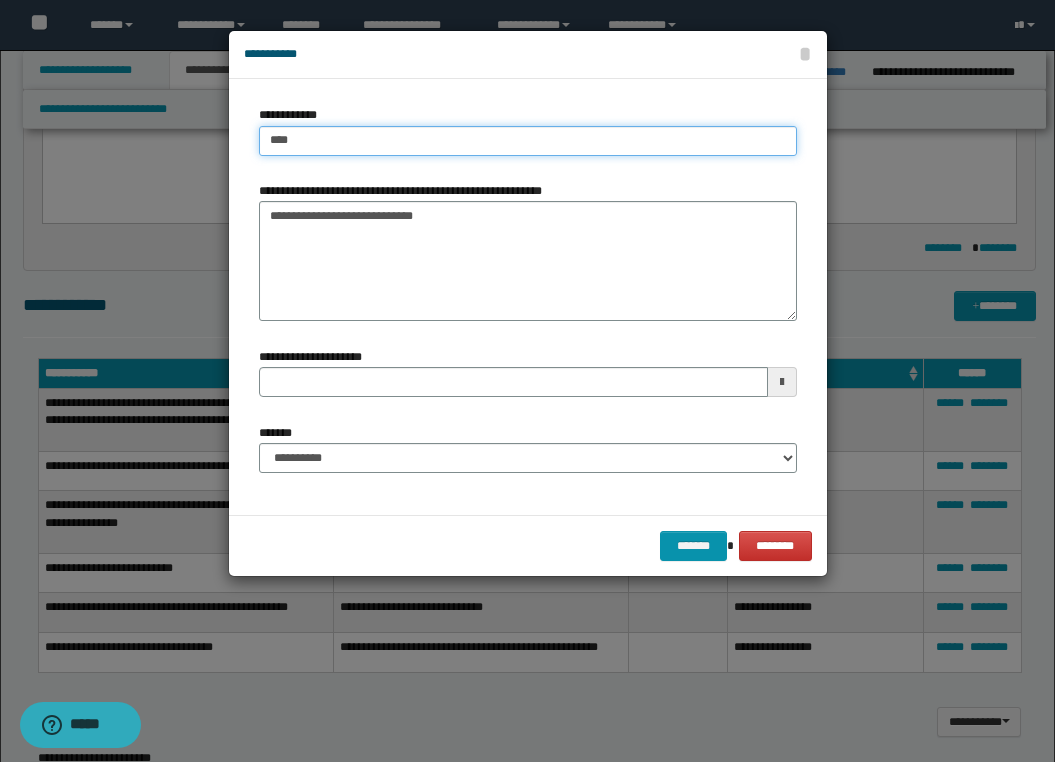 type on "****" 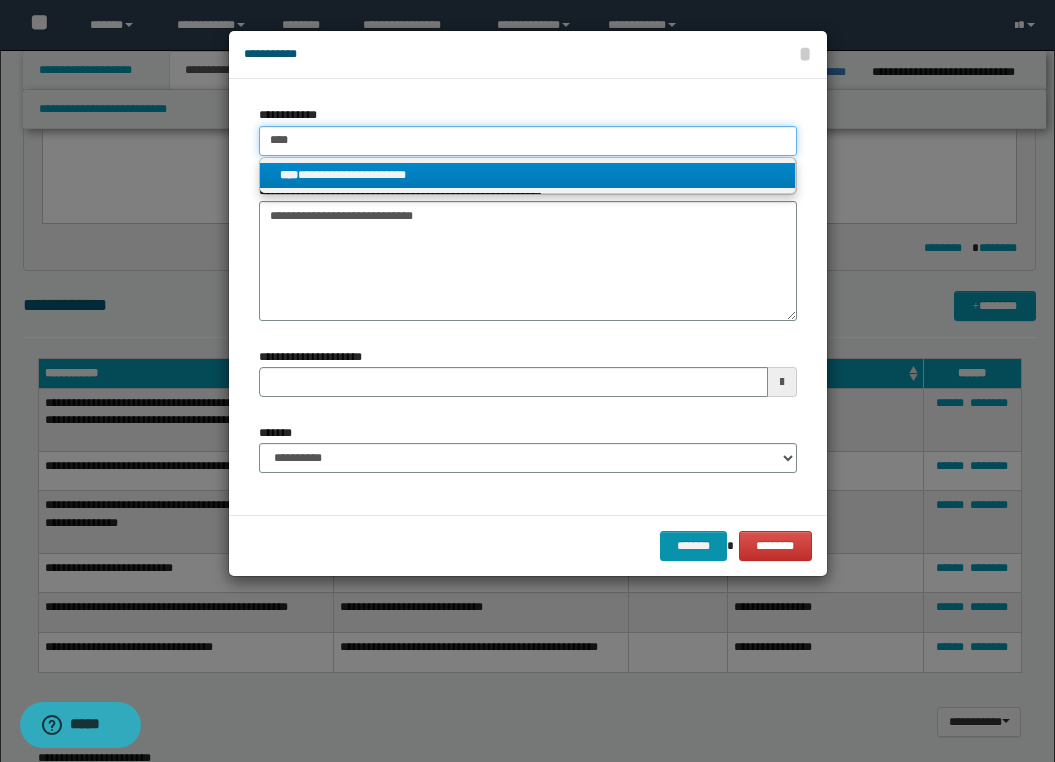 type on "****" 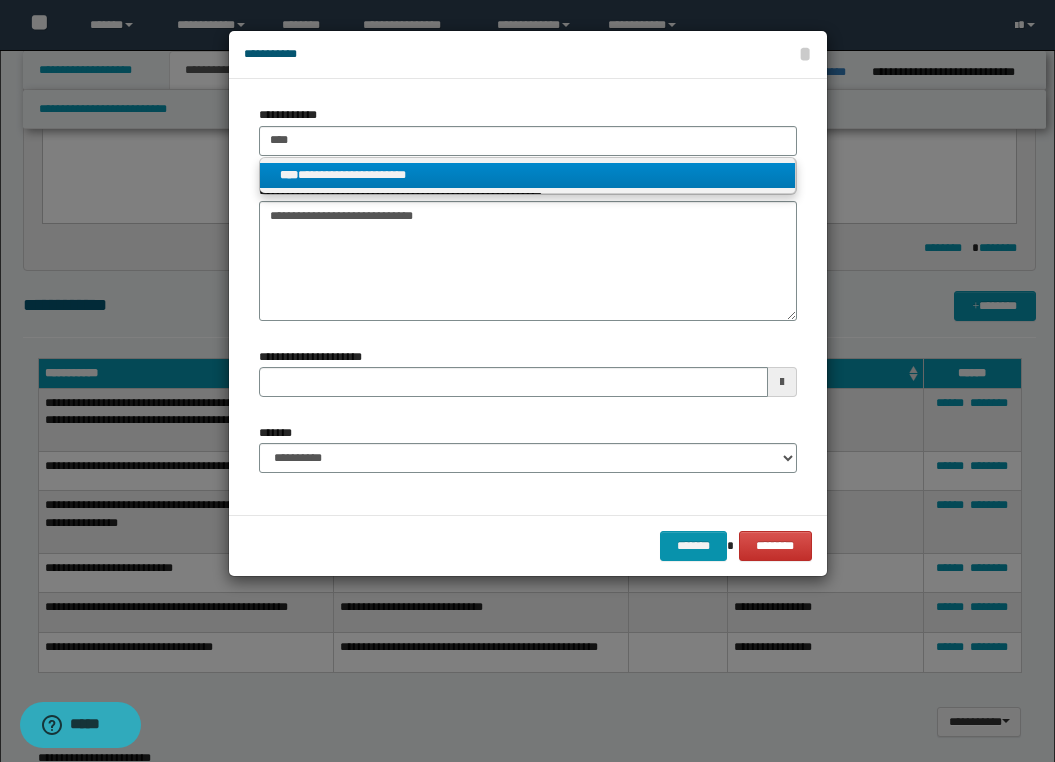 click on "**********" at bounding box center [528, 176] 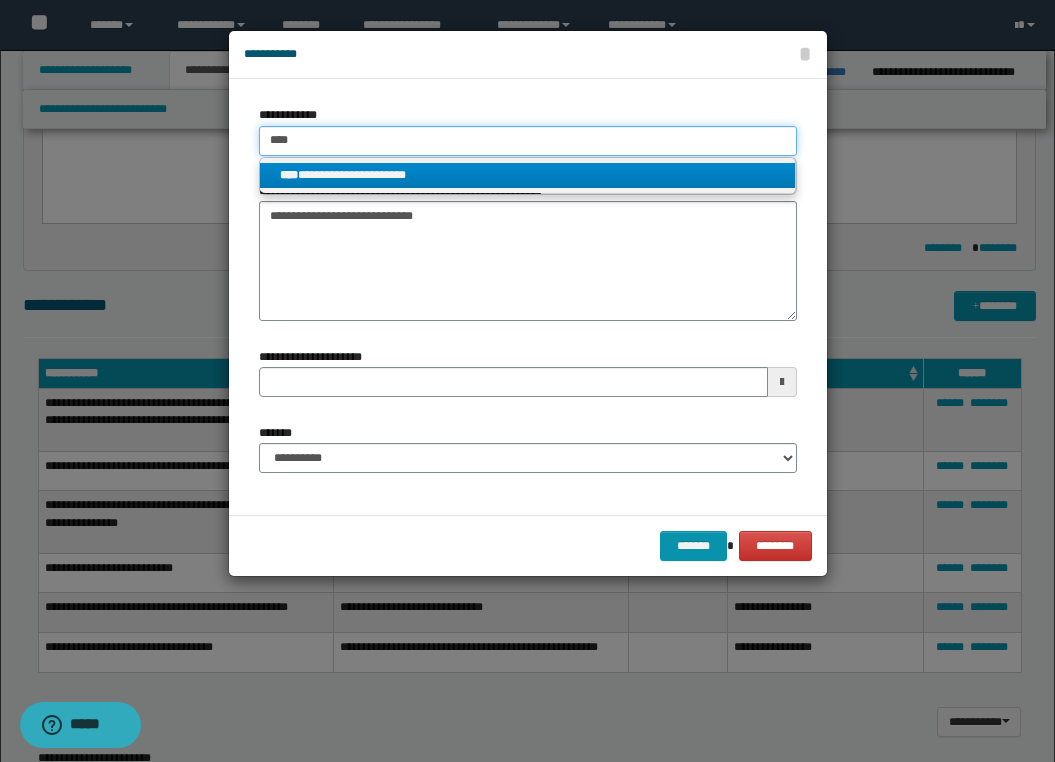 type 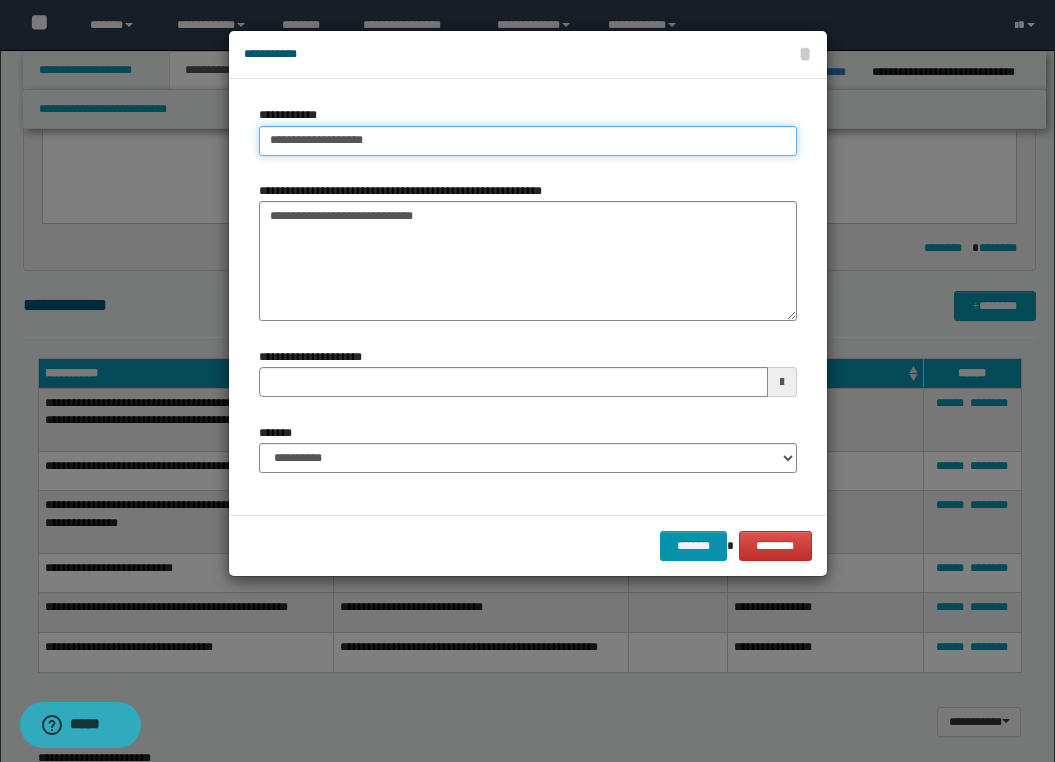 type 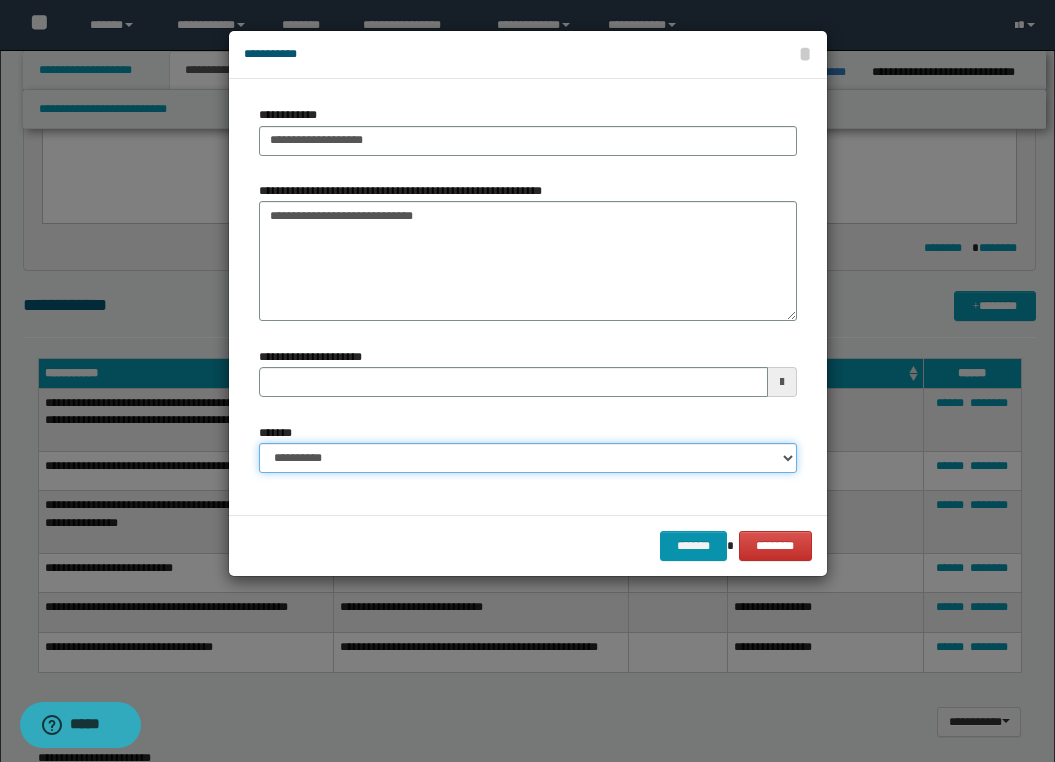 click on "**********" at bounding box center (528, 458) 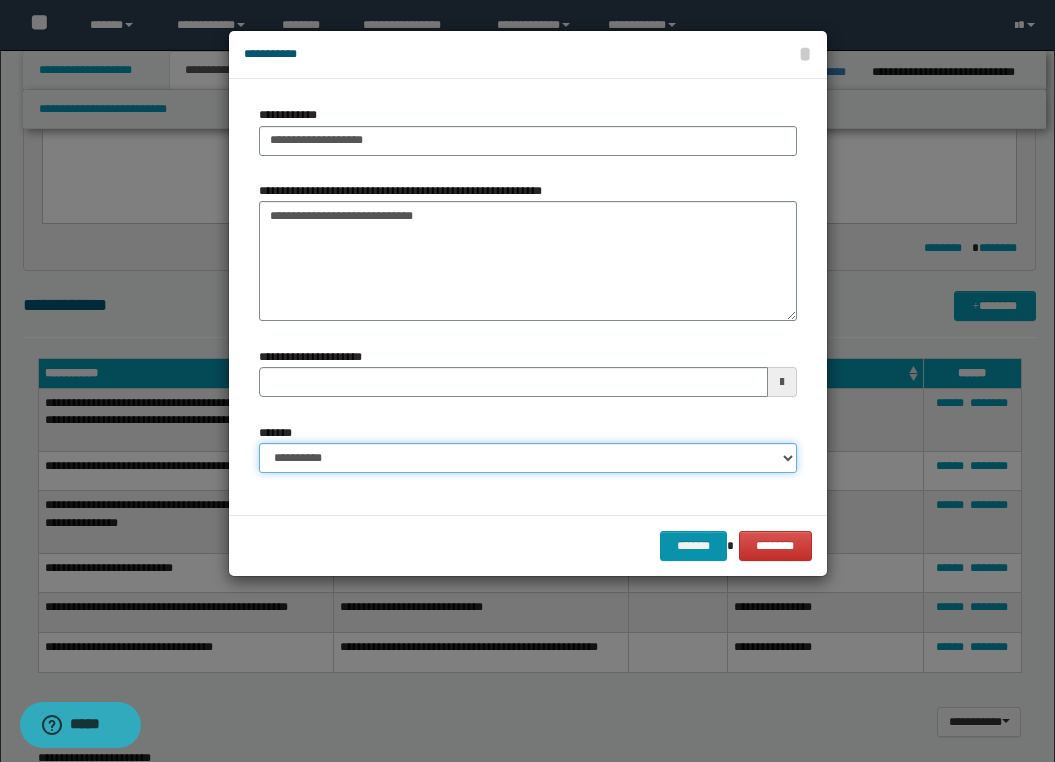 click on "**********" at bounding box center [528, 458] 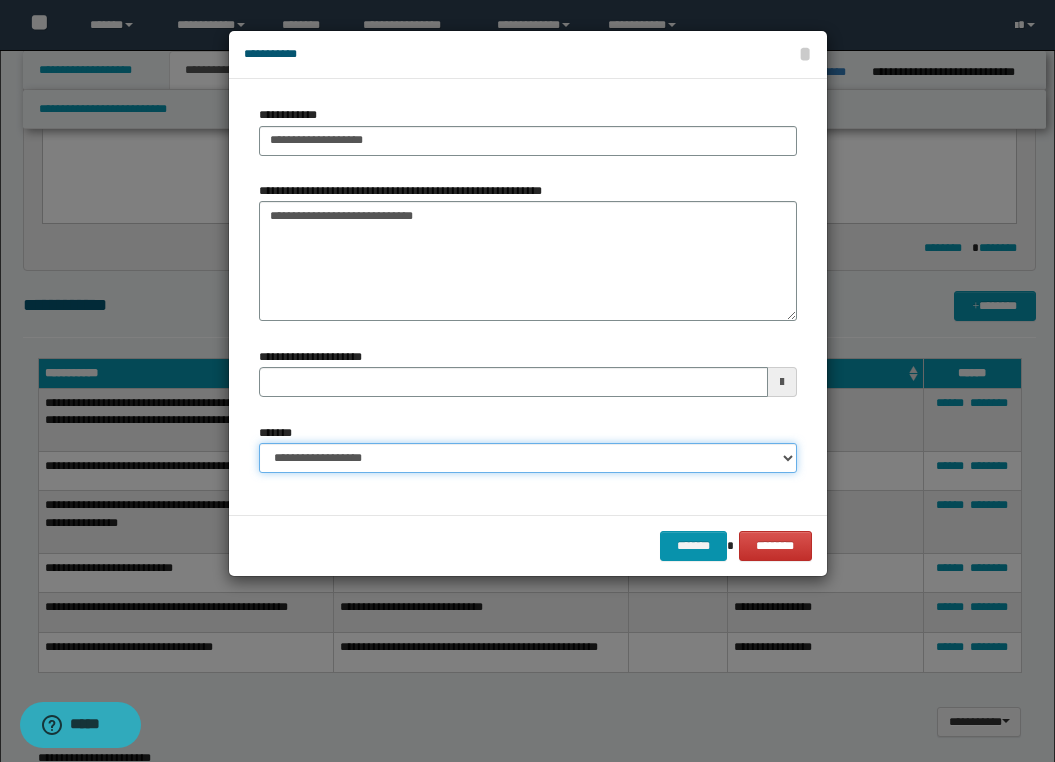 click on "**********" at bounding box center [528, 458] 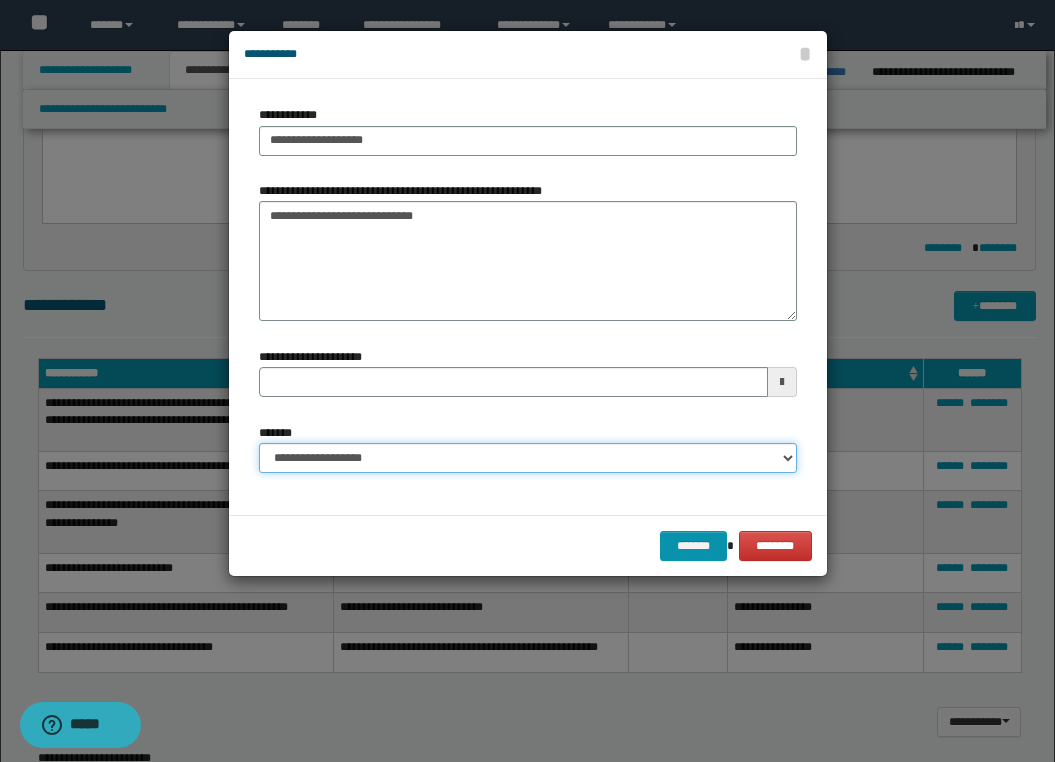 click on "**********" at bounding box center (528, 458) 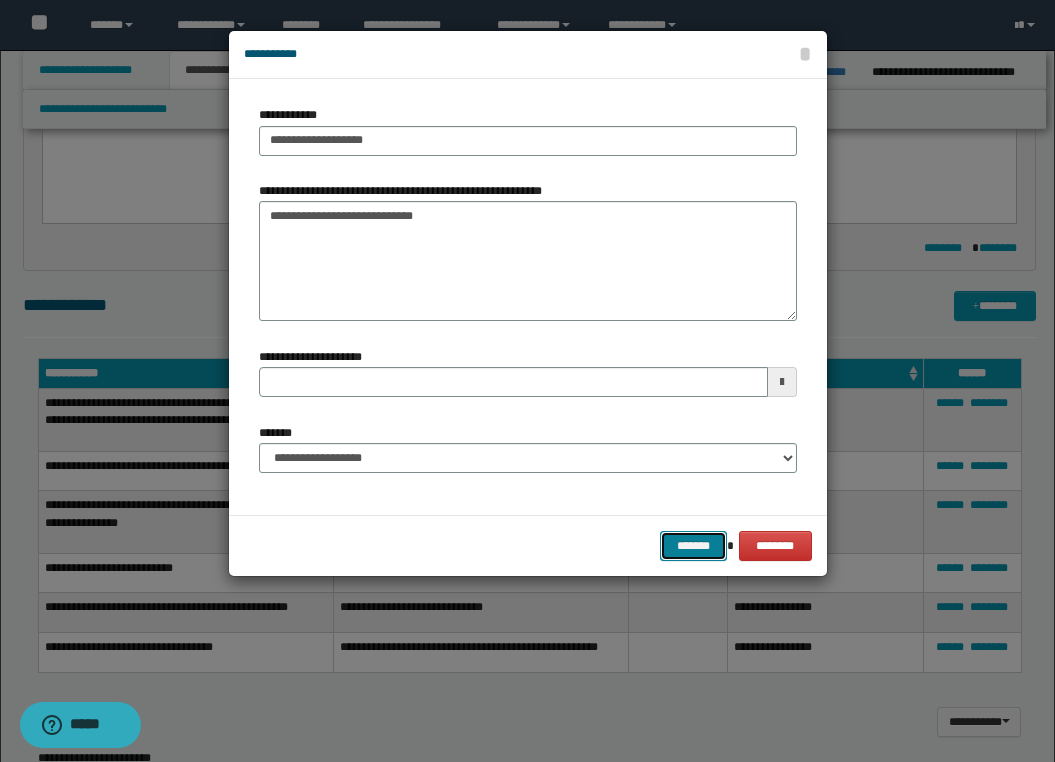 click on "*******" at bounding box center [694, 546] 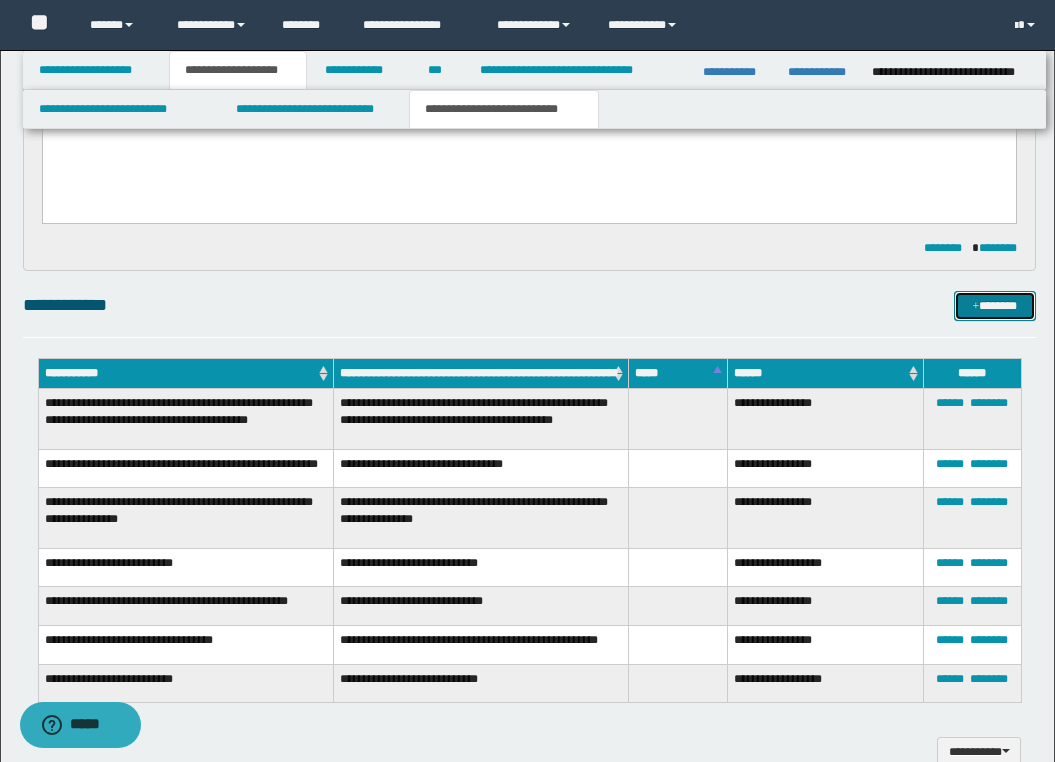 click on "*******" at bounding box center (995, 306) 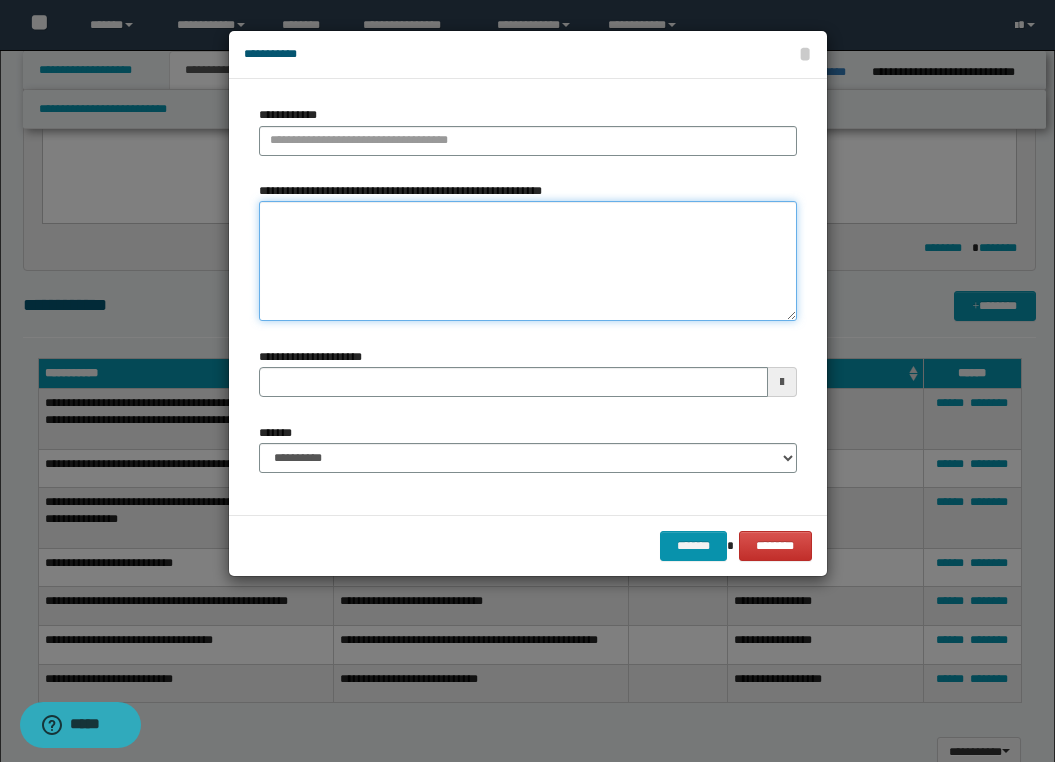click on "**********" at bounding box center (528, 261) 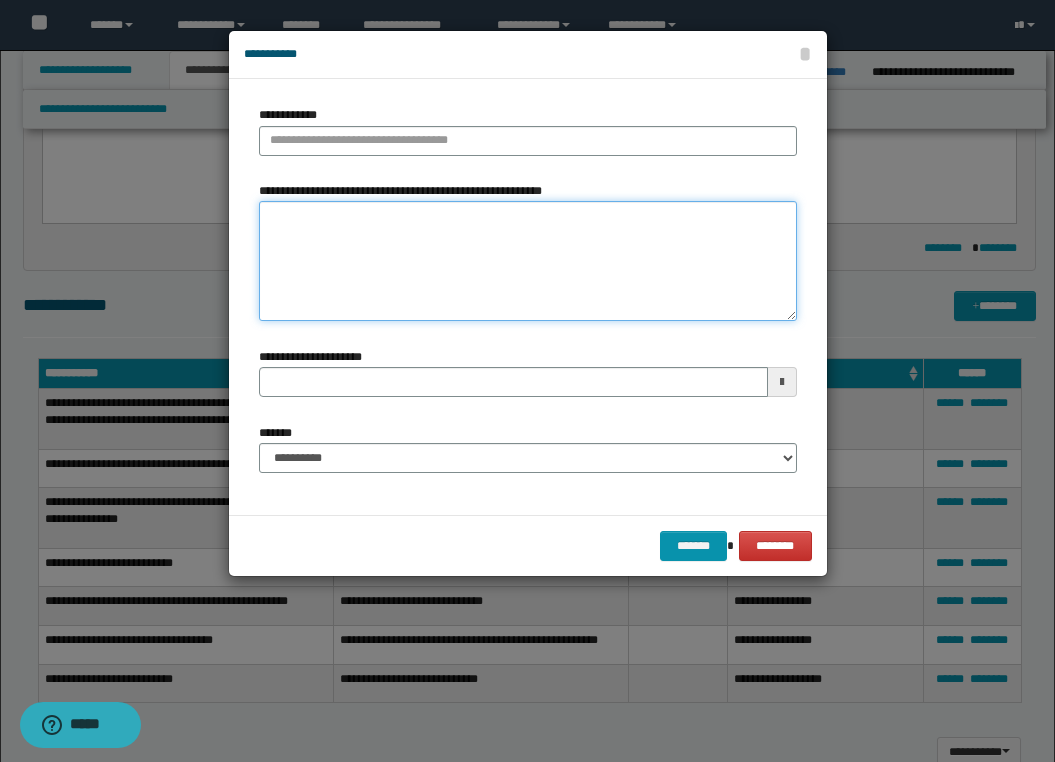paste on "**********" 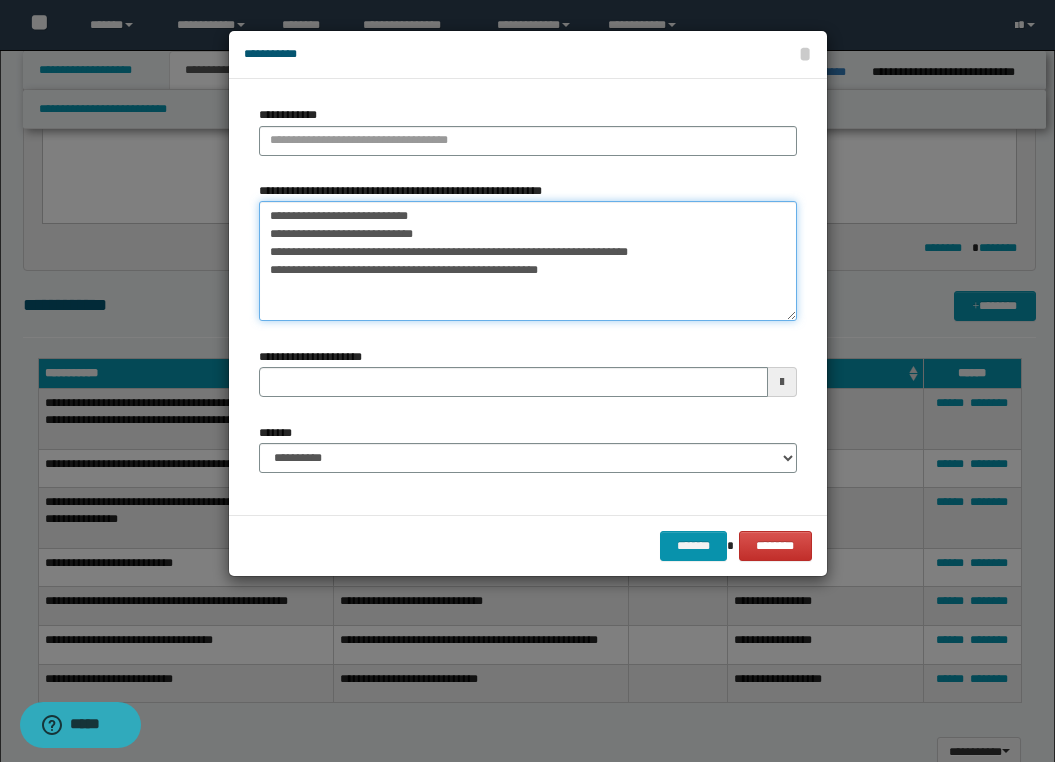 drag, startPoint x: 467, startPoint y: 219, endPoint x: 258, endPoint y: 219, distance: 209 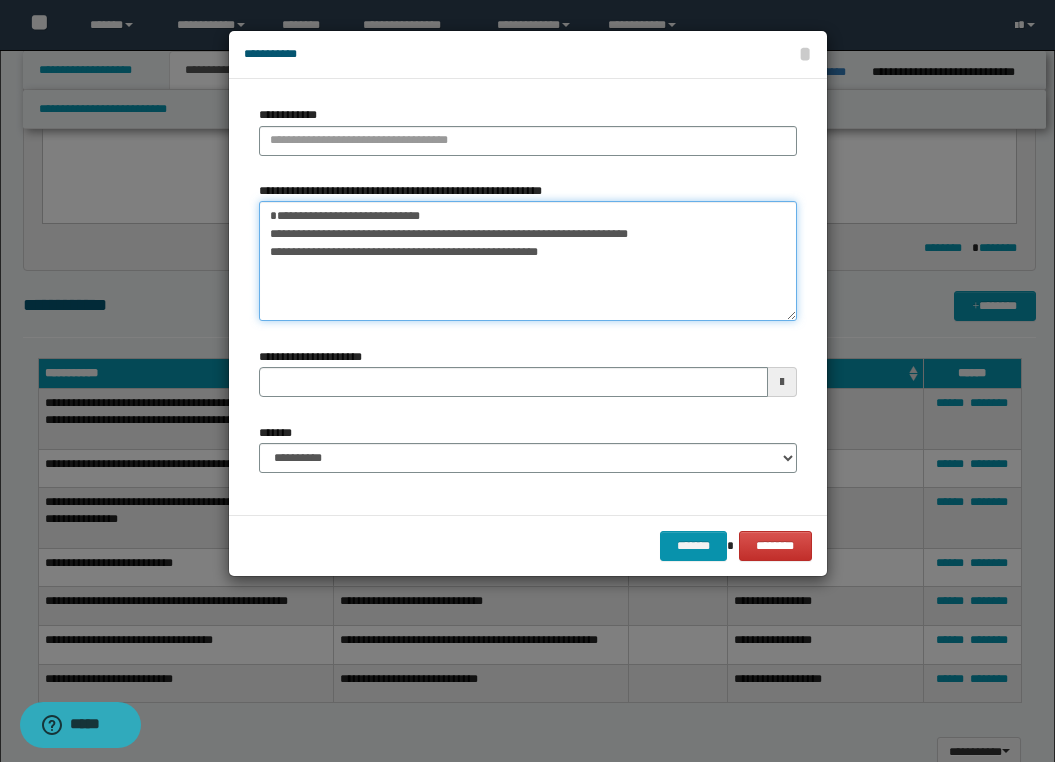 drag, startPoint x: 272, startPoint y: 253, endPoint x: 609, endPoint y: 297, distance: 339.86026 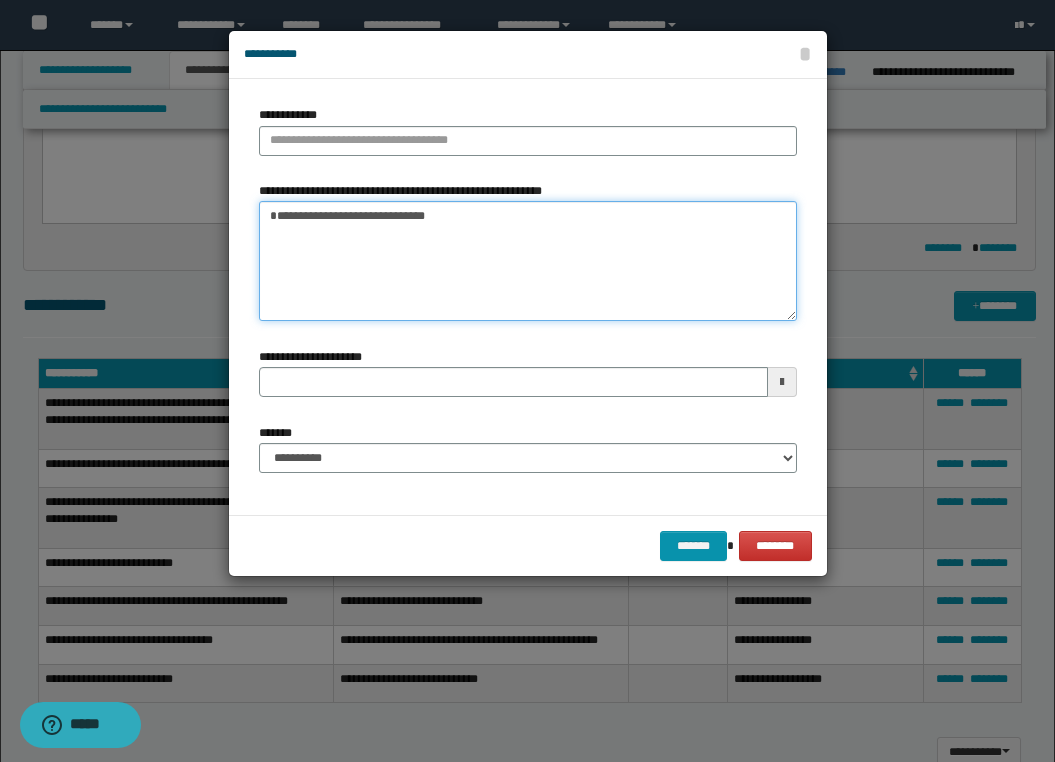 type on "**********" 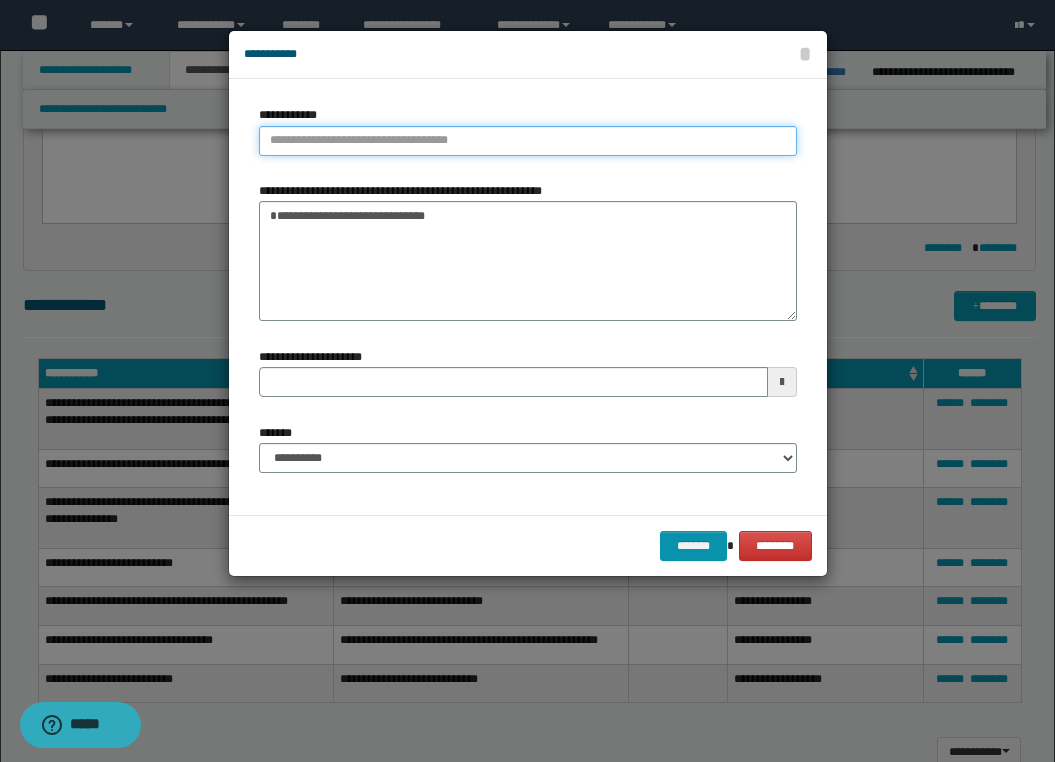type on "**********" 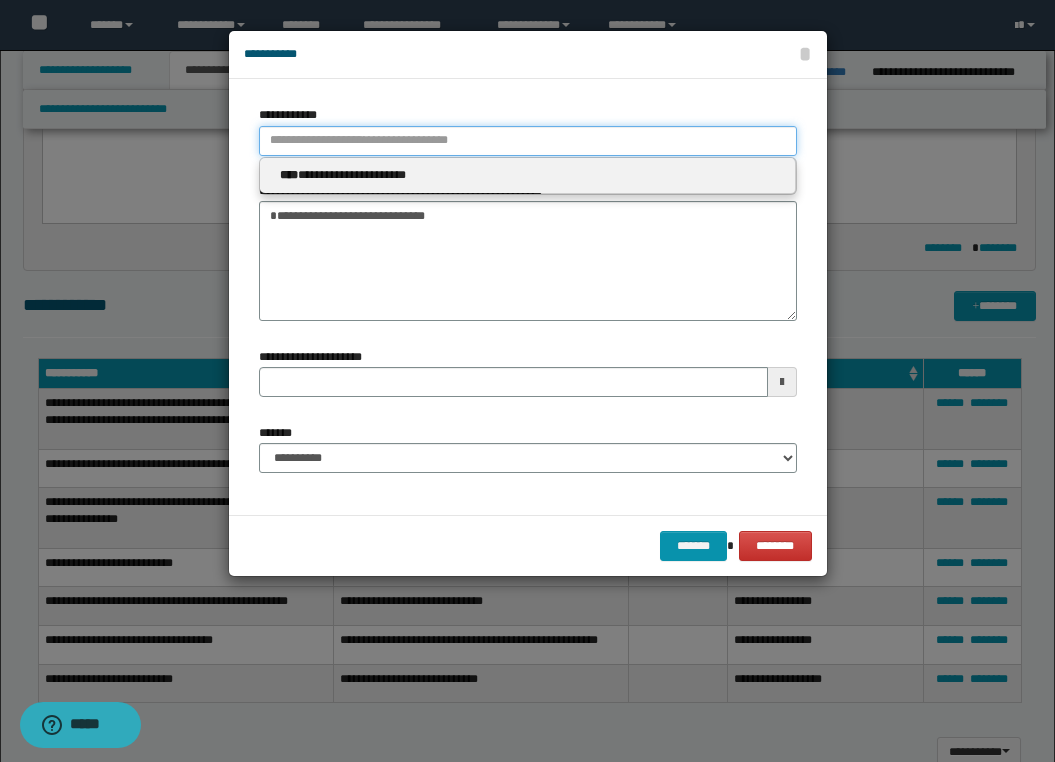 click on "**********" at bounding box center (528, 141) 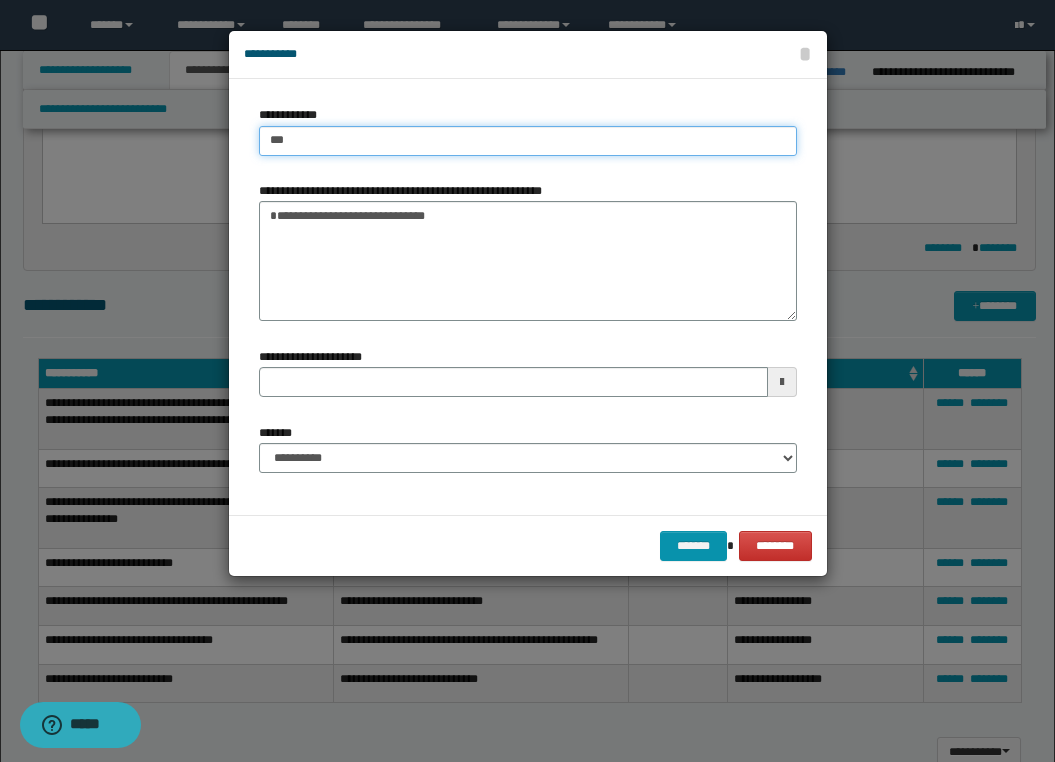 type on "****" 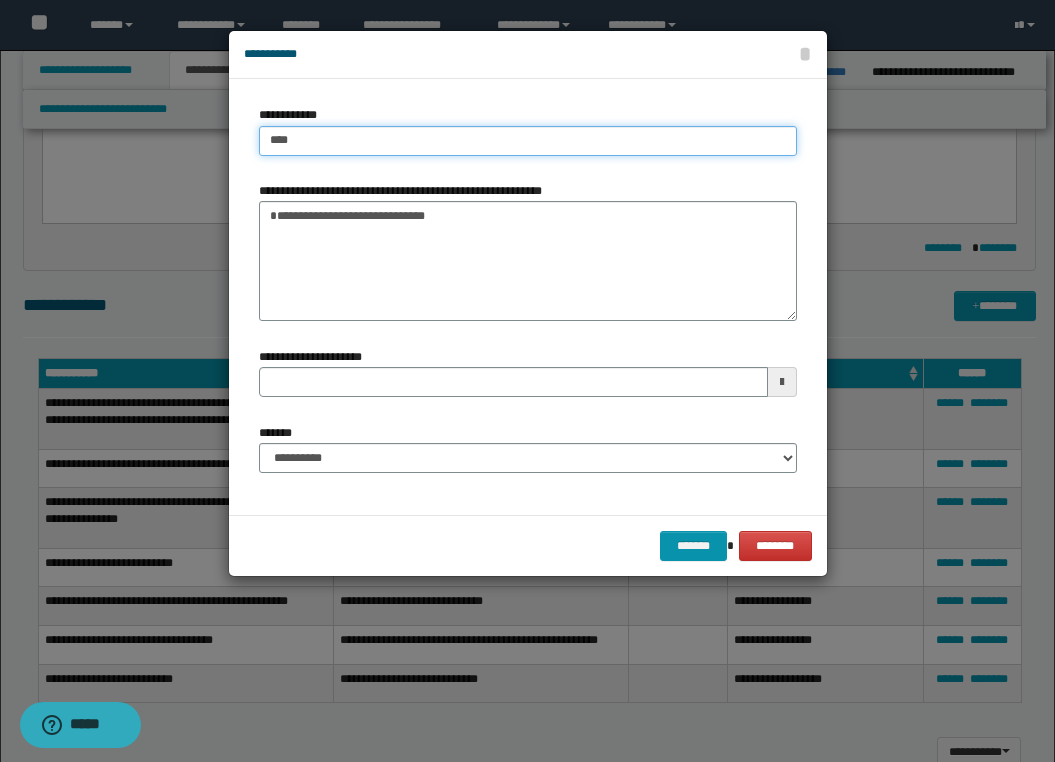 type on "****" 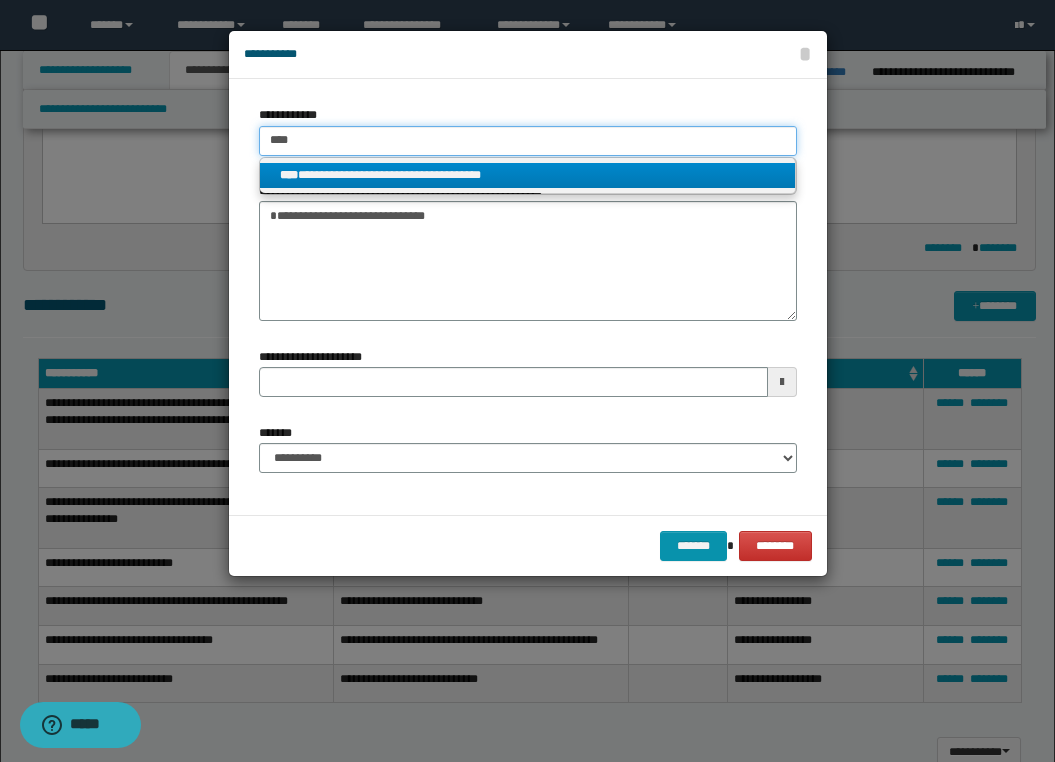 type on "****" 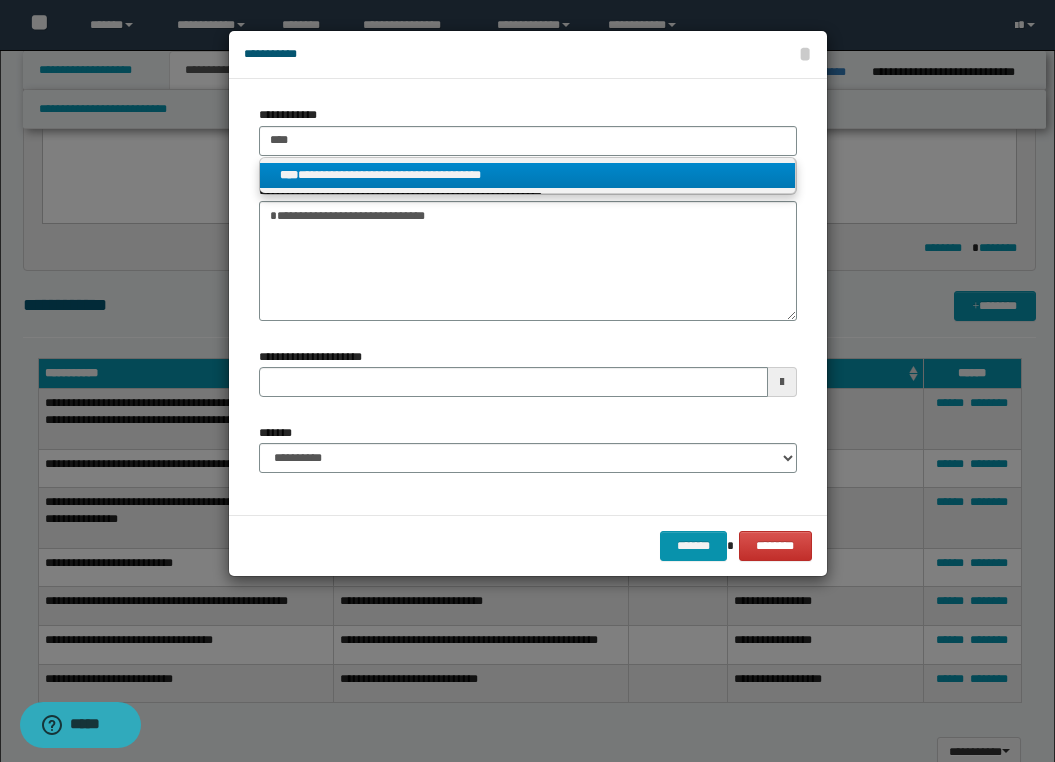 click on "**********" at bounding box center (528, 176) 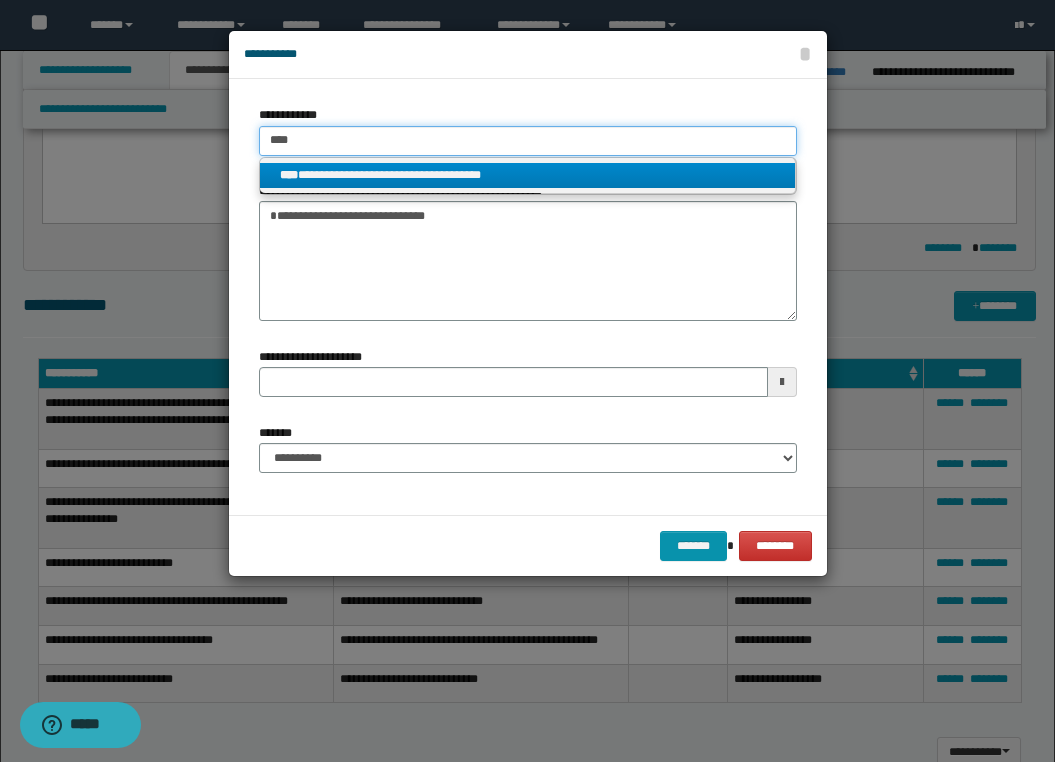 type 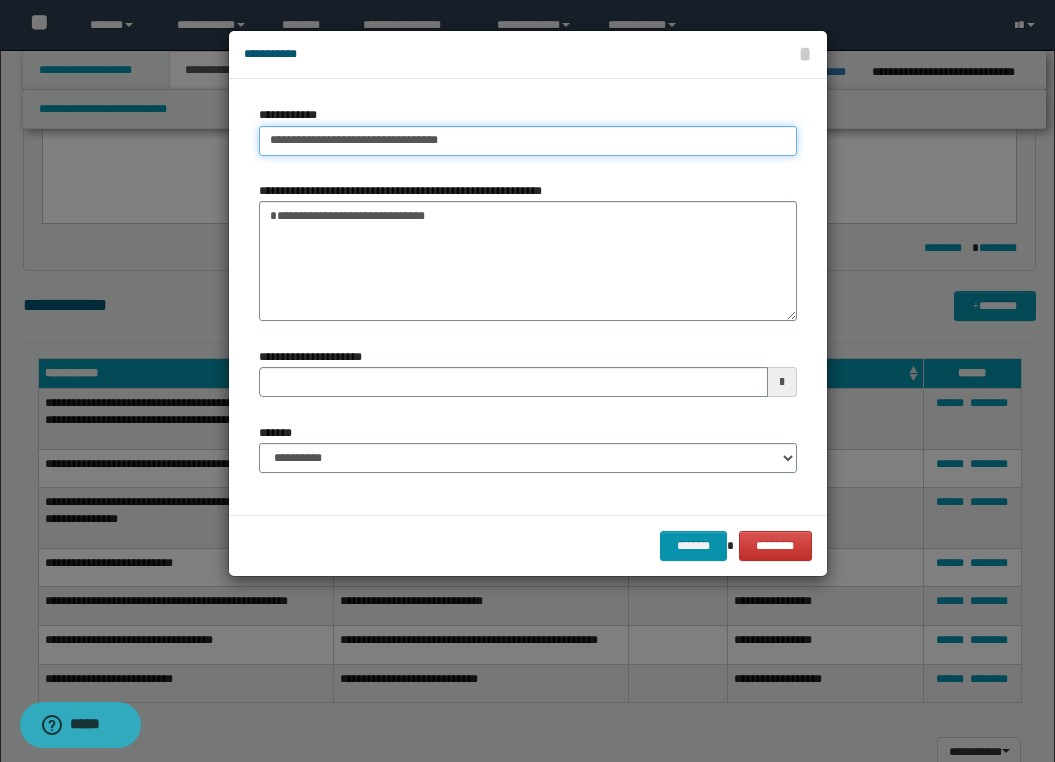 type 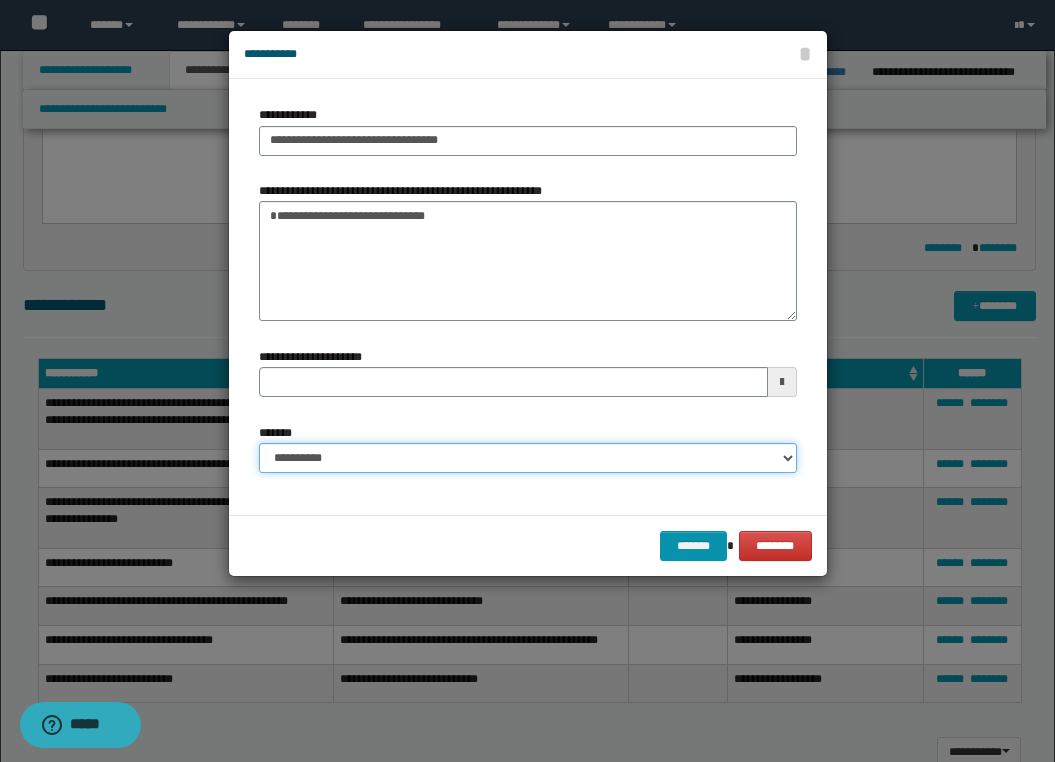 click on "**********" at bounding box center [528, 458] 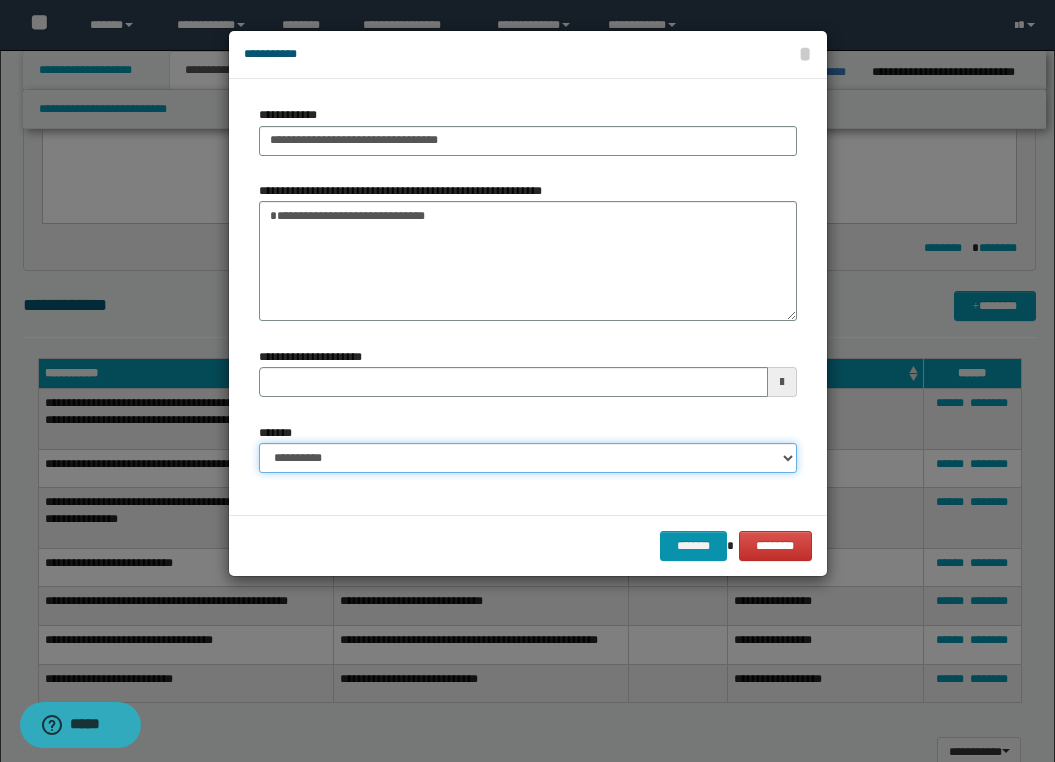 click on "**********" at bounding box center (528, 458) 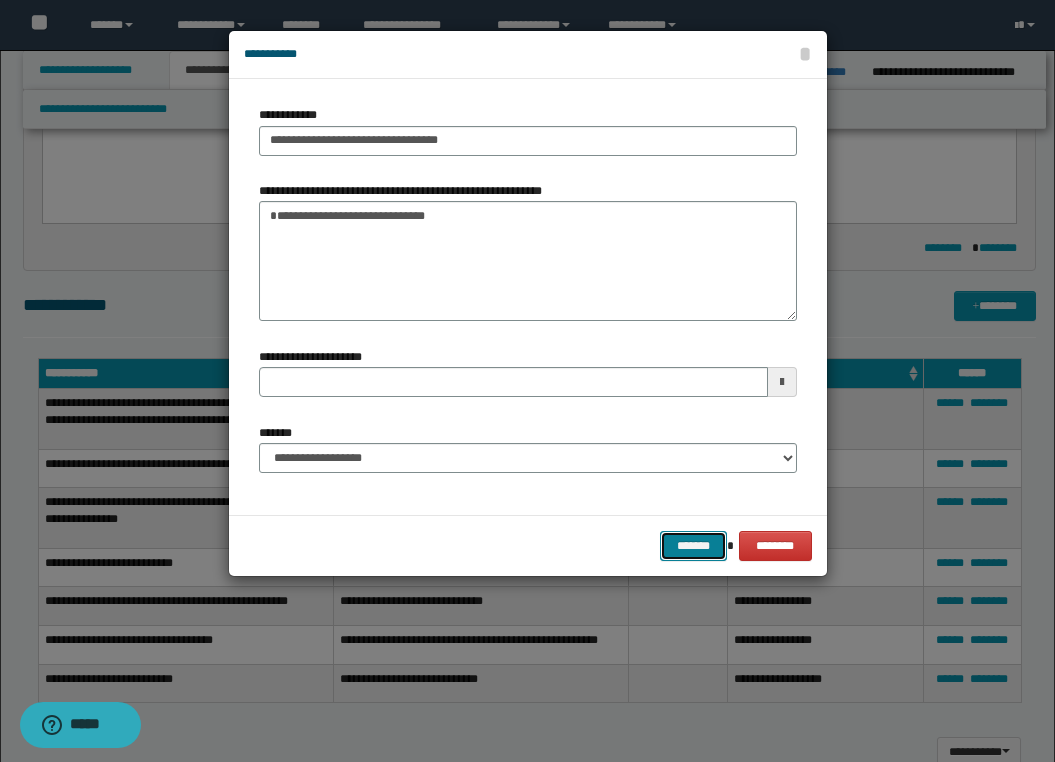 click on "*******" at bounding box center (694, 546) 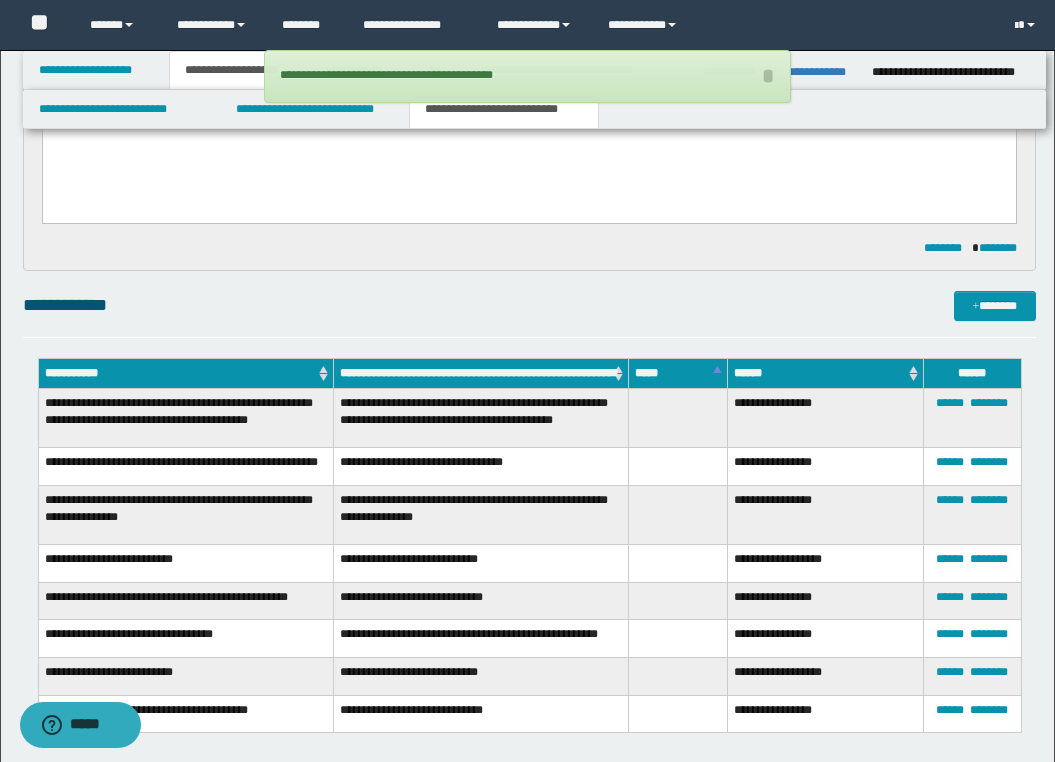 click on "**********" at bounding box center [529, 671] 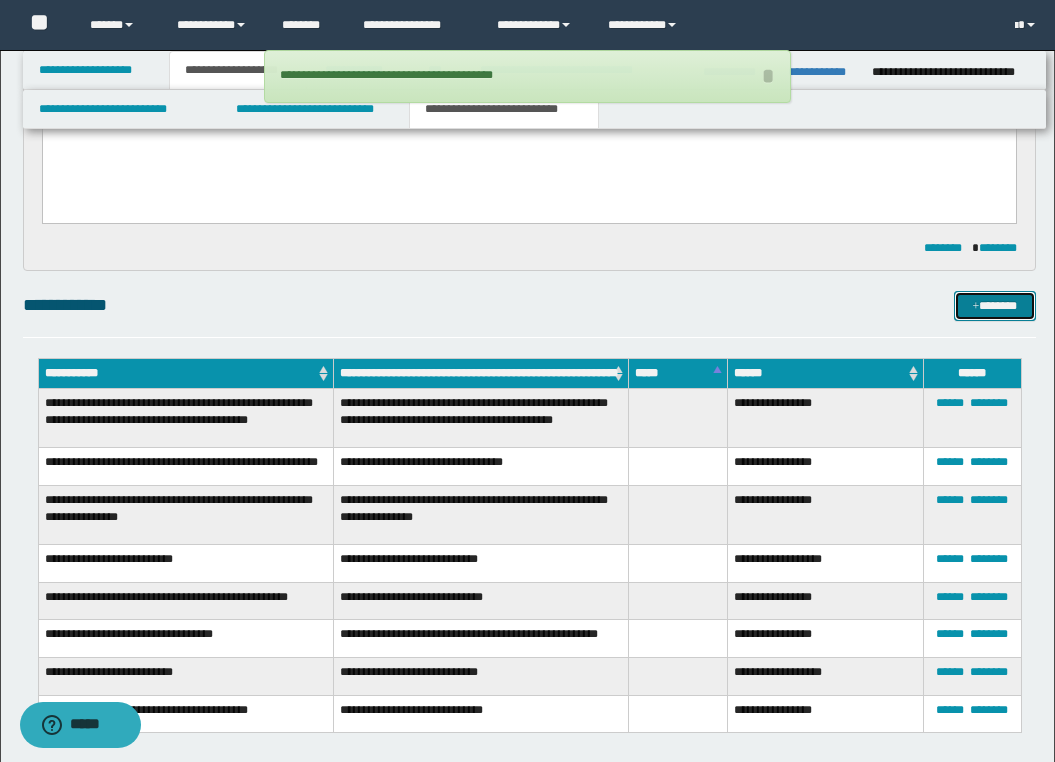 drag, startPoint x: 1000, startPoint y: 301, endPoint x: 867, endPoint y: 301, distance: 133 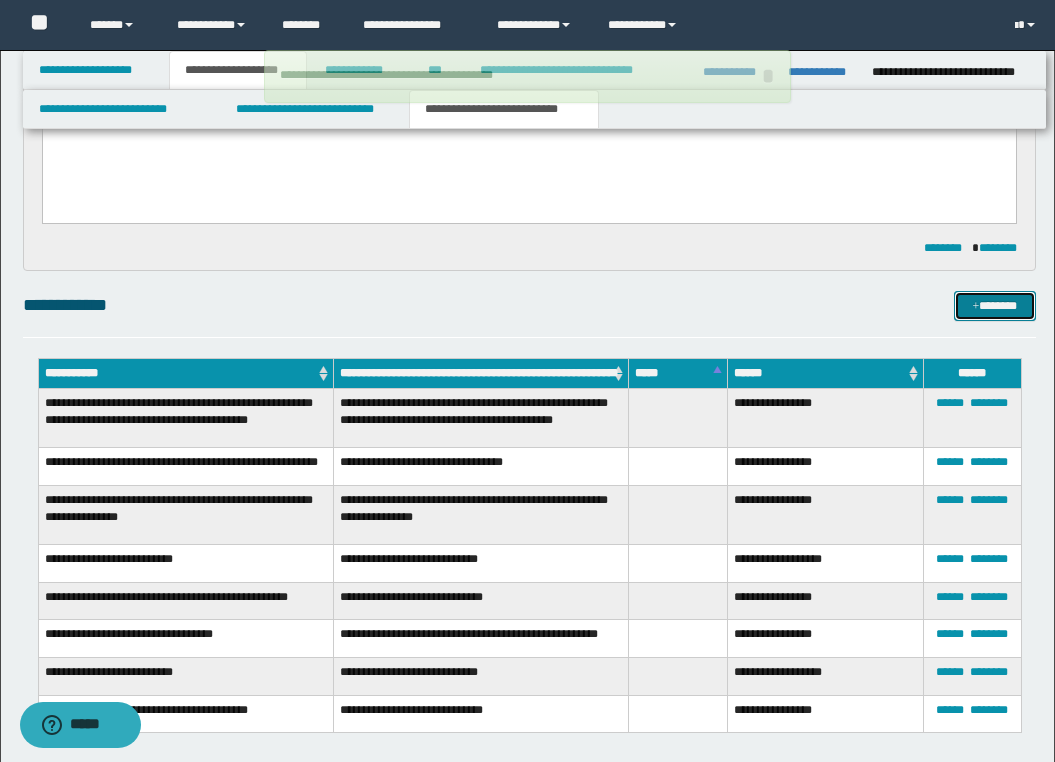 type 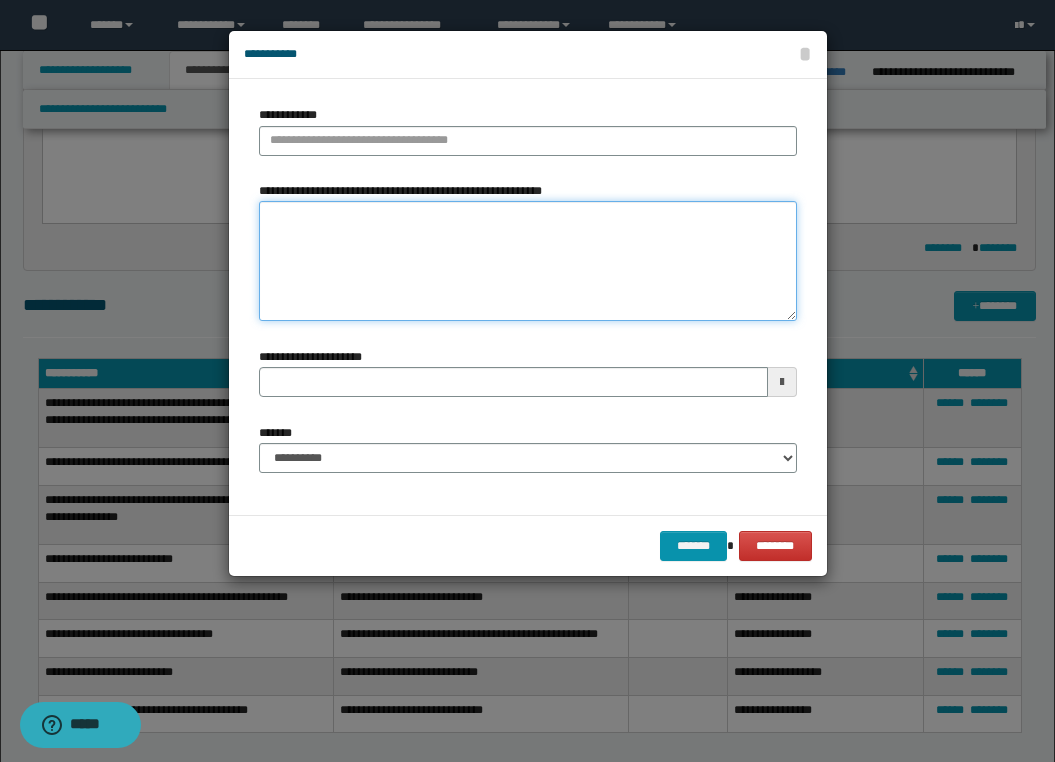 click on "**********" at bounding box center [528, 261] 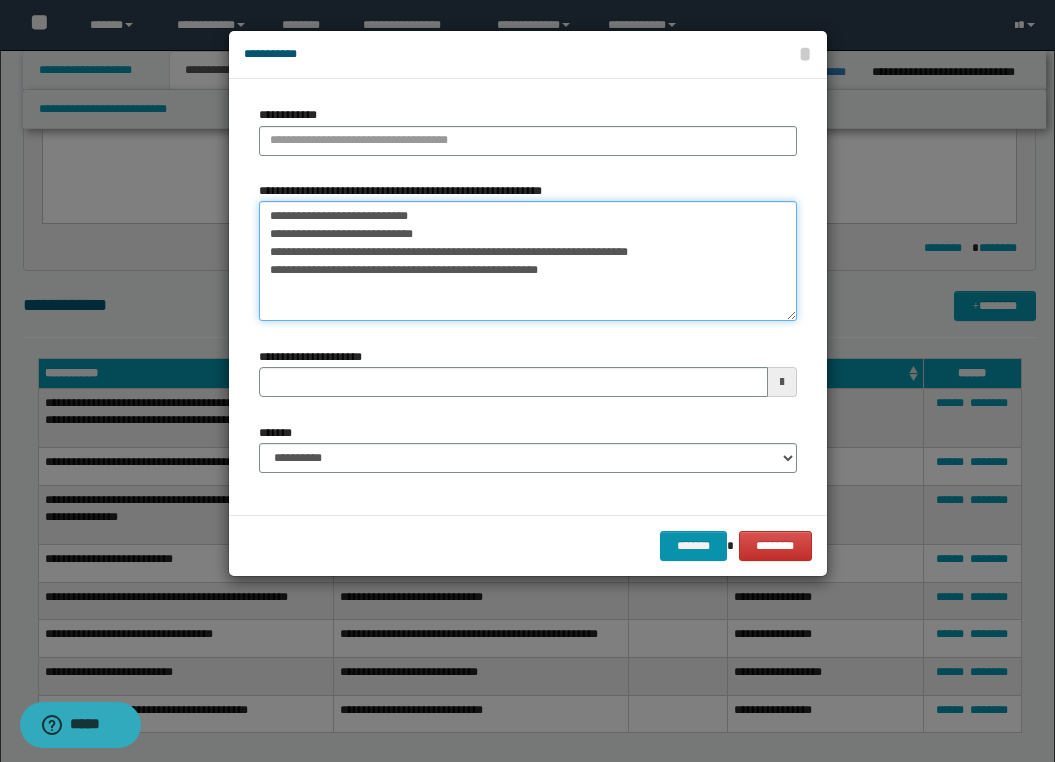 drag, startPoint x: 466, startPoint y: 231, endPoint x: 293, endPoint y: 175, distance: 181.83784 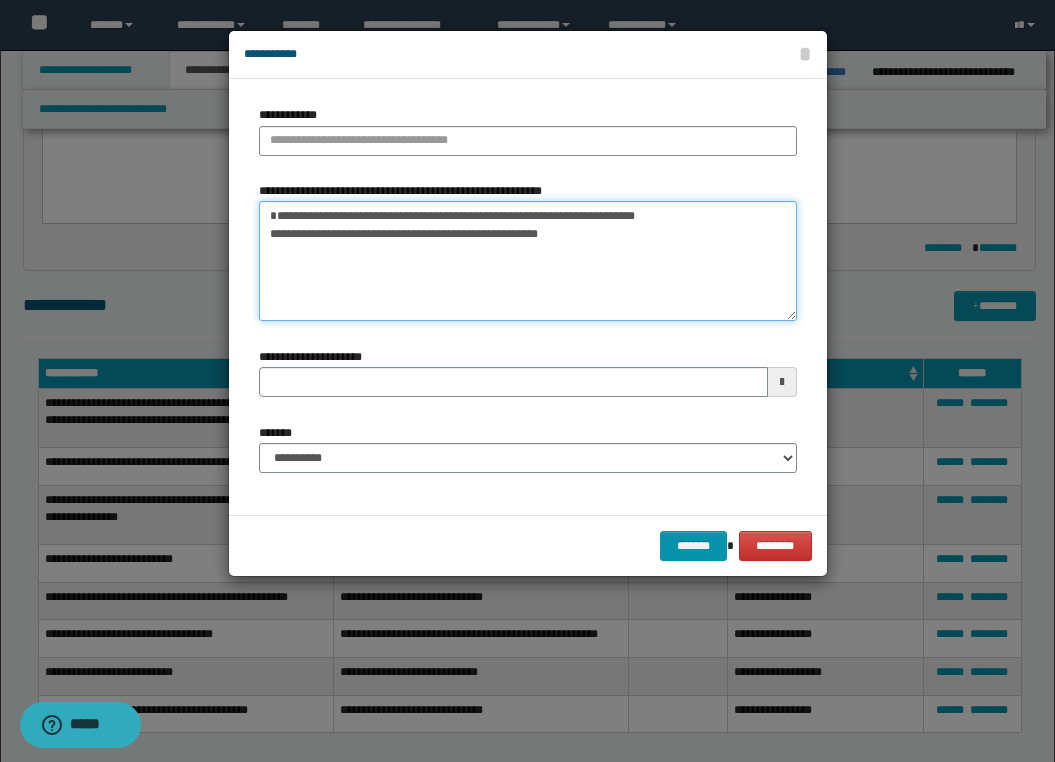 drag, startPoint x: 610, startPoint y: 257, endPoint x: 74, endPoint y: 257, distance: 536 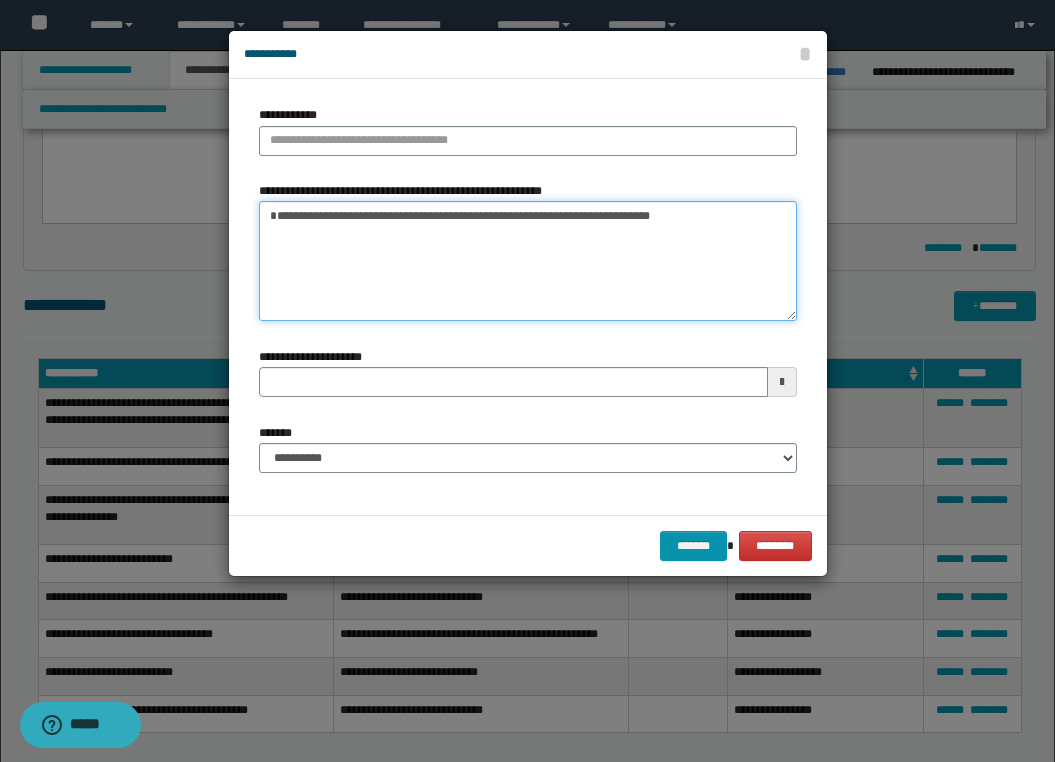 type on "**********" 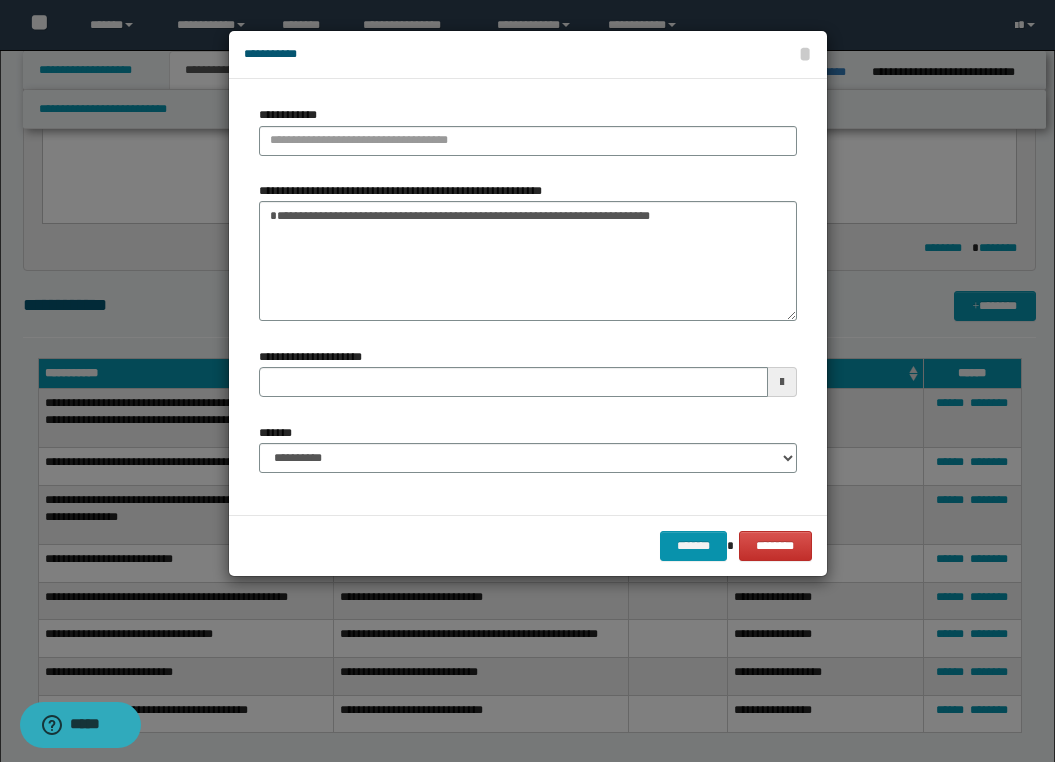 click on "**********" at bounding box center (528, 296) 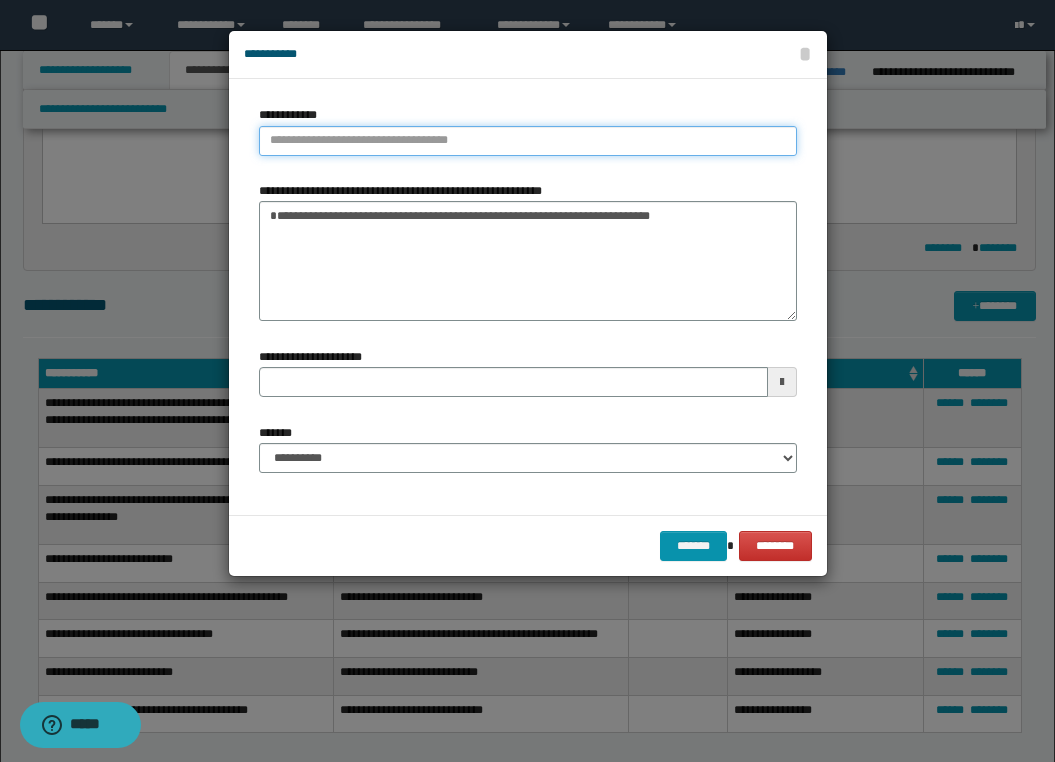 type on "**********" 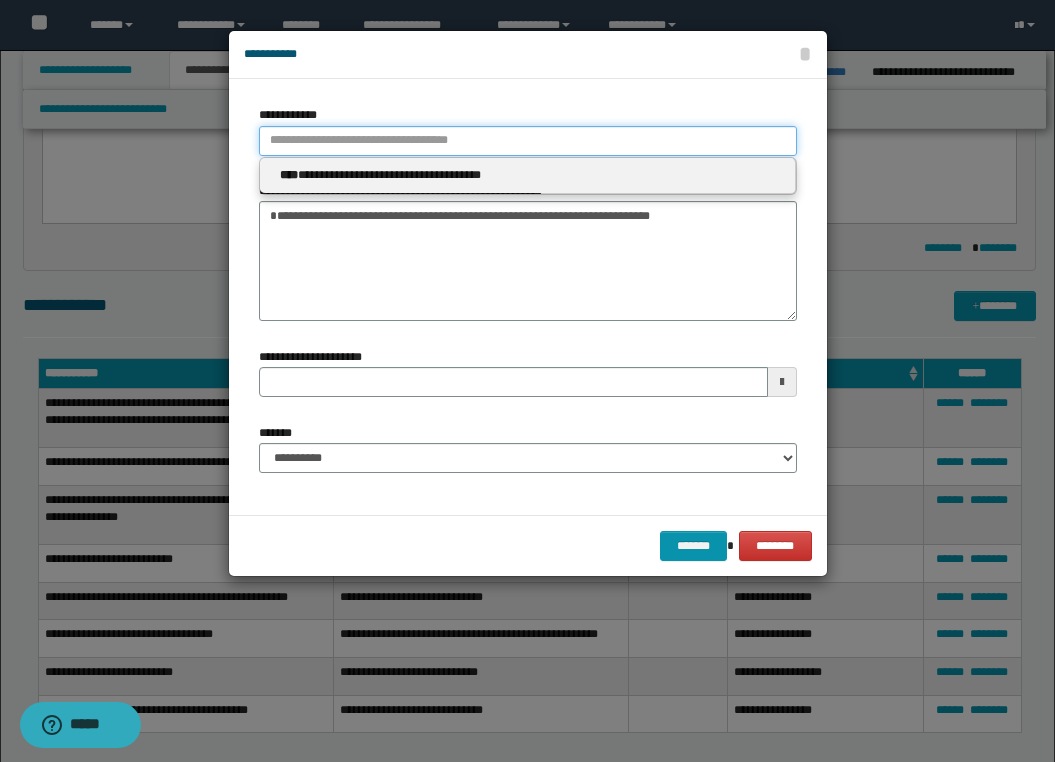 click on "**********" at bounding box center (528, 141) 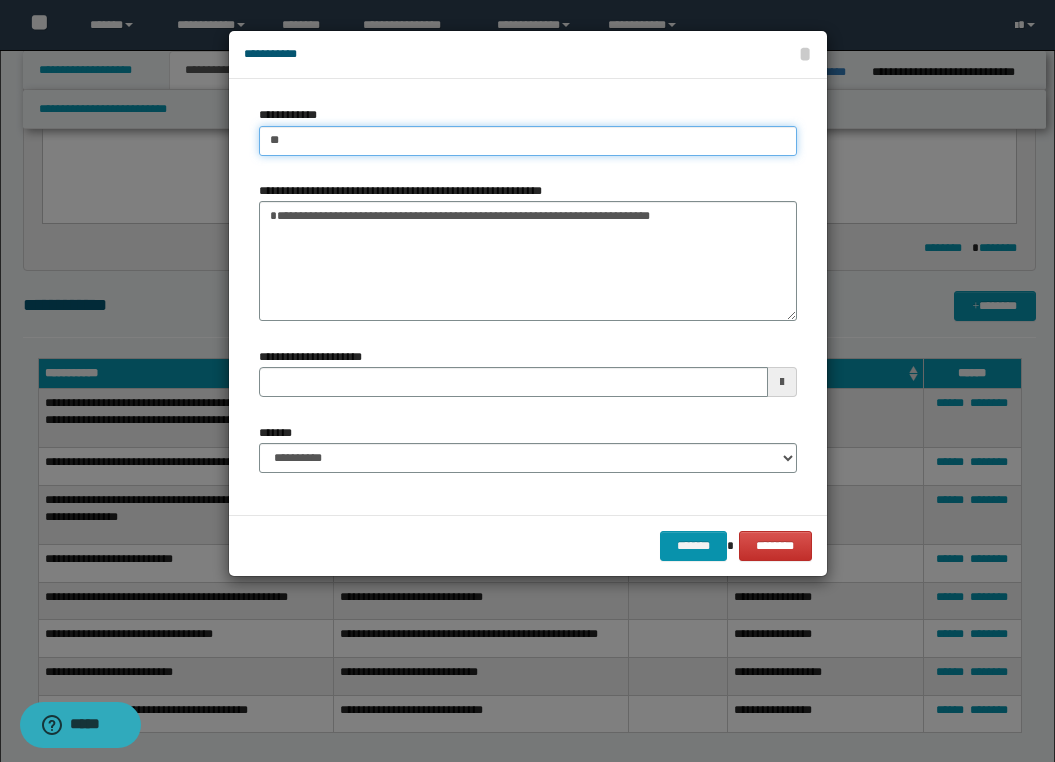 type on "***" 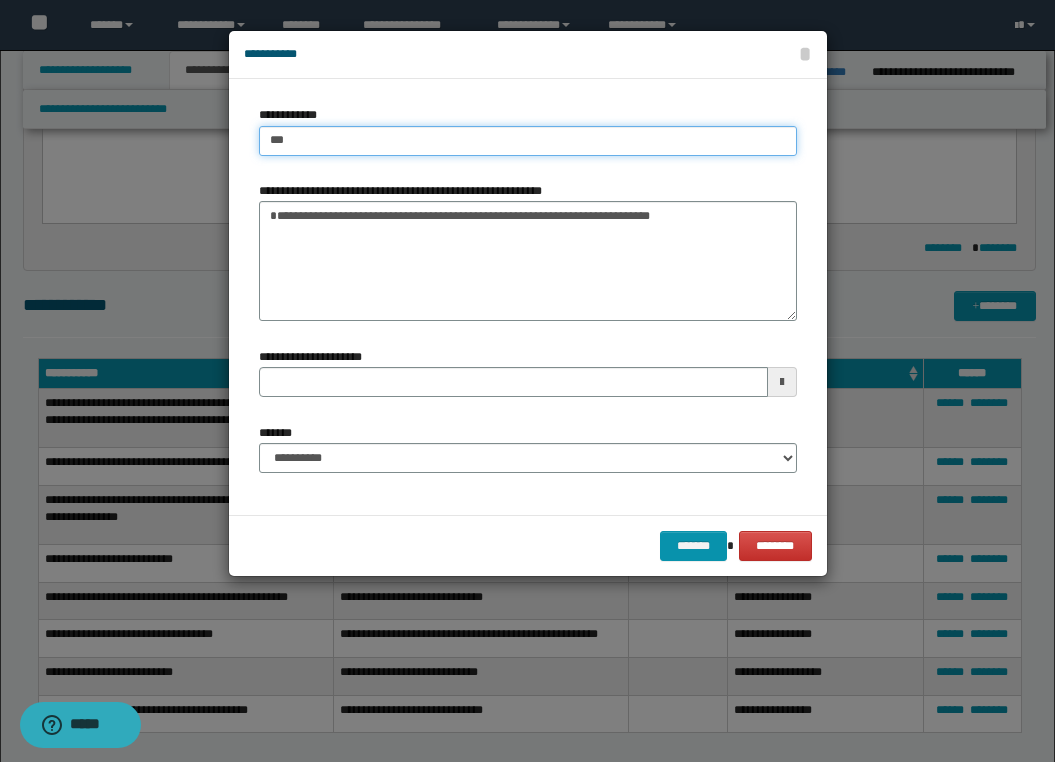 type on "***" 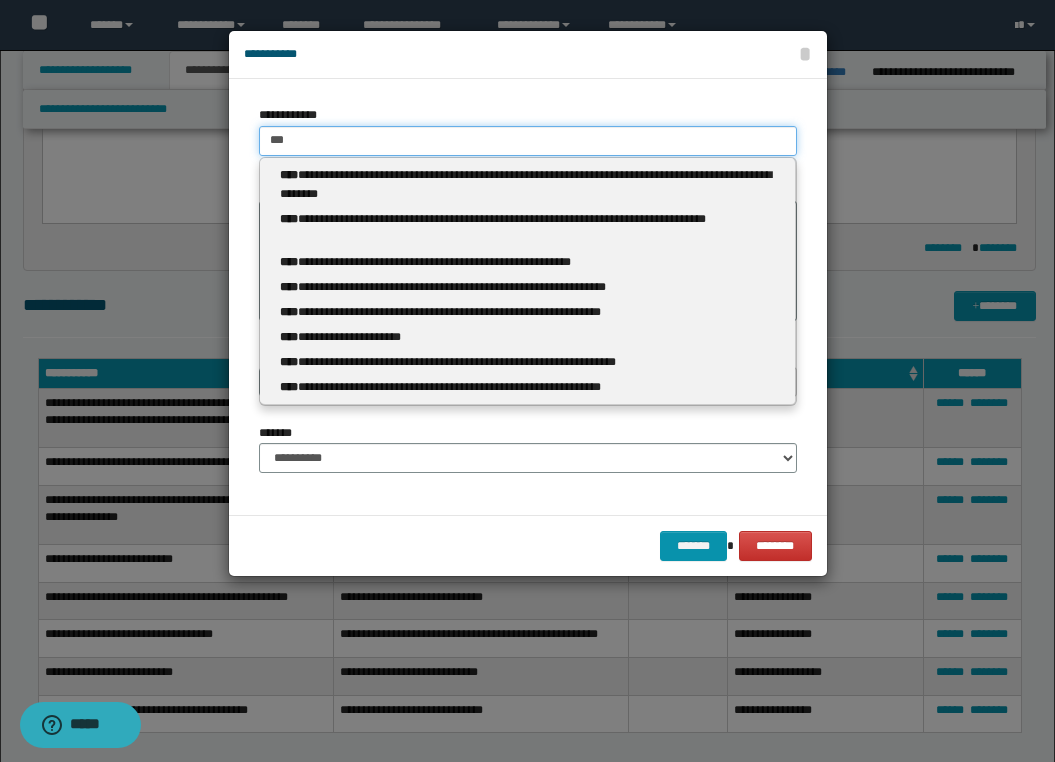 type 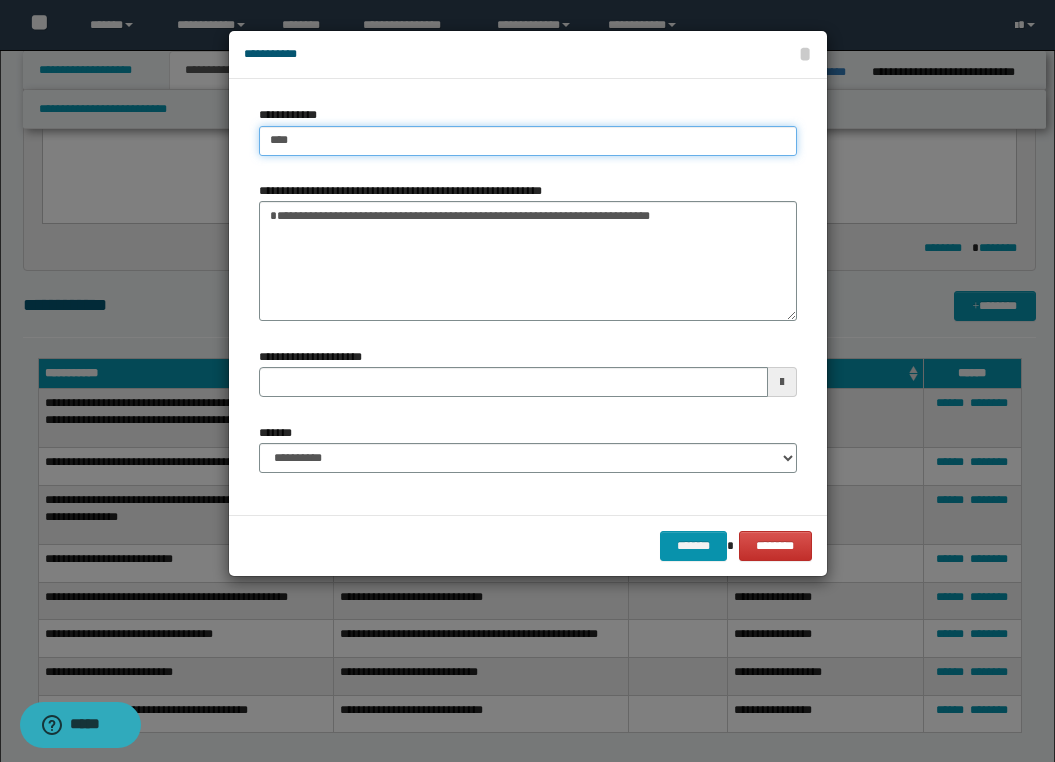 type on "****" 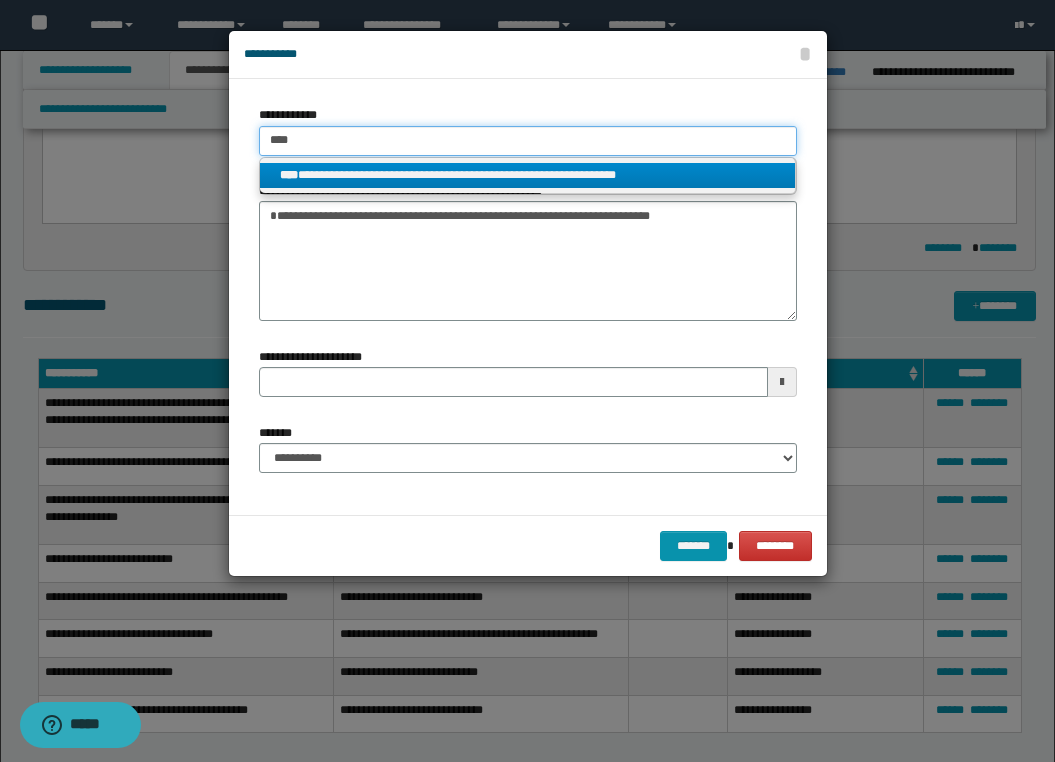 type on "****" 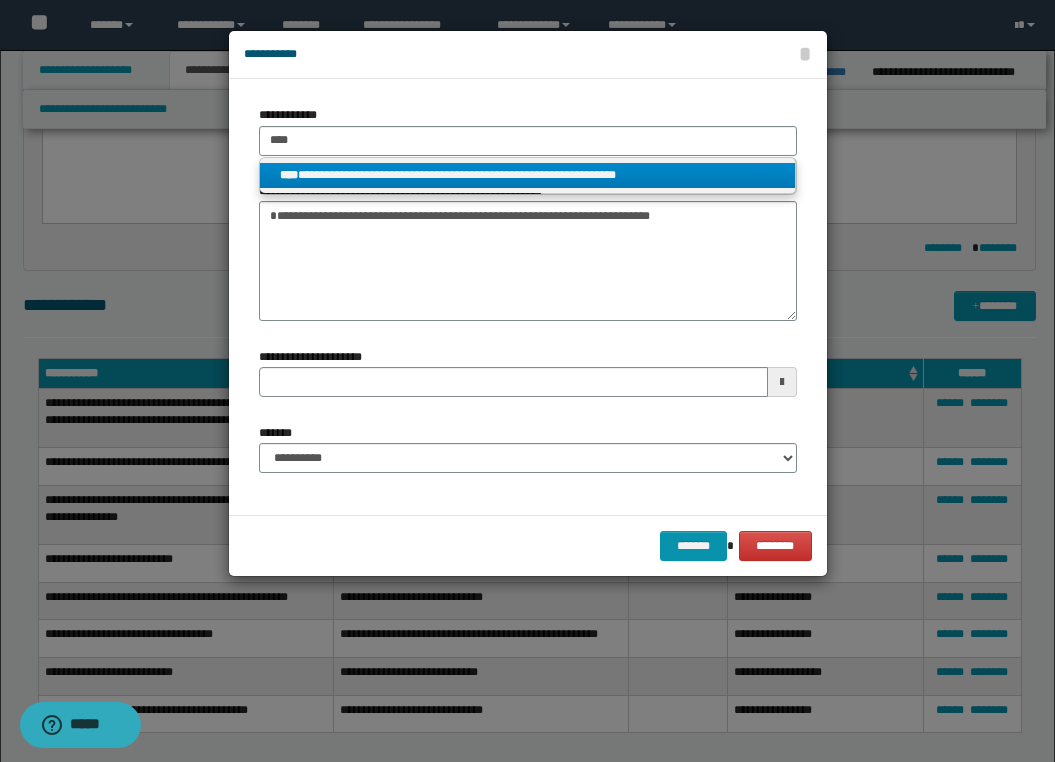 click on "**********" at bounding box center (527, 175) 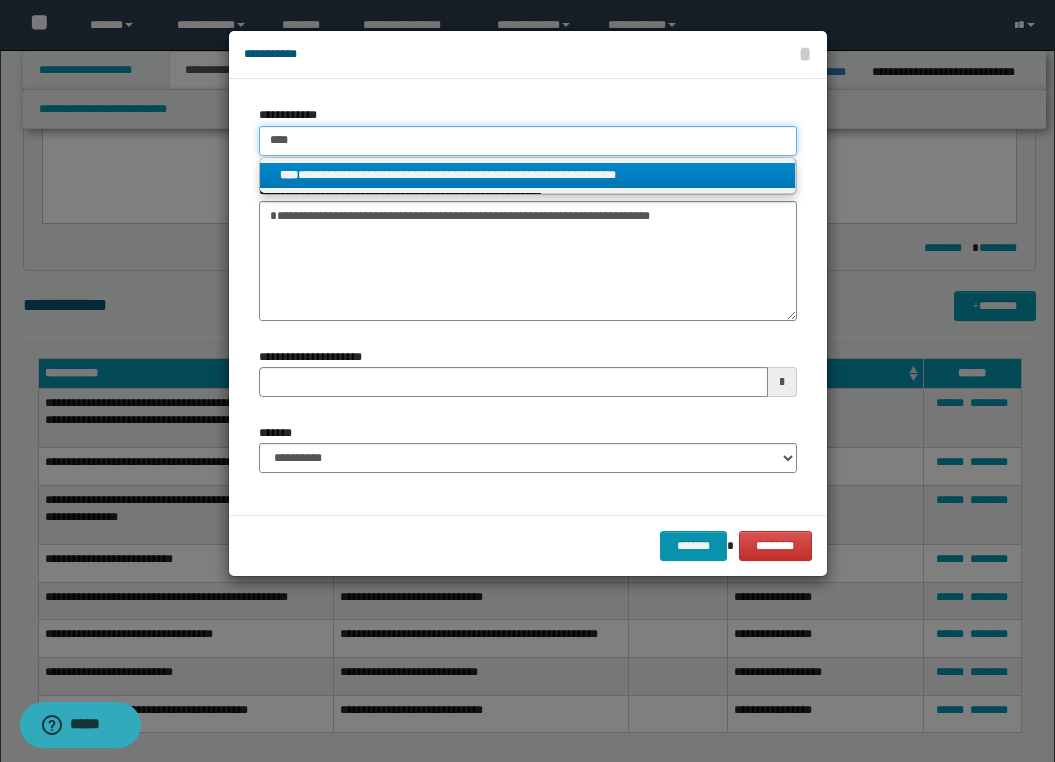 type 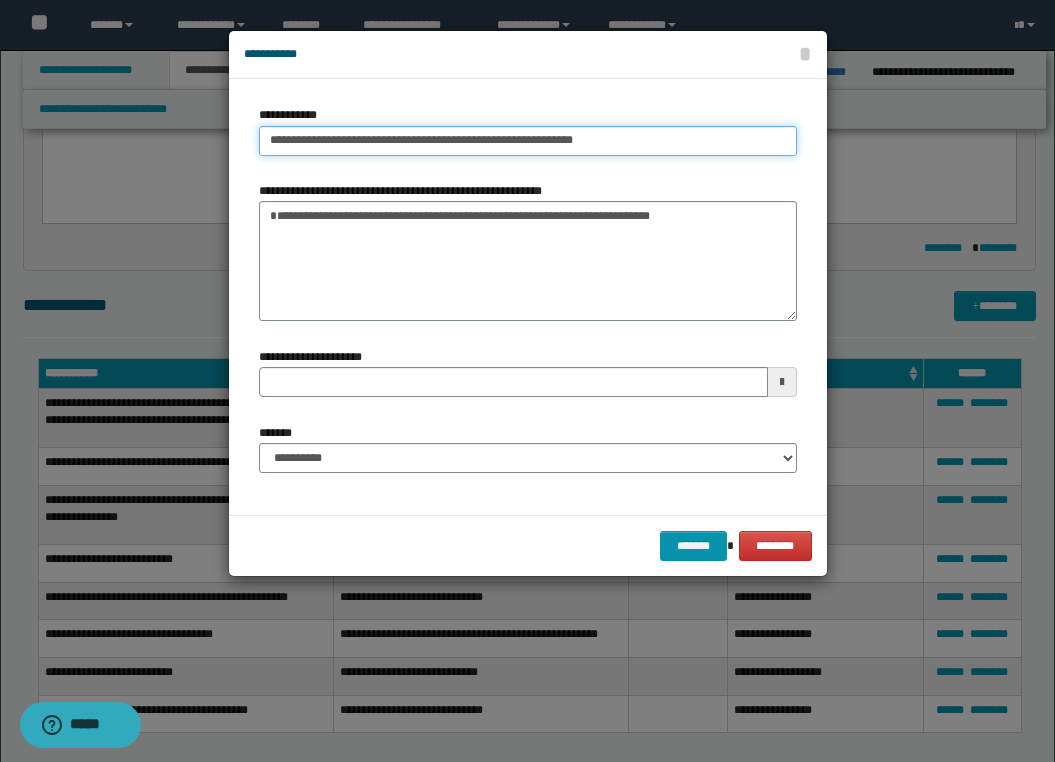 type 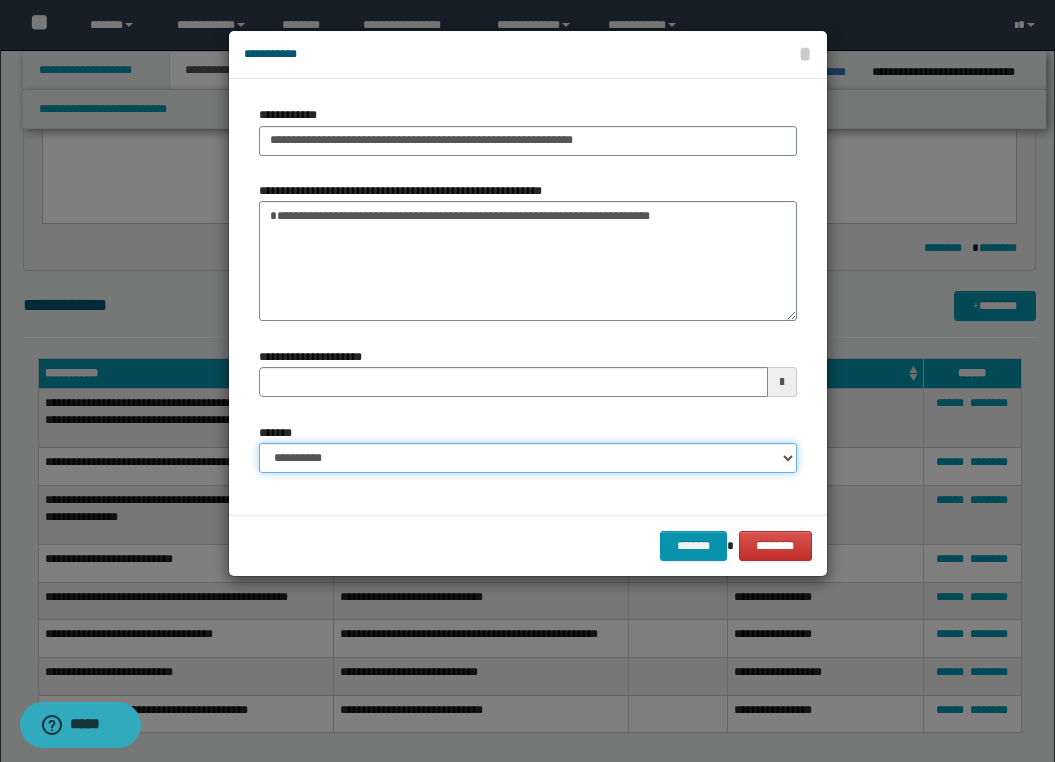 click on "**********" at bounding box center (528, 458) 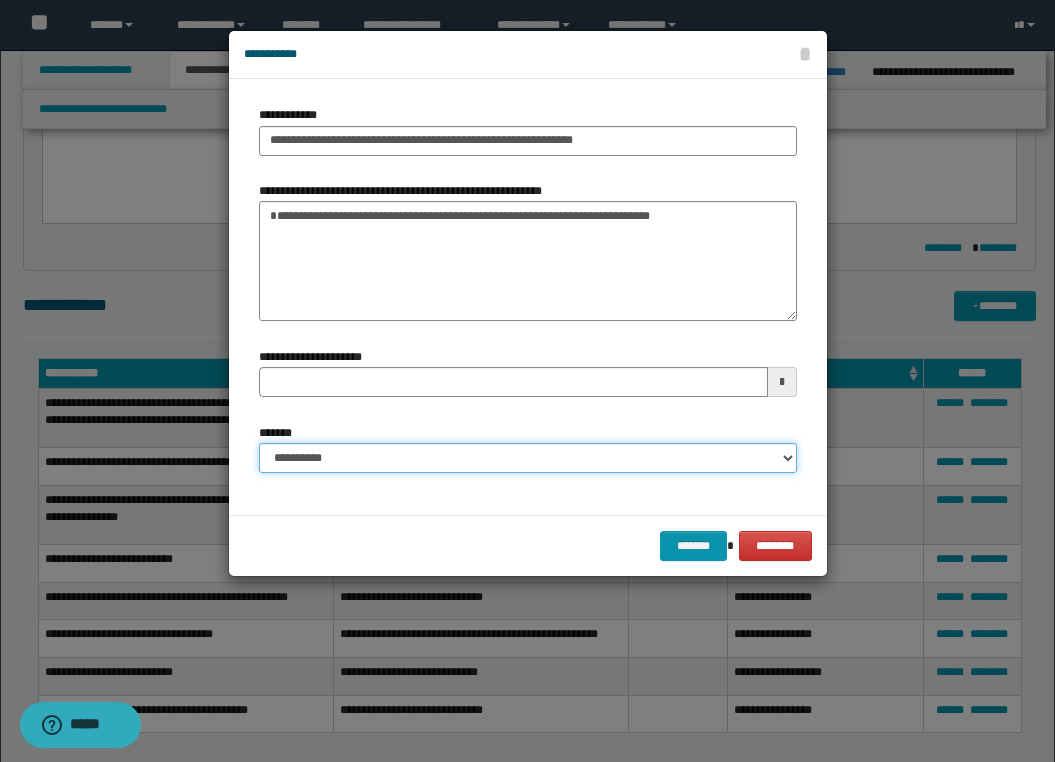 select on "*" 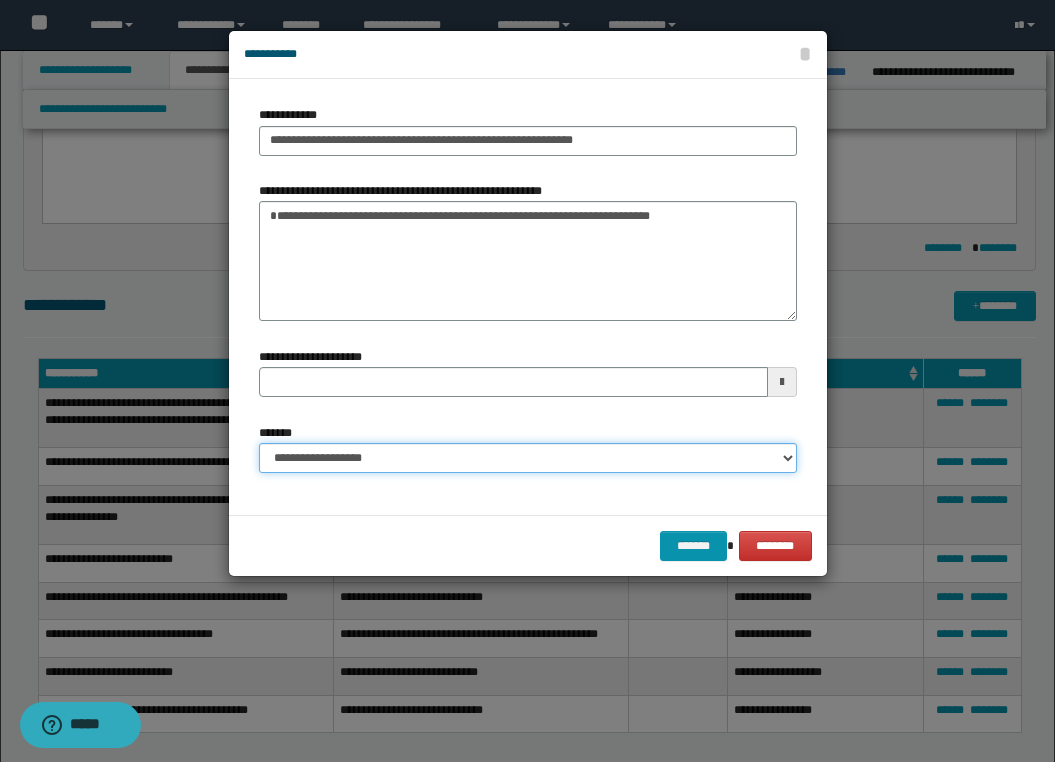 click on "**********" at bounding box center (528, 458) 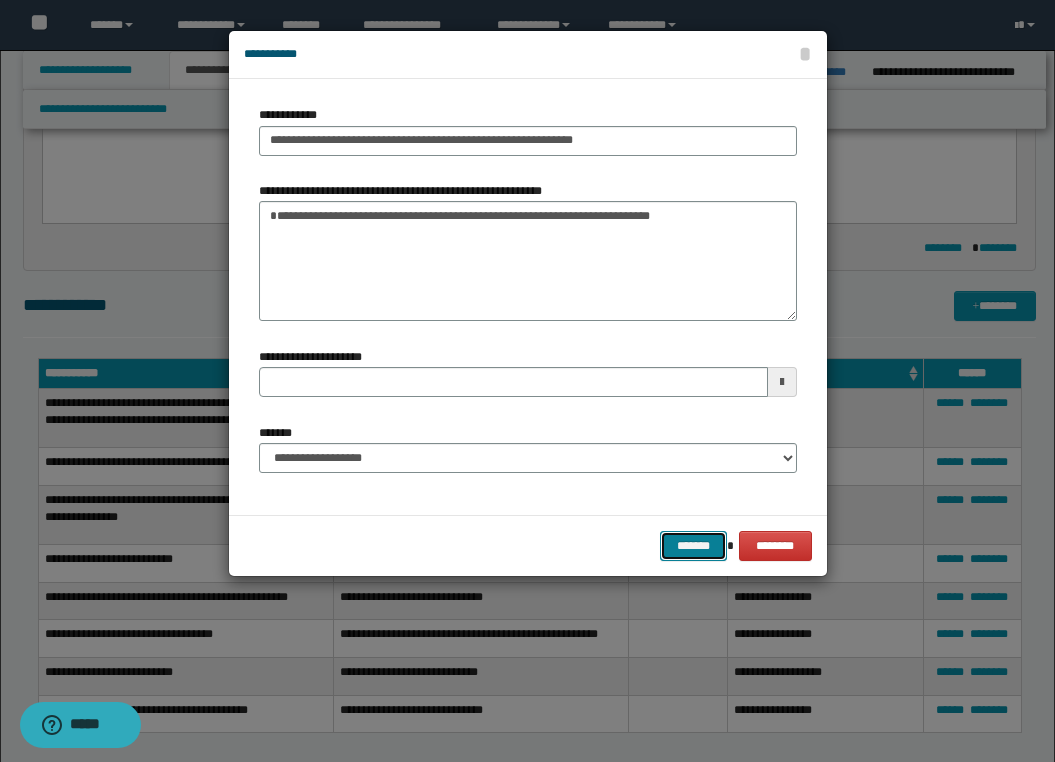 click on "*******" at bounding box center [694, 546] 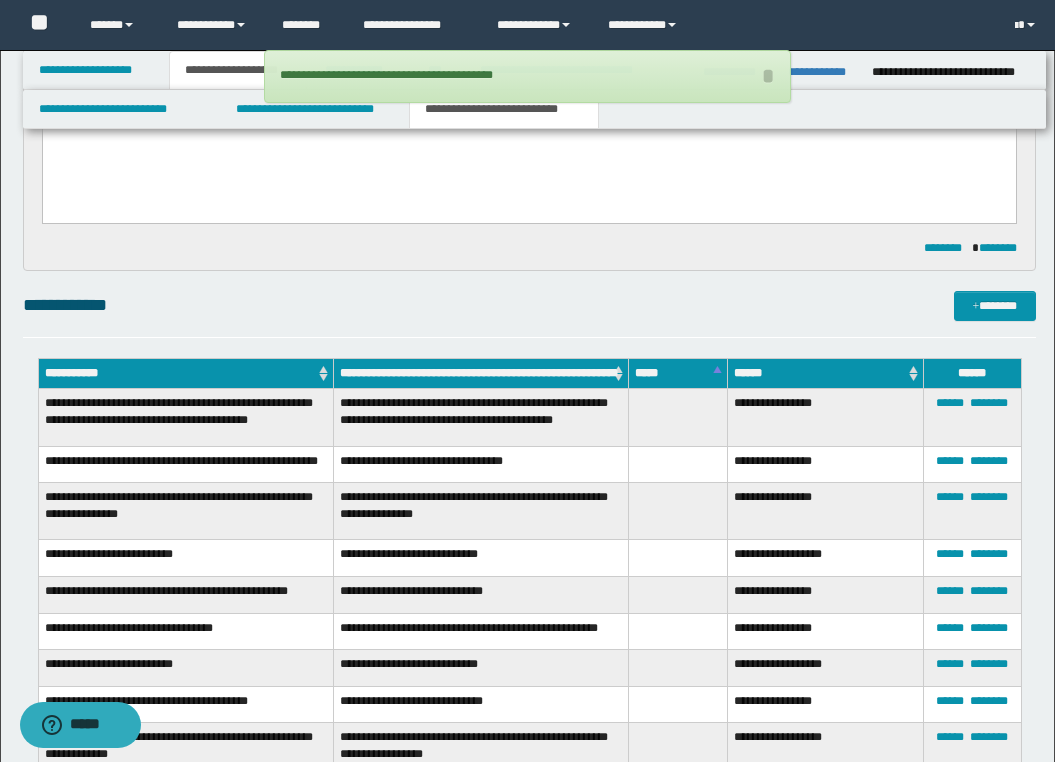 click on "********
********" at bounding box center (529, 248) 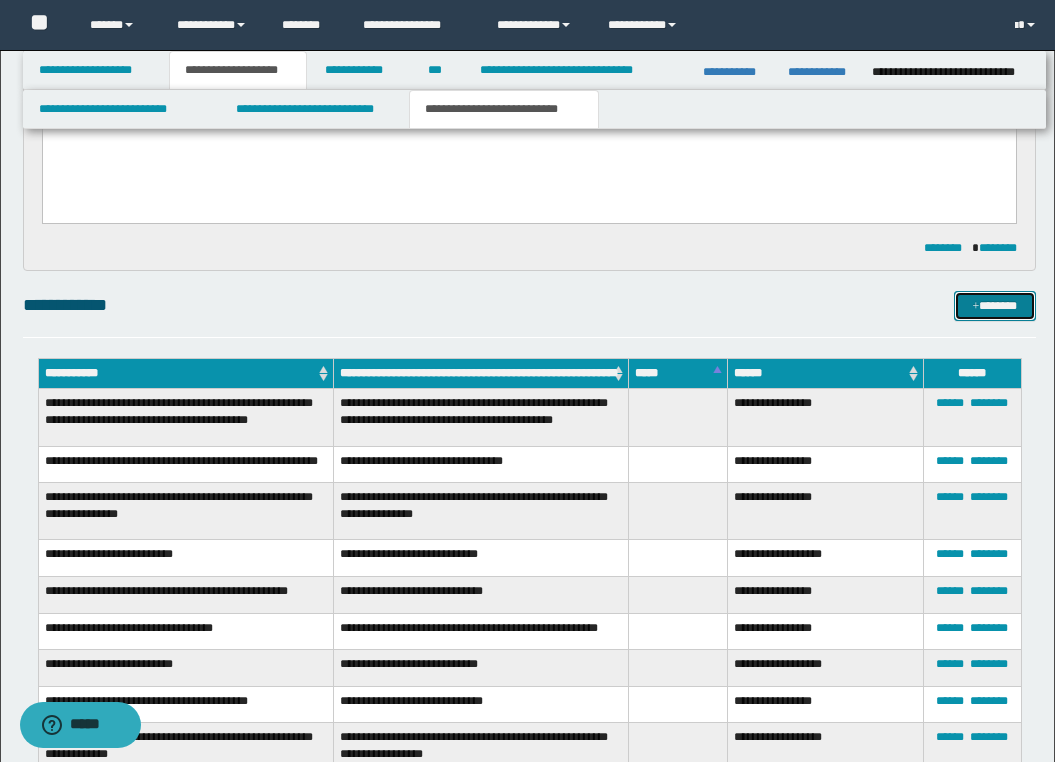 click at bounding box center [976, 307] 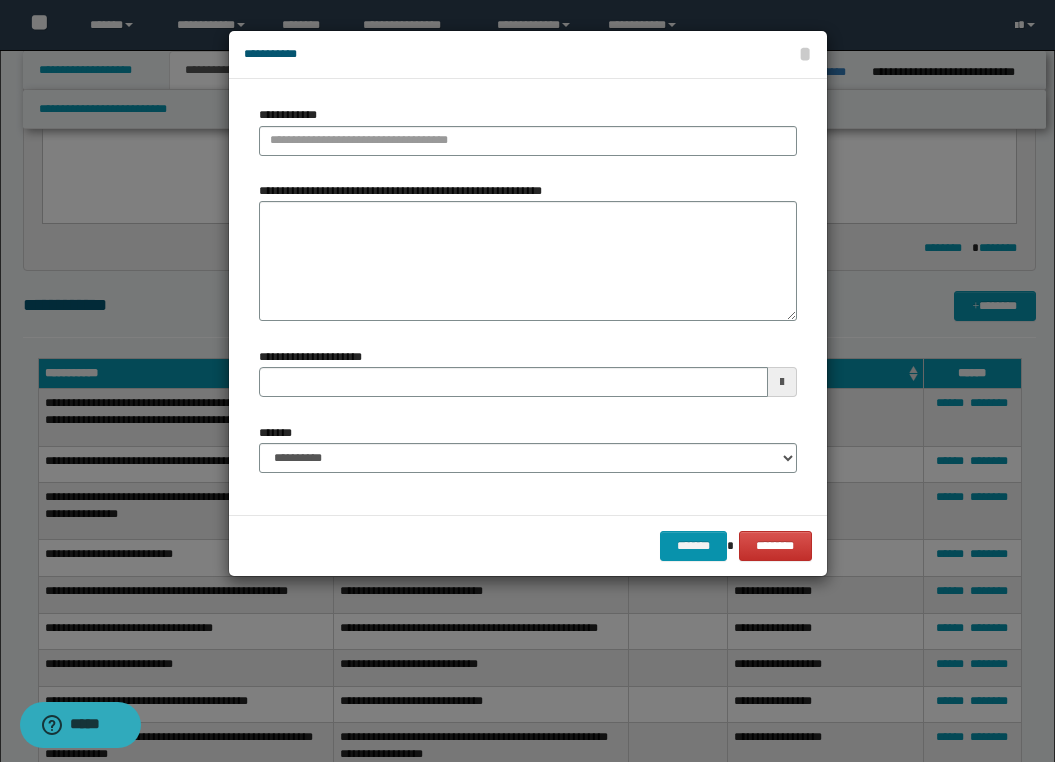 click at bounding box center (527, 381) 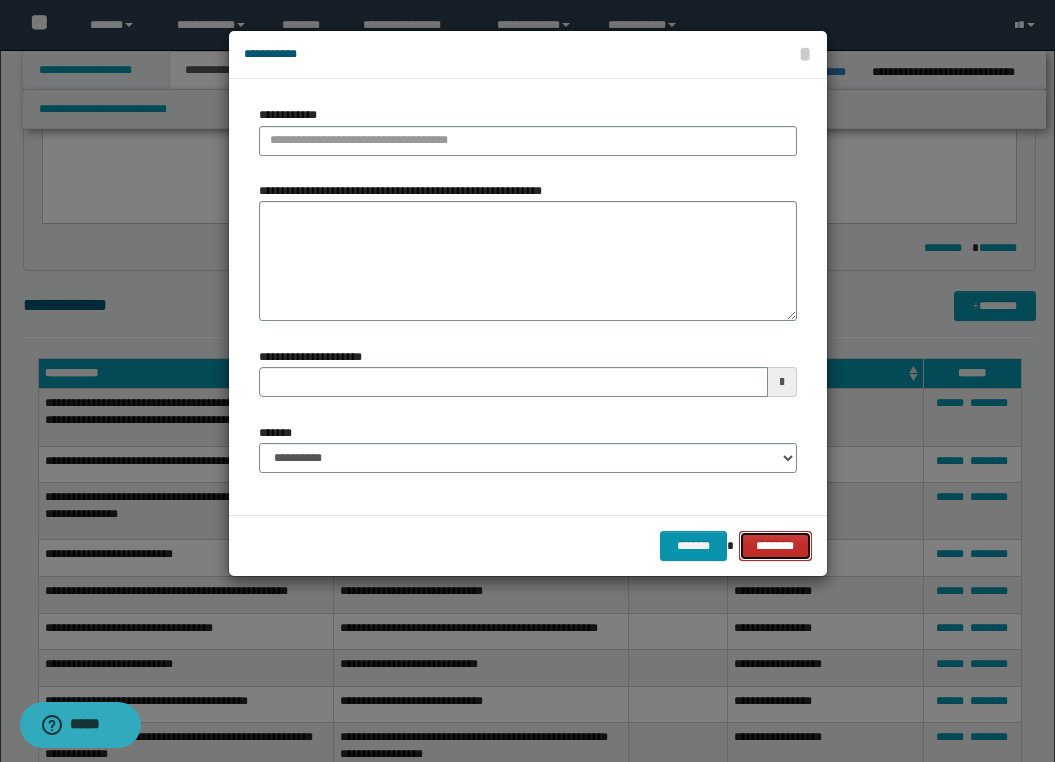 click on "********" at bounding box center (775, 546) 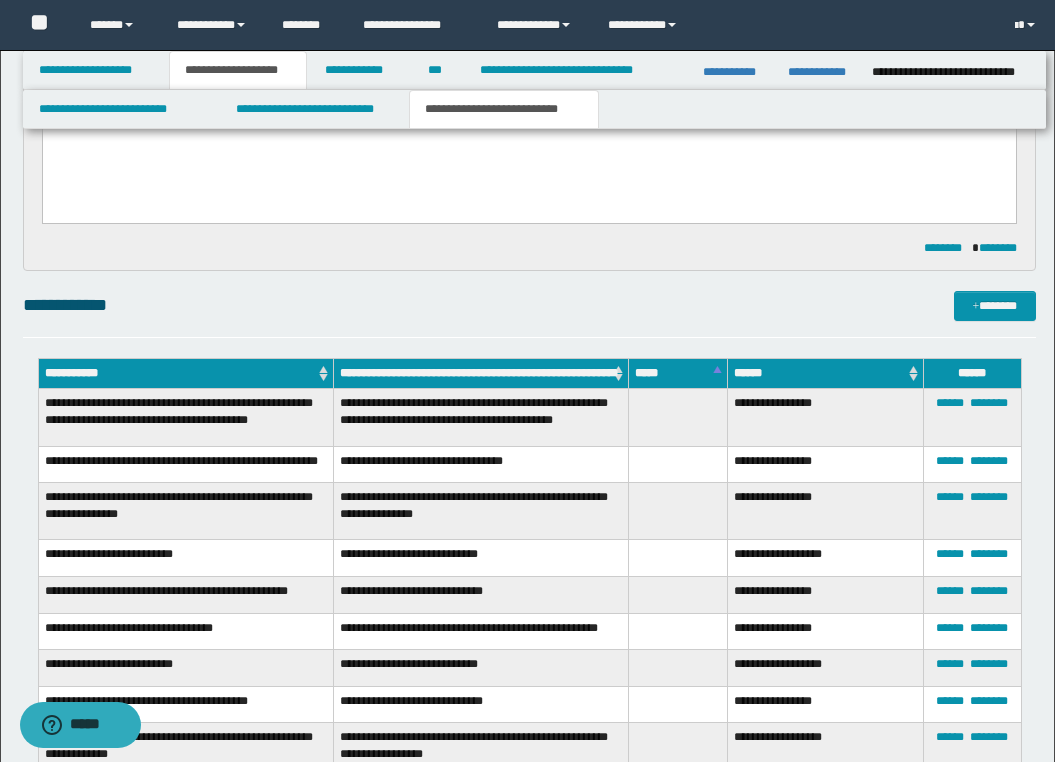 click at bounding box center (528, 131) 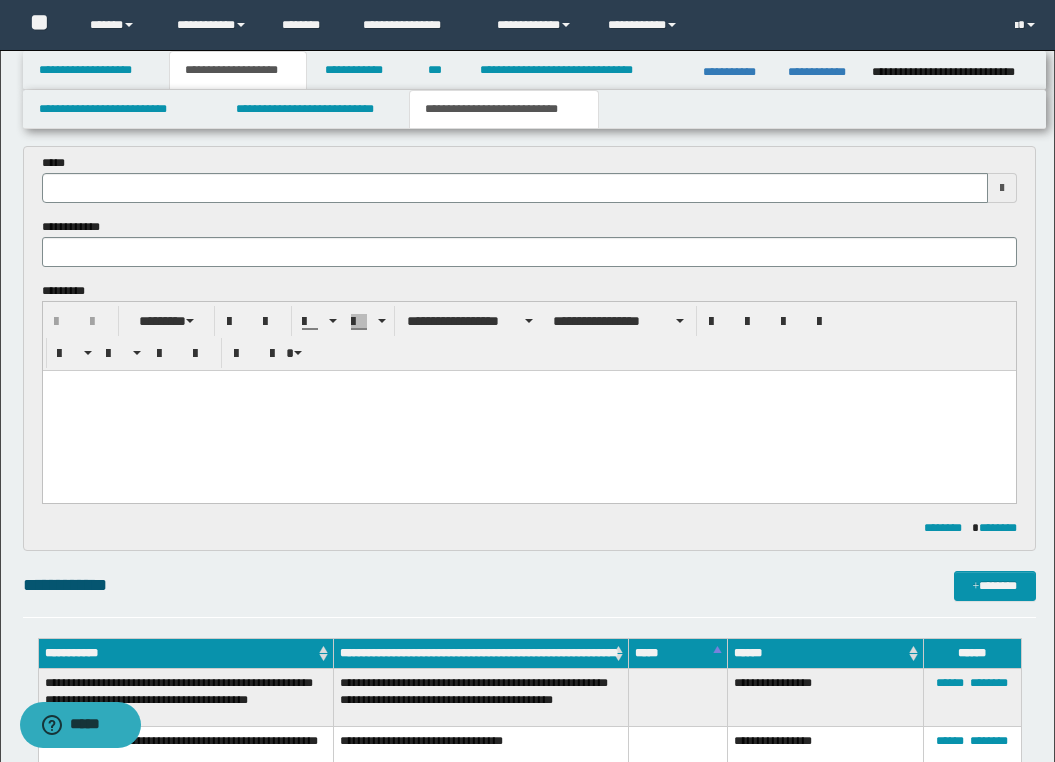 scroll, scrollTop: 0, scrollLeft: 0, axis: both 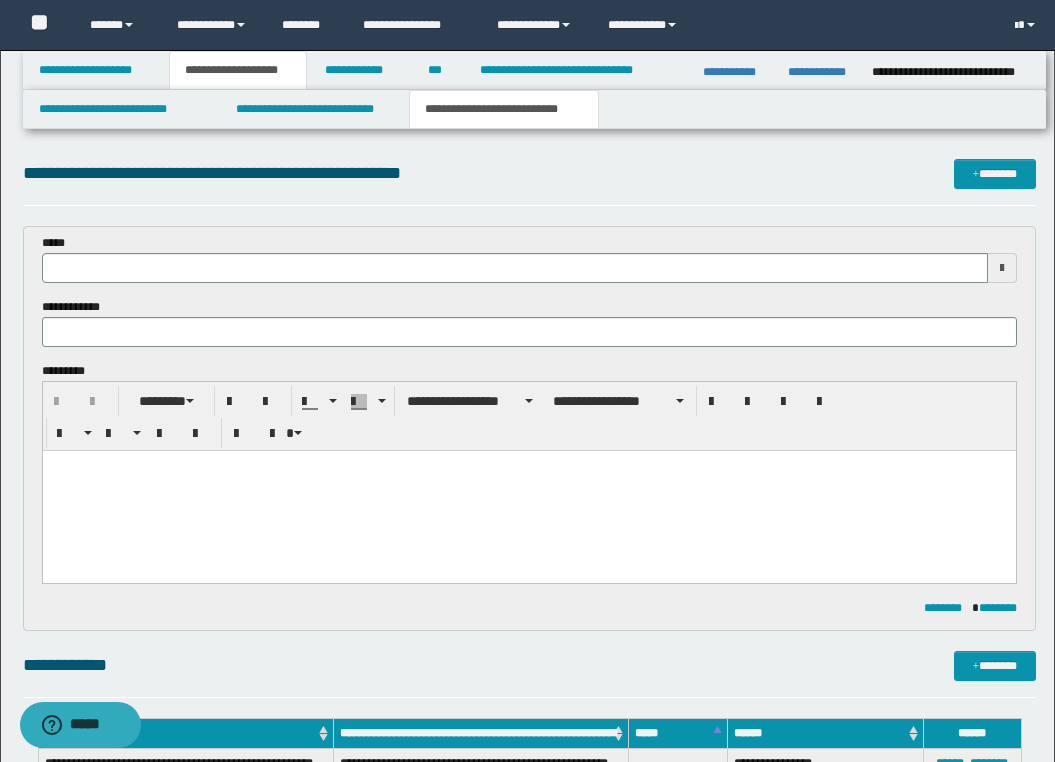 click on "**********" at bounding box center (529, 1055) 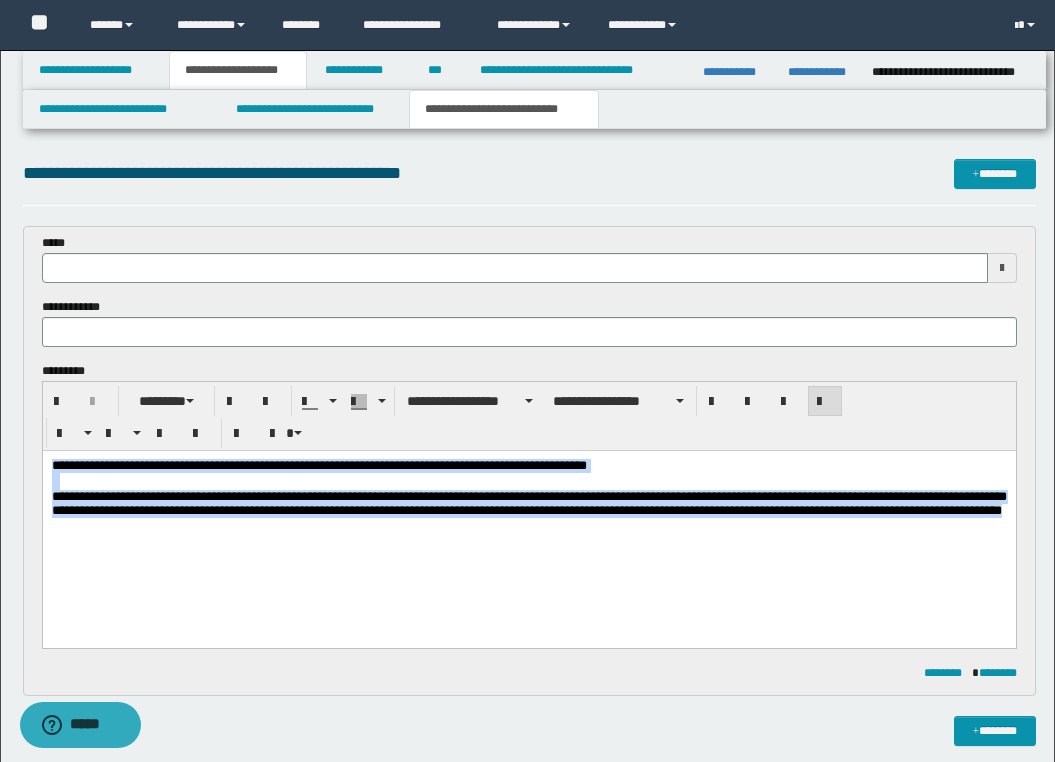 drag, startPoint x: 465, startPoint y: 540, endPoint x: -26, endPoint y: 410, distance: 507.9183 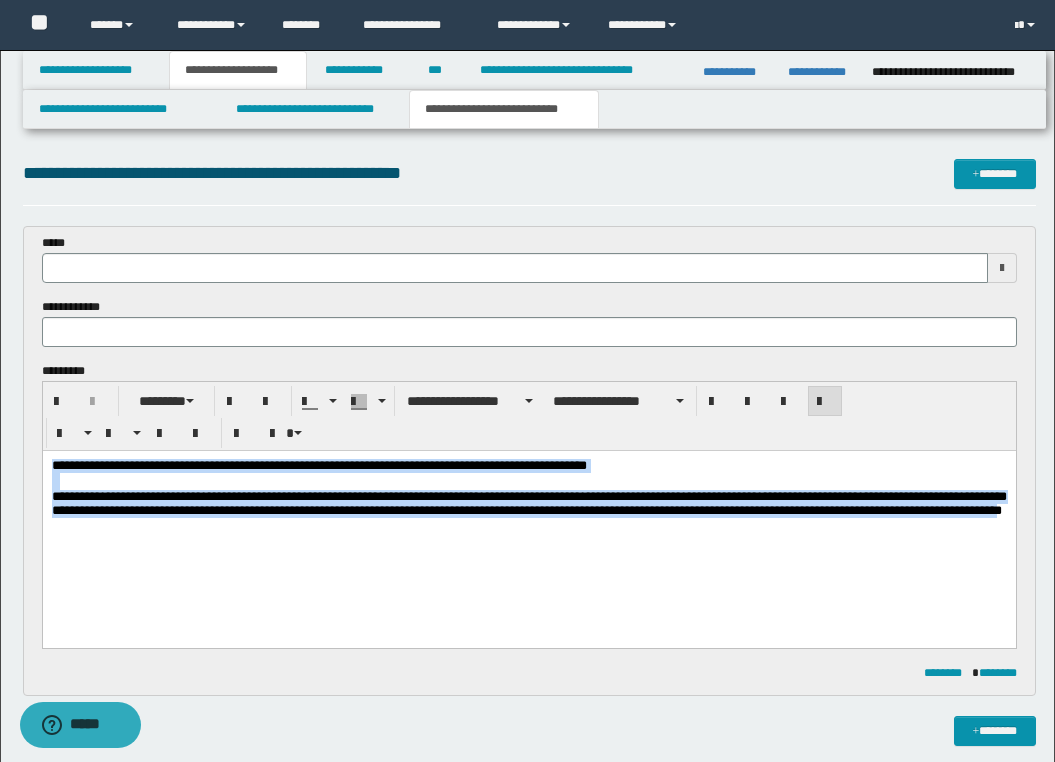 drag, startPoint x: 419, startPoint y: 535, endPoint x: -5, endPoint y: 456, distance: 431.29688 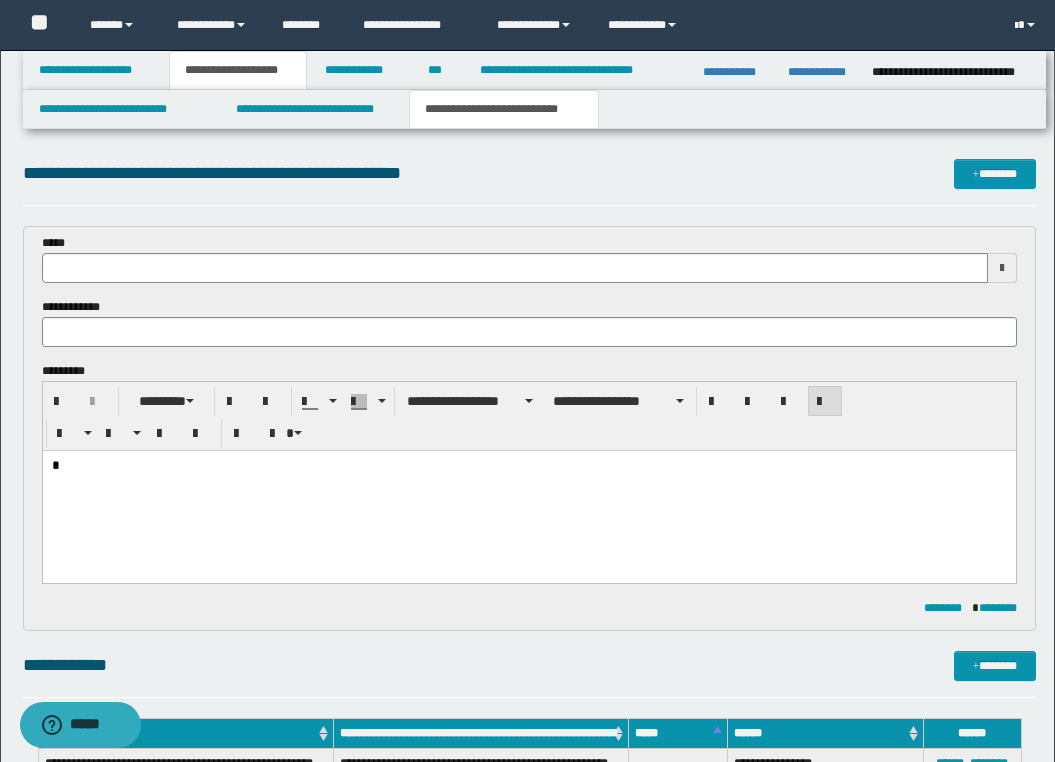 click at bounding box center (529, 516) 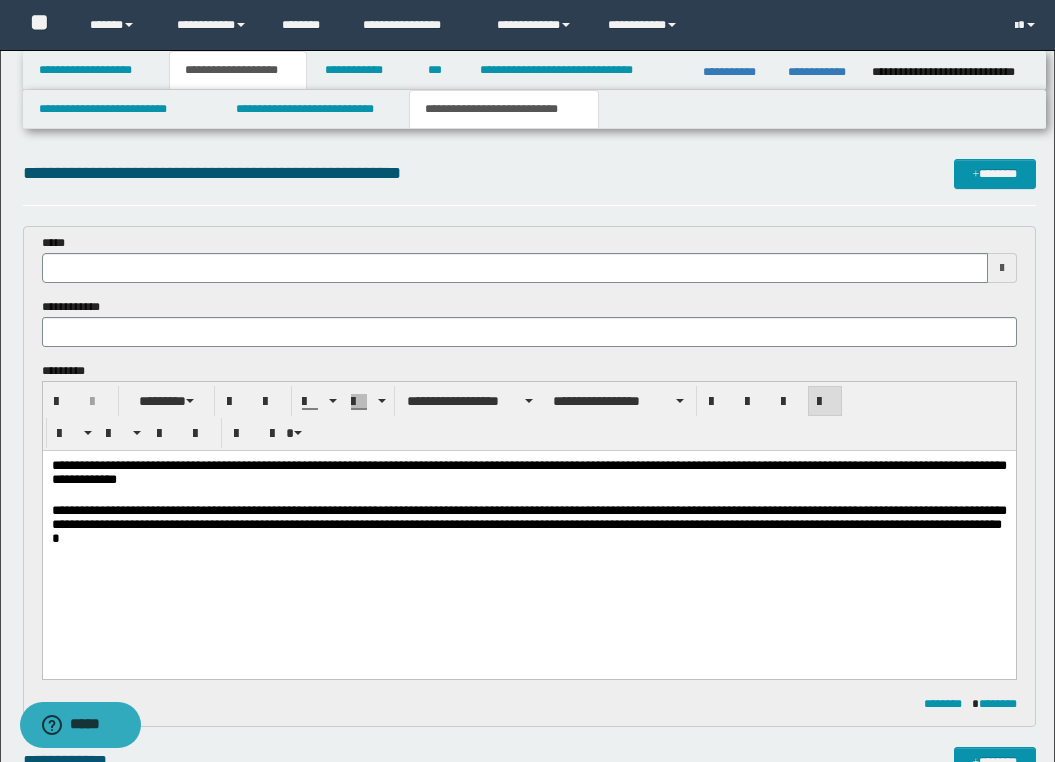 click at bounding box center [529, 332] 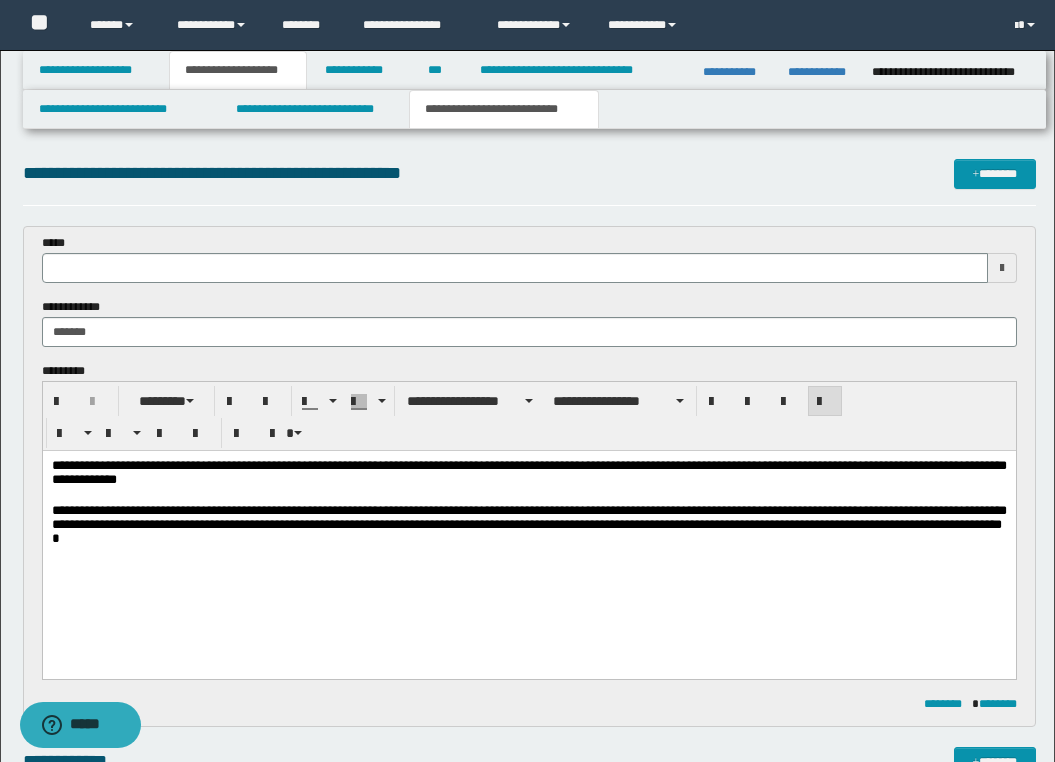 type on "********" 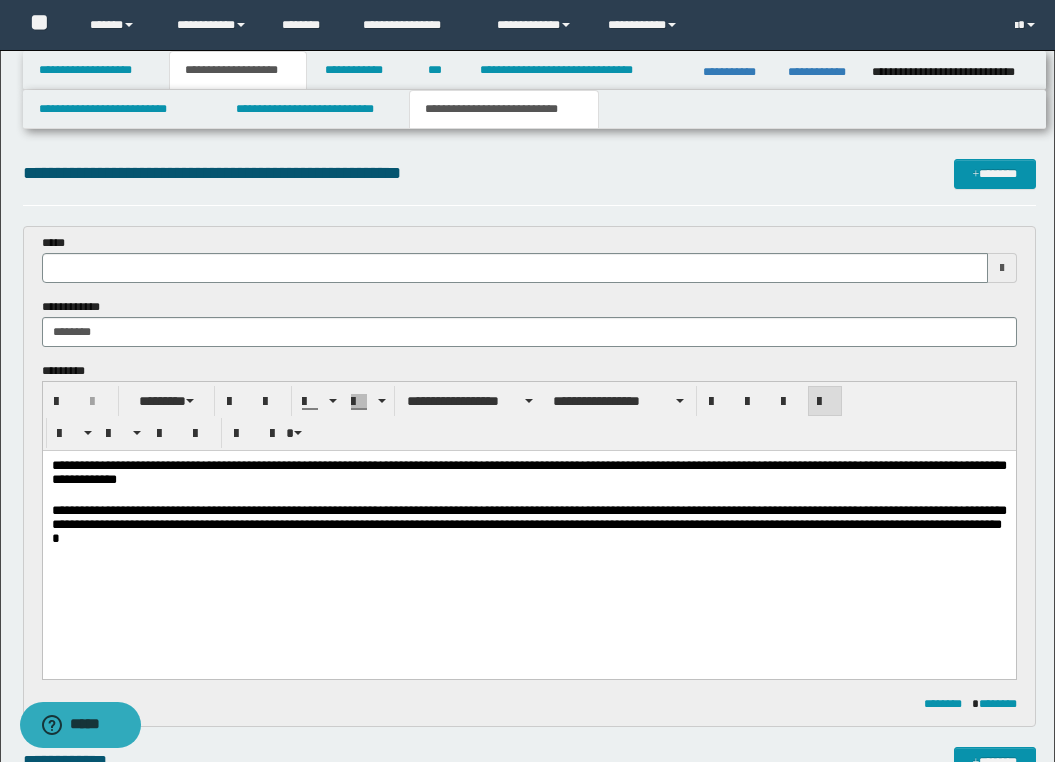 type 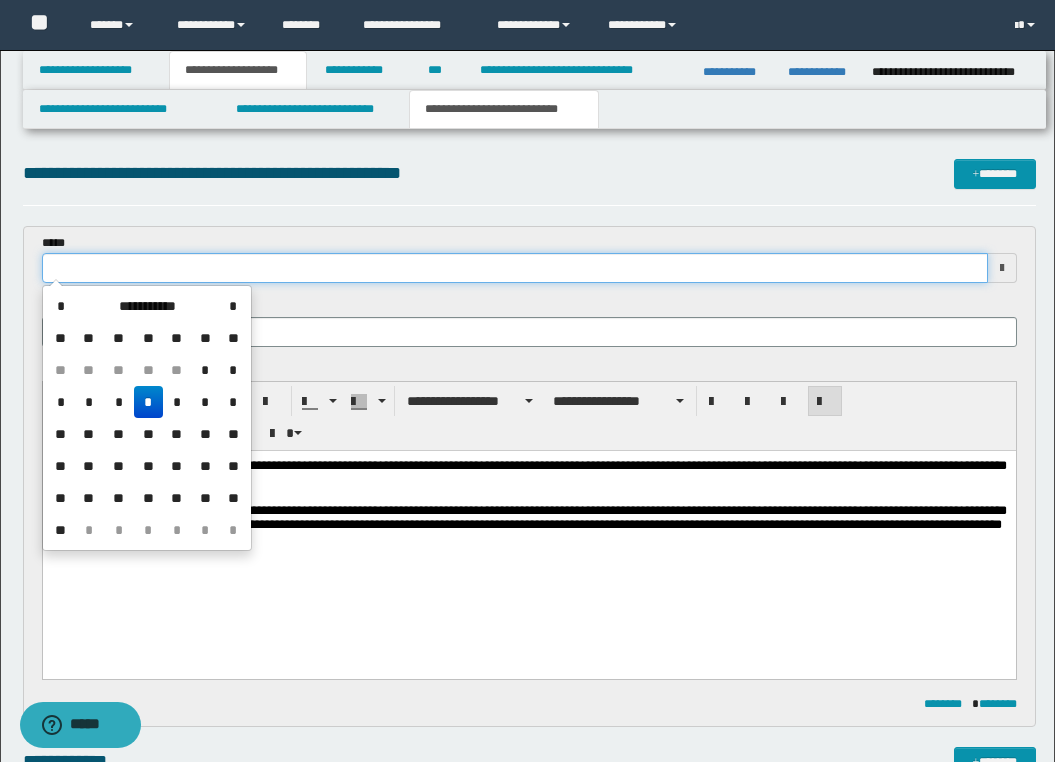 click at bounding box center [515, 268] 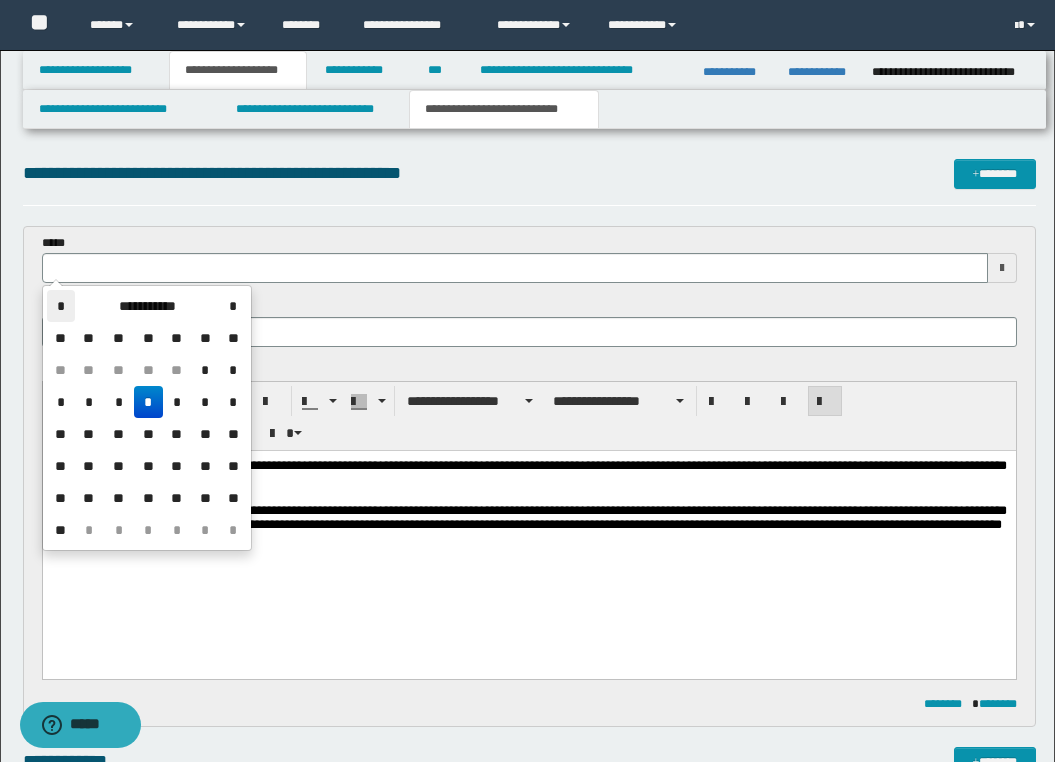 click on "*" at bounding box center [61, 306] 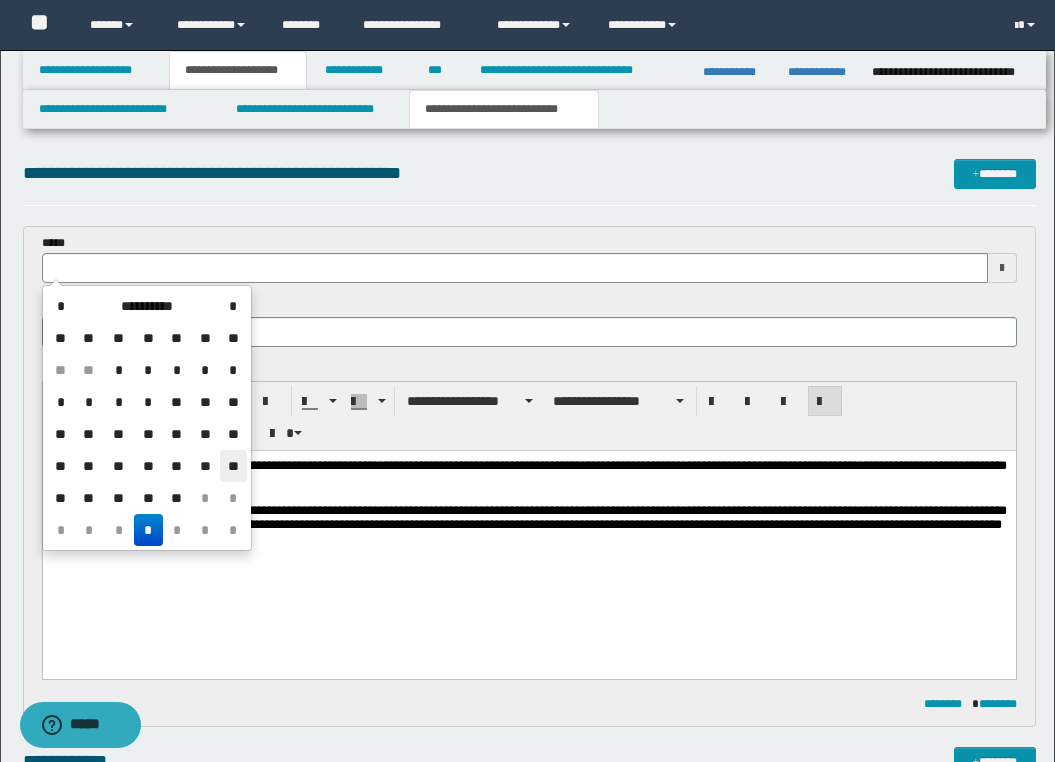 click on "**" at bounding box center (233, 466) 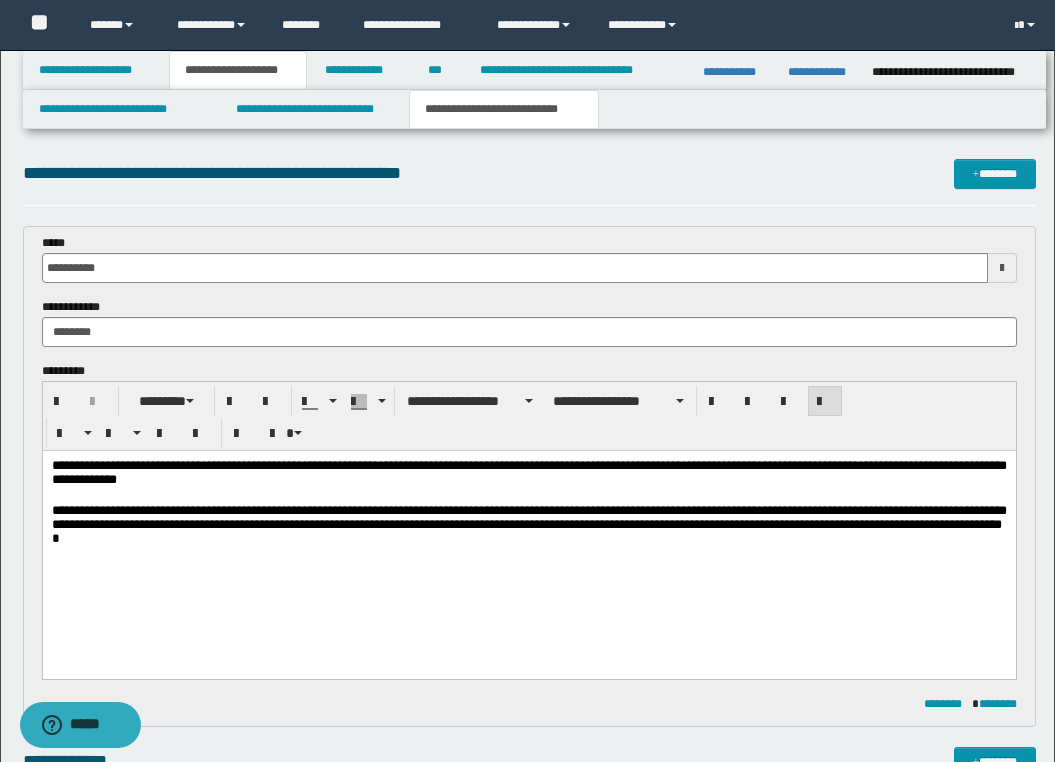 click on "**********" at bounding box center (529, 521) 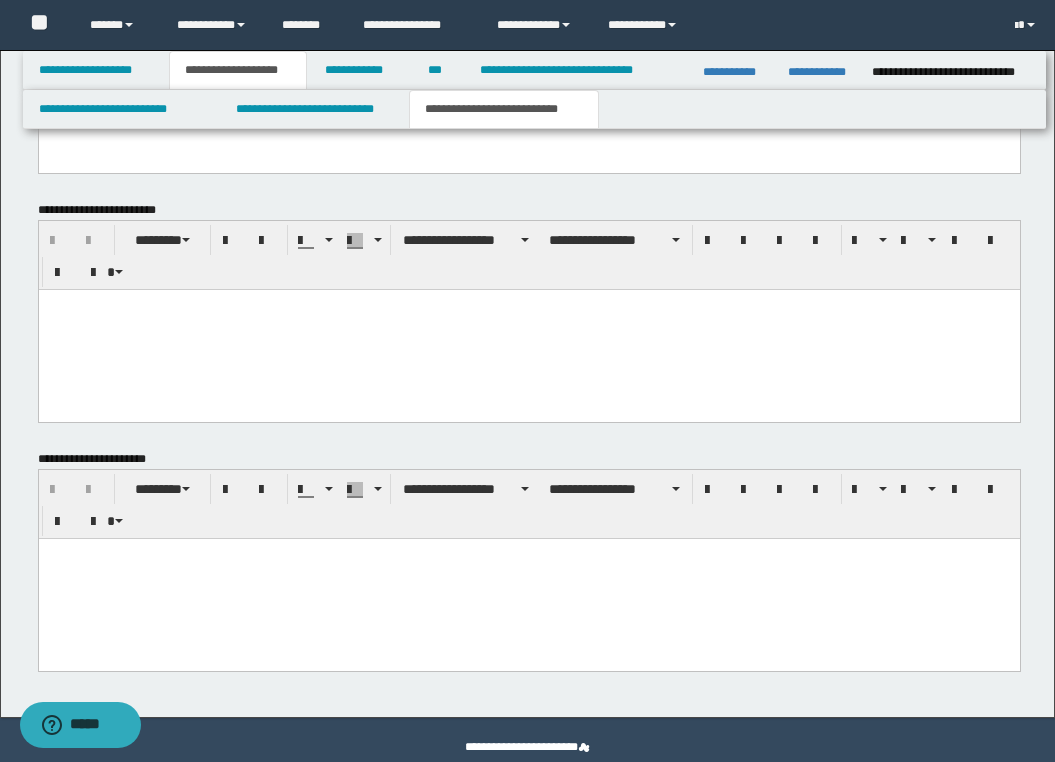 scroll, scrollTop: 1393, scrollLeft: 0, axis: vertical 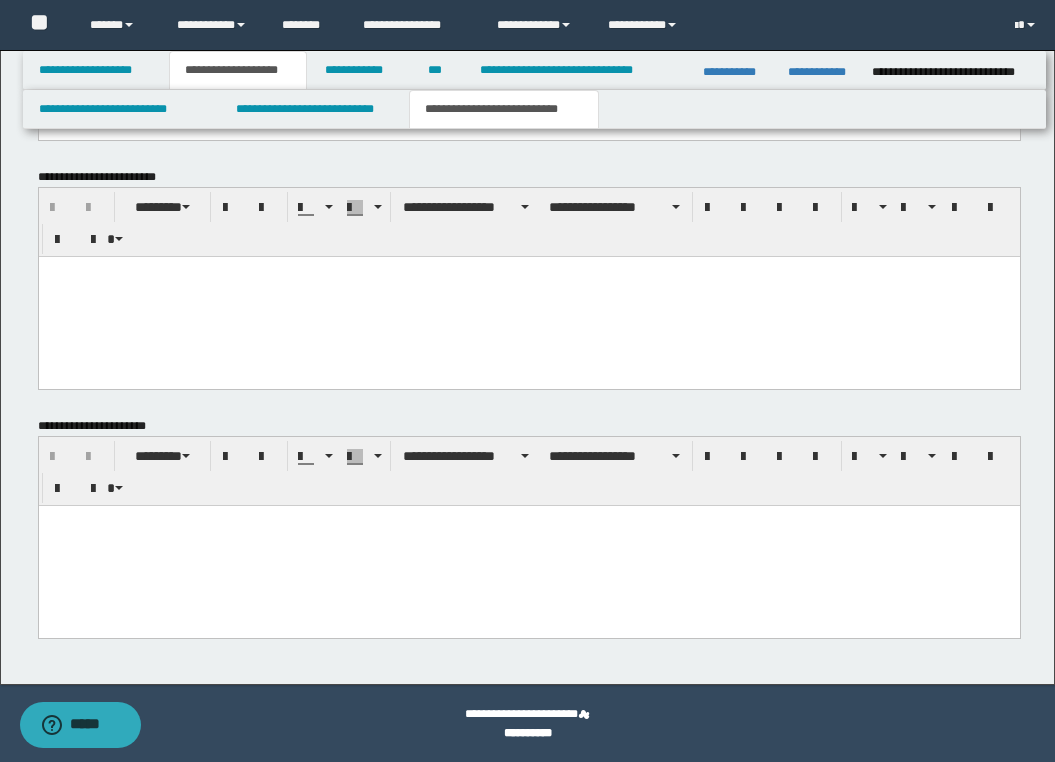 click at bounding box center (528, 545) 